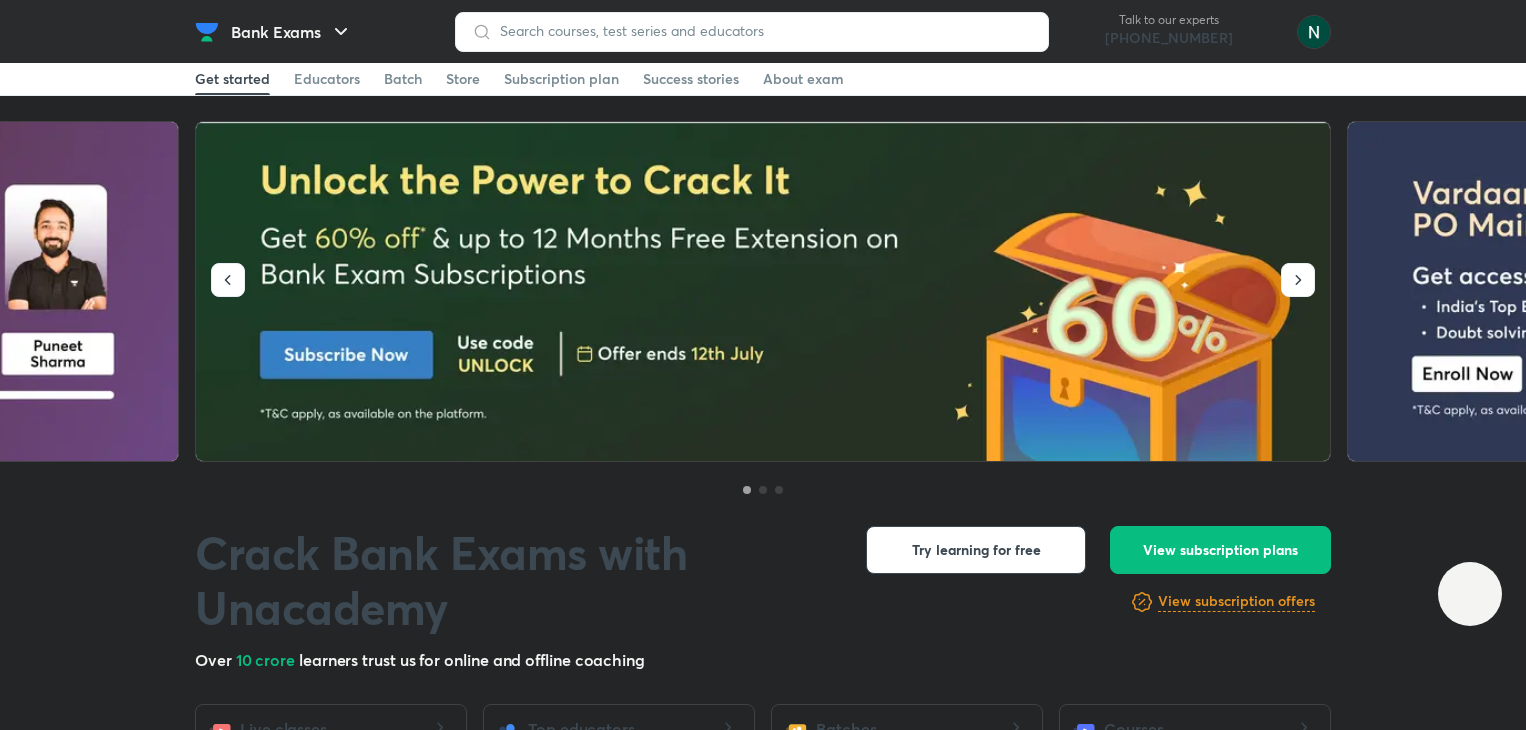 scroll, scrollTop: 0, scrollLeft: 0, axis: both 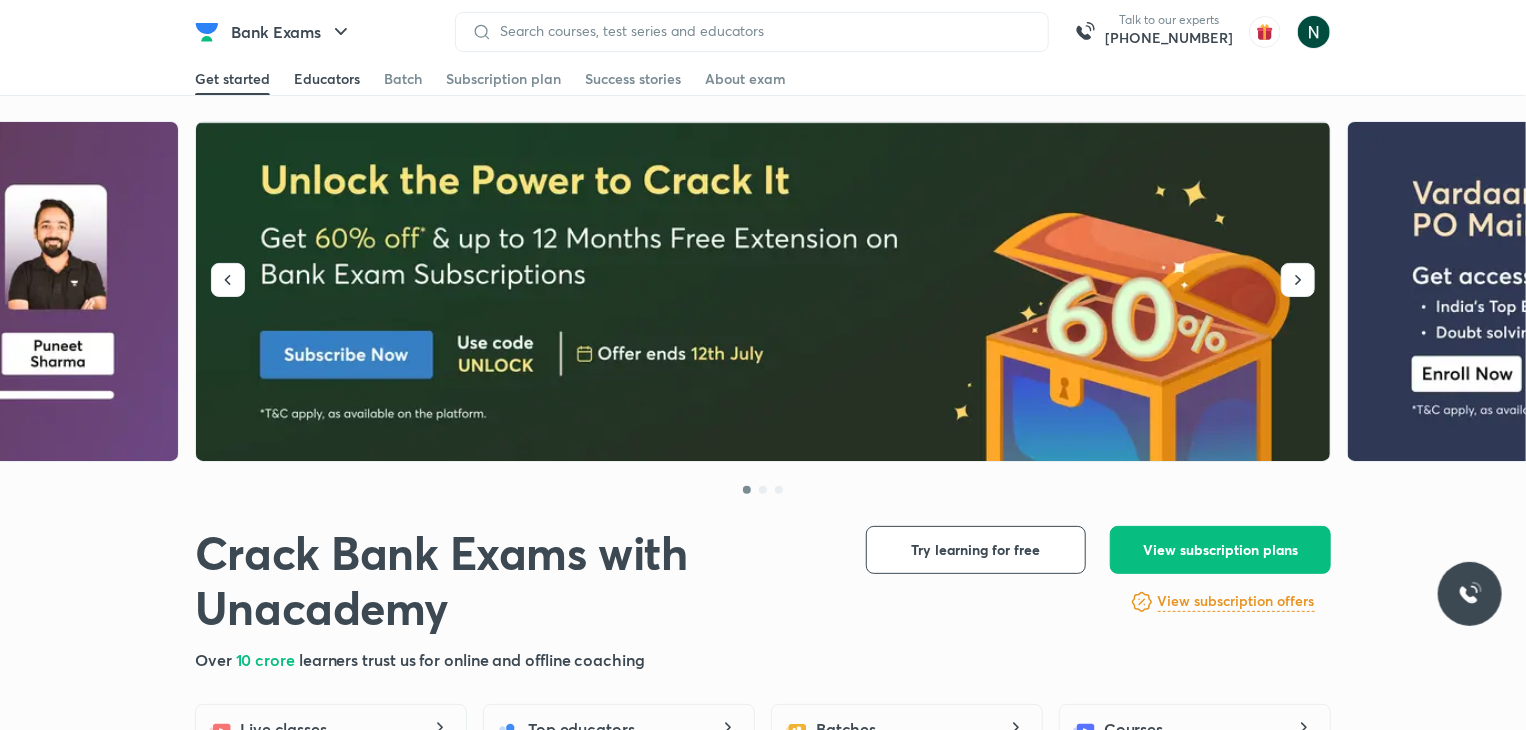 click on "Educators" at bounding box center (327, 79) 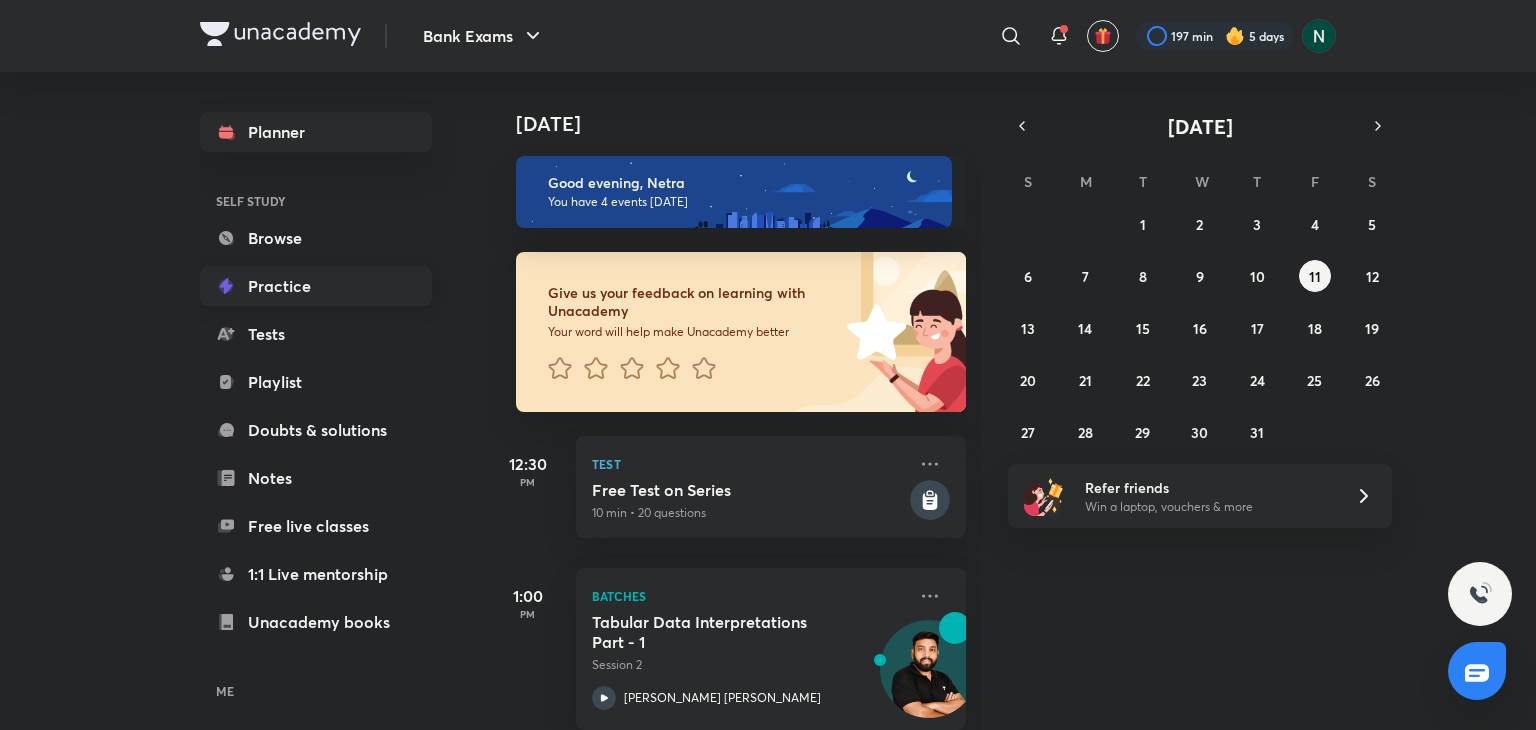 click on "Practice" at bounding box center (316, 286) 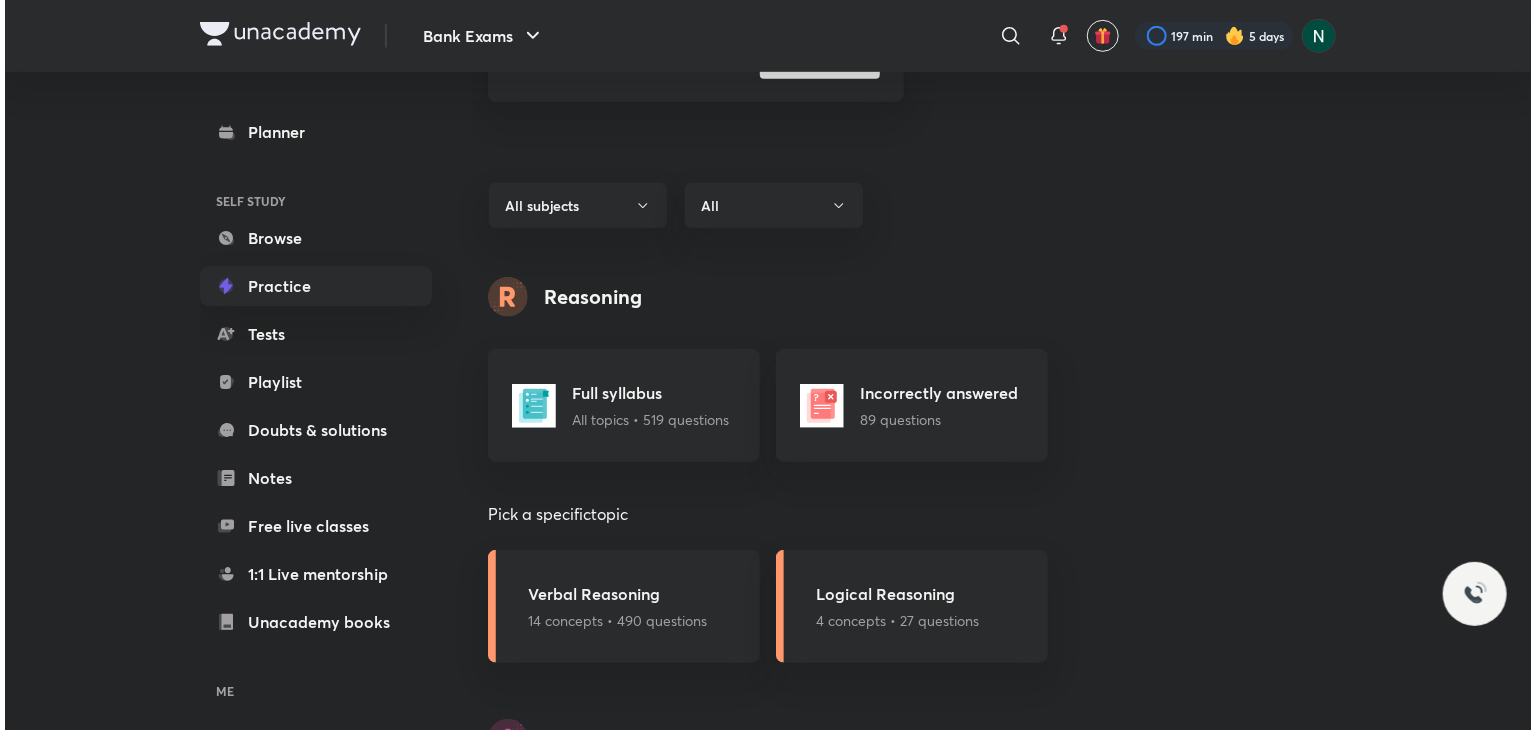 scroll, scrollTop: 640, scrollLeft: 0, axis: vertical 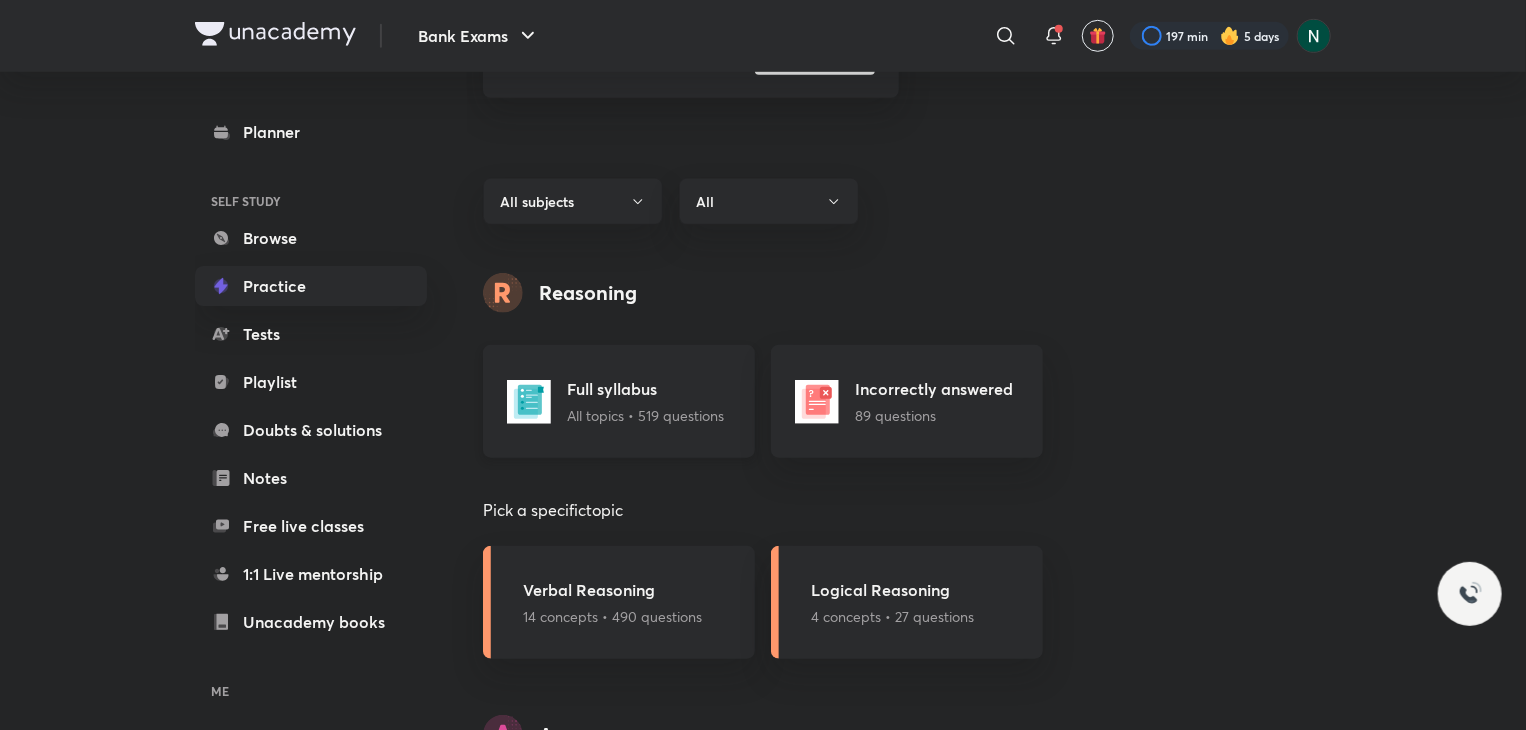 click on "Full syllabus" at bounding box center (645, 389) 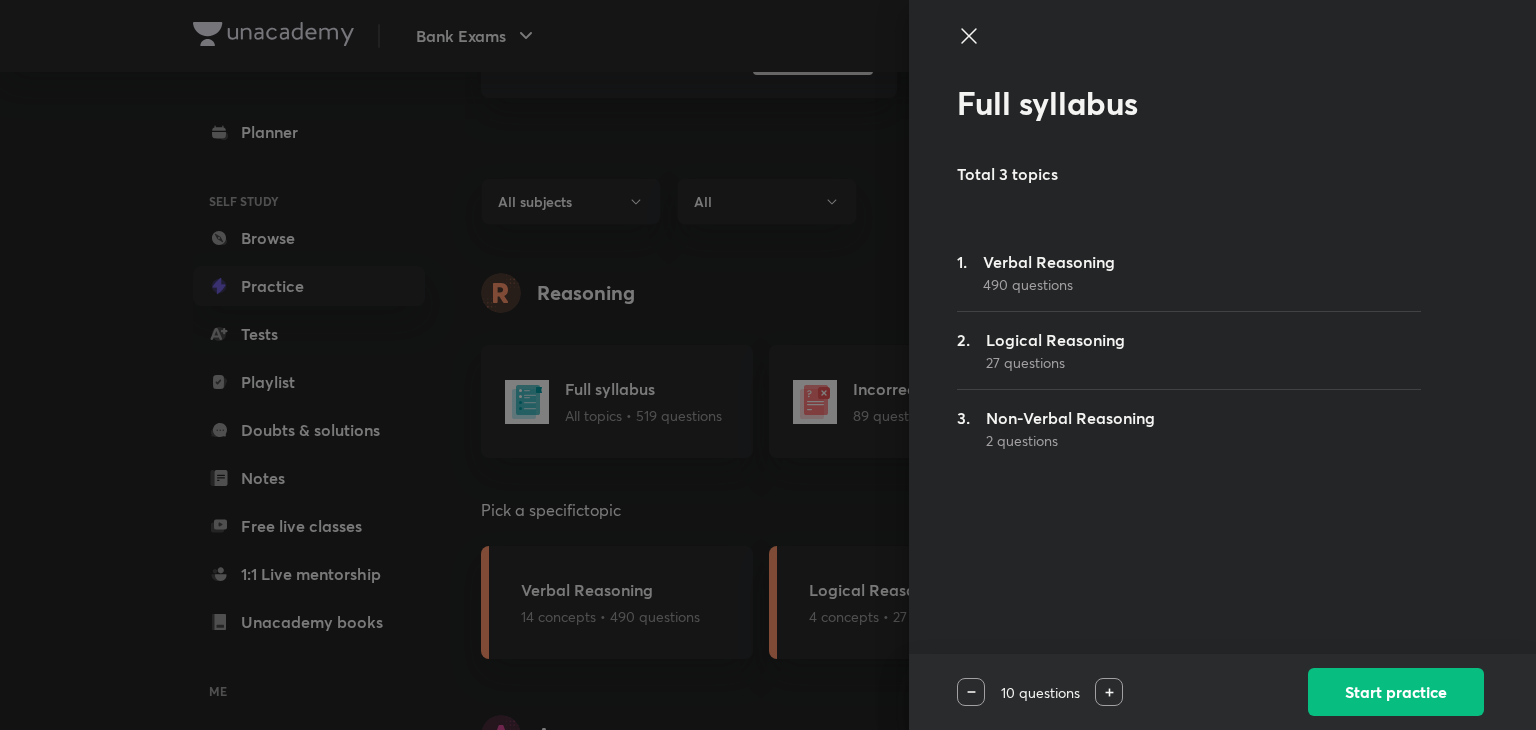 click at bounding box center [768, 365] 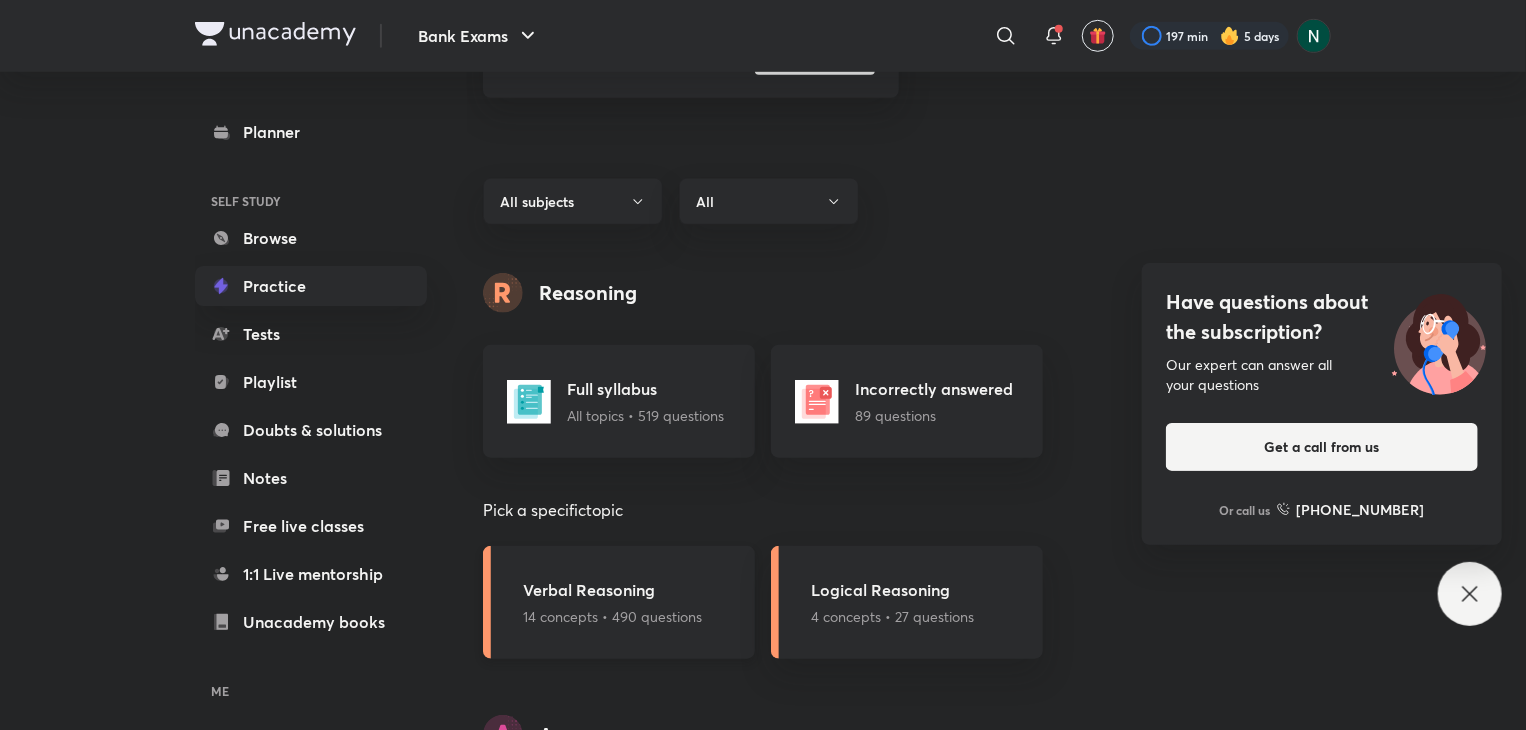 click on "Verbal Reasoning 14 concepts • 490 questions" at bounding box center (619, 602) 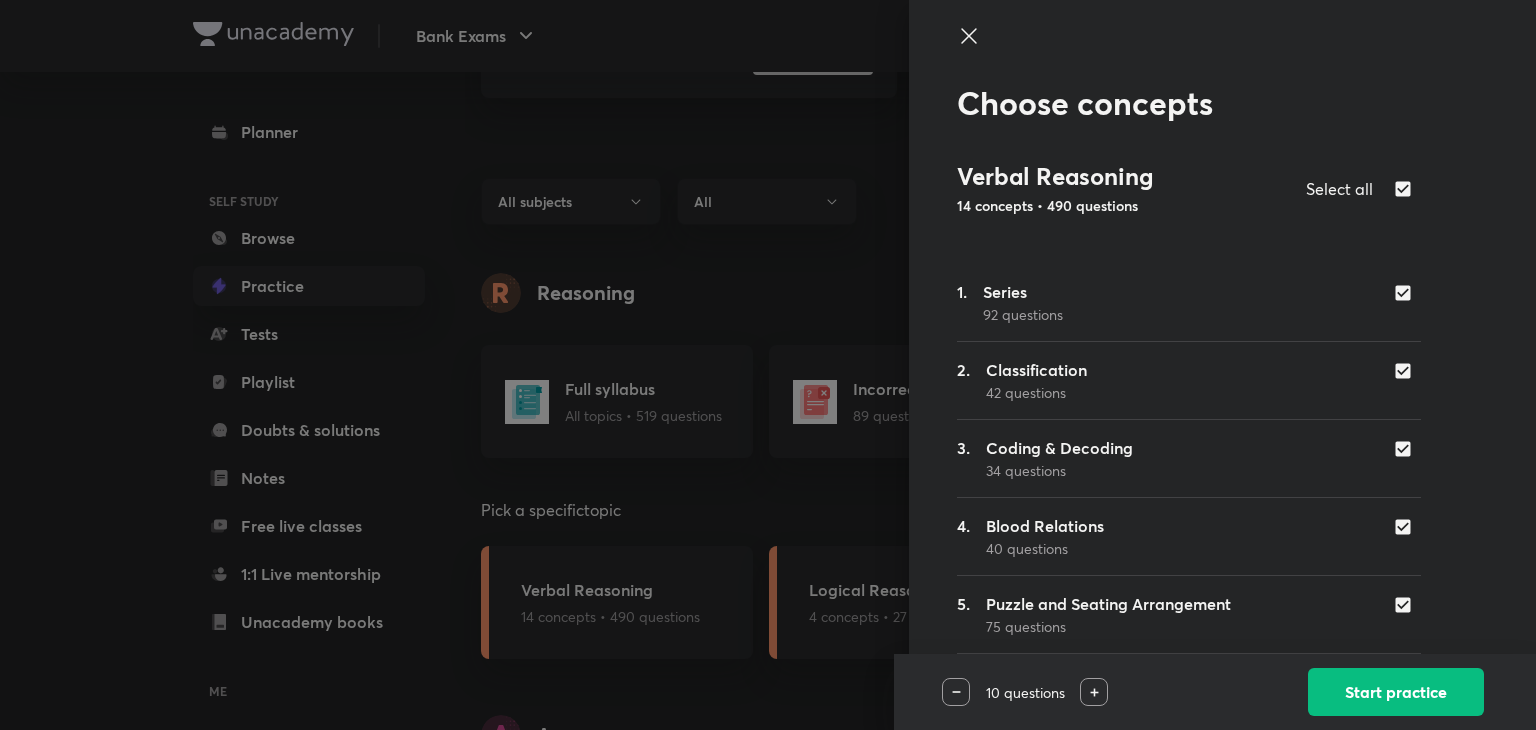 click at bounding box center (1407, 371) 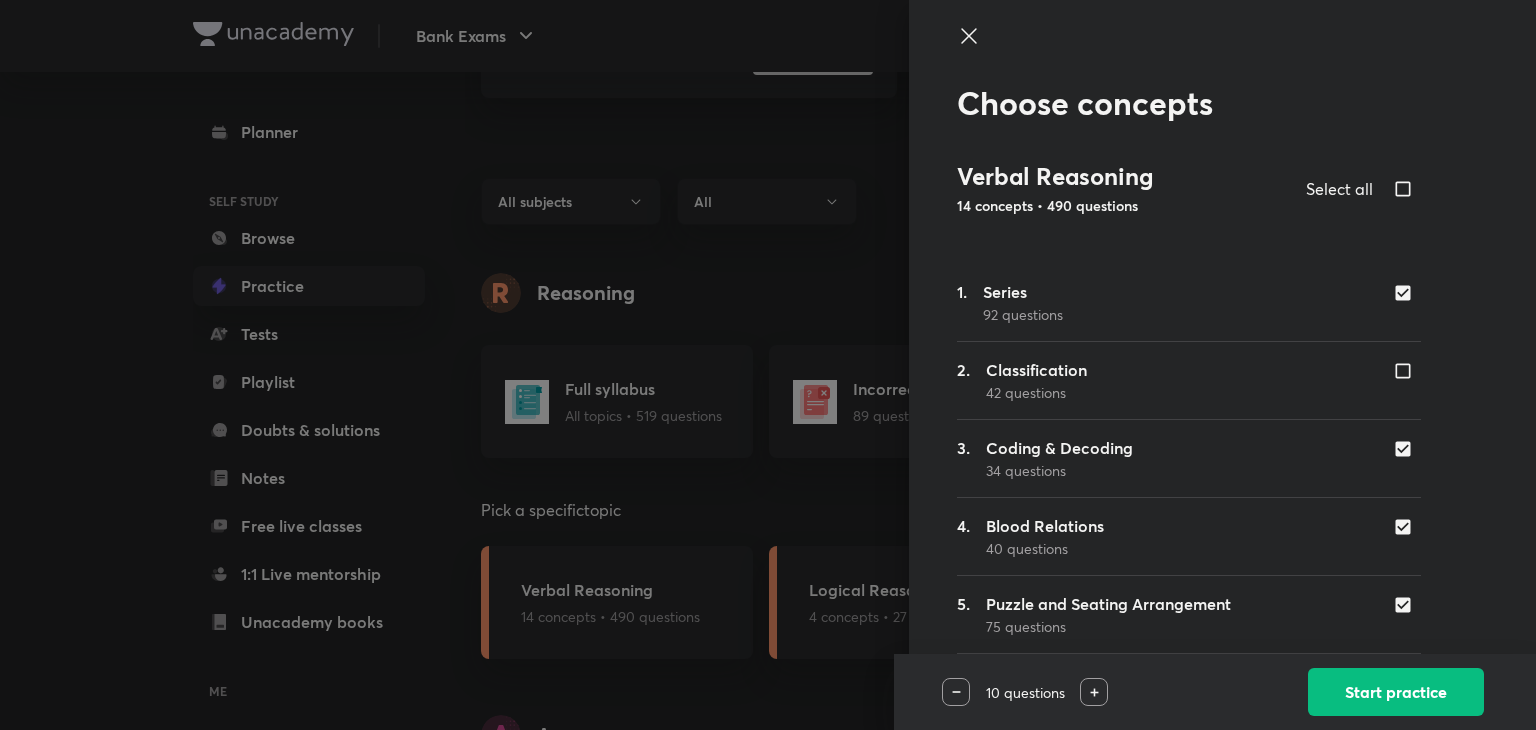 checkbox on "false" 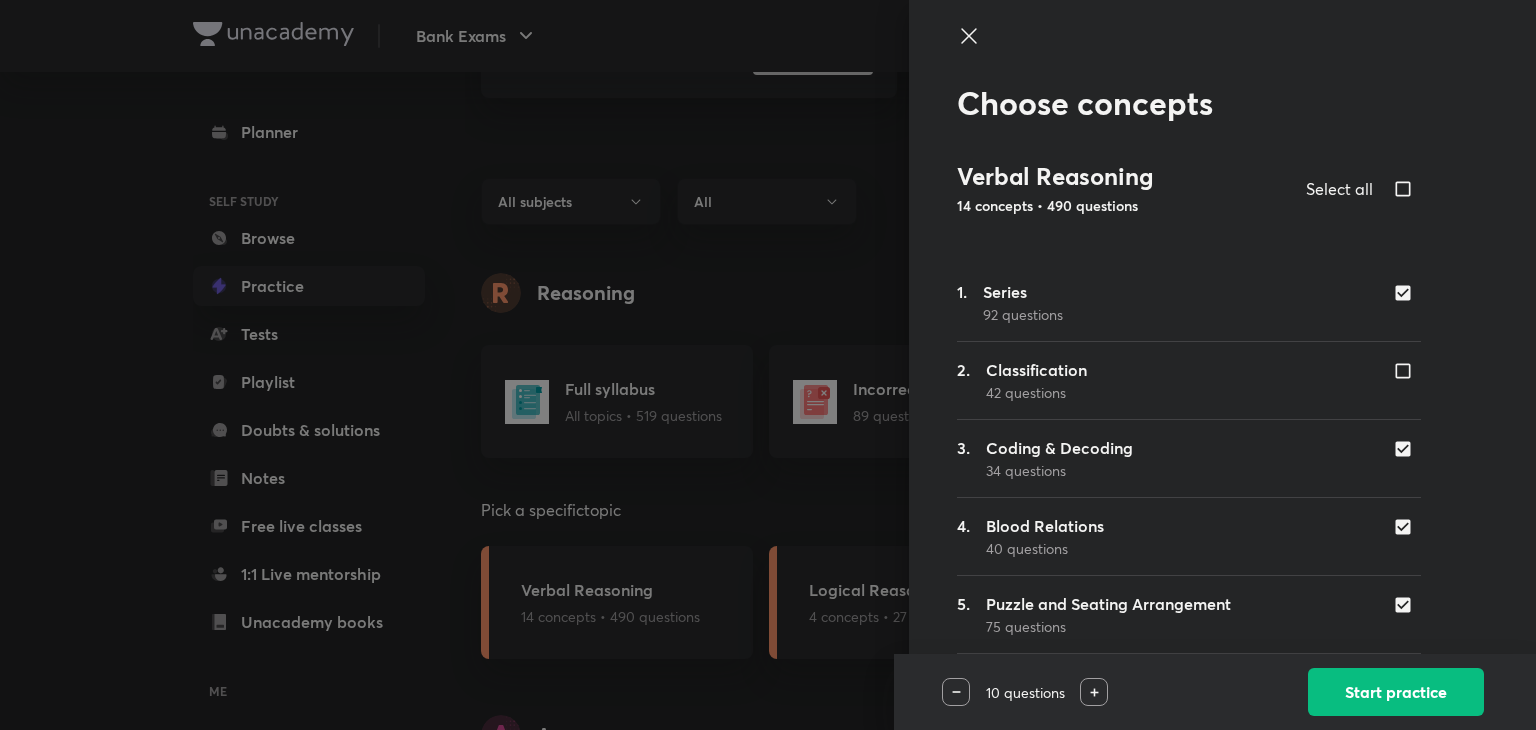 click at bounding box center (1407, 449) 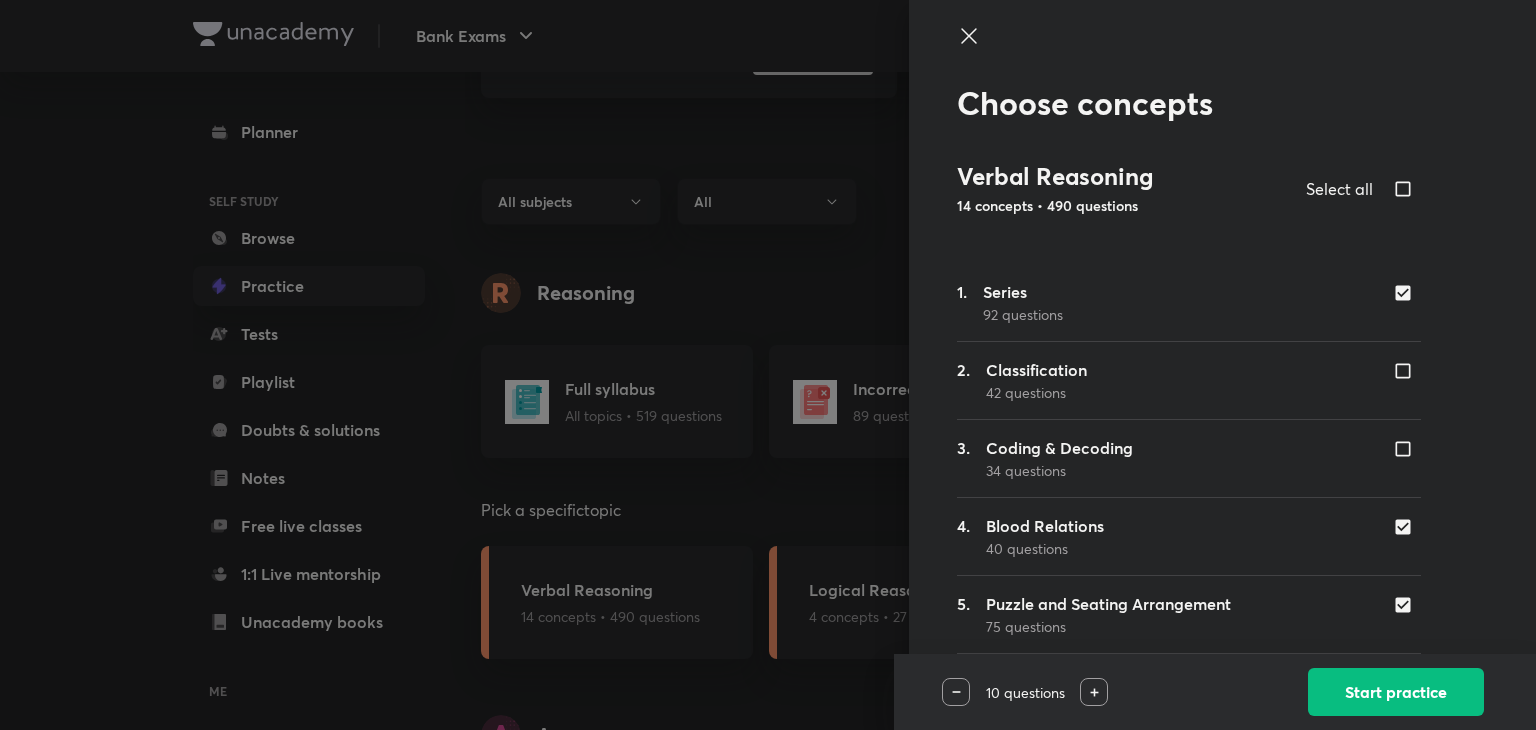 click at bounding box center (1407, 527) 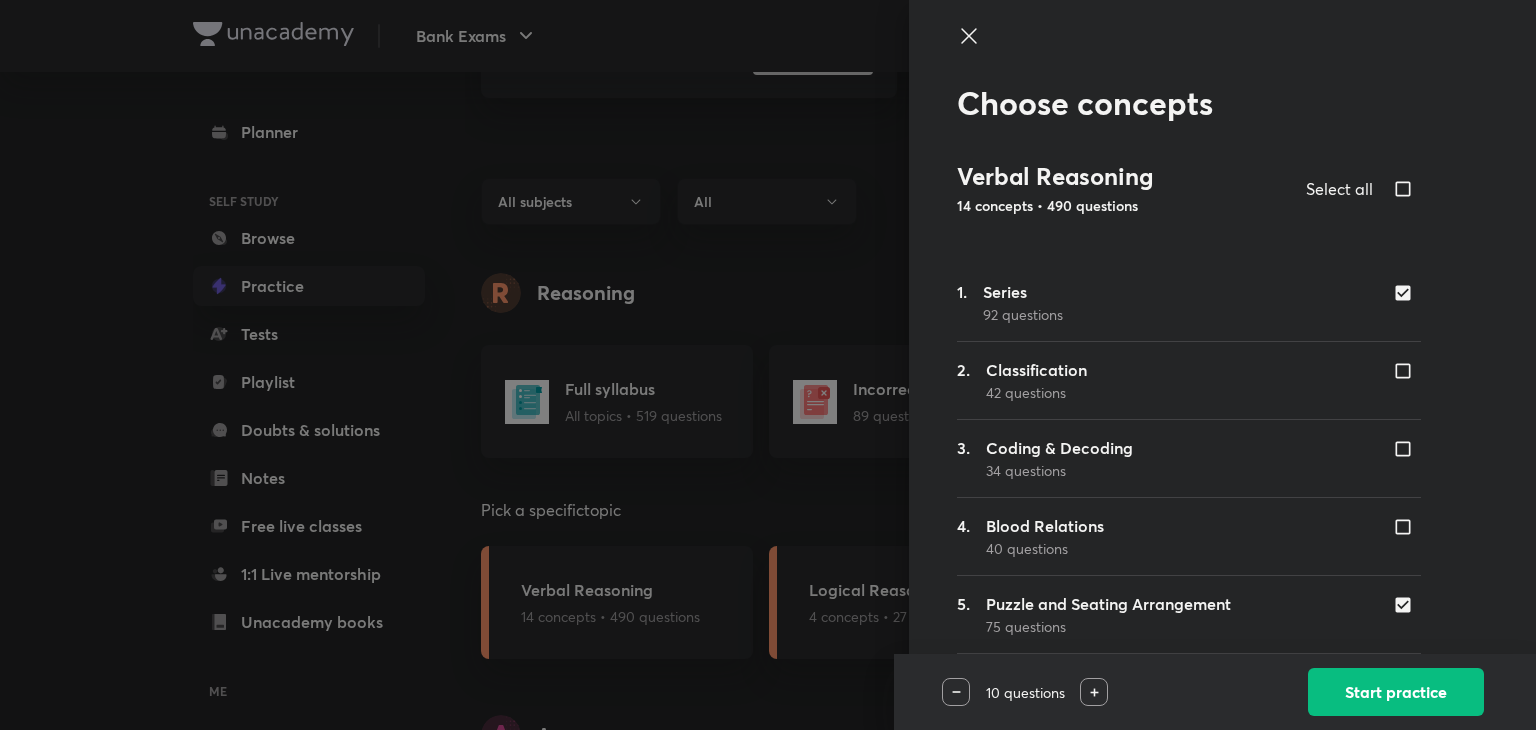 click at bounding box center (1407, 605) 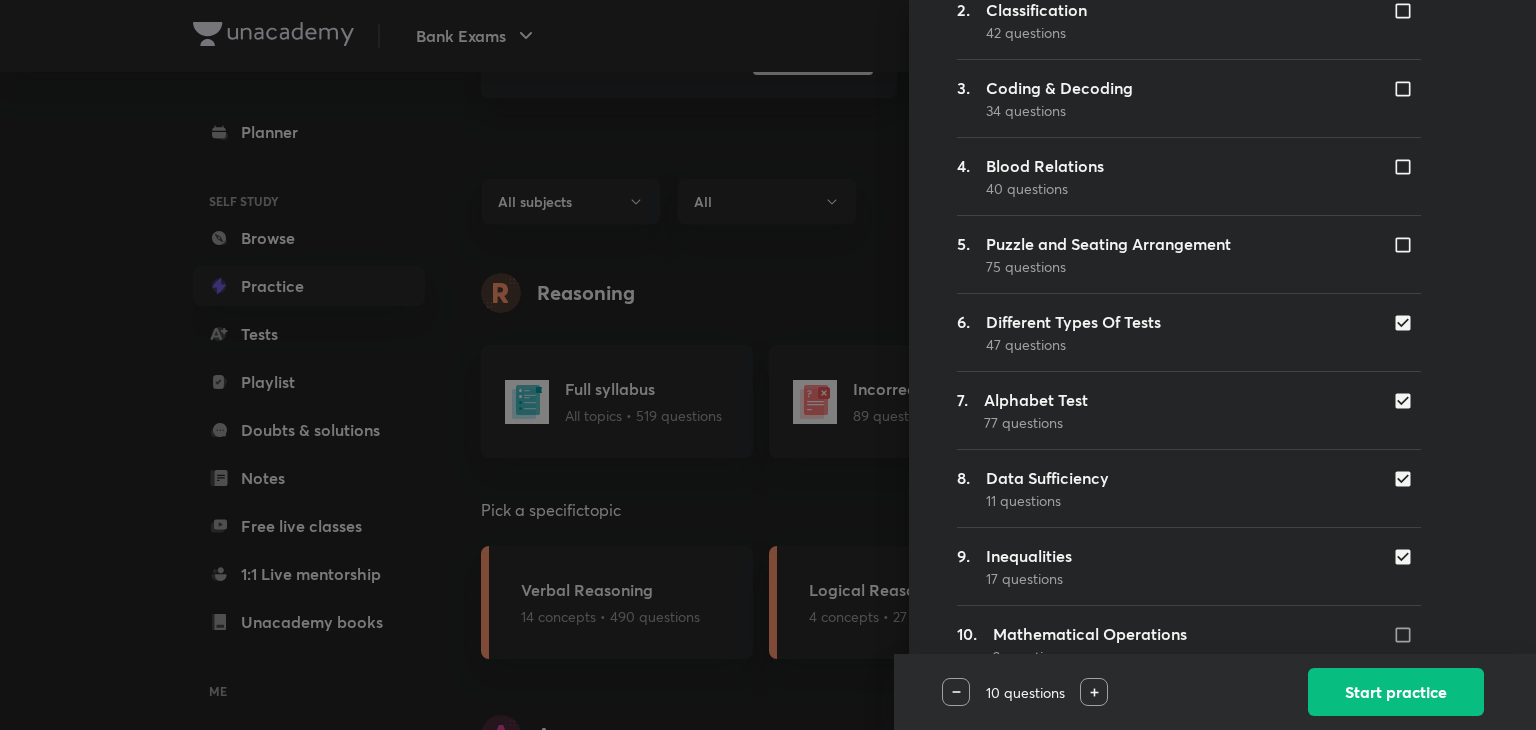 scroll, scrollTop: 400, scrollLeft: 0, axis: vertical 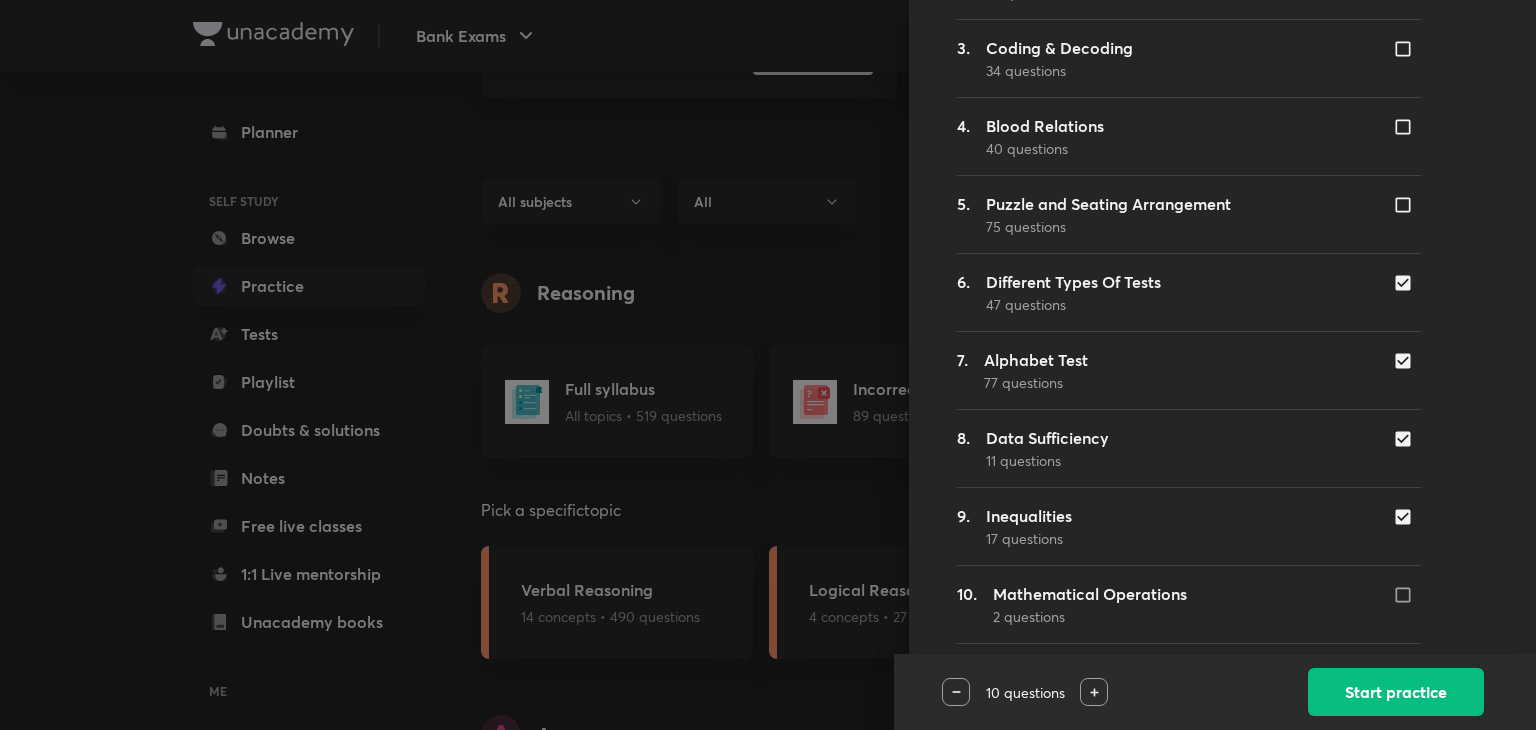 click at bounding box center (1407, 283) 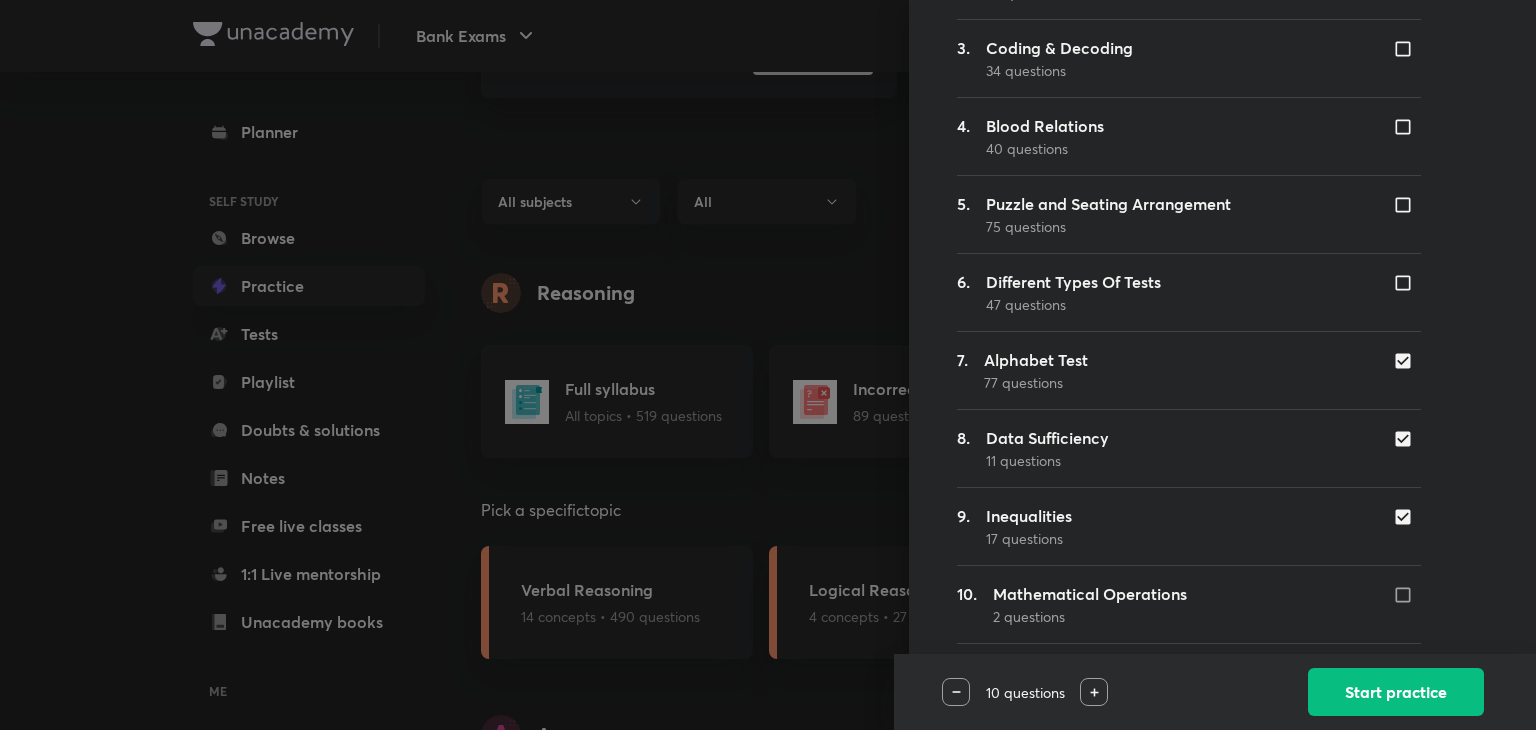 click at bounding box center (1407, 439) 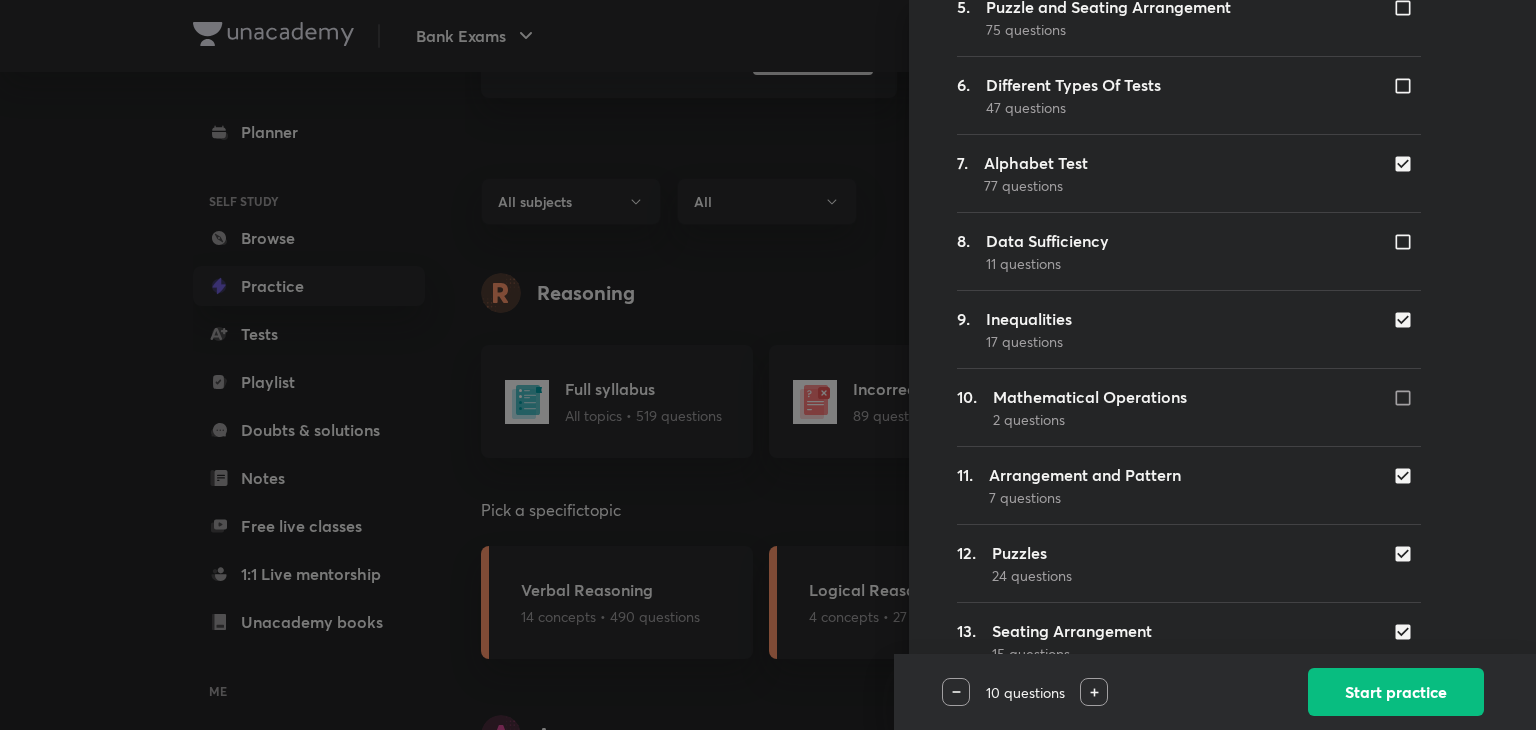 scroll, scrollTop: 600, scrollLeft: 0, axis: vertical 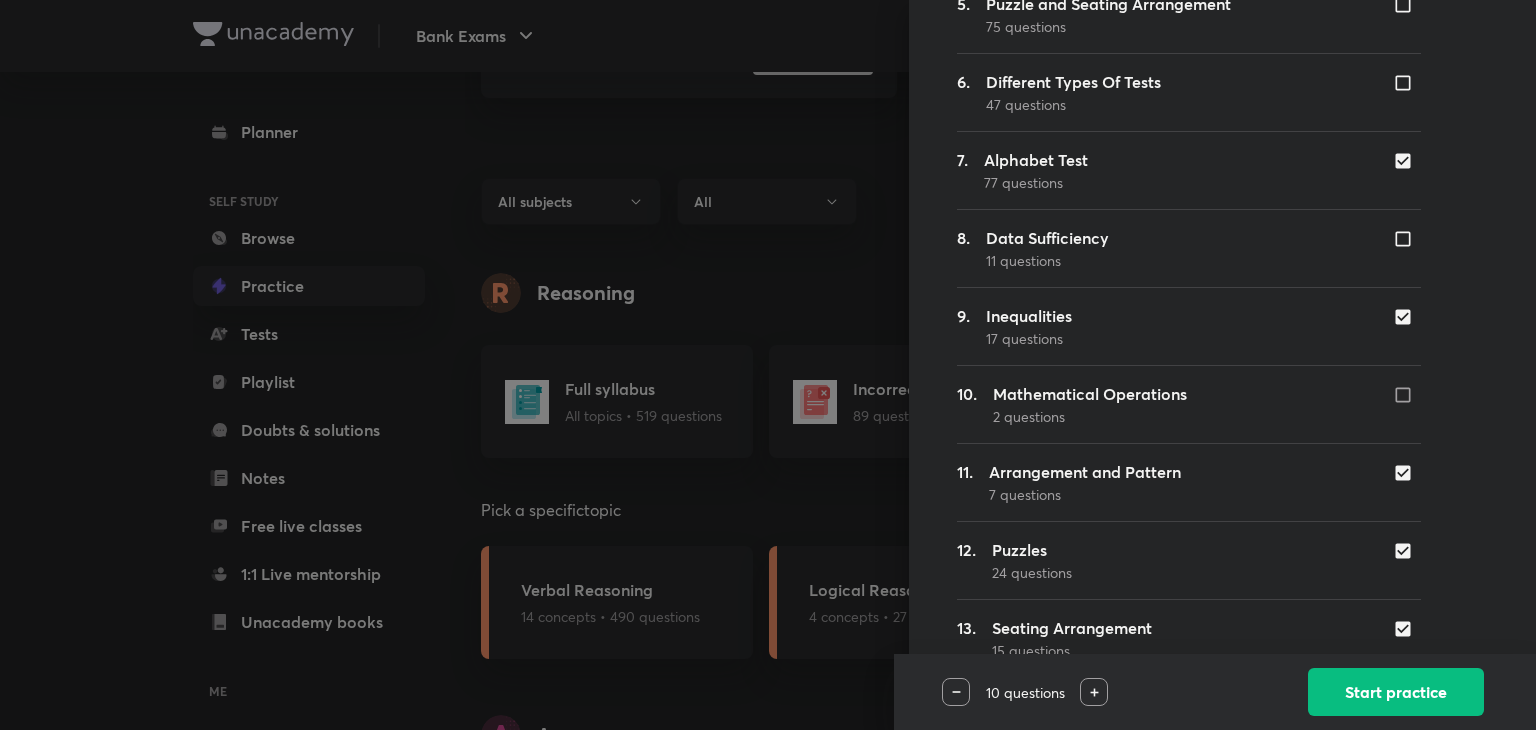 click at bounding box center [1407, 473] 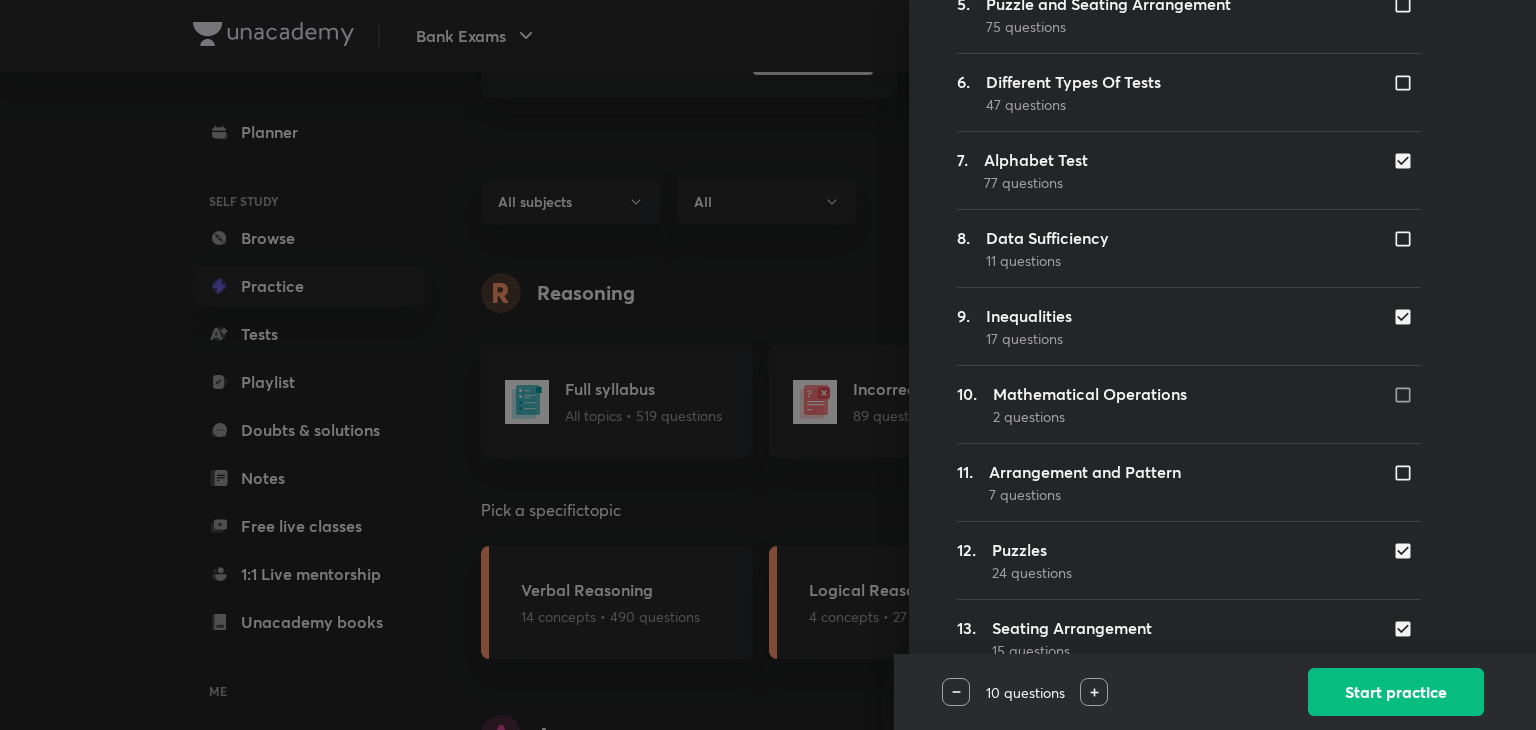 click on "12. Puzzles 24 questions" at bounding box center (1189, 560) 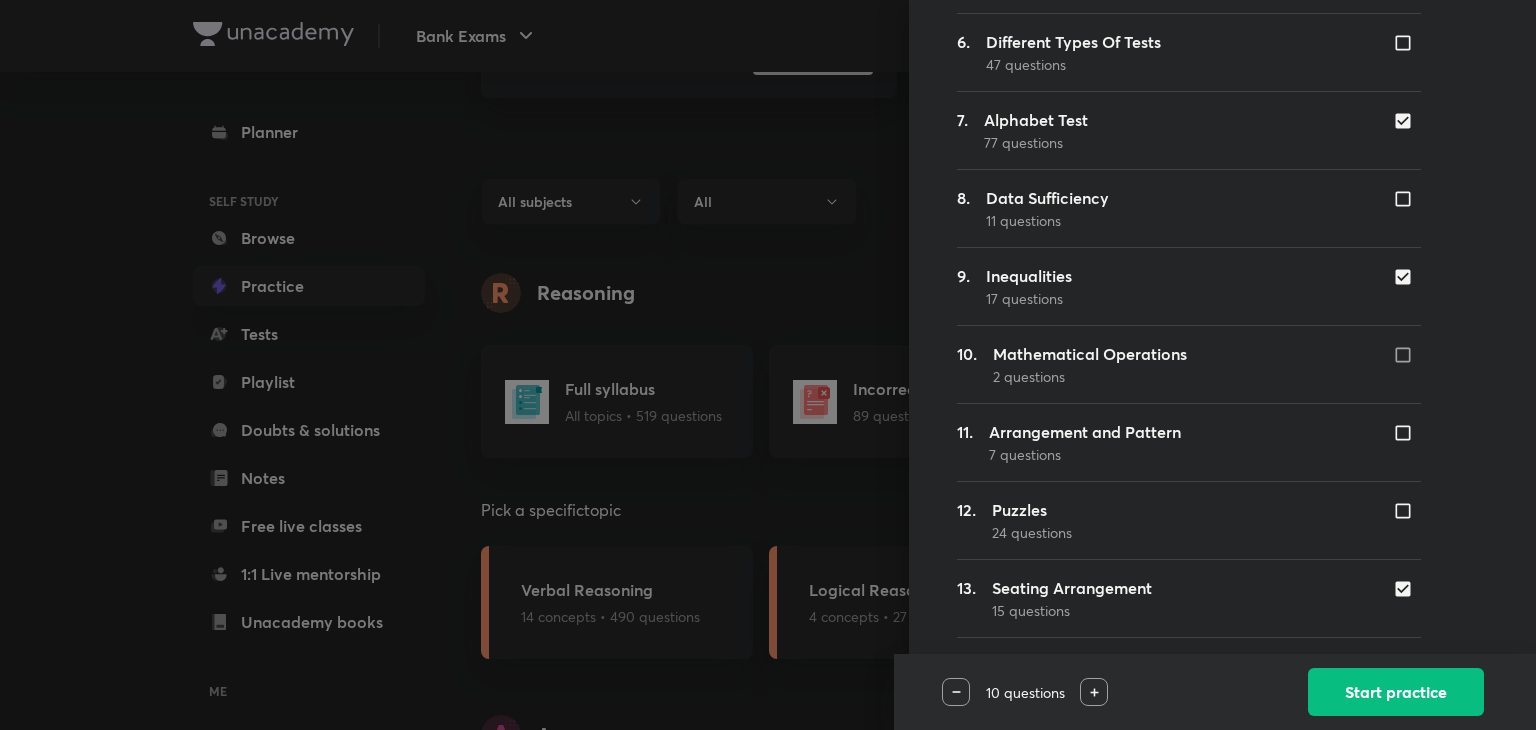 scroll, scrollTop: 680, scrollLeft: 0, axis: vertical 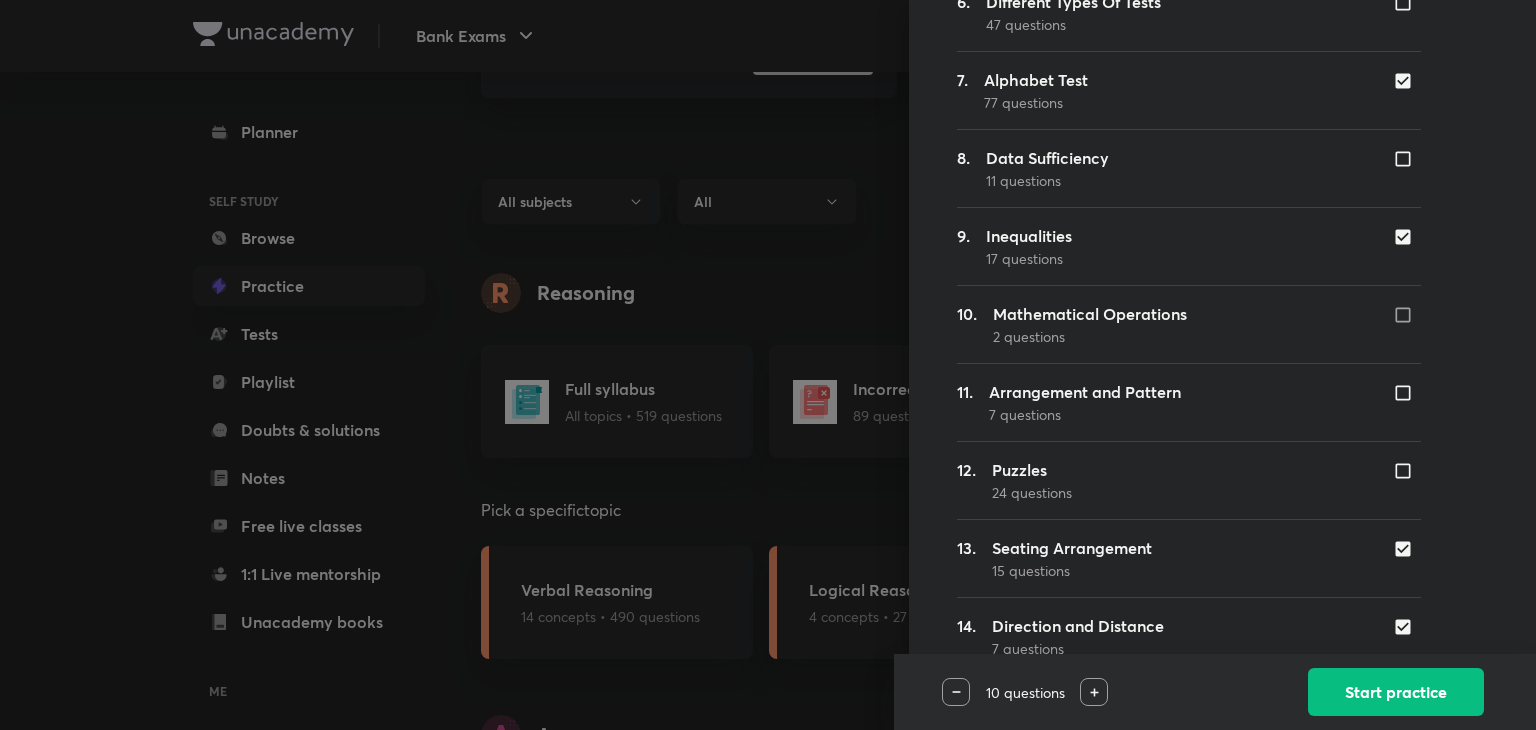 click at bounding box center [1407, 549] 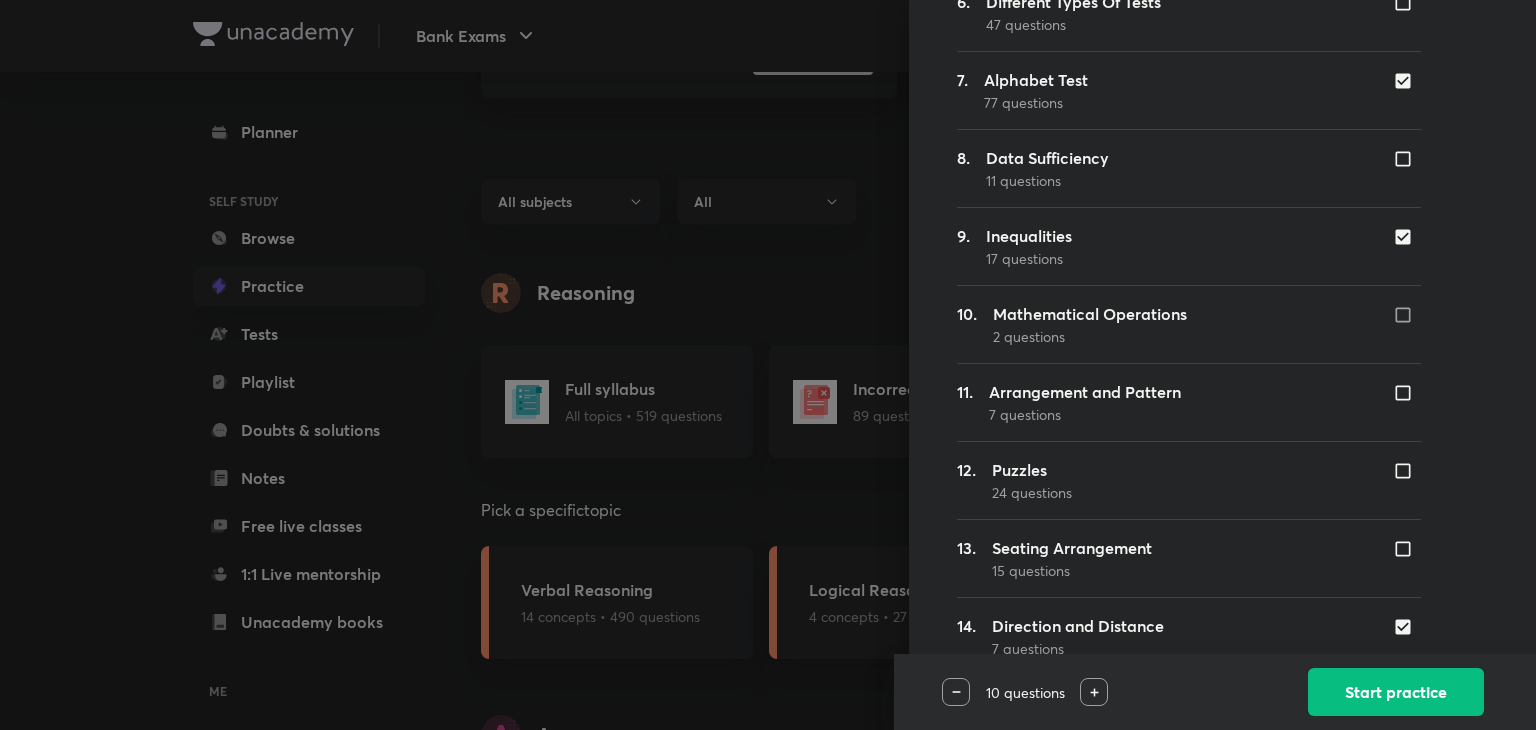 scroll, scrollTop: 705, scrollLeft: 0, axis: vertical 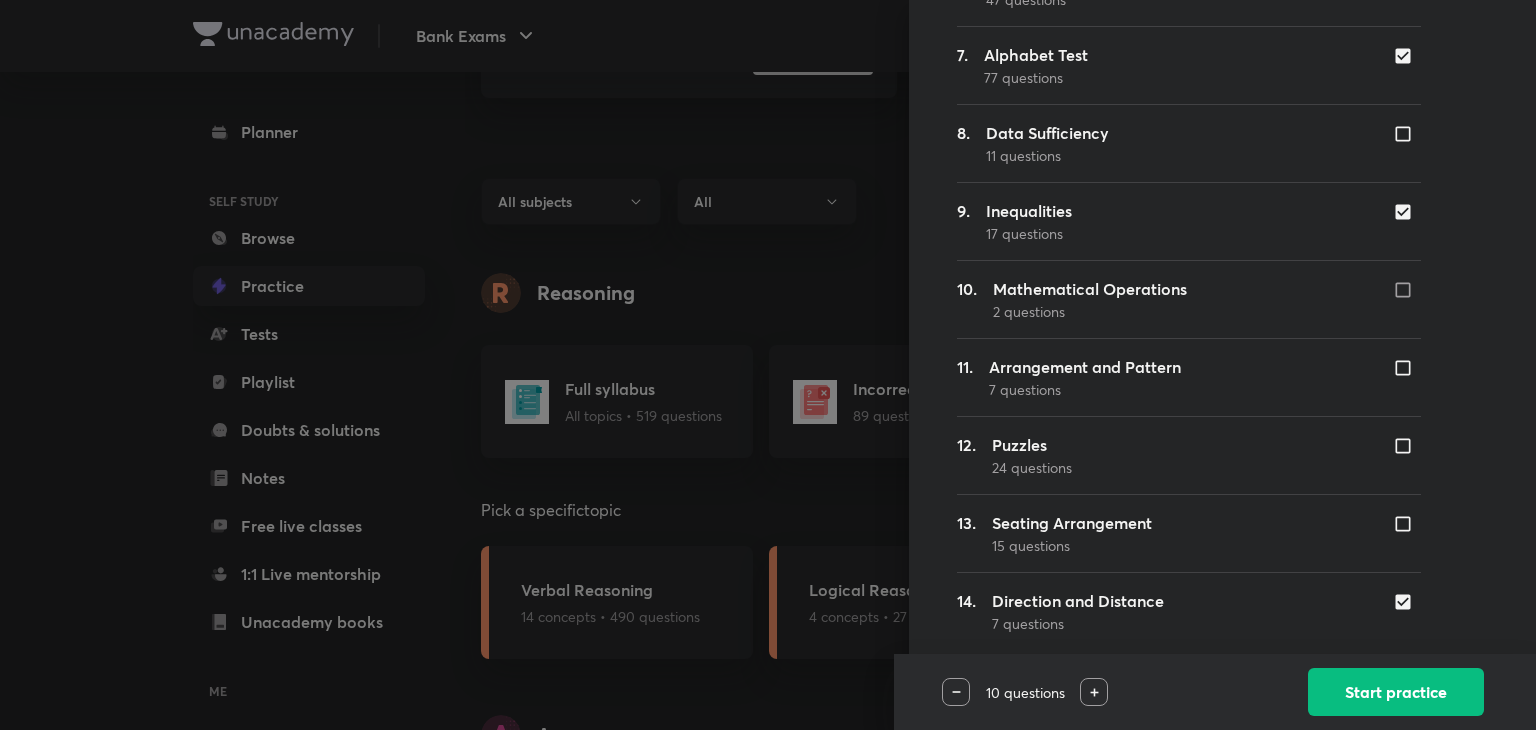 click at bounding box center (1094, 692) 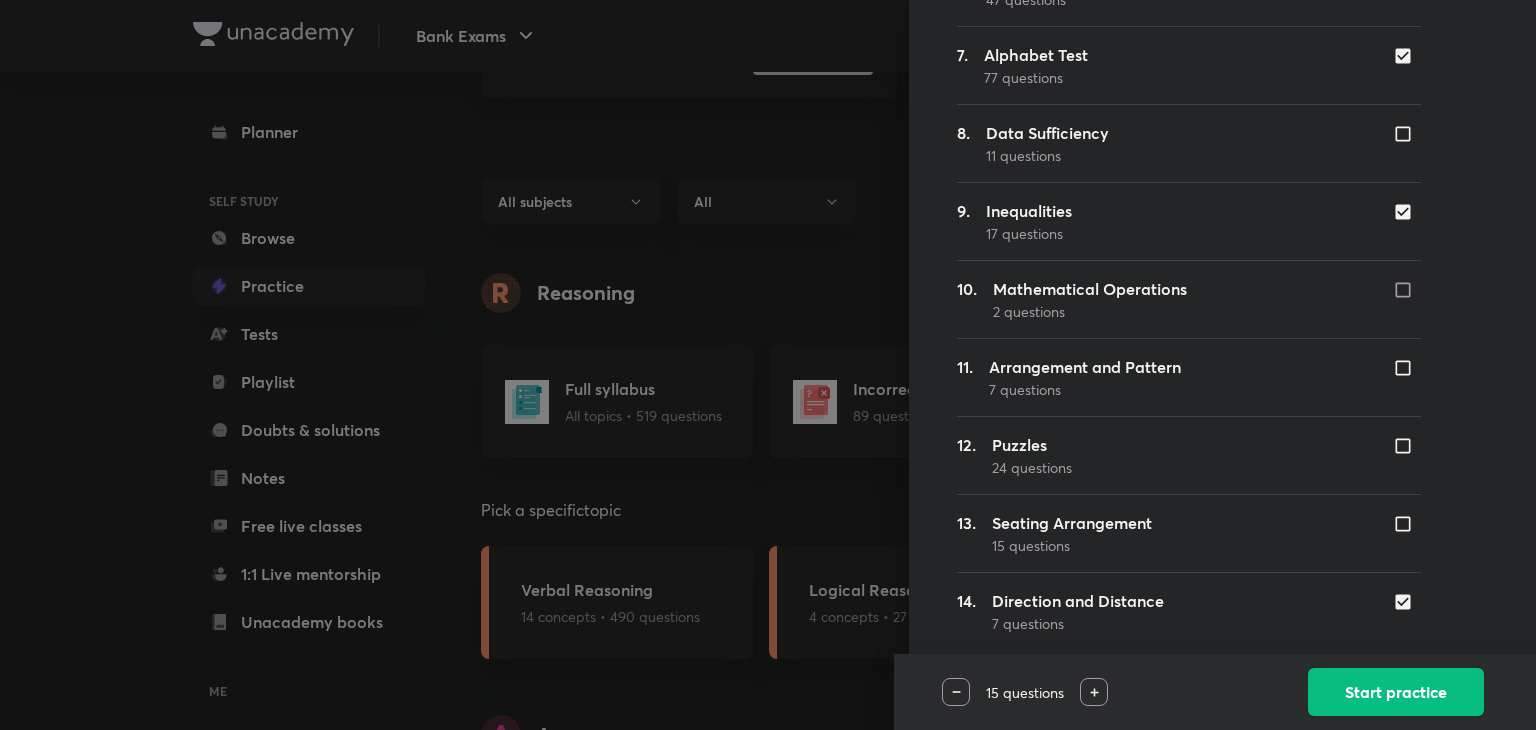 click at bounding box center [1094, 692] 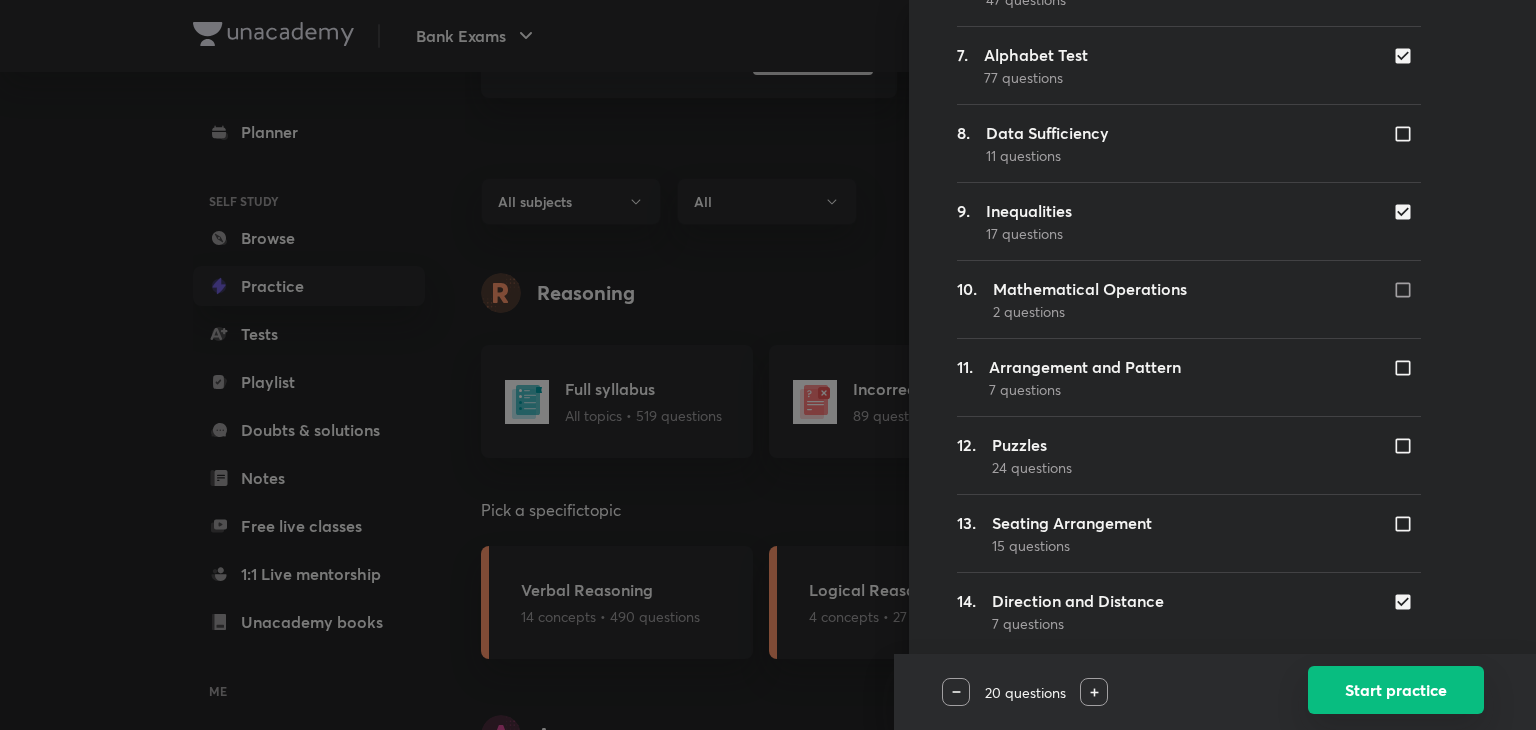 click on "Start practice" at bounding box center [1396, 690] 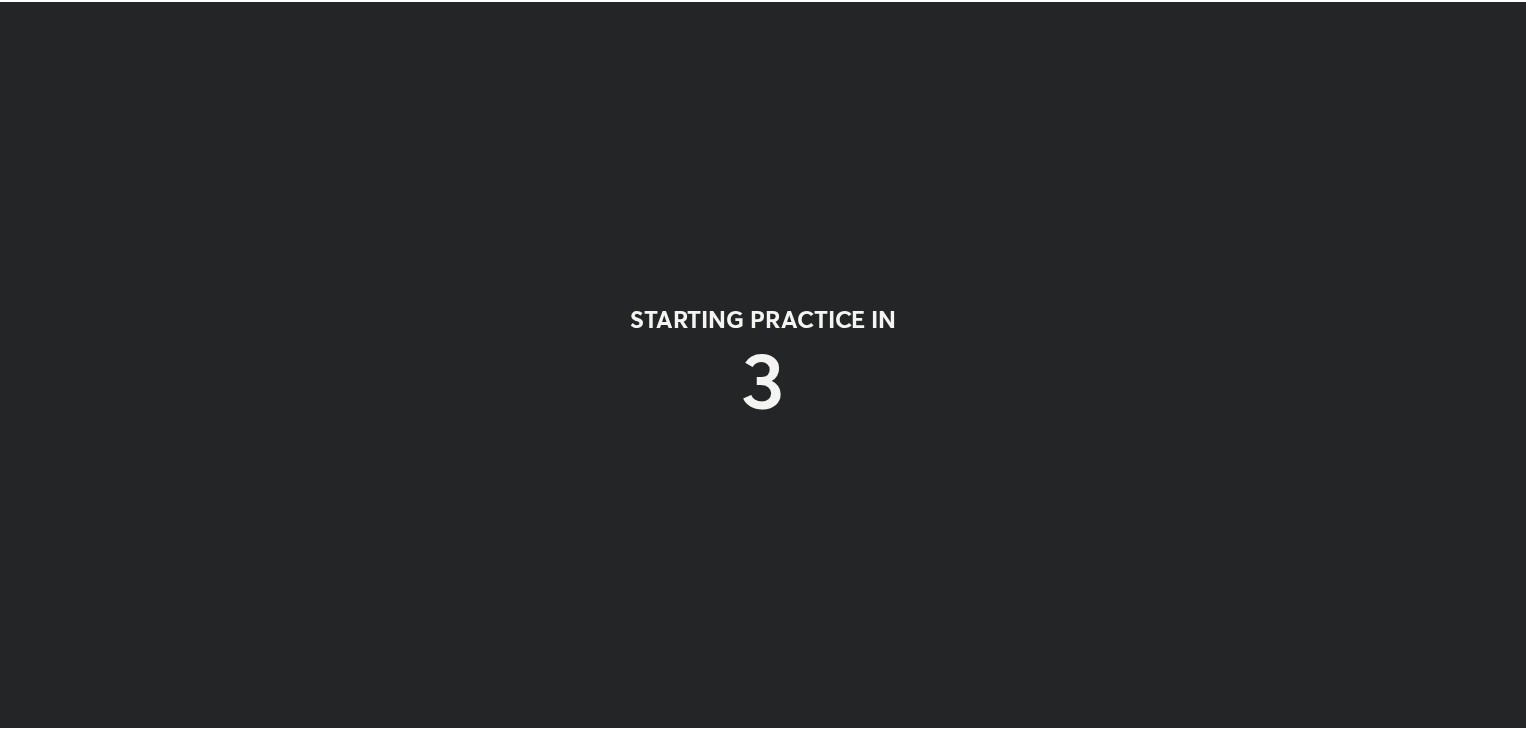 scroll, scrollTop: 0, scrollLeft: 0, axis: both 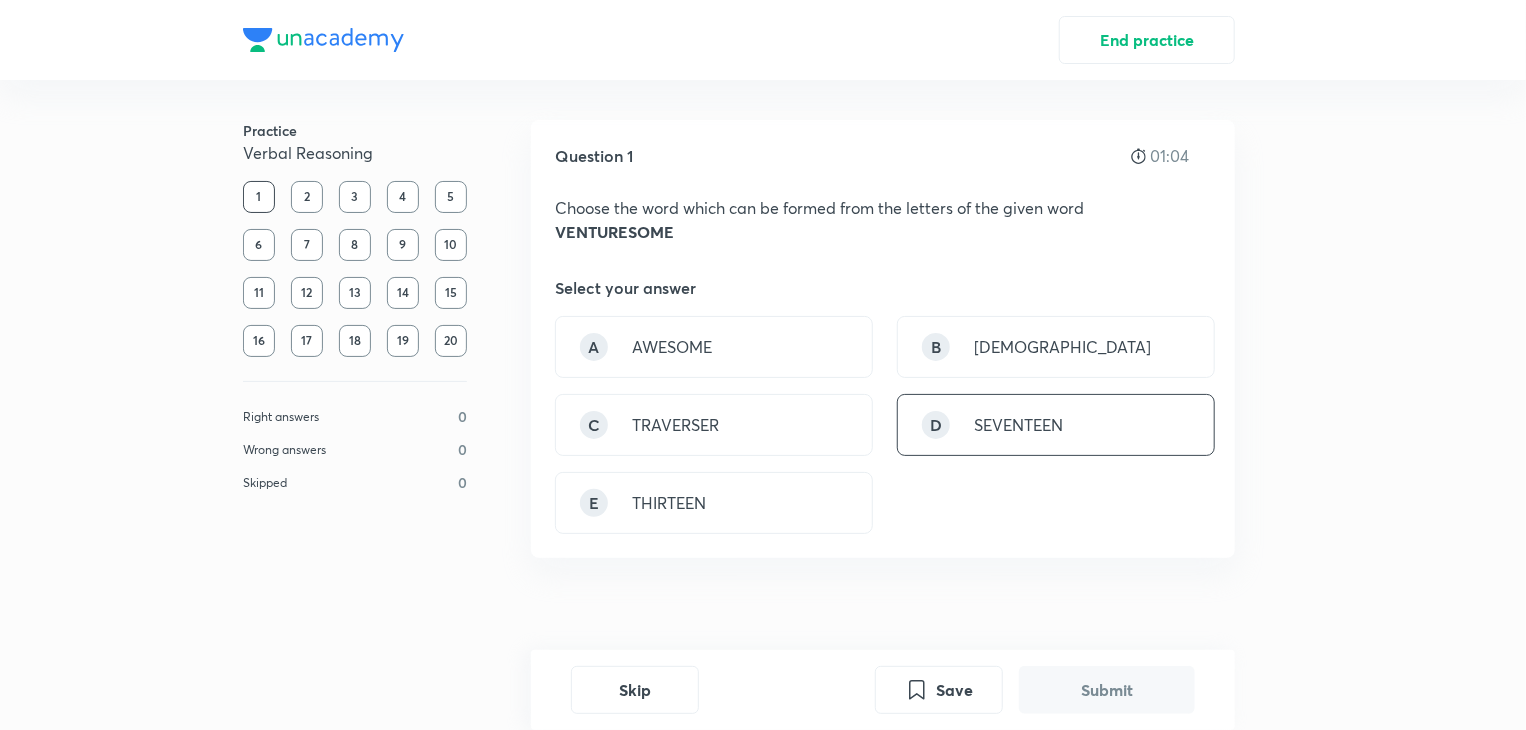click on "SEVENTEEN" at bounding box center [1018, 425] 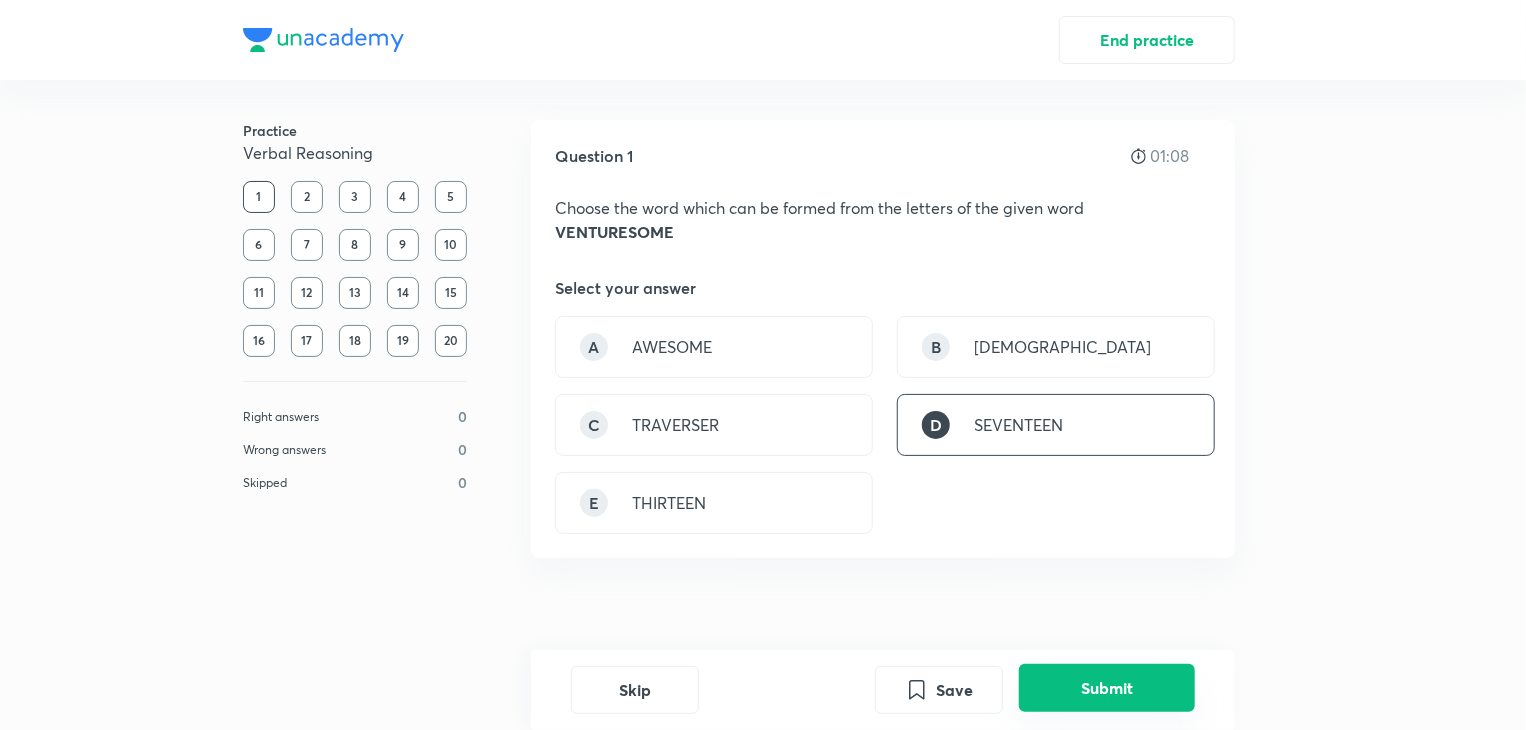 click on "Submit" at bounding box center [1107, 688] 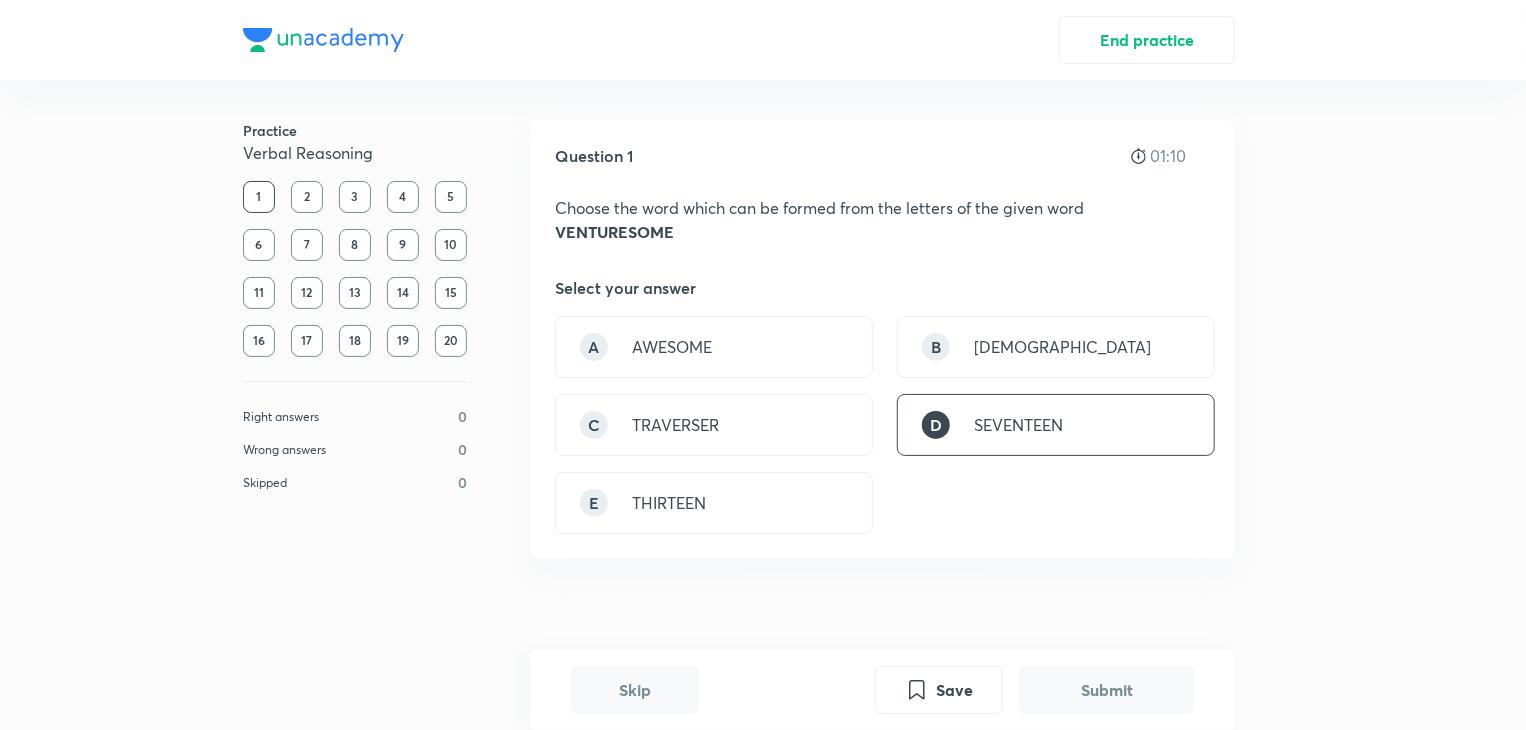 scroll, scrollTop: 506, scrollLeft: 0, axis: vertical 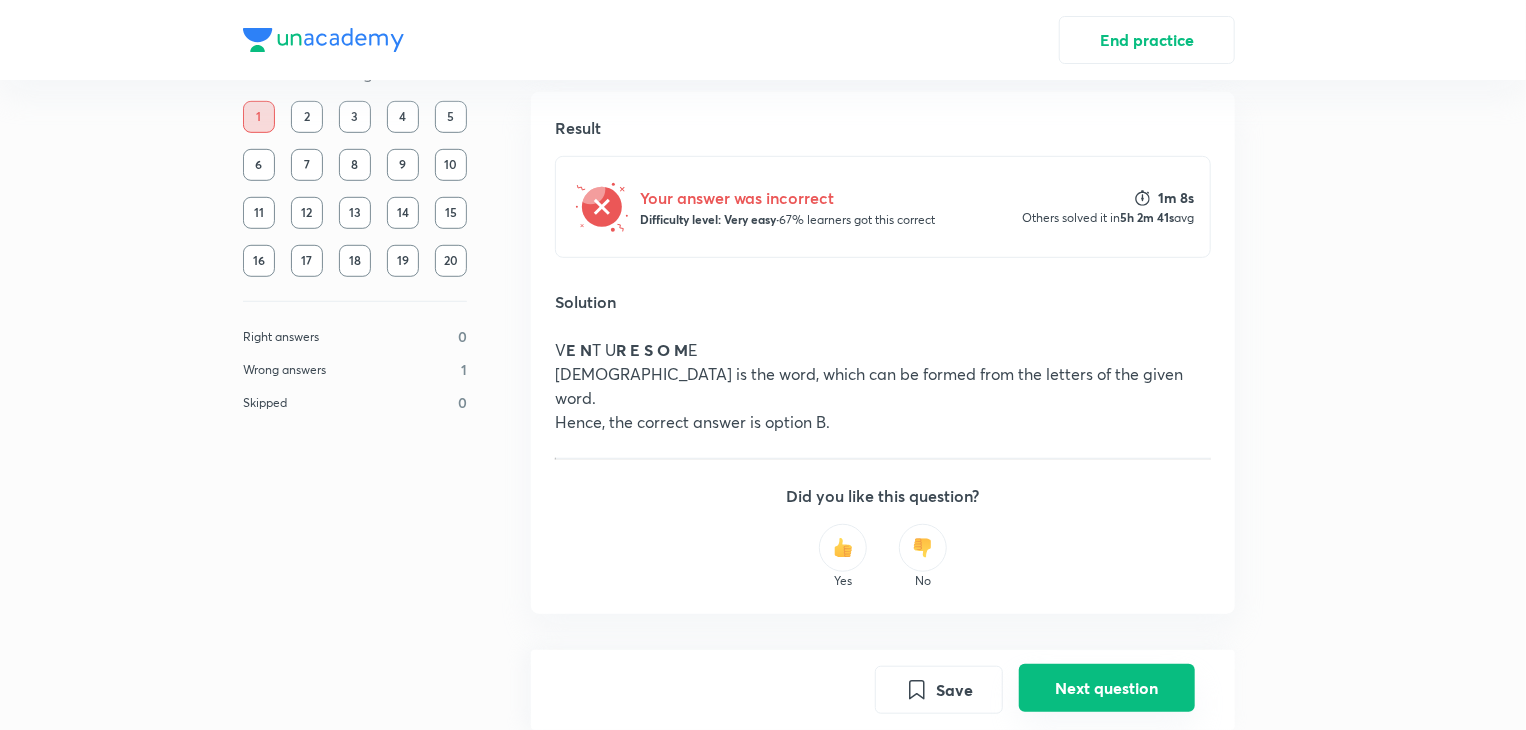 click on "Next question" at bounding box center (1107, 688) 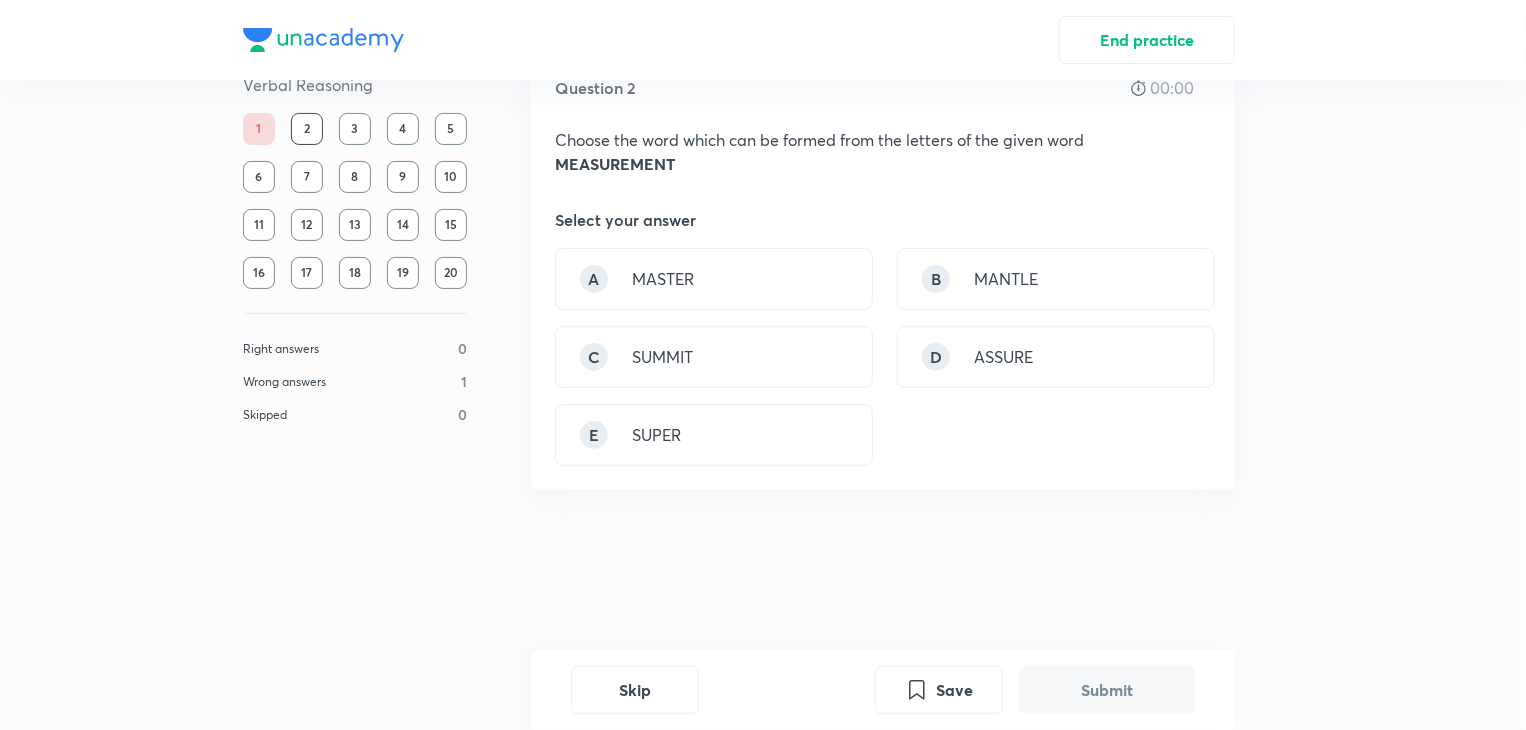 scroll, scrollTop: 0, scrollLeft: 0, axis: both 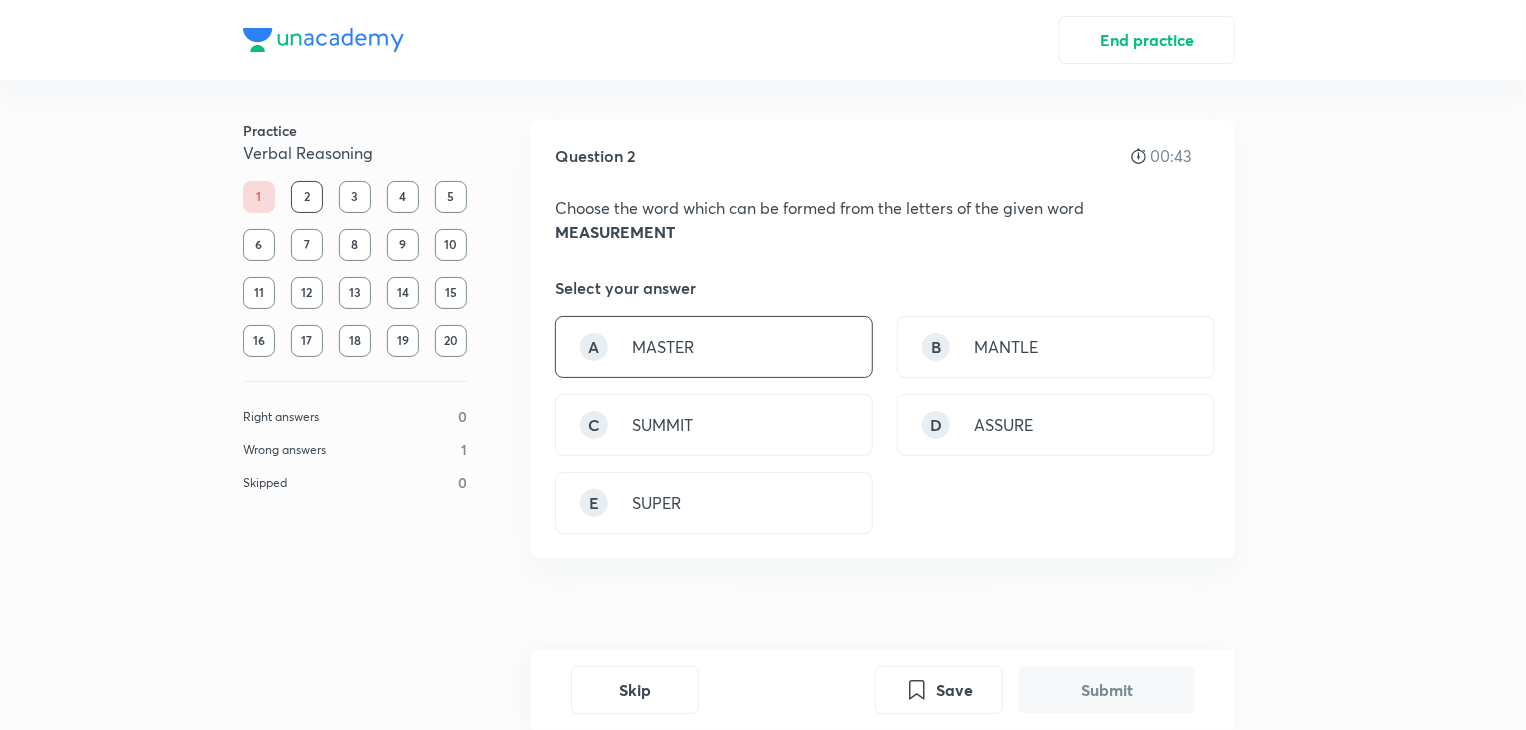 click on "MASTER" at bounding box center [663, 347] 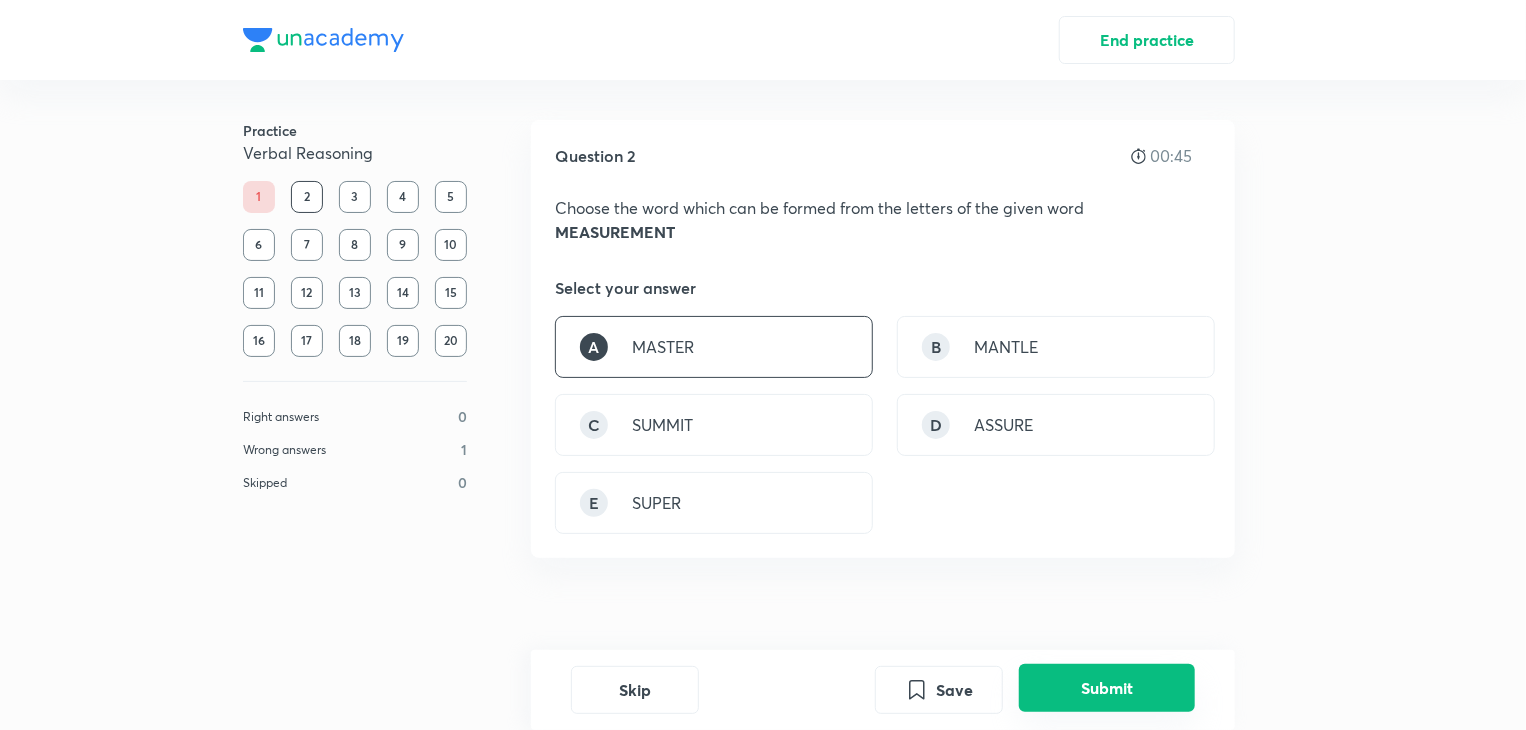 click on "Submit" at bounding box center [1107, 688] 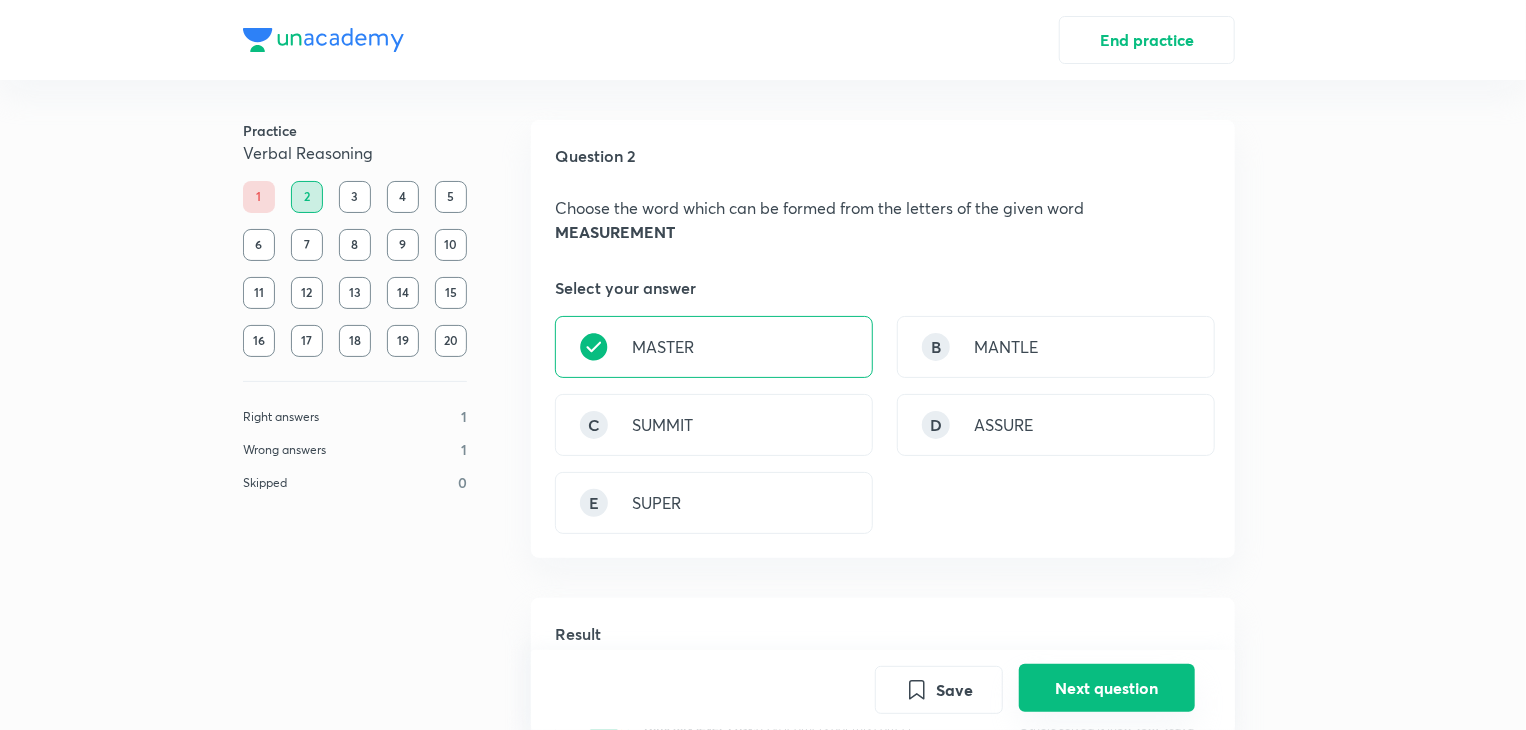 scroll, scrollTop: 506, scrollLeft: 0, axis: vertical 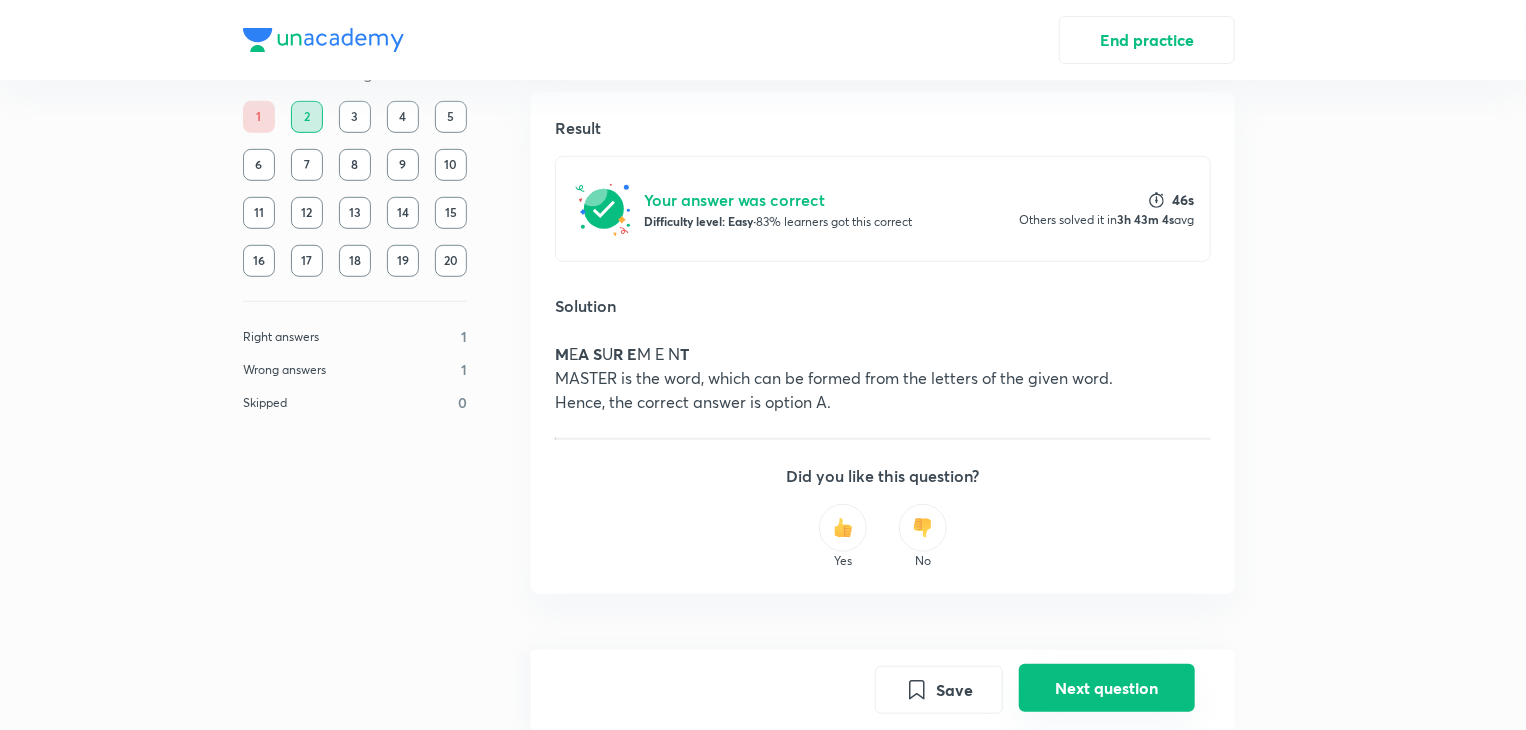 click on "Next question" at bounding box center [1107, 688] 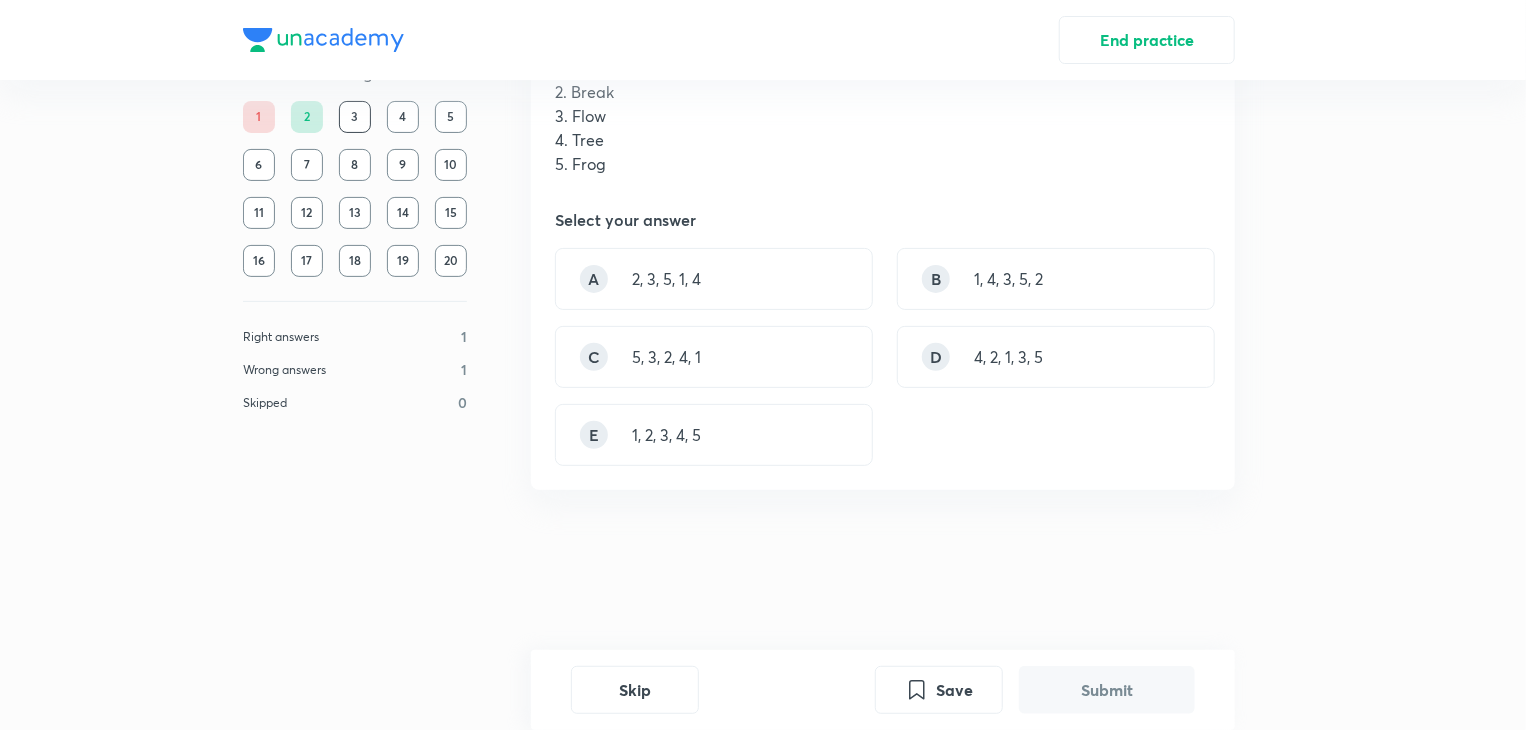 scroll, scrollTop: 0, scrollLeft: 0, axis: both 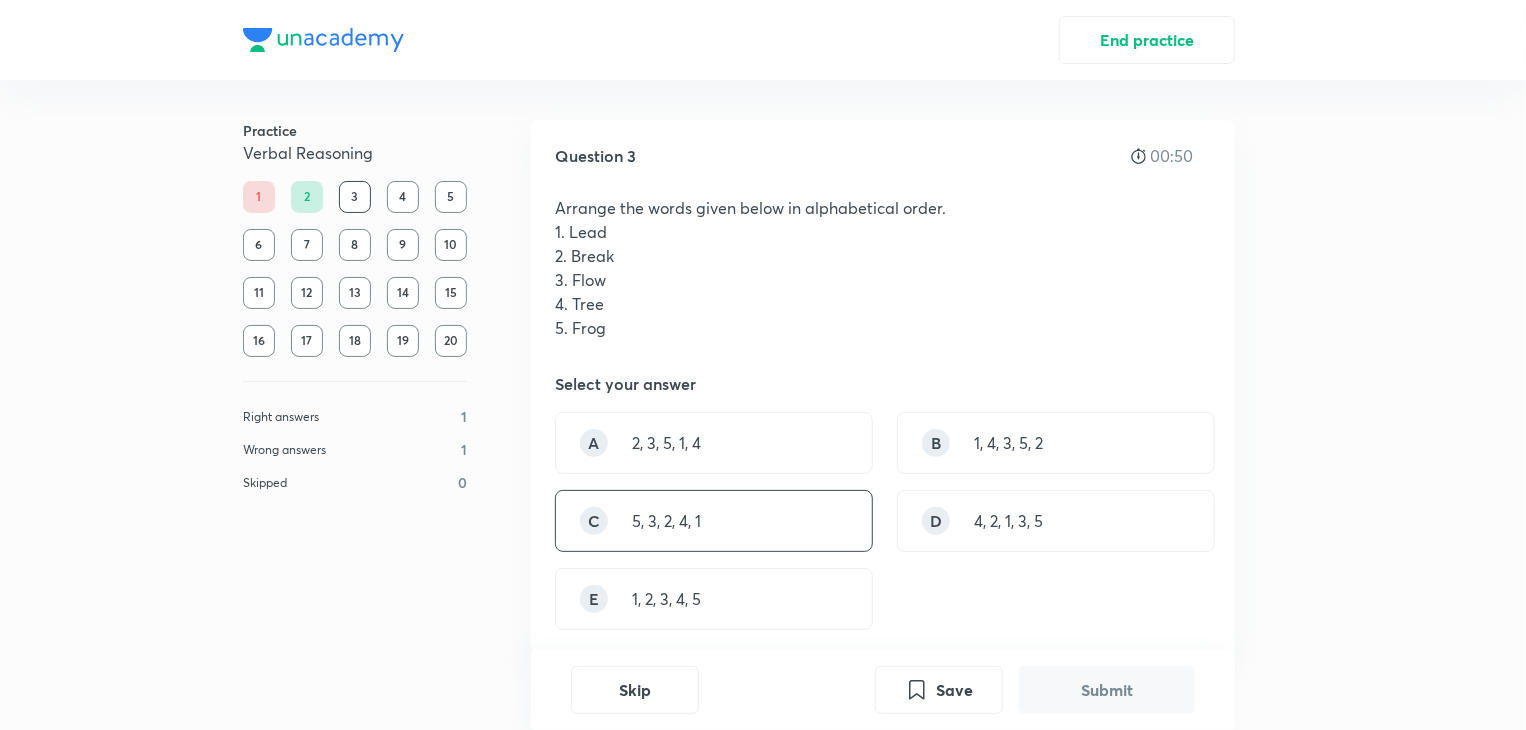 click on "5, 3, 2, 4, 1" at bounding box center (666, 521) 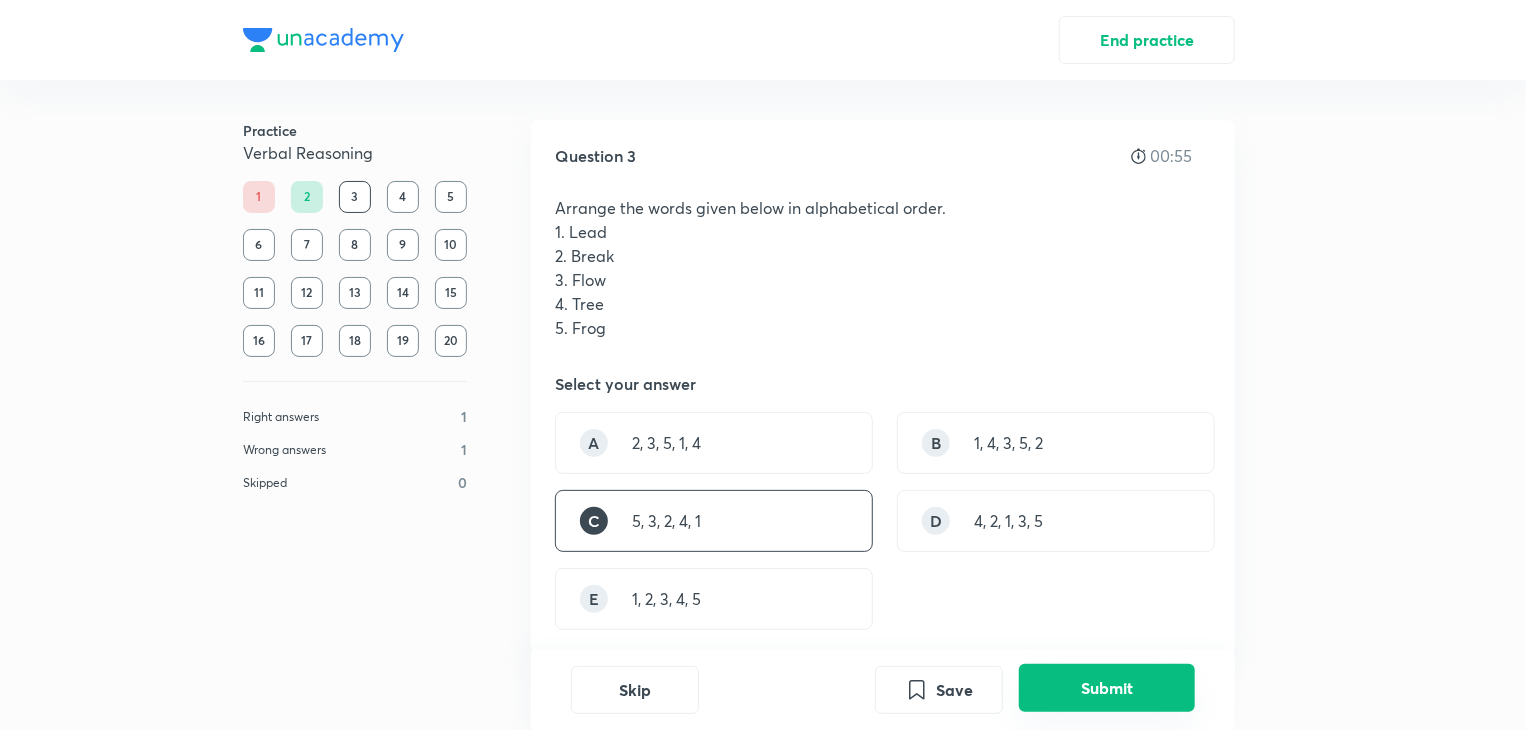 click on "Submit" at bounding box center [1107, 688] 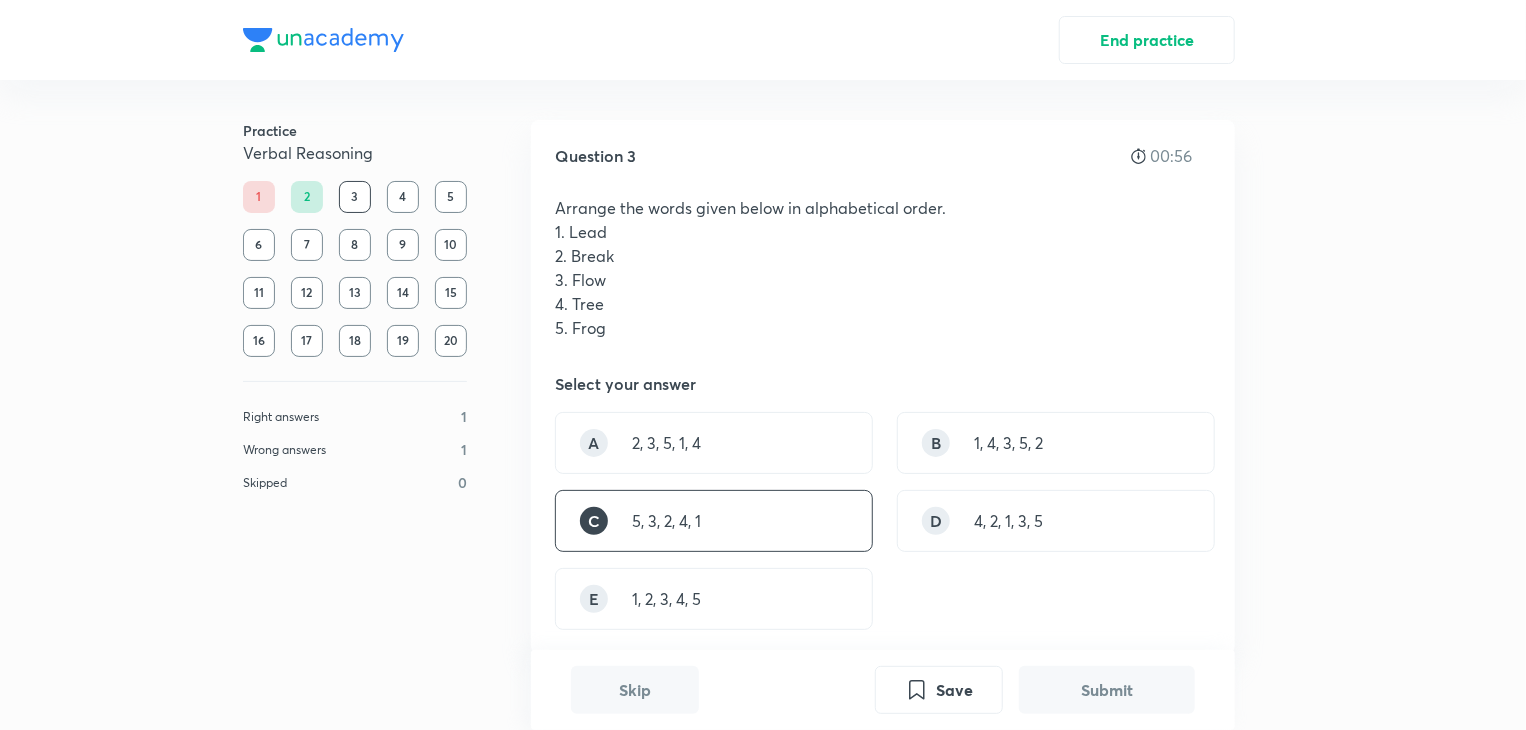 scroll, scrollTop: 692, scrollLeft: 0, axis: vertical 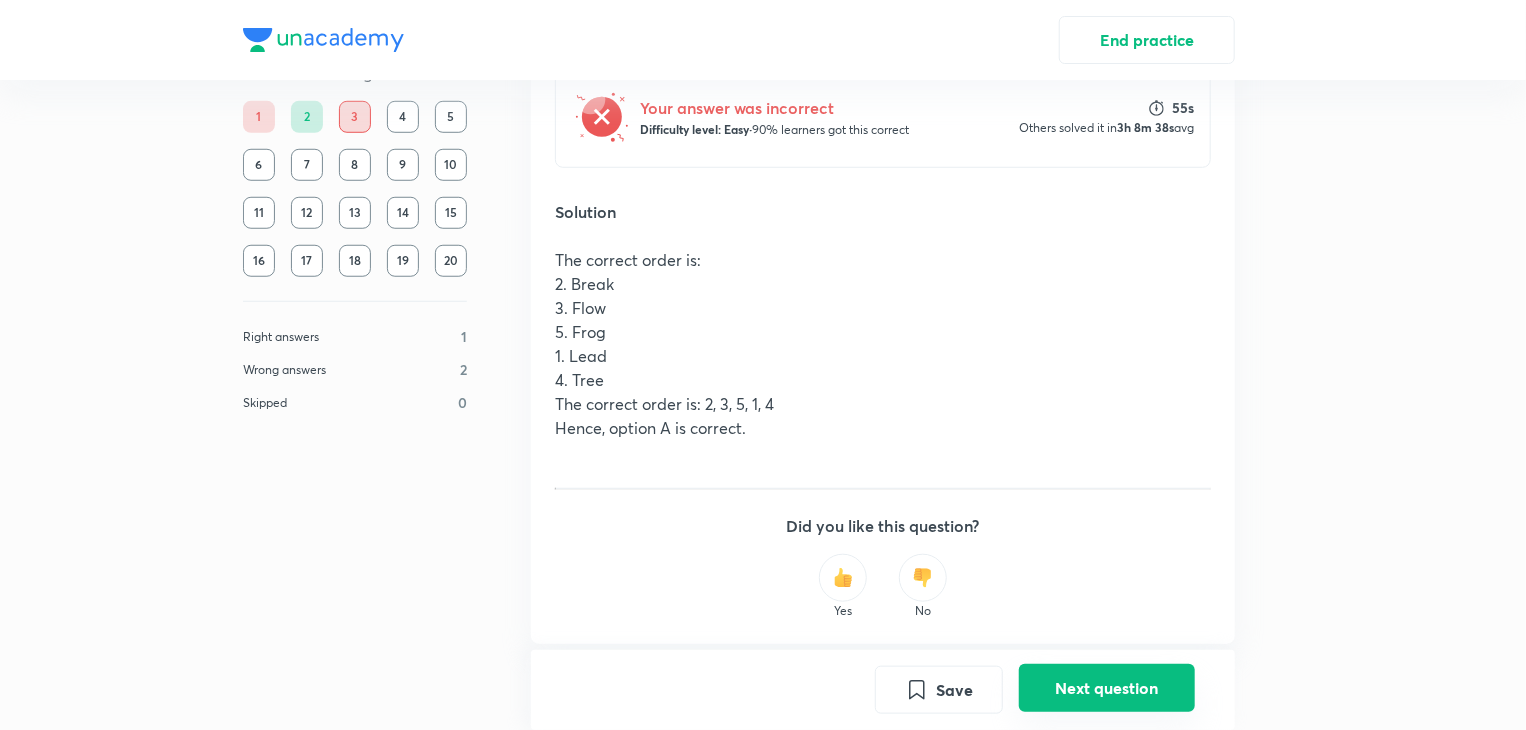click on "Next question" at bounding box center [1107, 688] 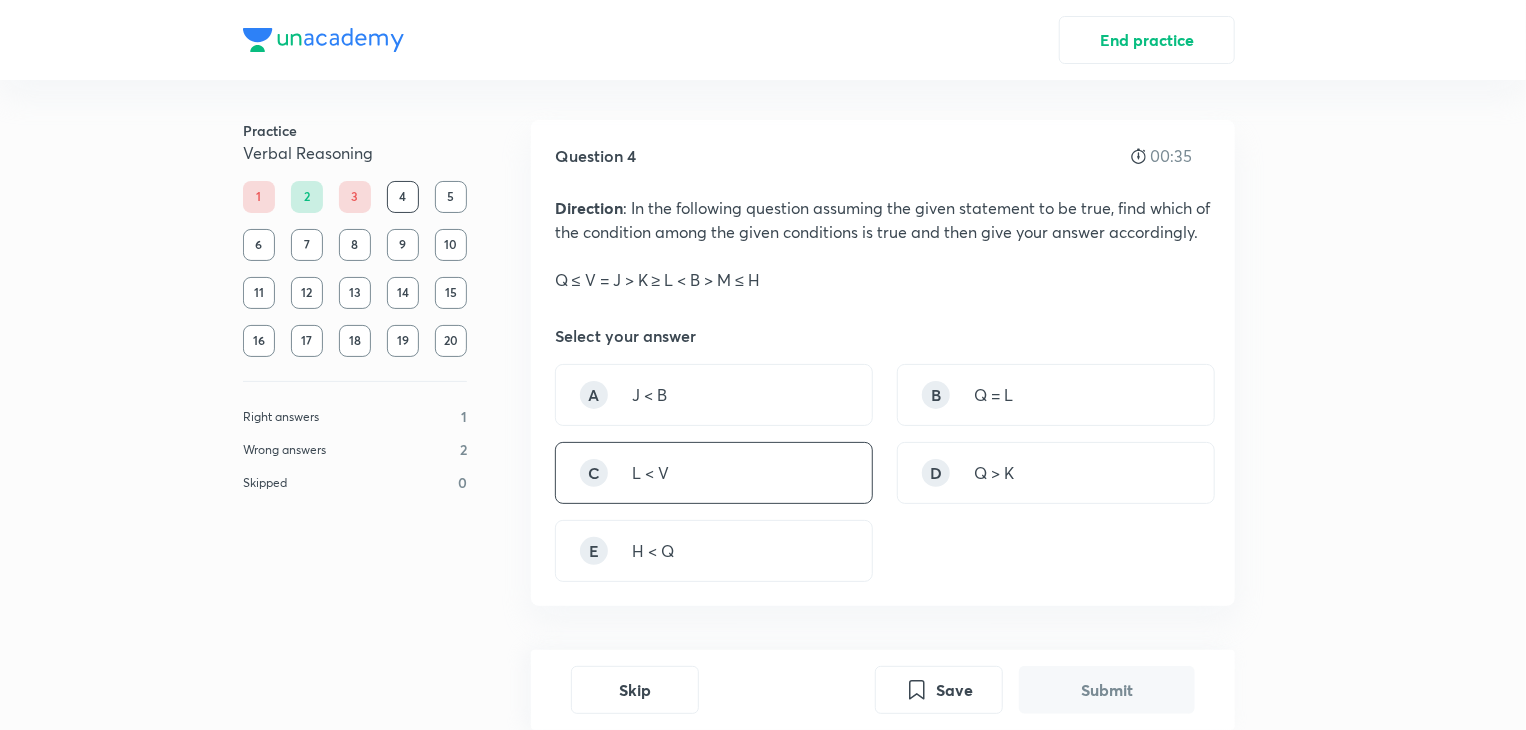 click on "C L < V" at bounding box center [714, 473] 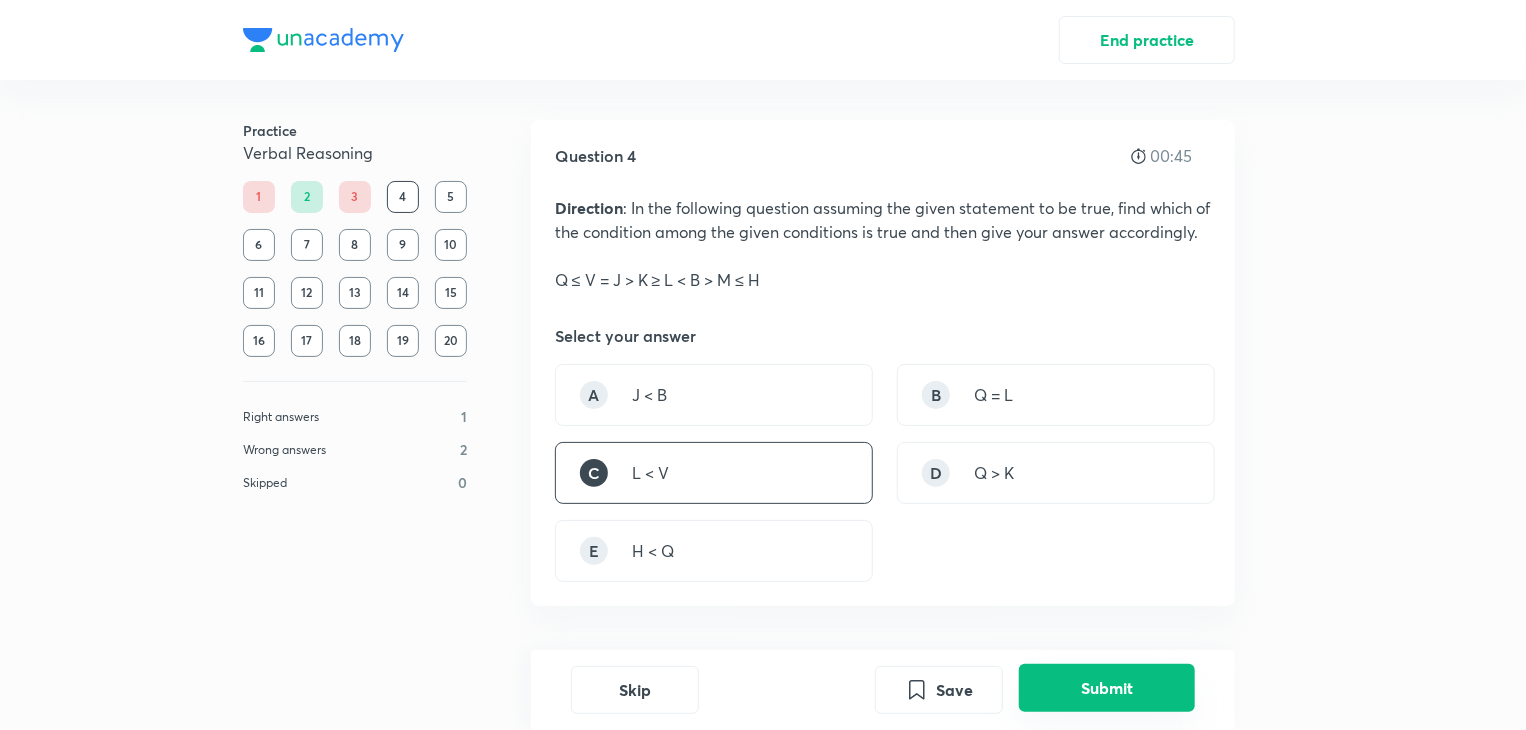 click on "Submit" at bounding box center (1107, 688) 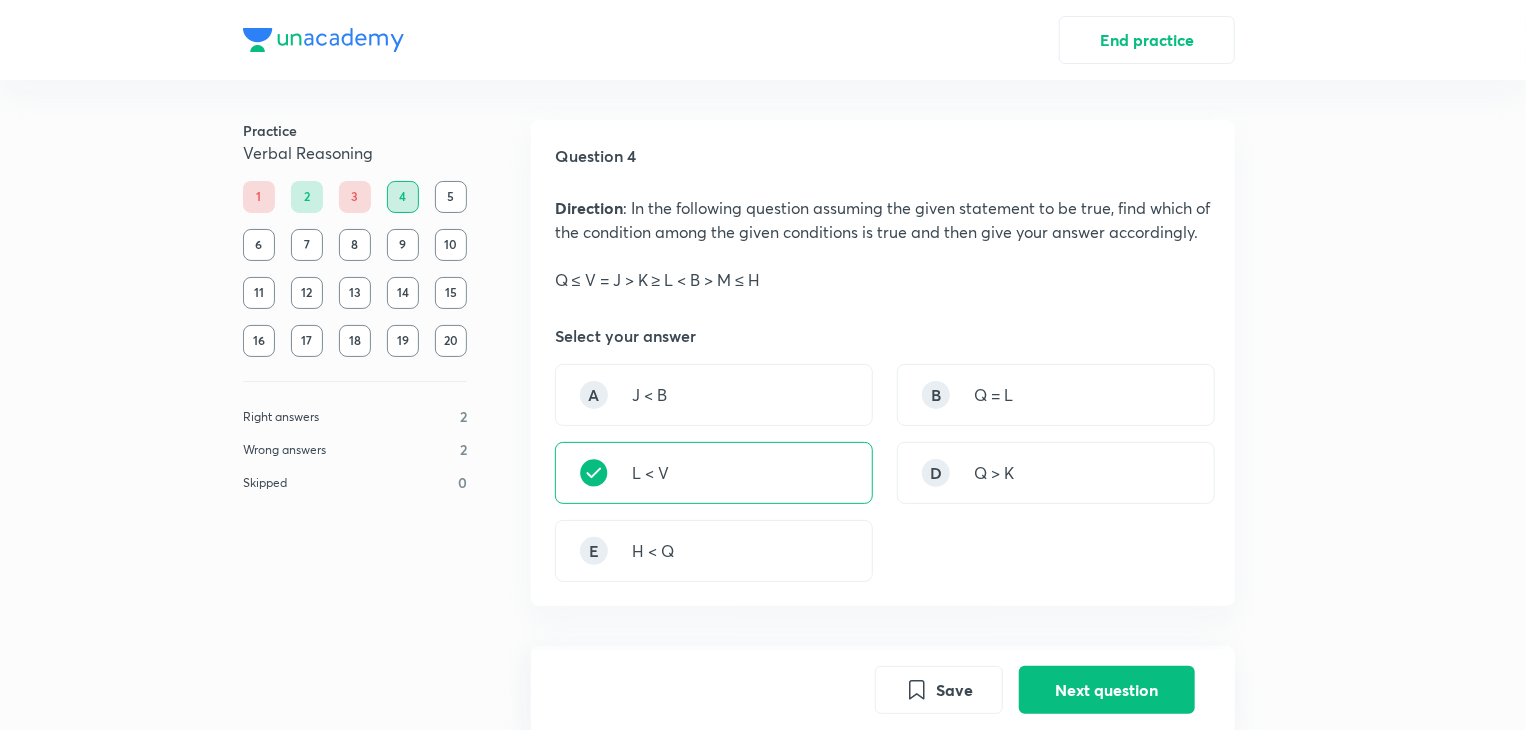 scroll, scrollTop: 668, scrollLeft: 0, axis: vertical 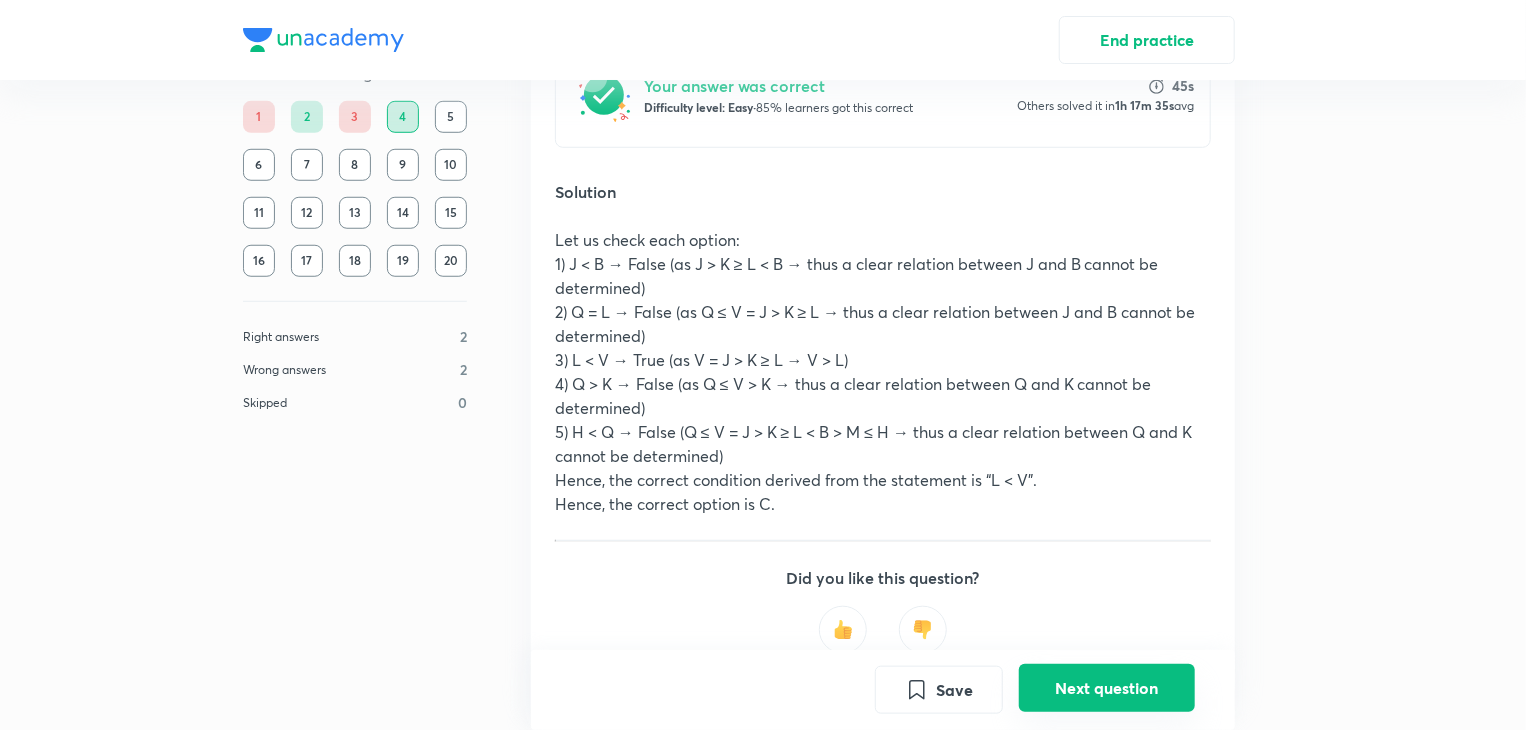 click on "Next question" at bounding box center [1107, 688] 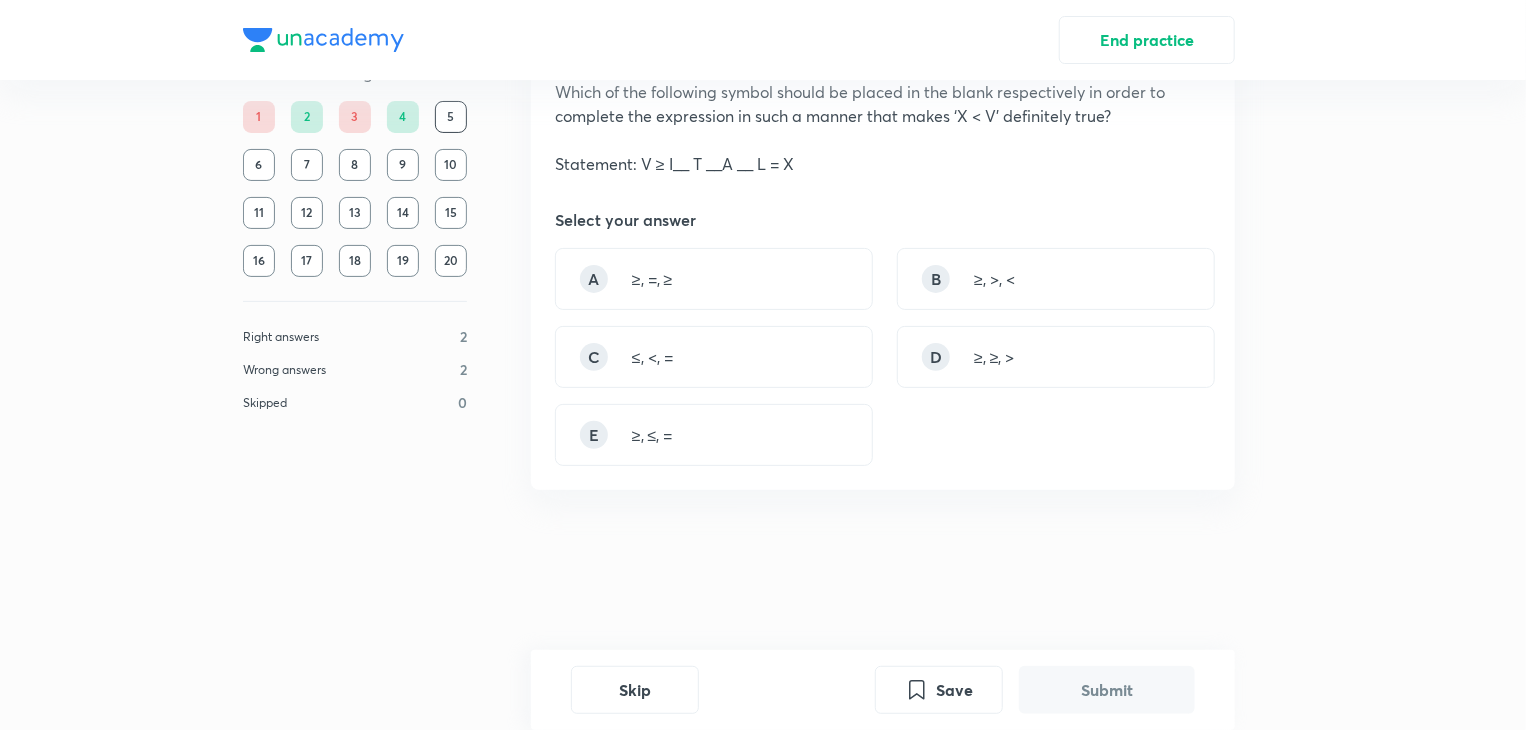 scroll, scrollTop: 0, scrollLeft: 0, axis: both 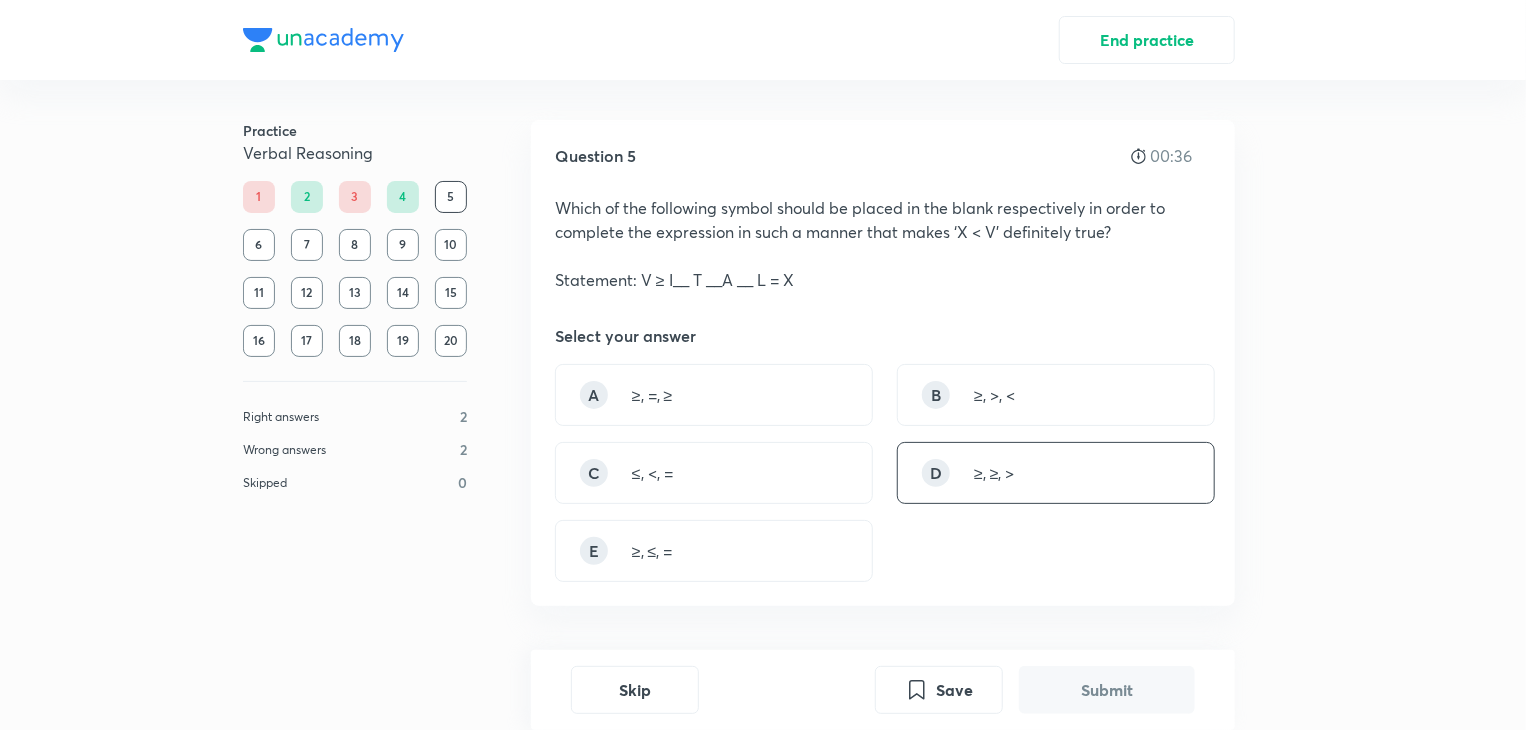 click on "≥, ≥, >" at bounding box center (994, 473) 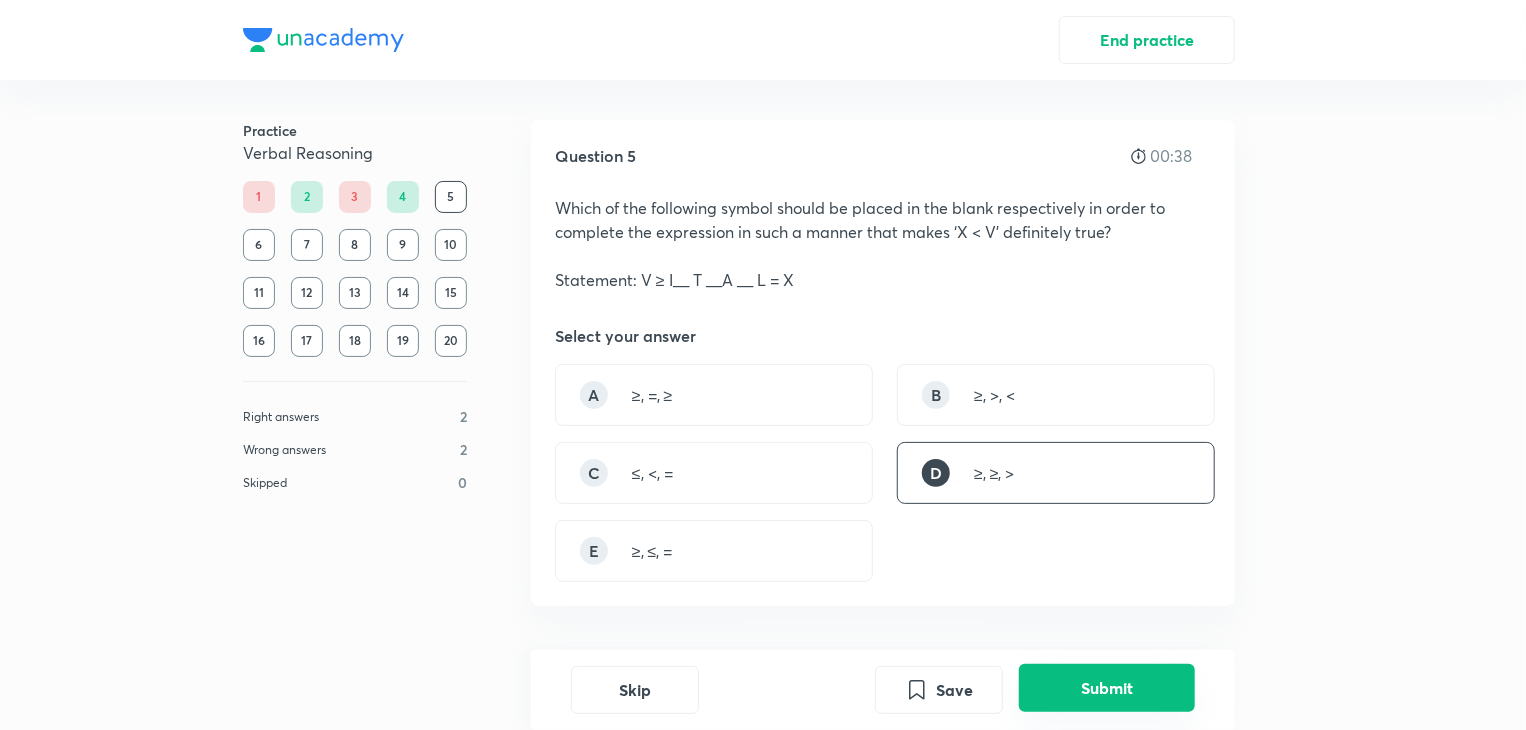 click on "Submit" at bounding box center (1107, 688) 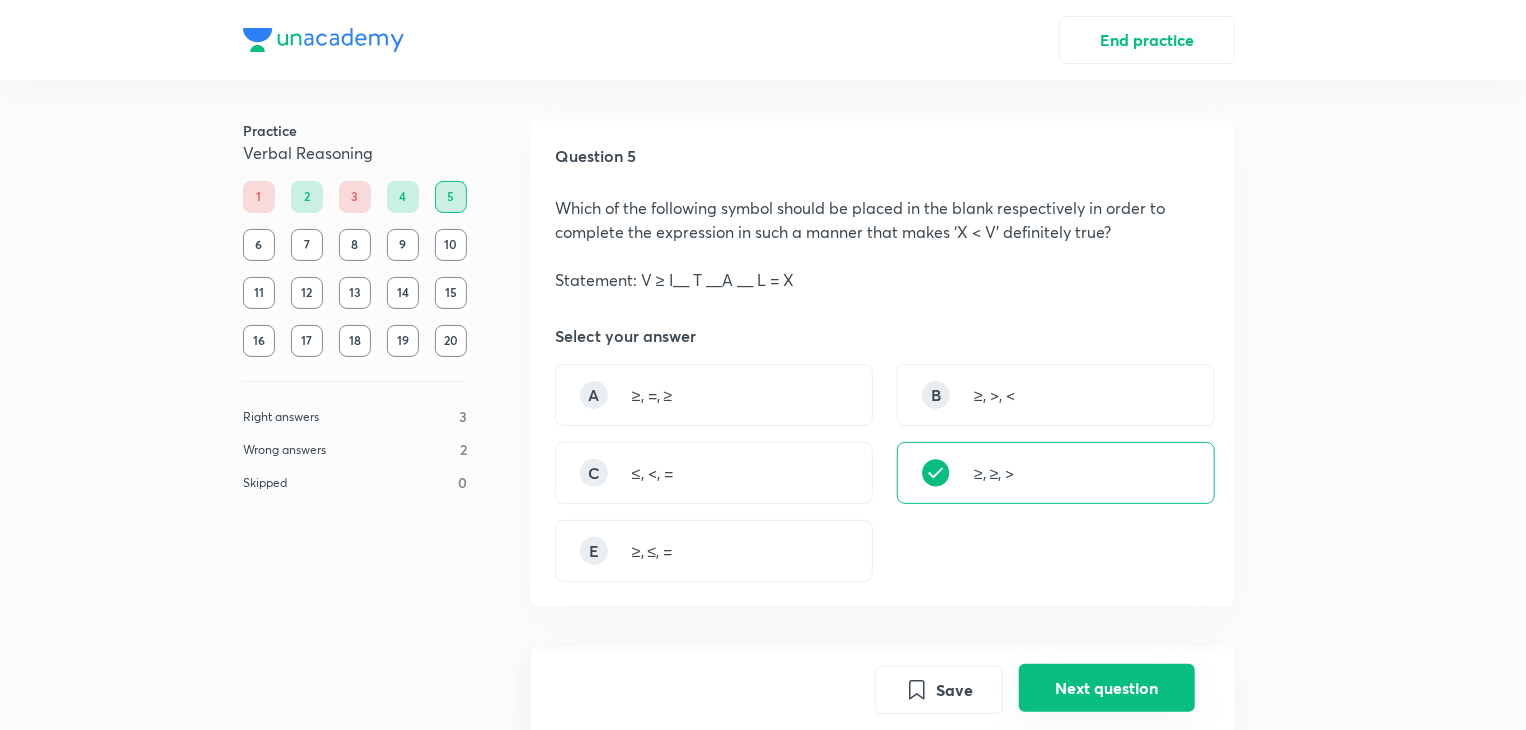 scroll, scrollTop: 602, scrollLeft: 0, axis: vertical 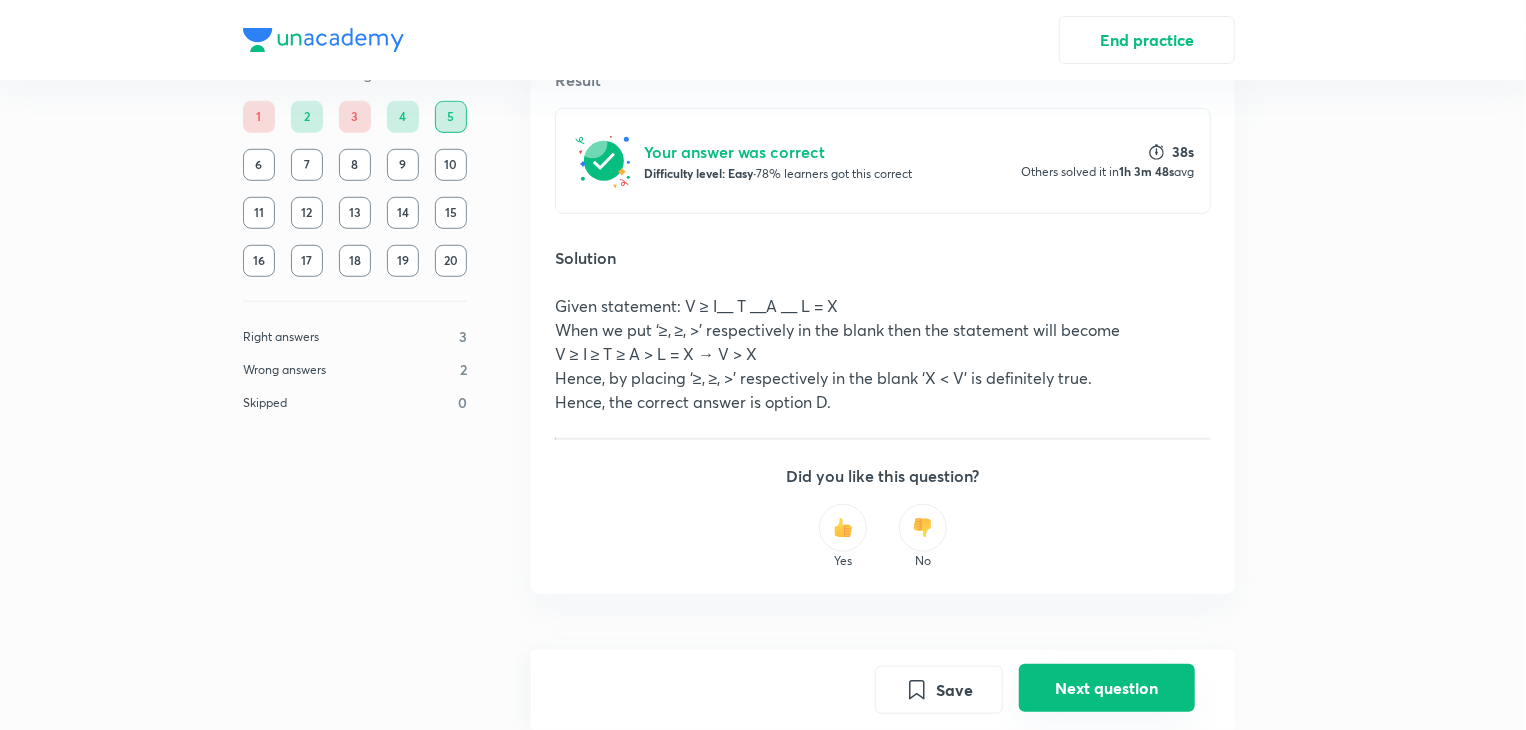 click on "Next question" at bounding box center (1107, 688) 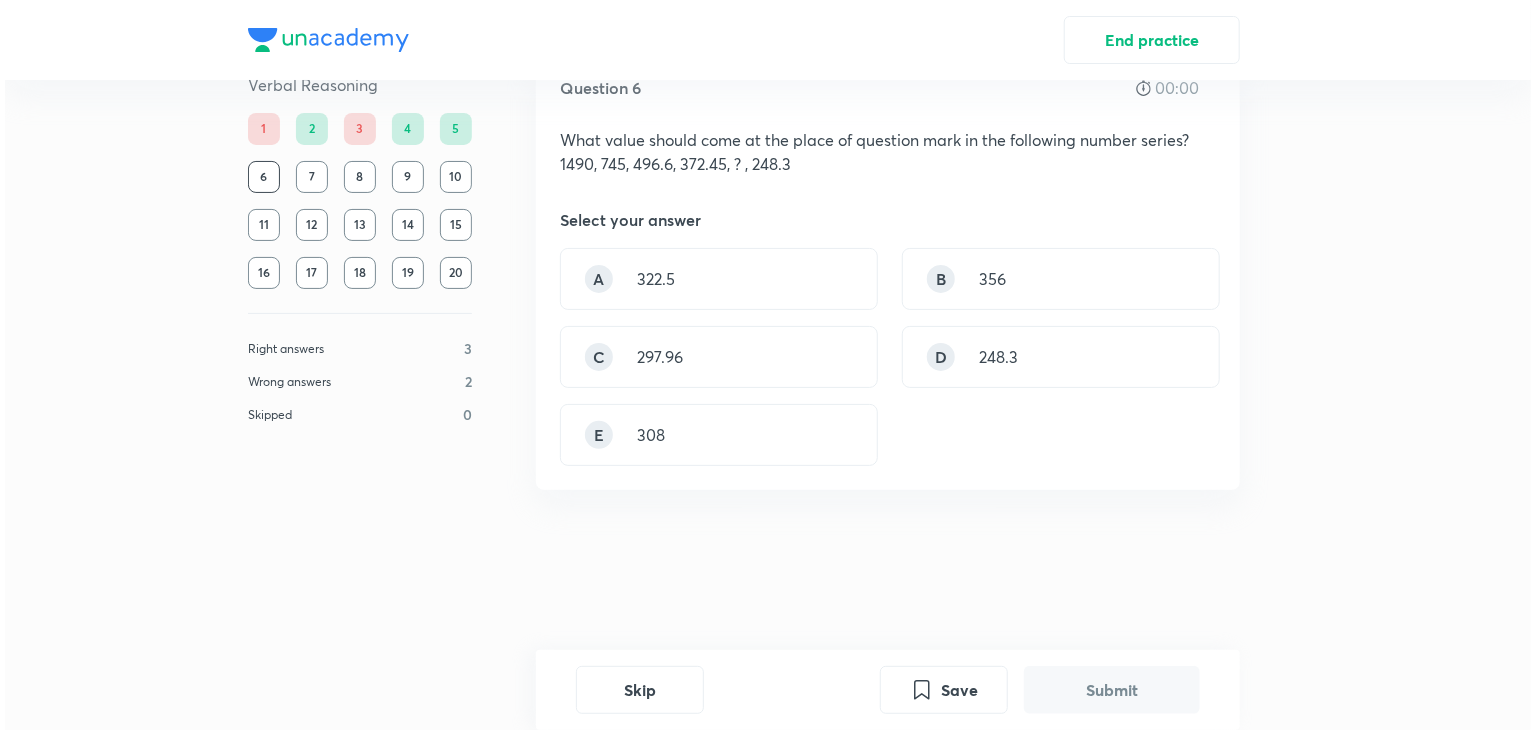 scroll, scrollTop: 0, scrollLeft: 0, axis: both 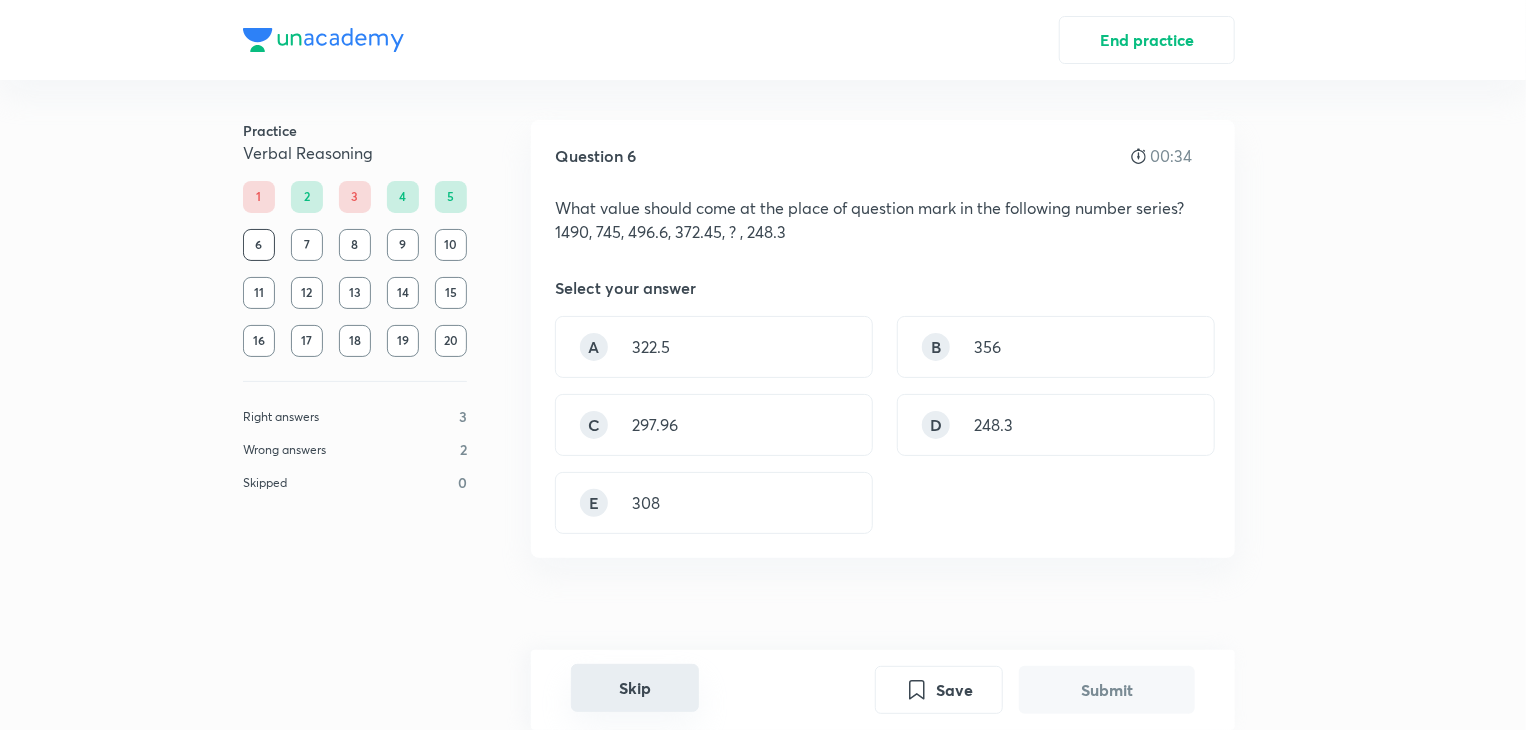 click on "Skip" at bounding box center (635, 688) 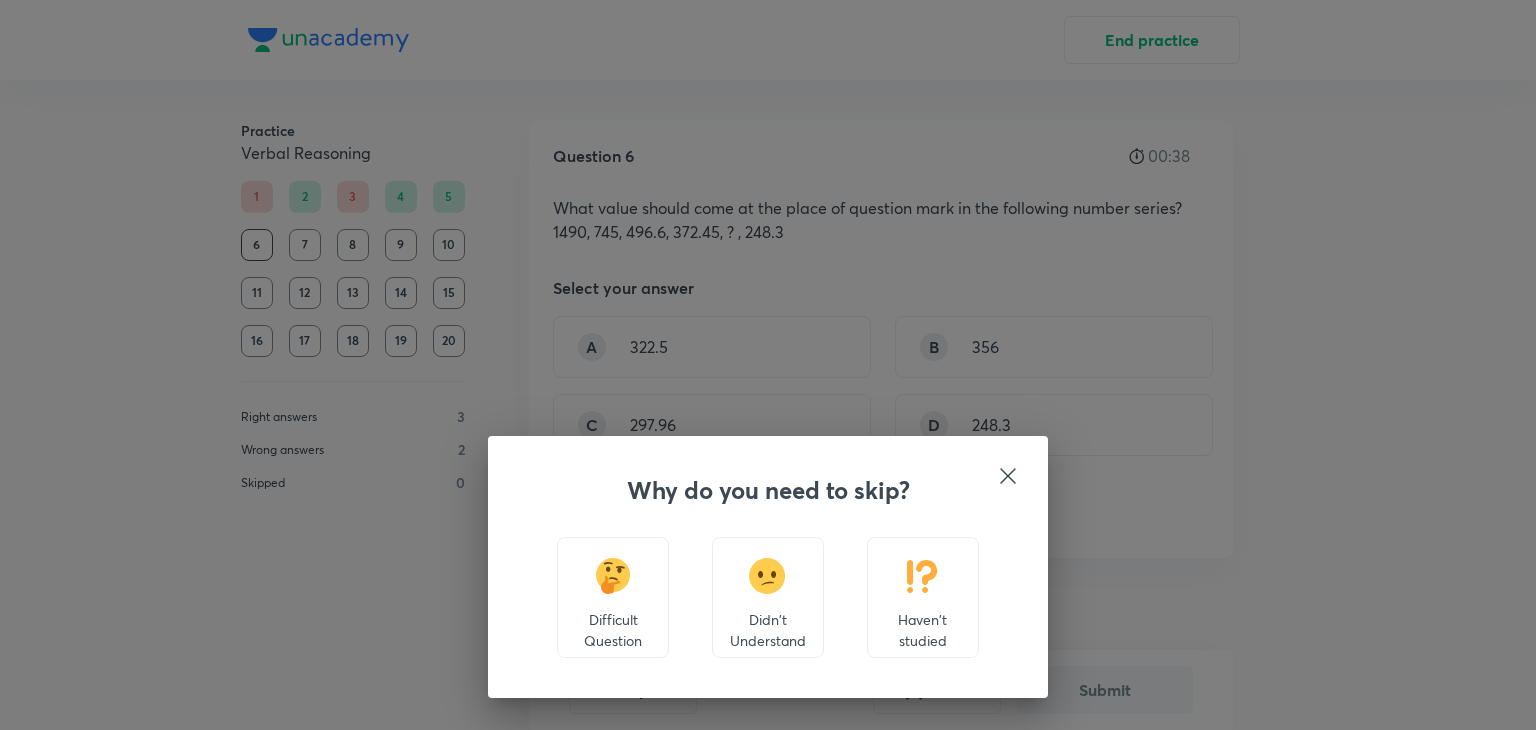 click on "Haven't studied" at bounding box center [923, 630] 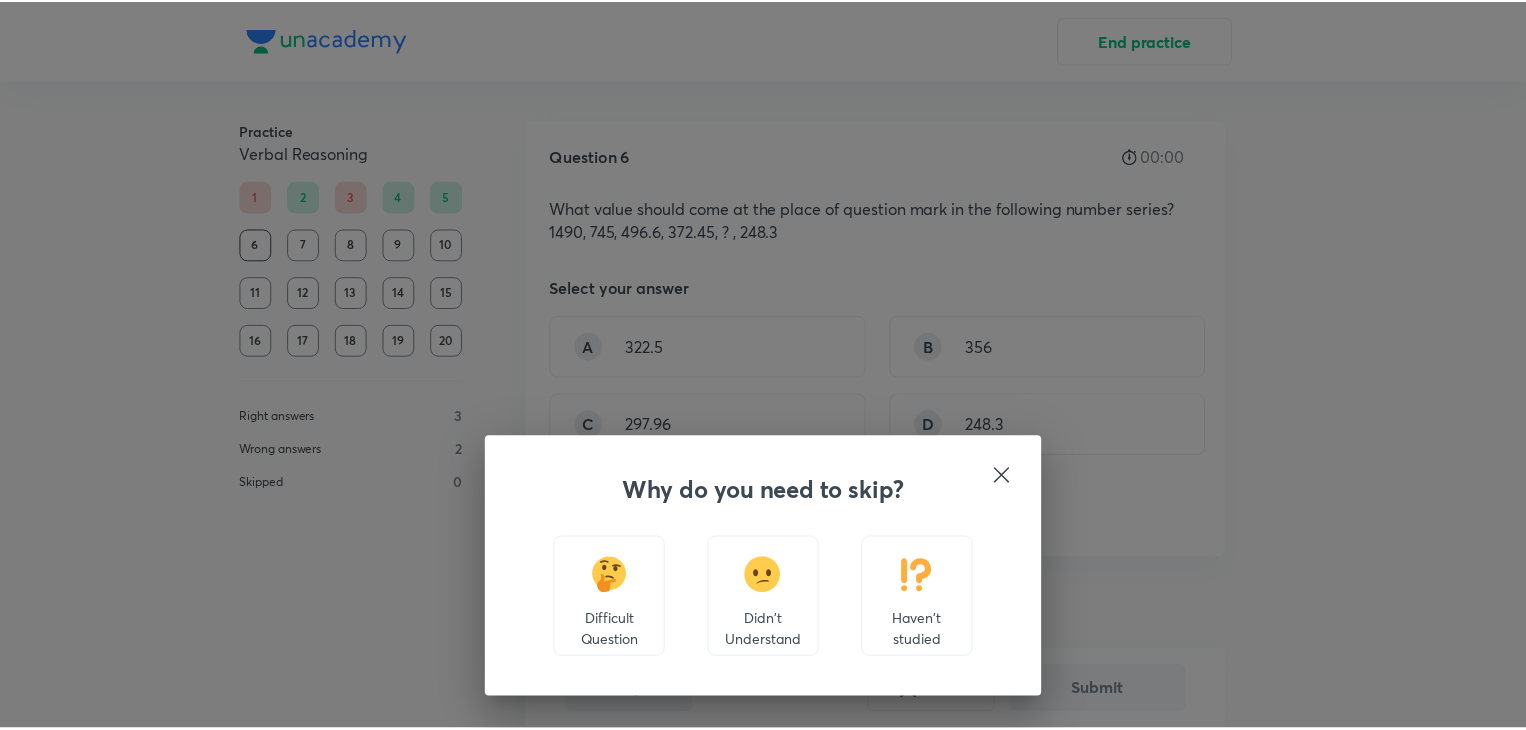 scroll, scrollTop: 596, scrollLeft: 0, axis: vertical 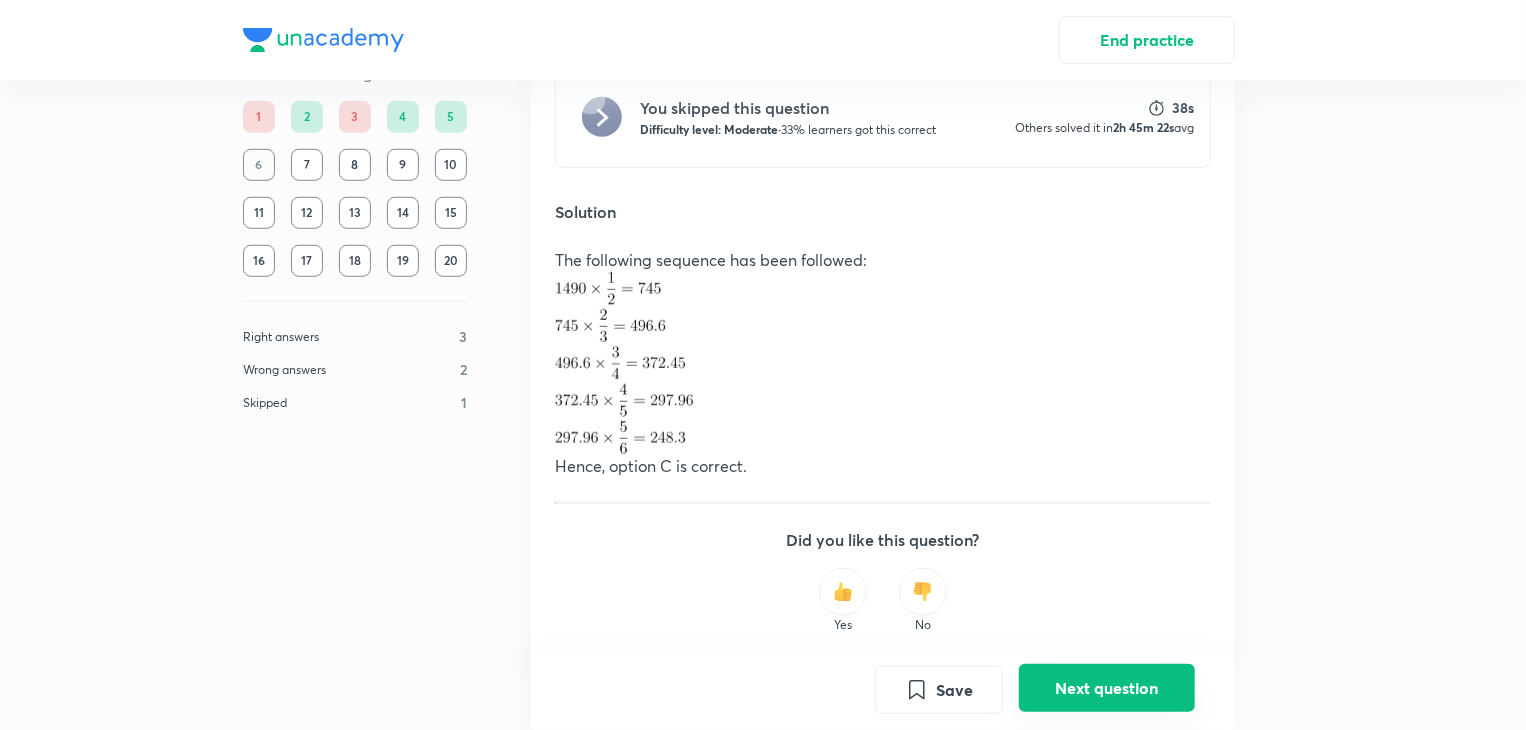 click on "Next question" at bounding box center (1107, 688) 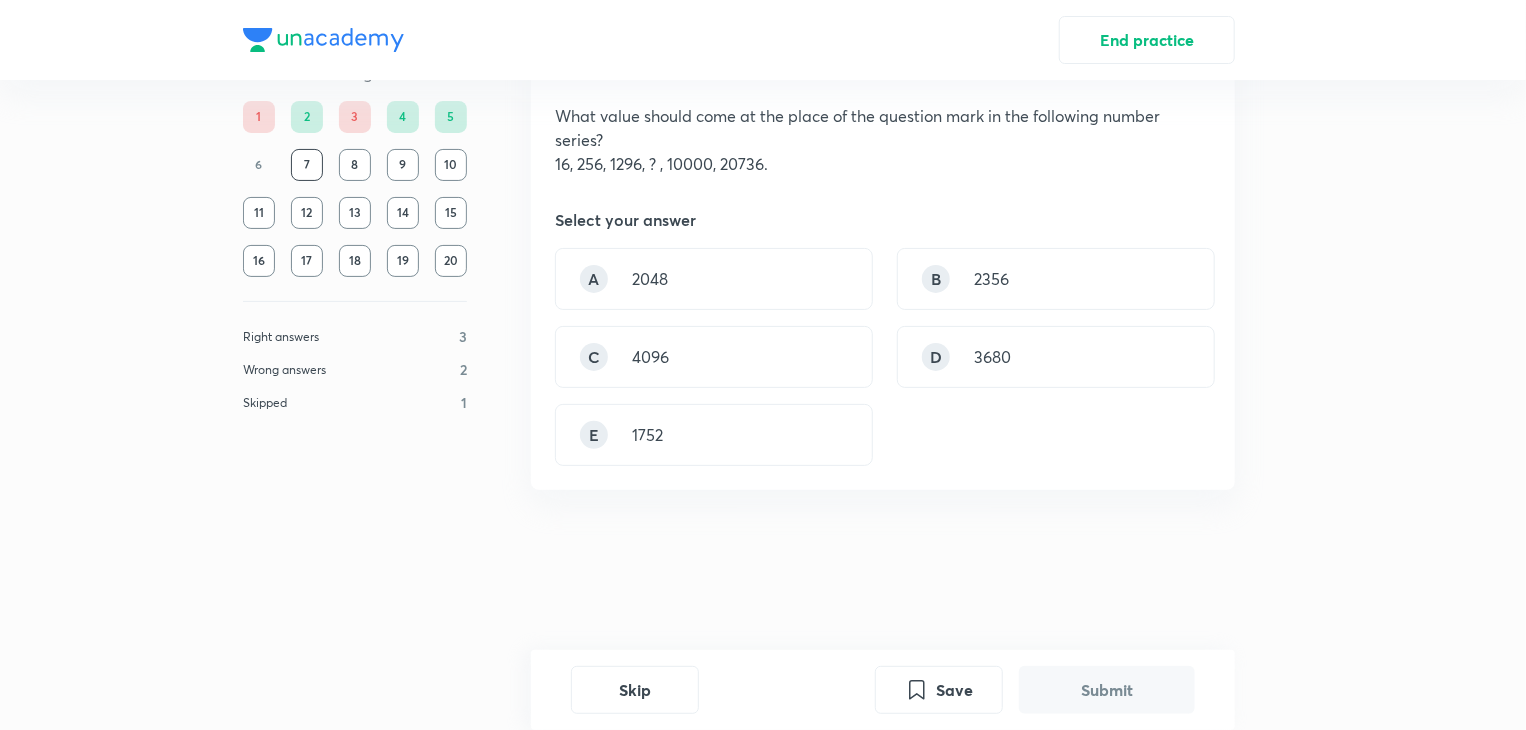 scroll, scrollTop: 0, scrollLeft: 0, axis: both 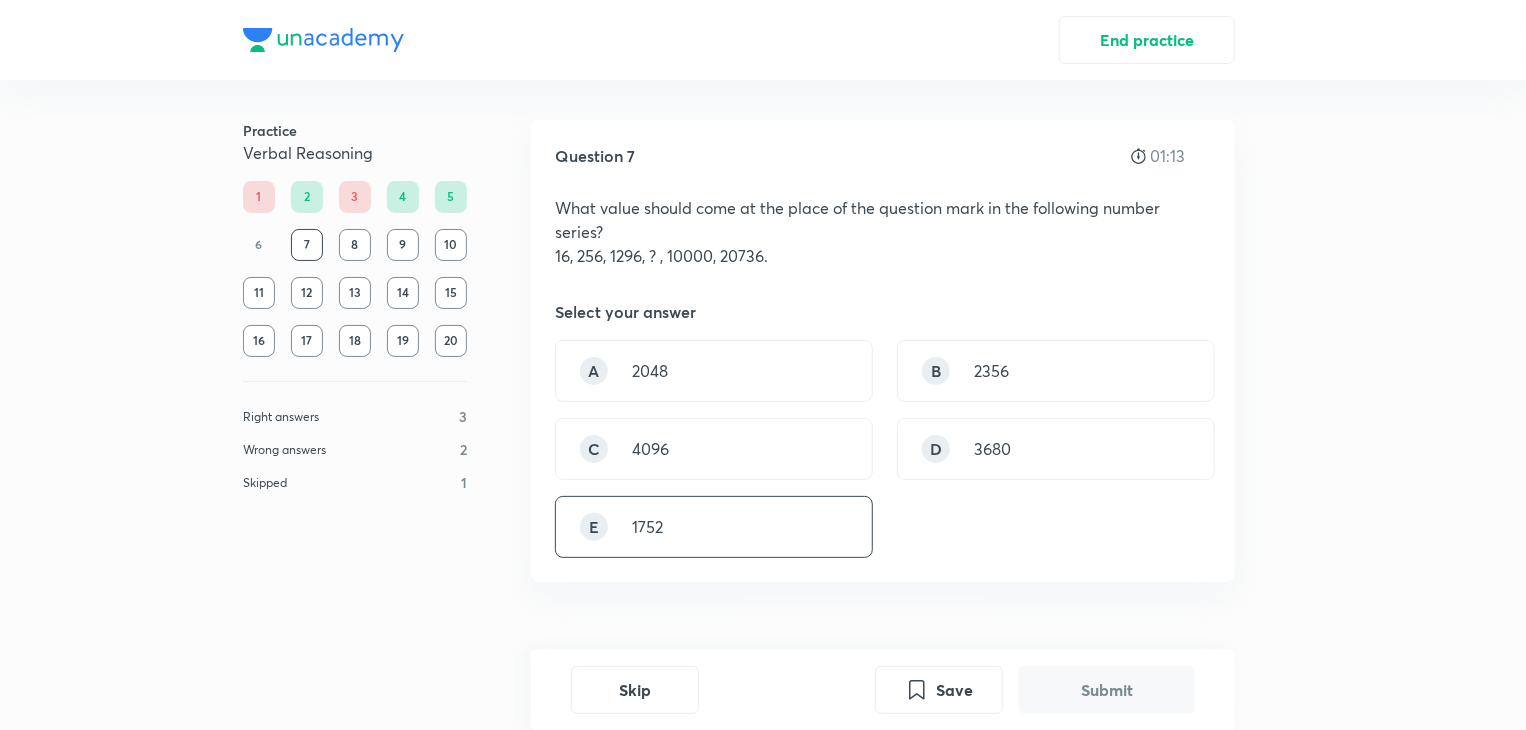 click on "1752" at bounding box center [647, 527] 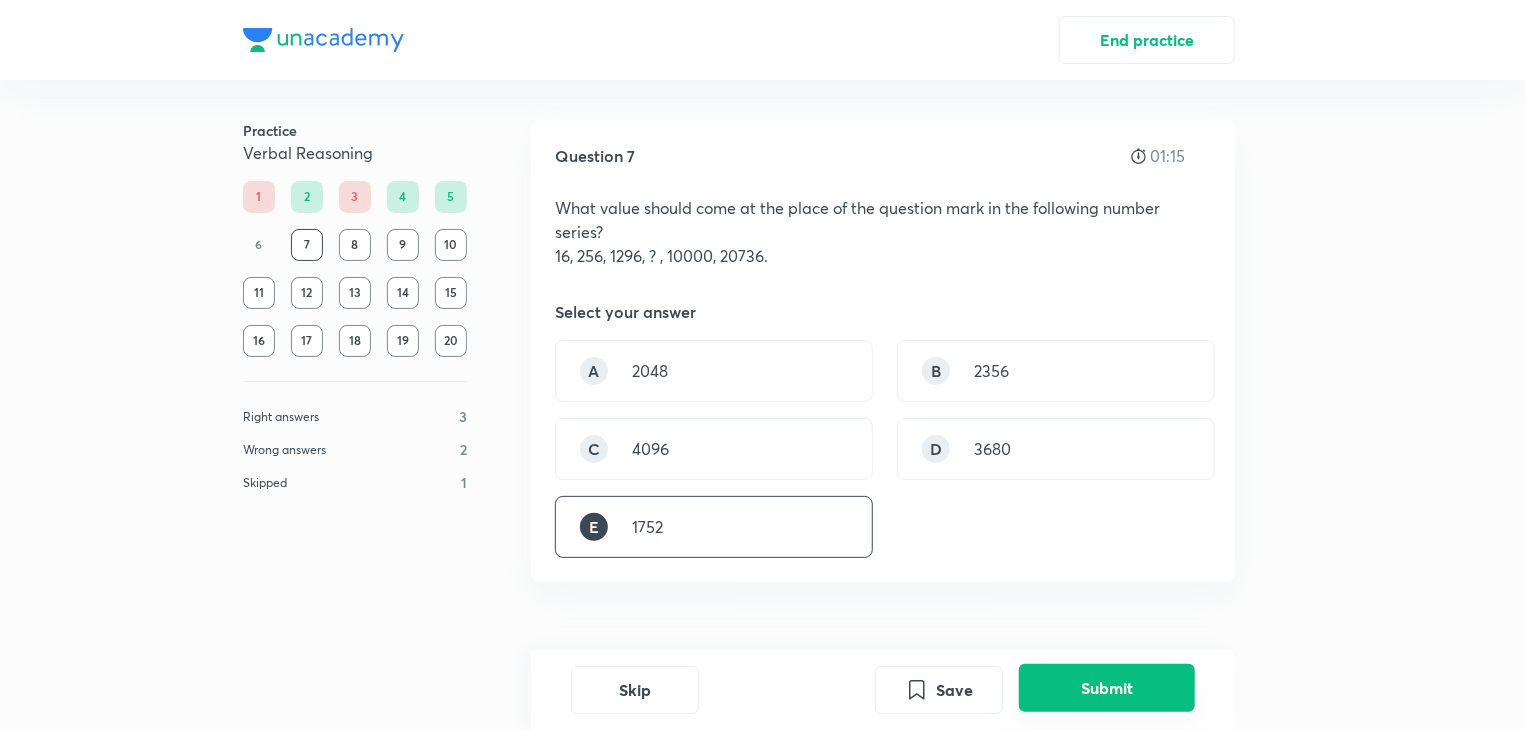 click on "Submit" at bounding box center [1107, 688] 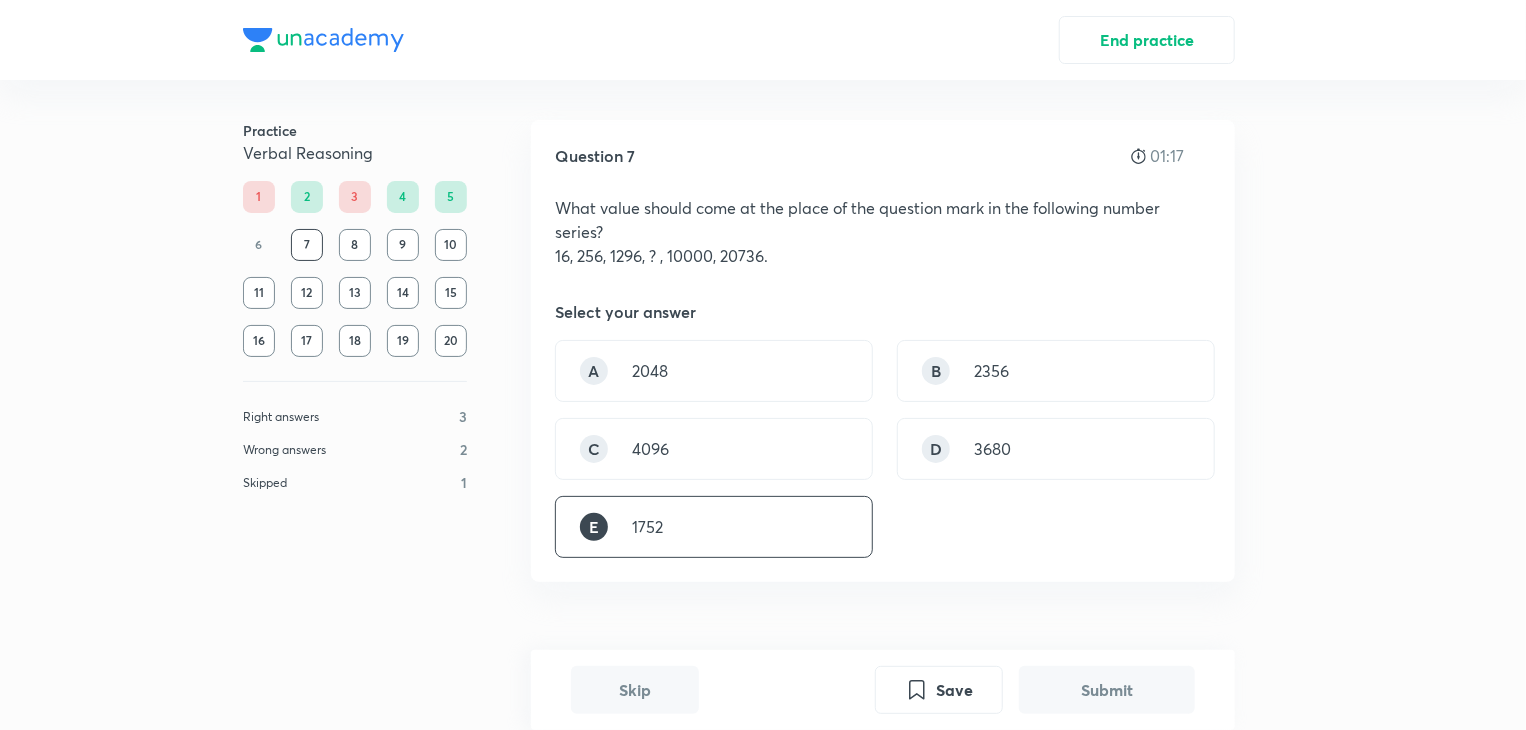 scroll, scrollTop: 620, scrollLeft: 0, axis: vertical 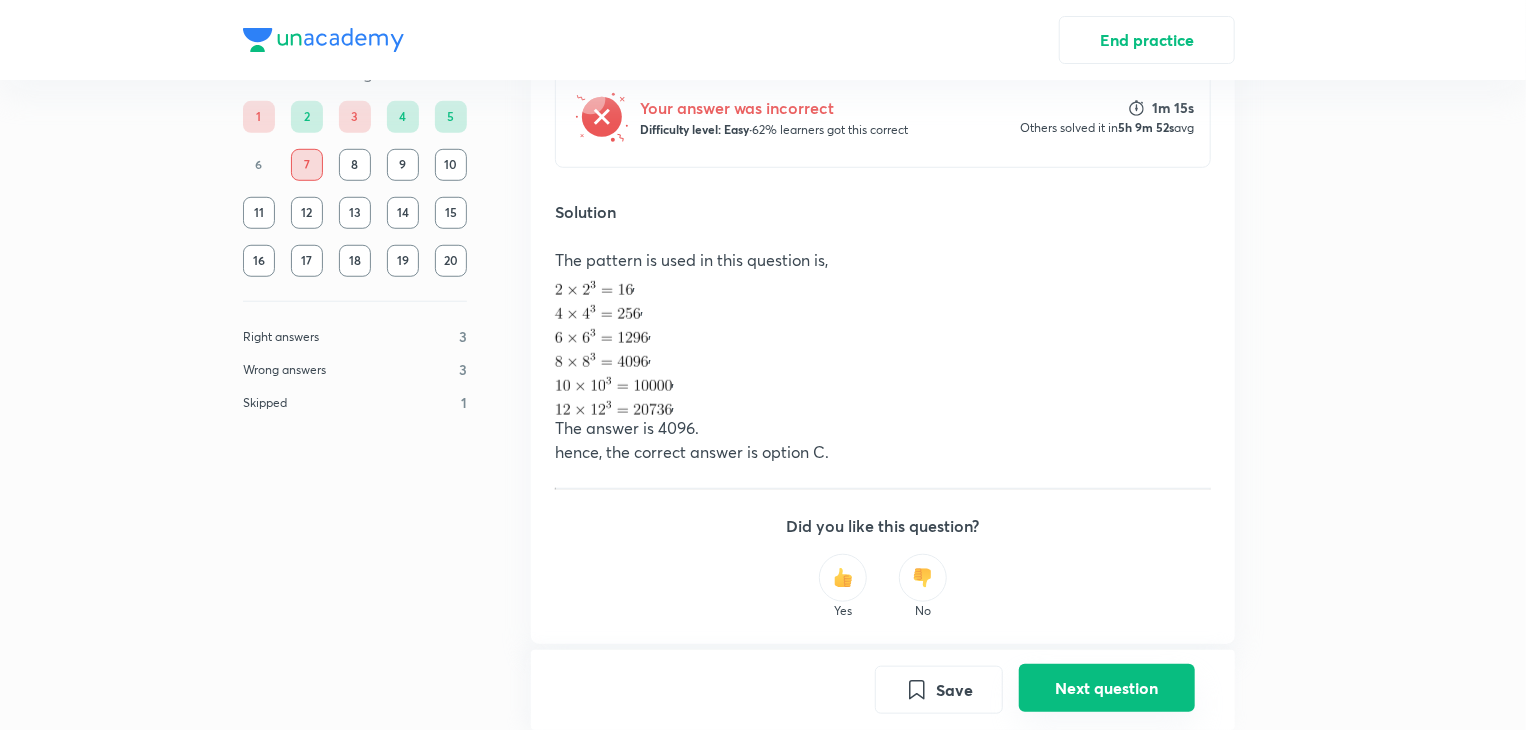 click on "Next question" at bounding box center (1107, 688) 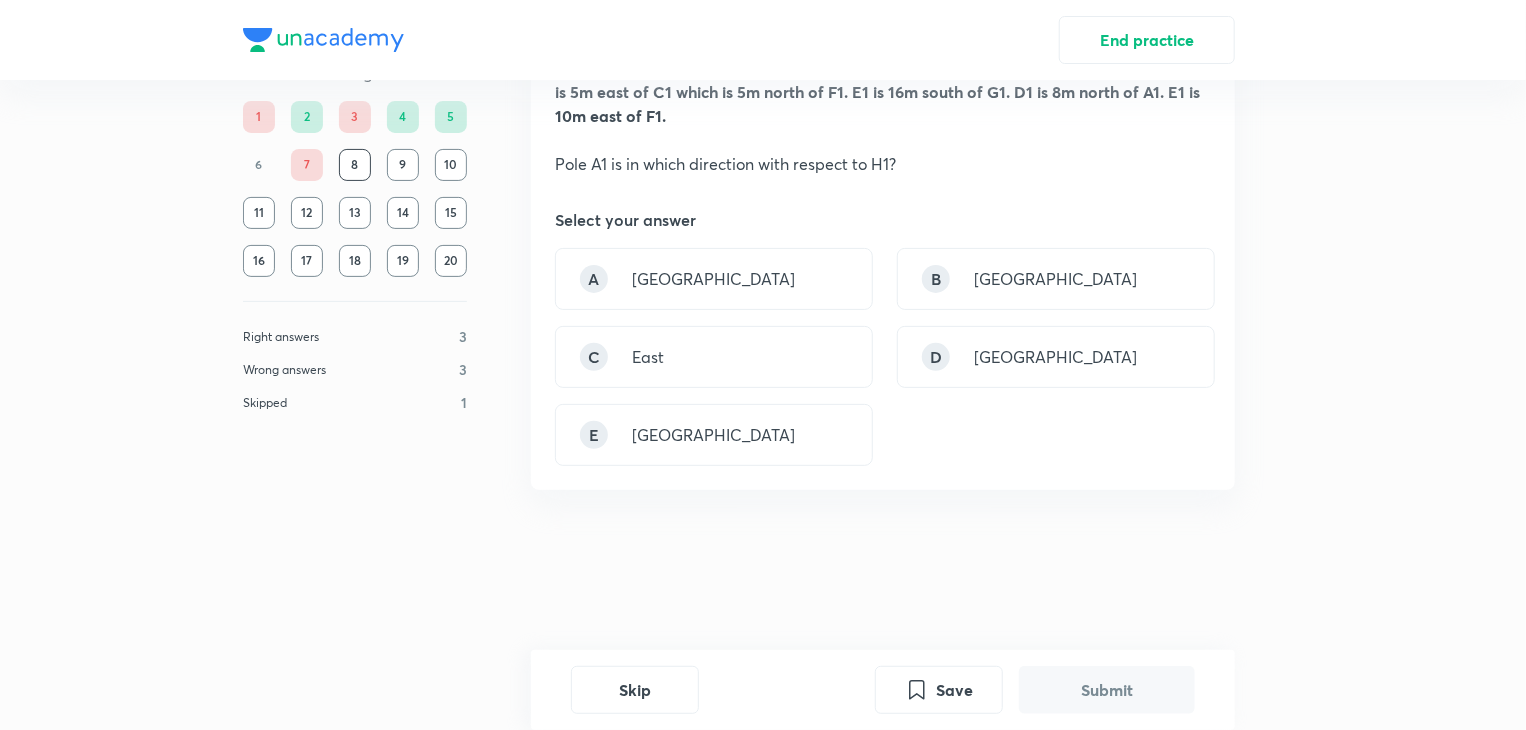 scroll, scrollTop: 0, scrollLeft: 0, axis: both 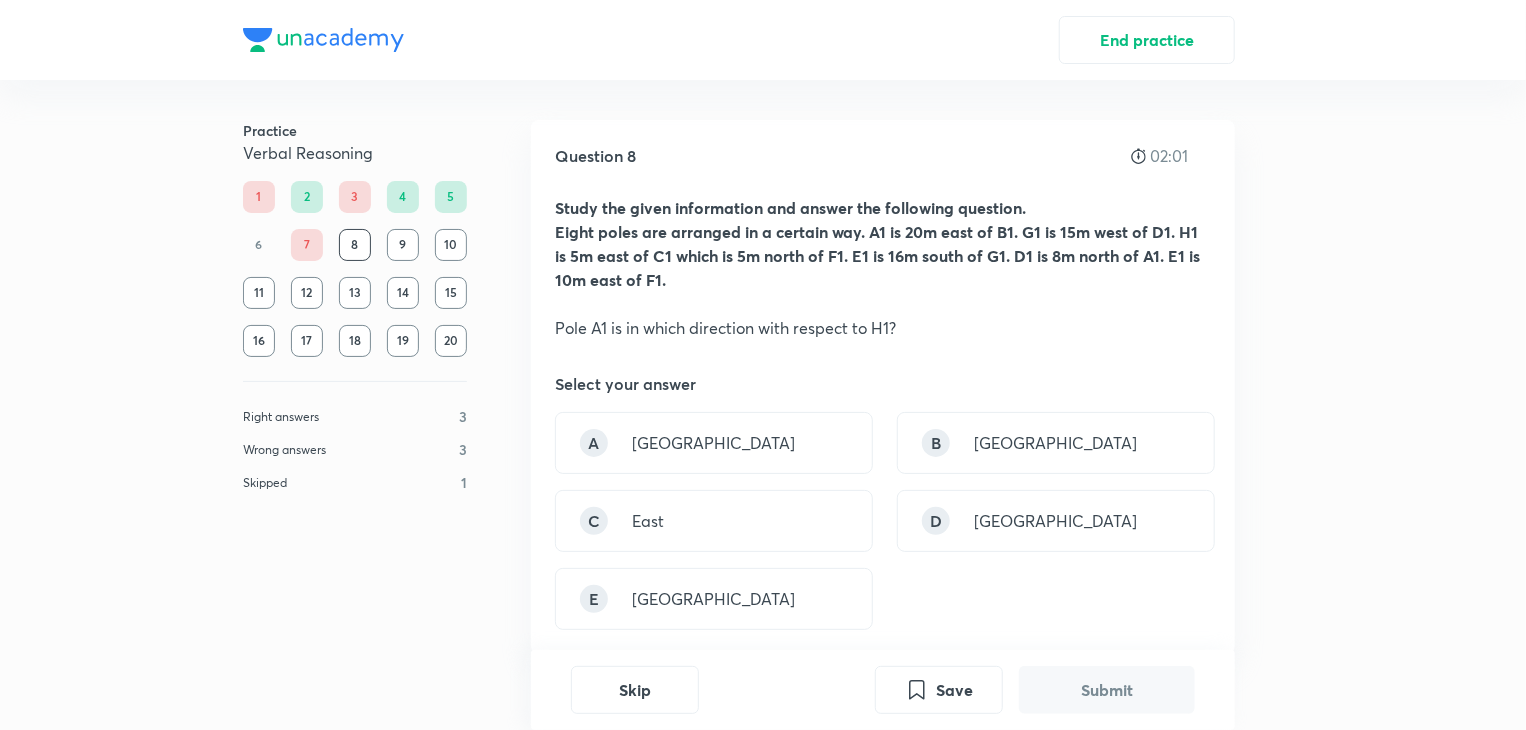 click on "A  North-[GEOGRAPHIC_DATA]-[GEOGRAPHIC_DATA] E  [GEOGRAPHIC_DATA]" at bounding box center (883, 521) 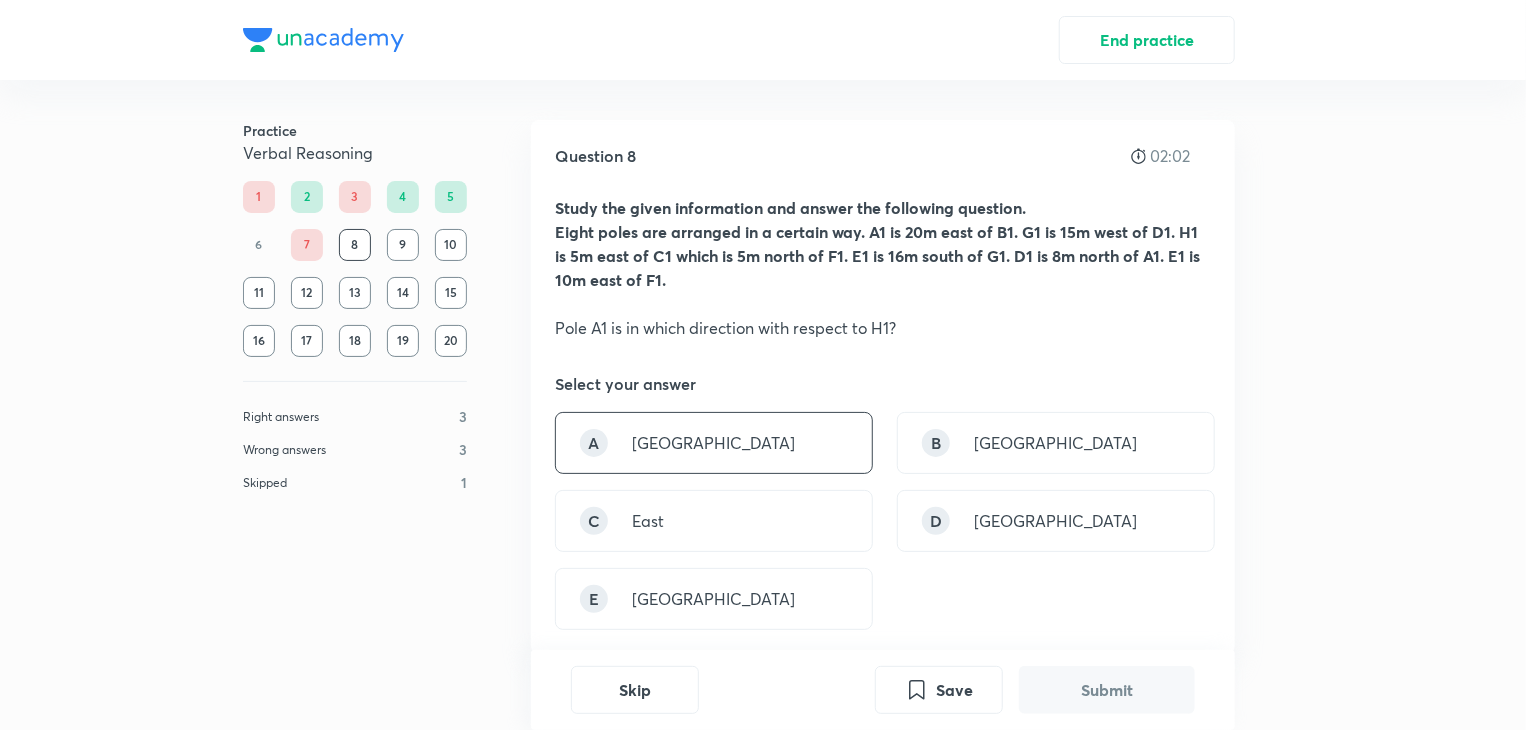 click on "A  [GEOGRAPHIC_DATA]" at bounding box center (714, 443) 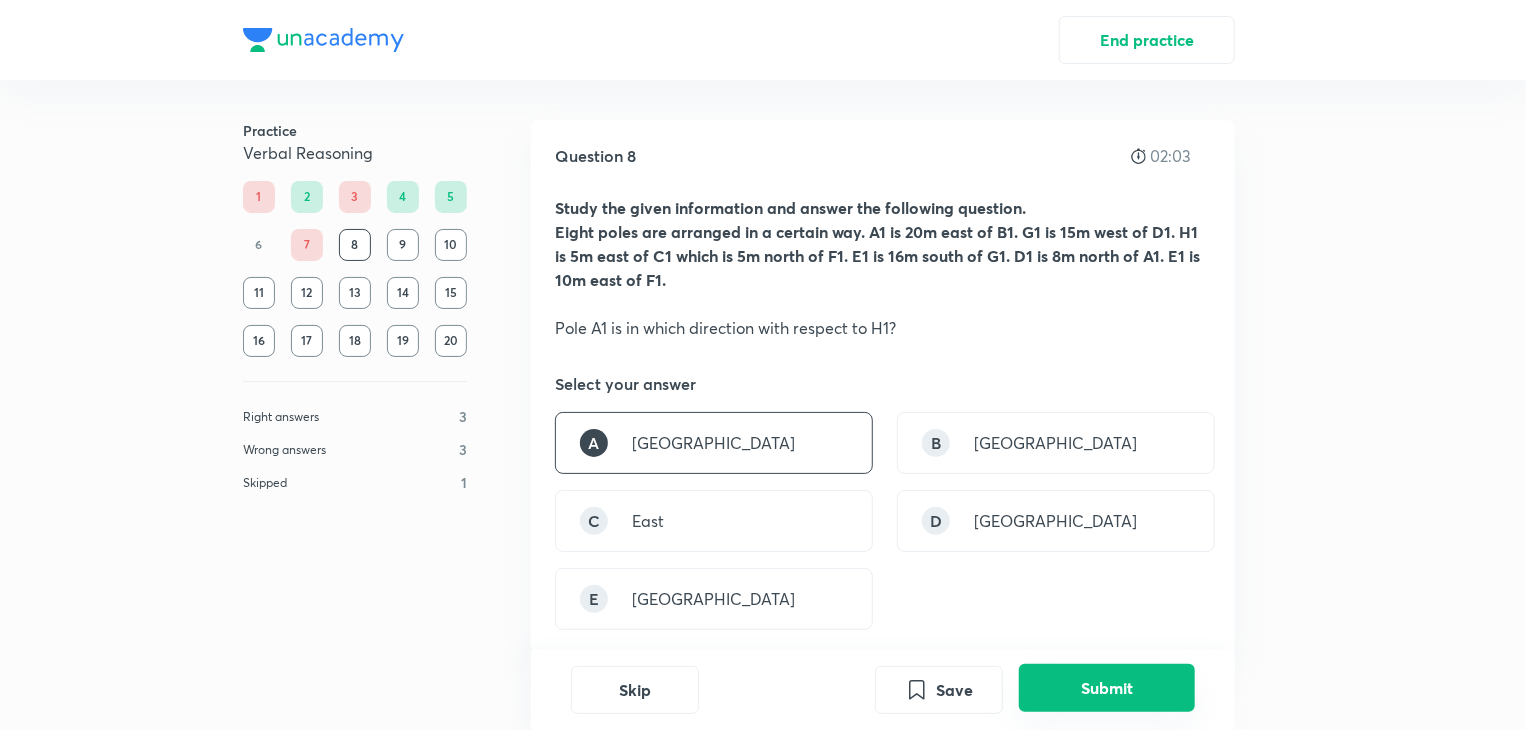 click on "Submit" at bounding box center [1107, 688] 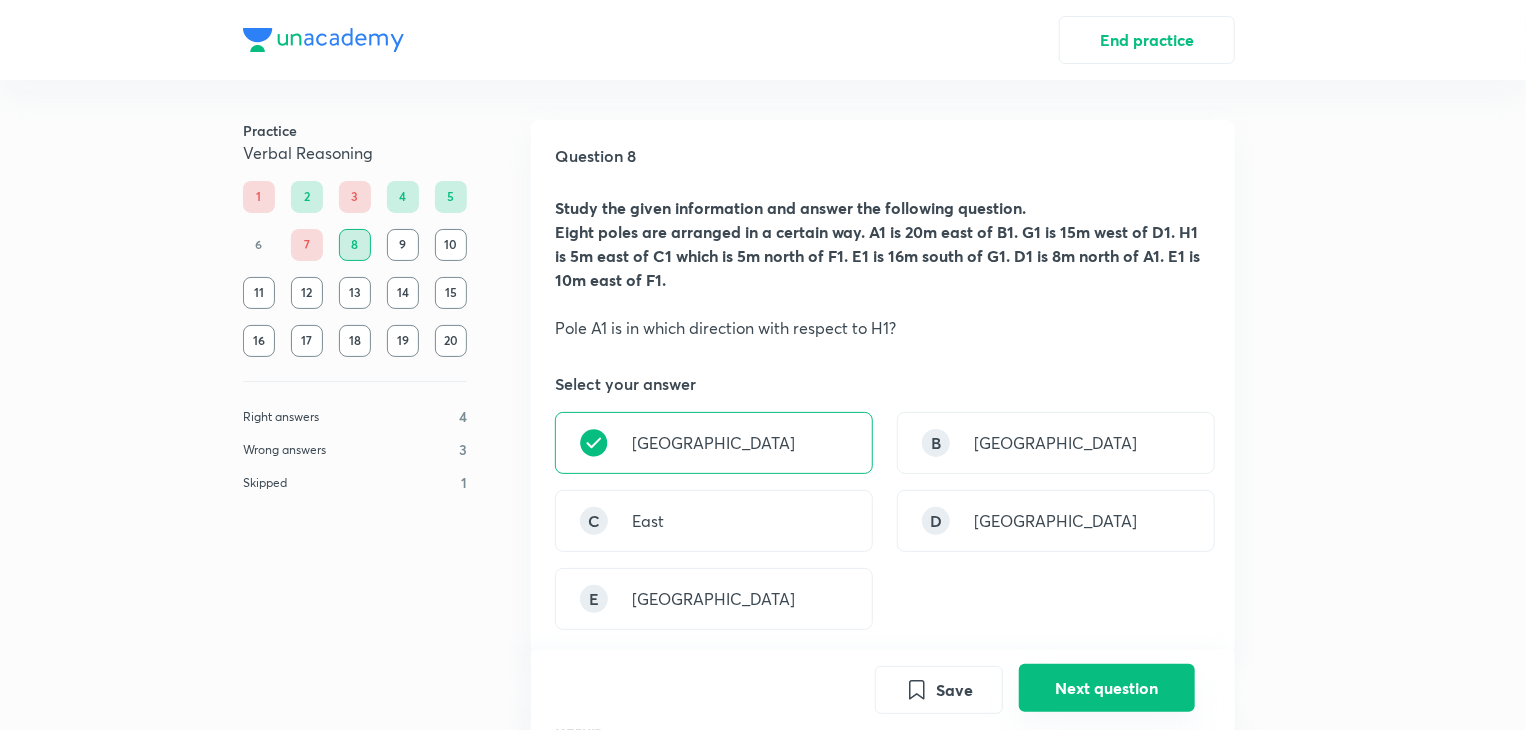 scroll, scrollTop: 578, scrollLeft: 0, axis: vertical 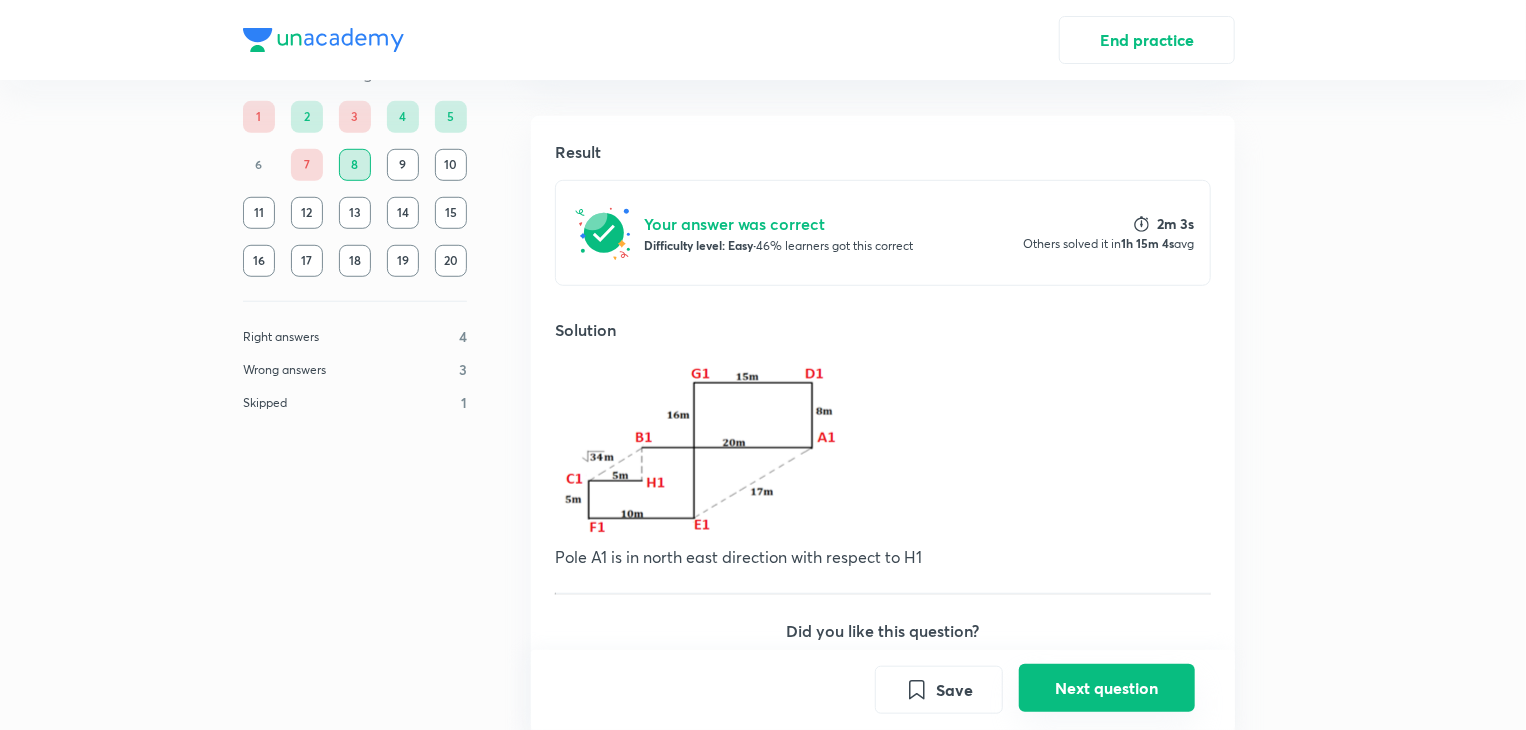 click on "Next question" at bounding box center (1107, 688) 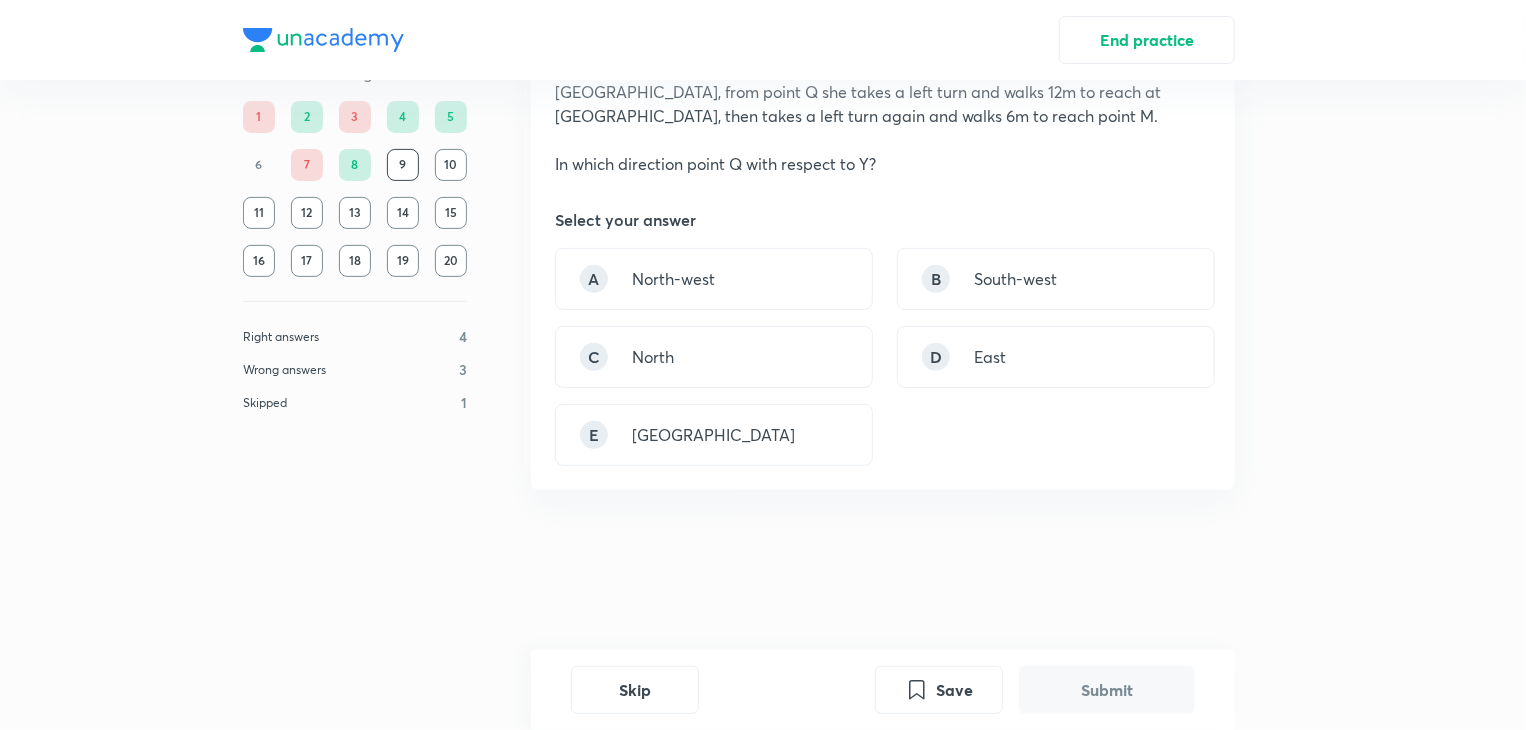 scroll, scrollTop: 0, scrollLeft: 0, axis: both 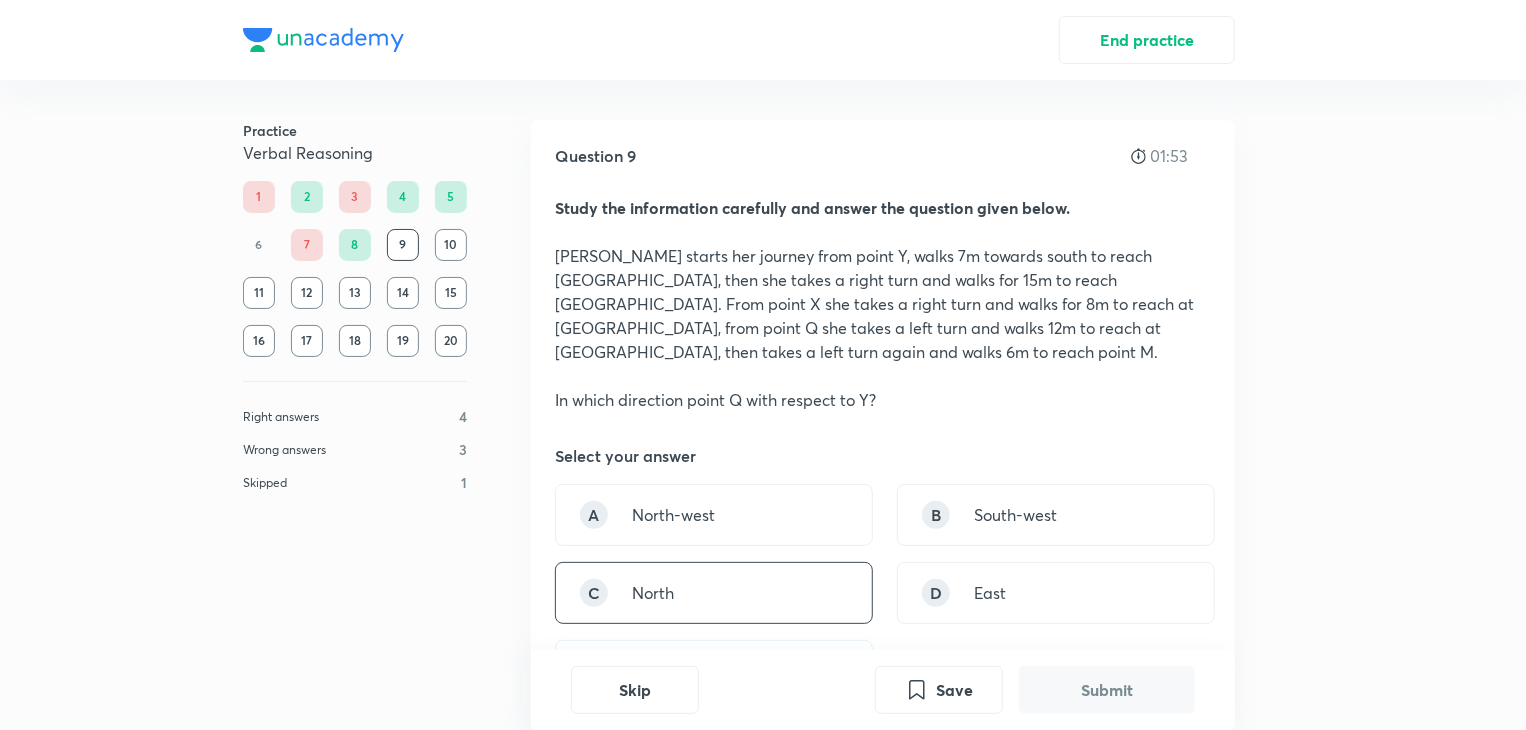 click on "North" at bounding box center (653, 593) 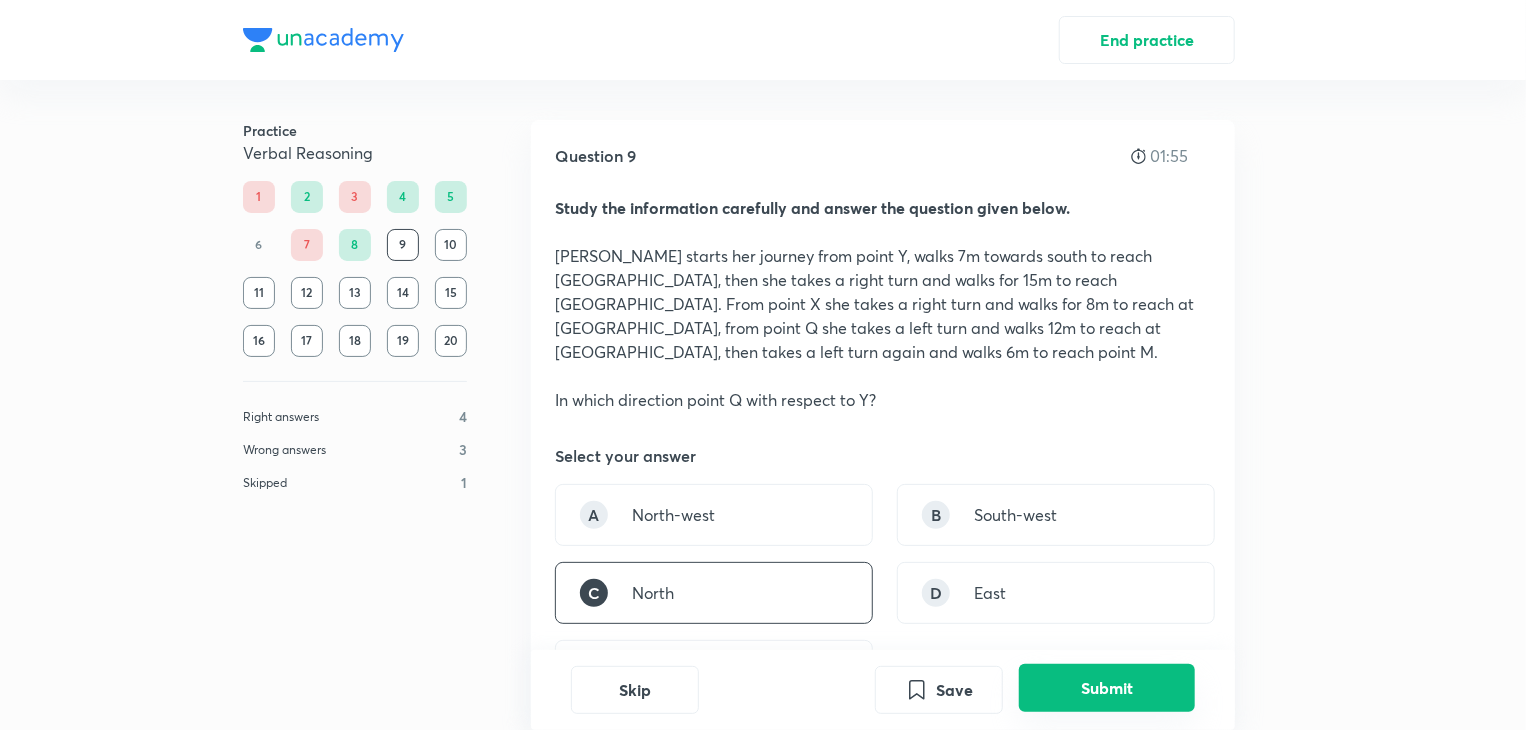 click on "Submit" at bounding box center (1107, 688) 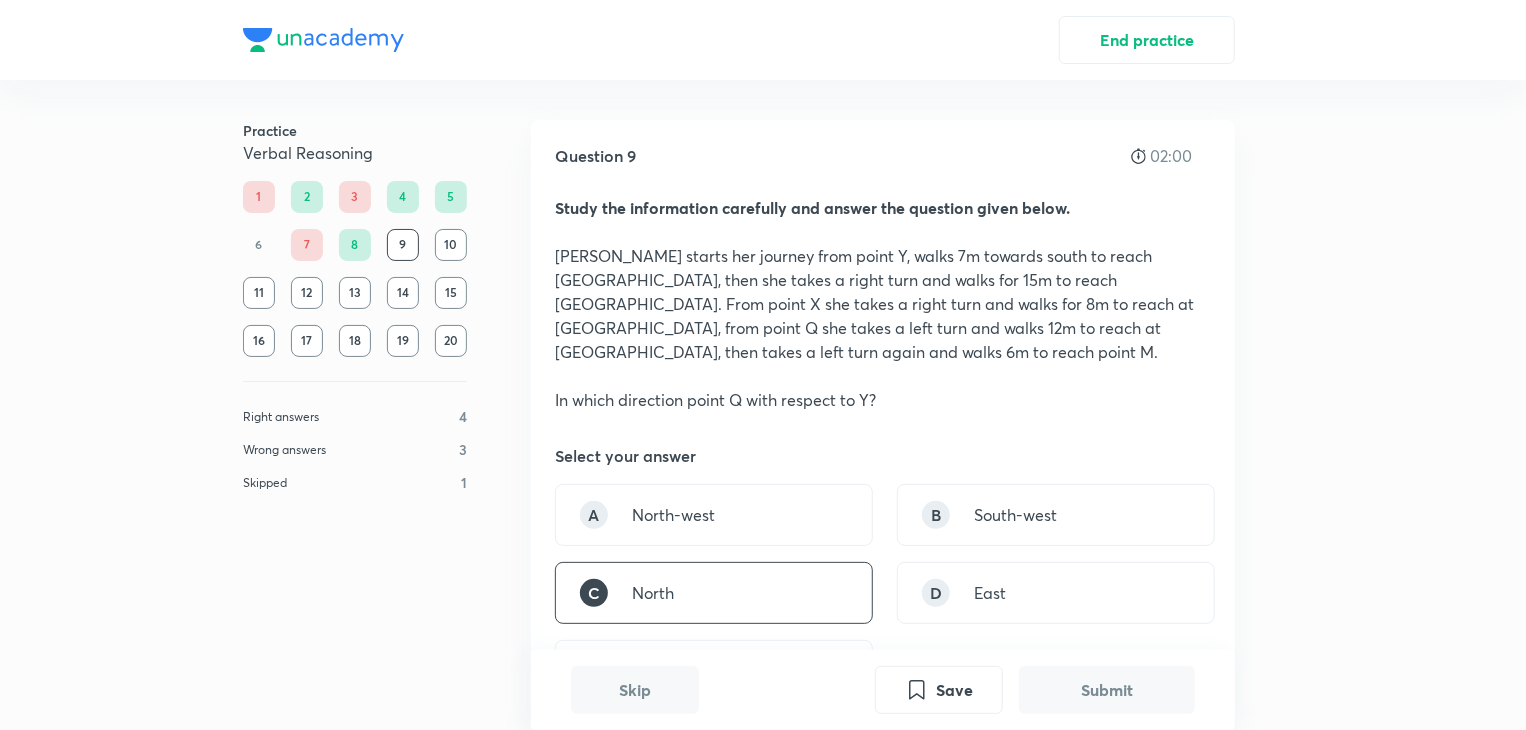 scroll, scrollTop: 650, scrollLeft: 0, axis: vertical 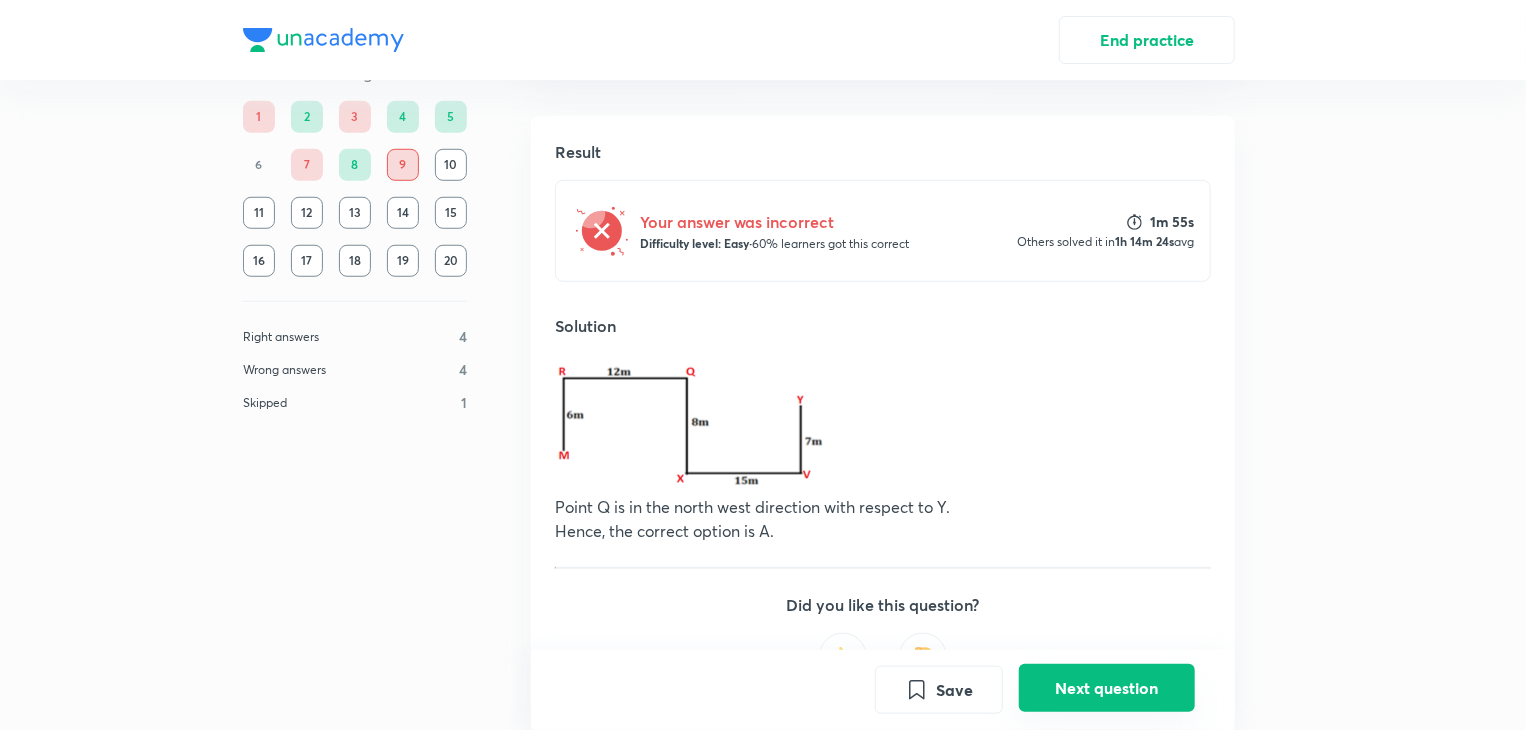 click on "Next question" at bounding box center (1107, 688) 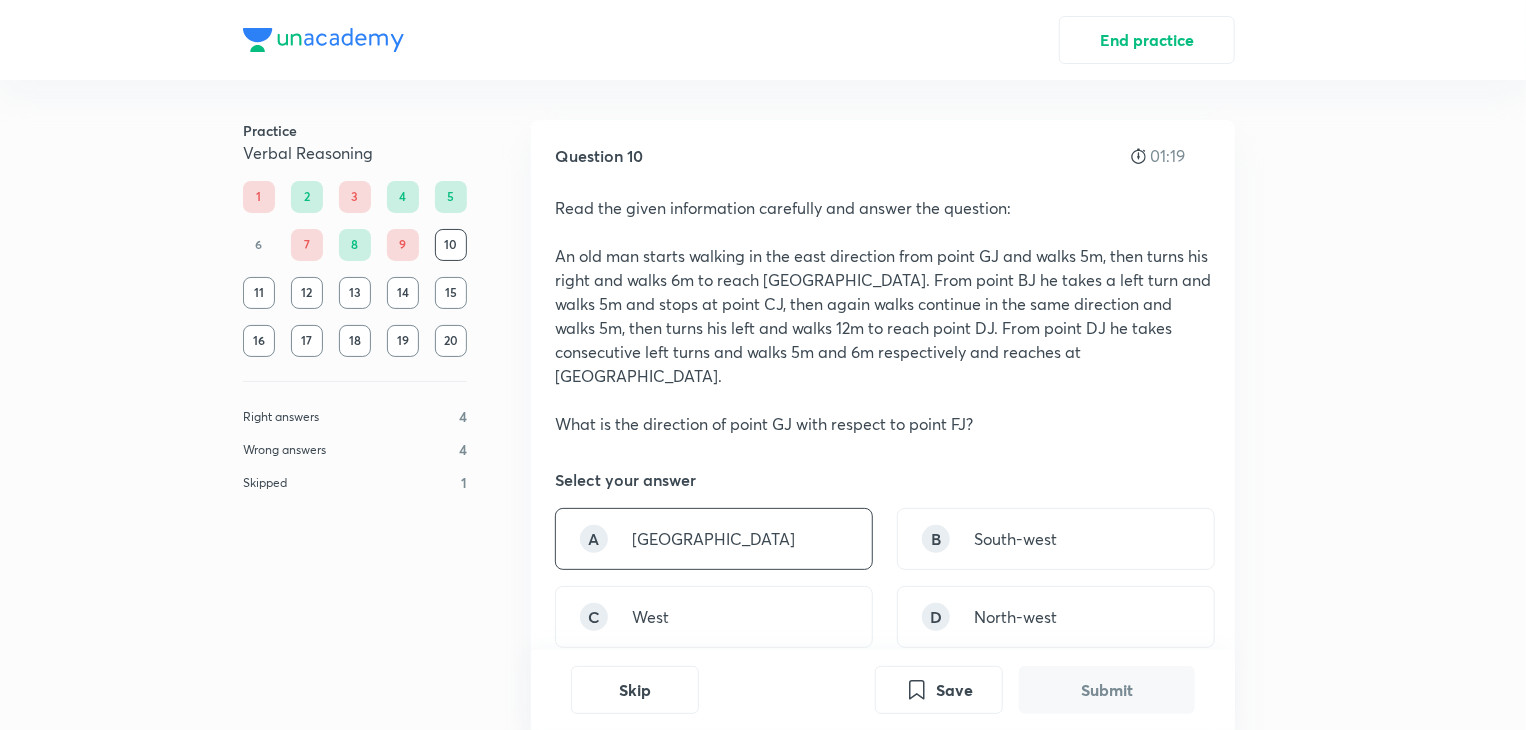 click on "A [GEOGRAPHIC_DATA]" at bounding box center [714, 539] 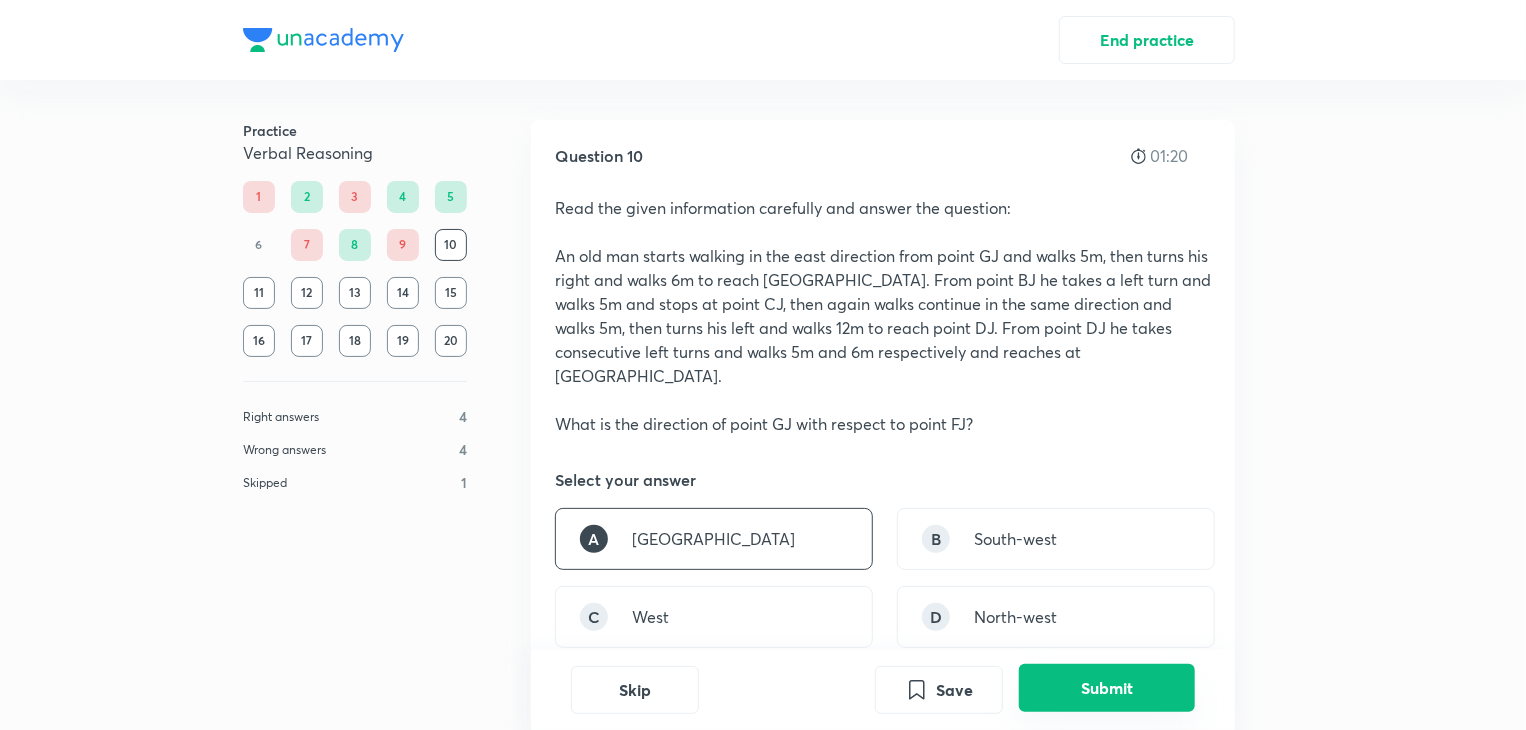 click on "Submit" at bounding box center (1107, 688) 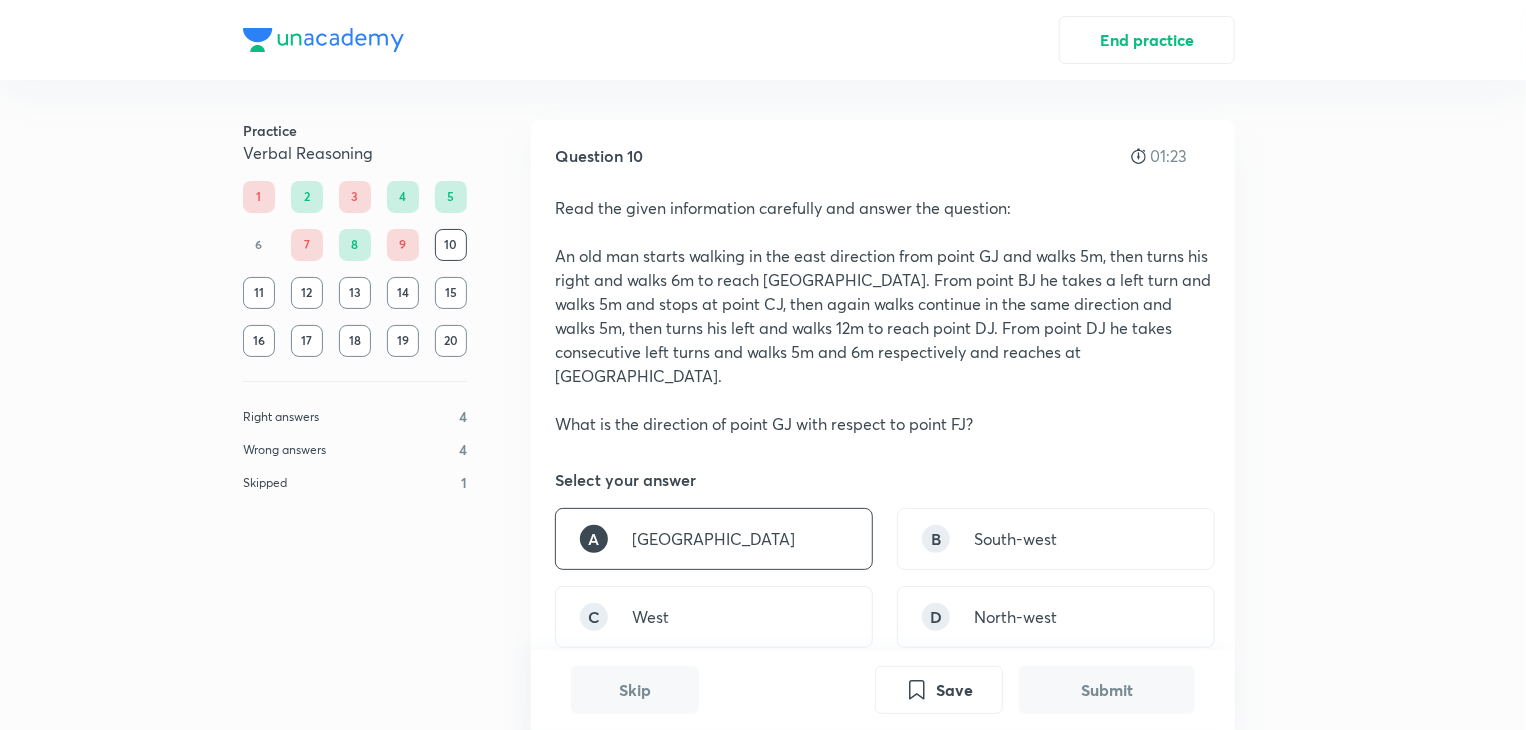 scroll, scrollTop: 674, scrollLeft: 0, axis: vertical 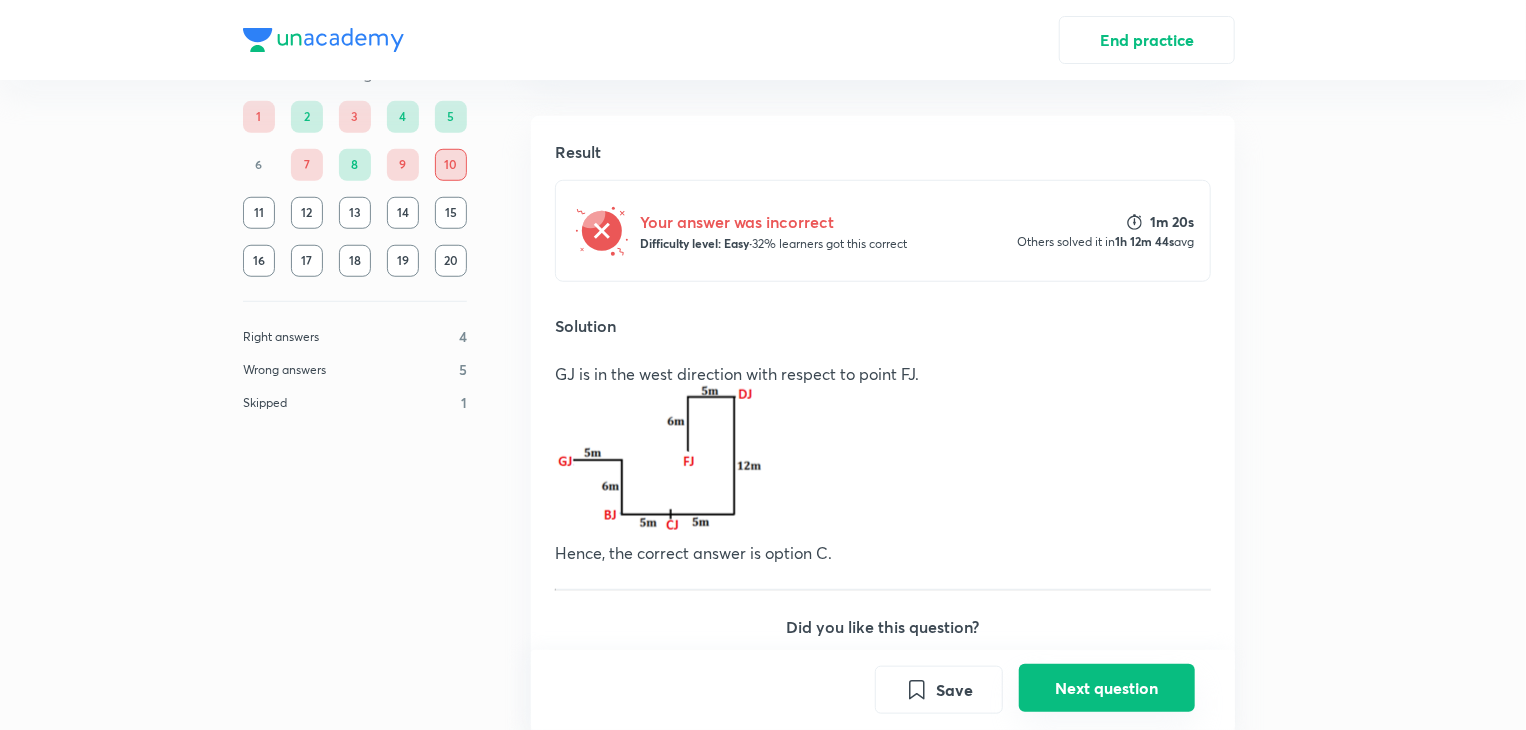 click on "Next question" at bounding box center (1107, 688) 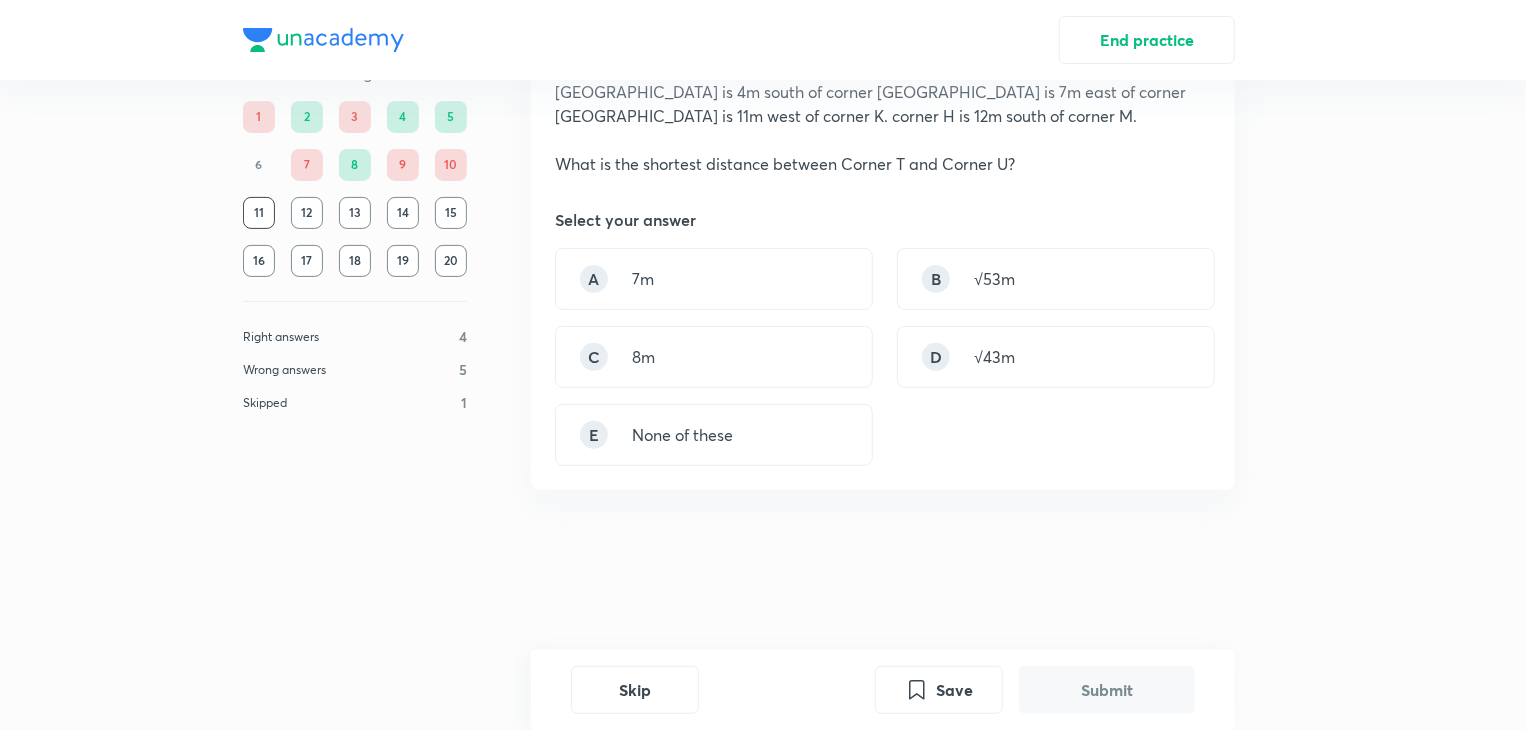 scroll, scrollTop: 0, scrollLeft: 0, axis: both 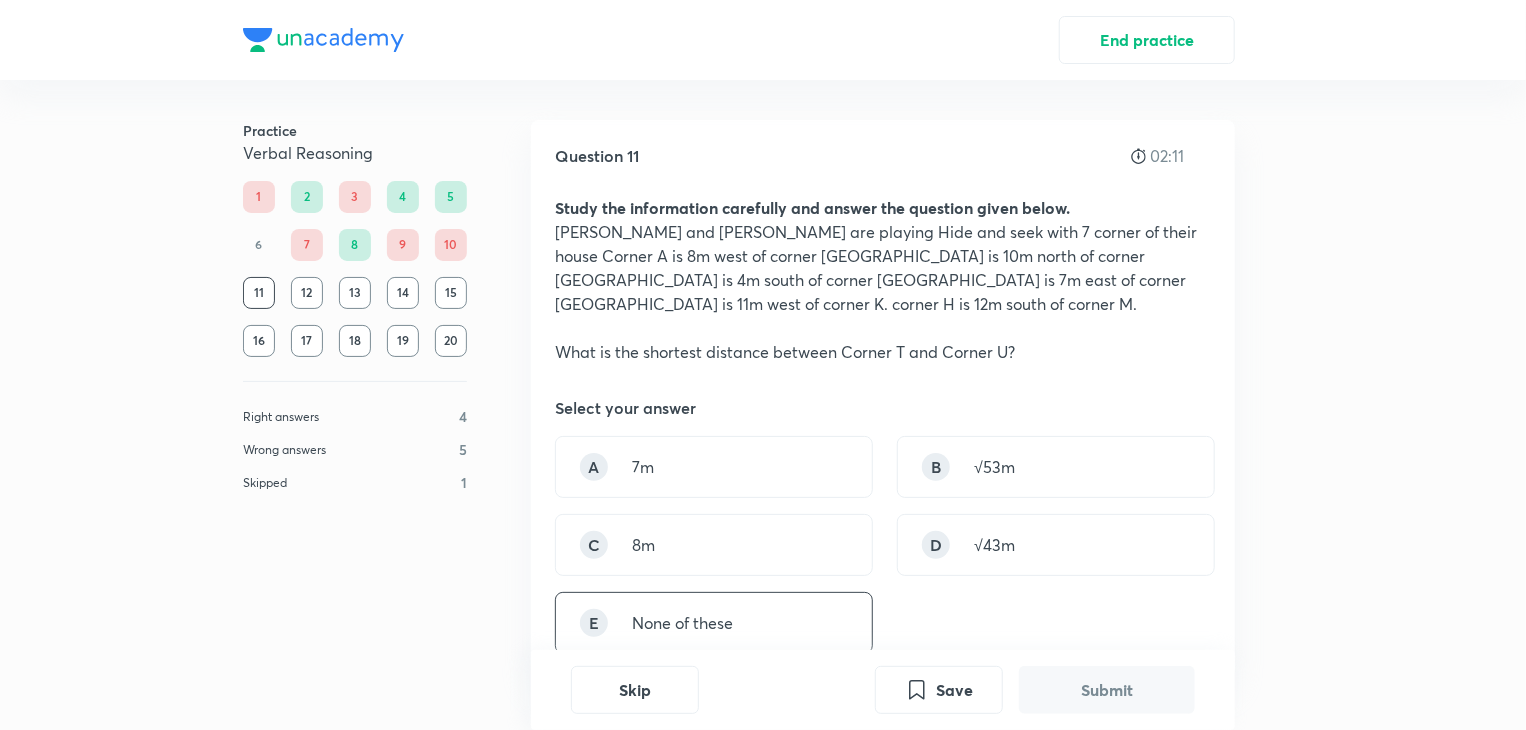 click on "E None of these" at bounding box center (714, 623) 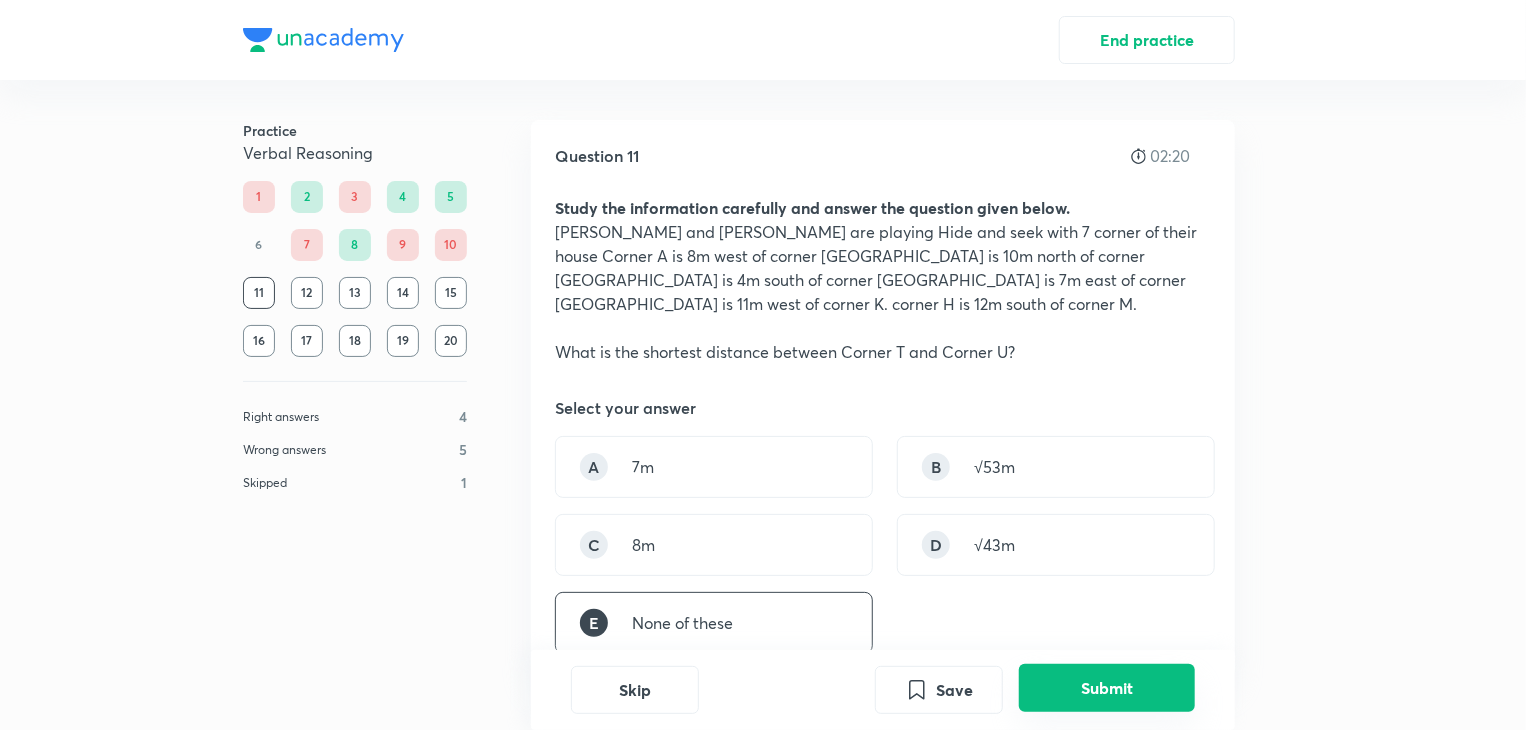 click on "Submit" at bounding box center (1107, 688) 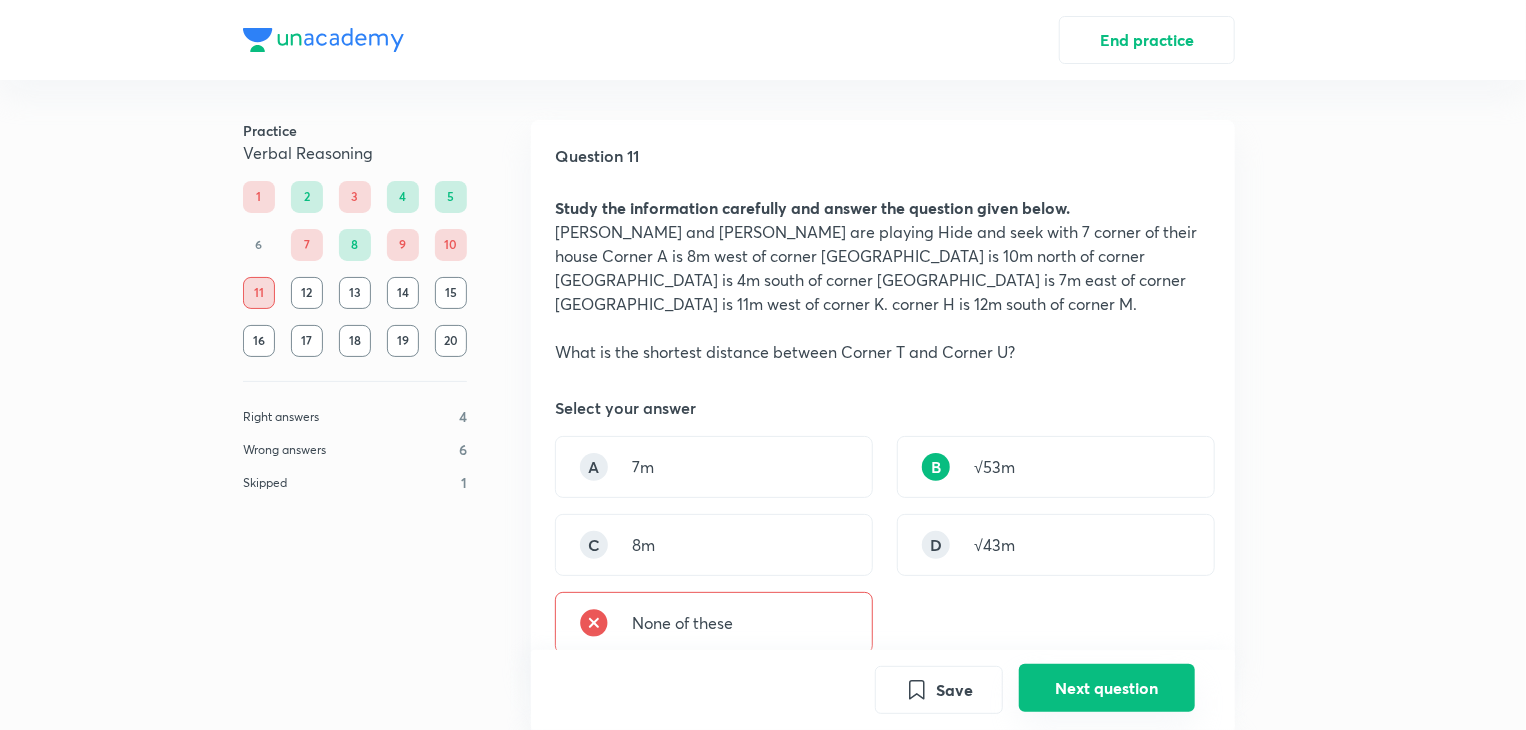 scroll, scrollTop: 694, scrollLeft: 0, axis: vertical 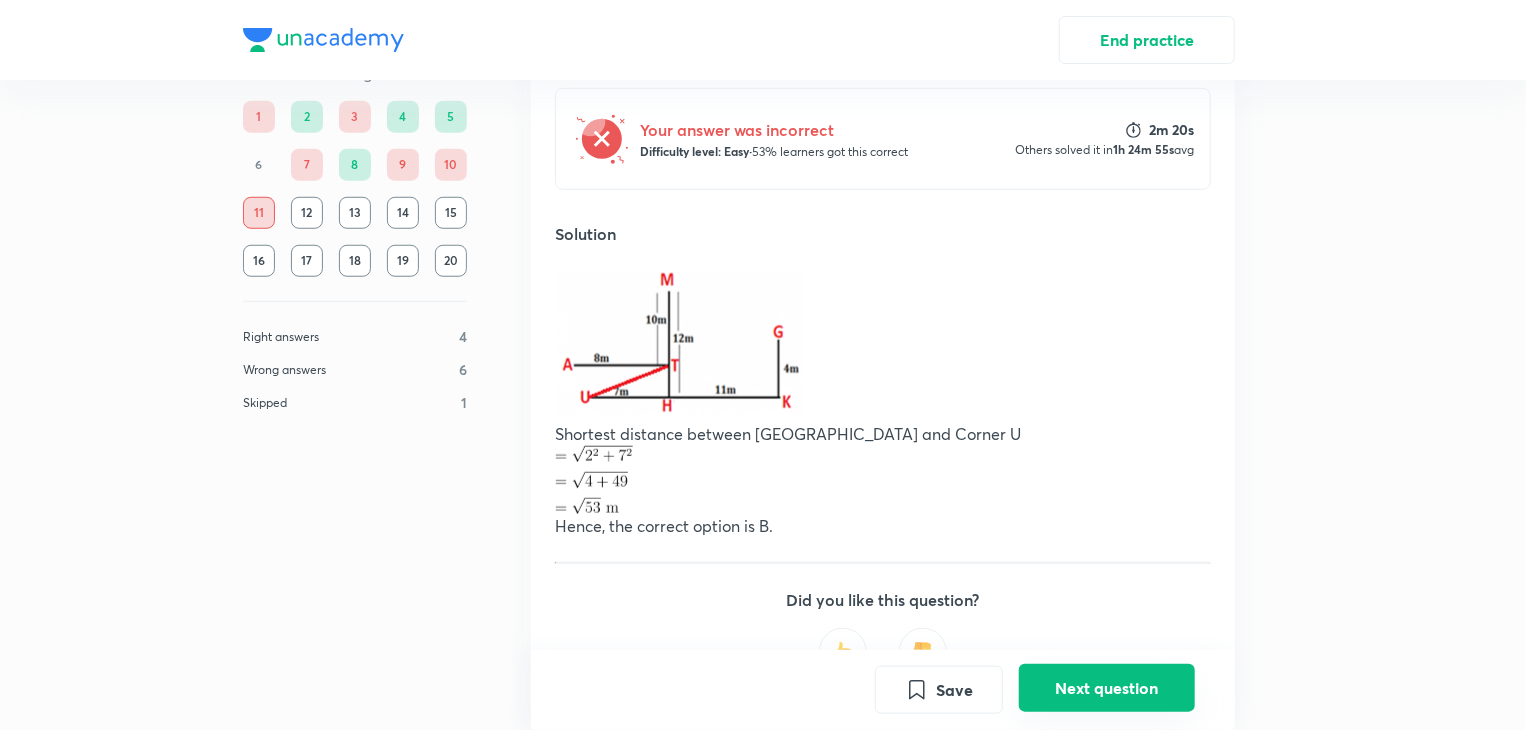 click on "Next question" at bounding box center (1107, 688) 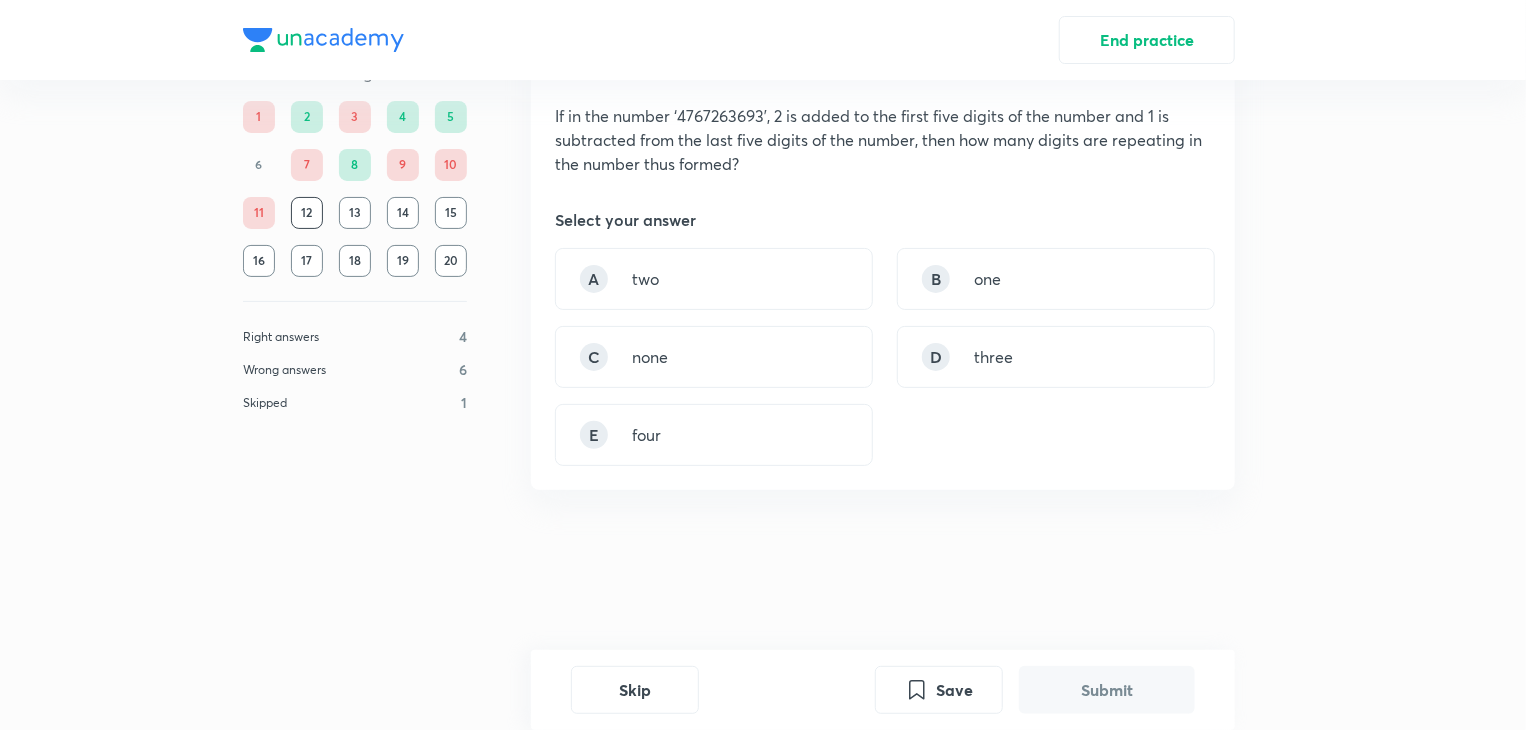 scroll, scrollTop: 0, scrollLeft: 0, axis: both 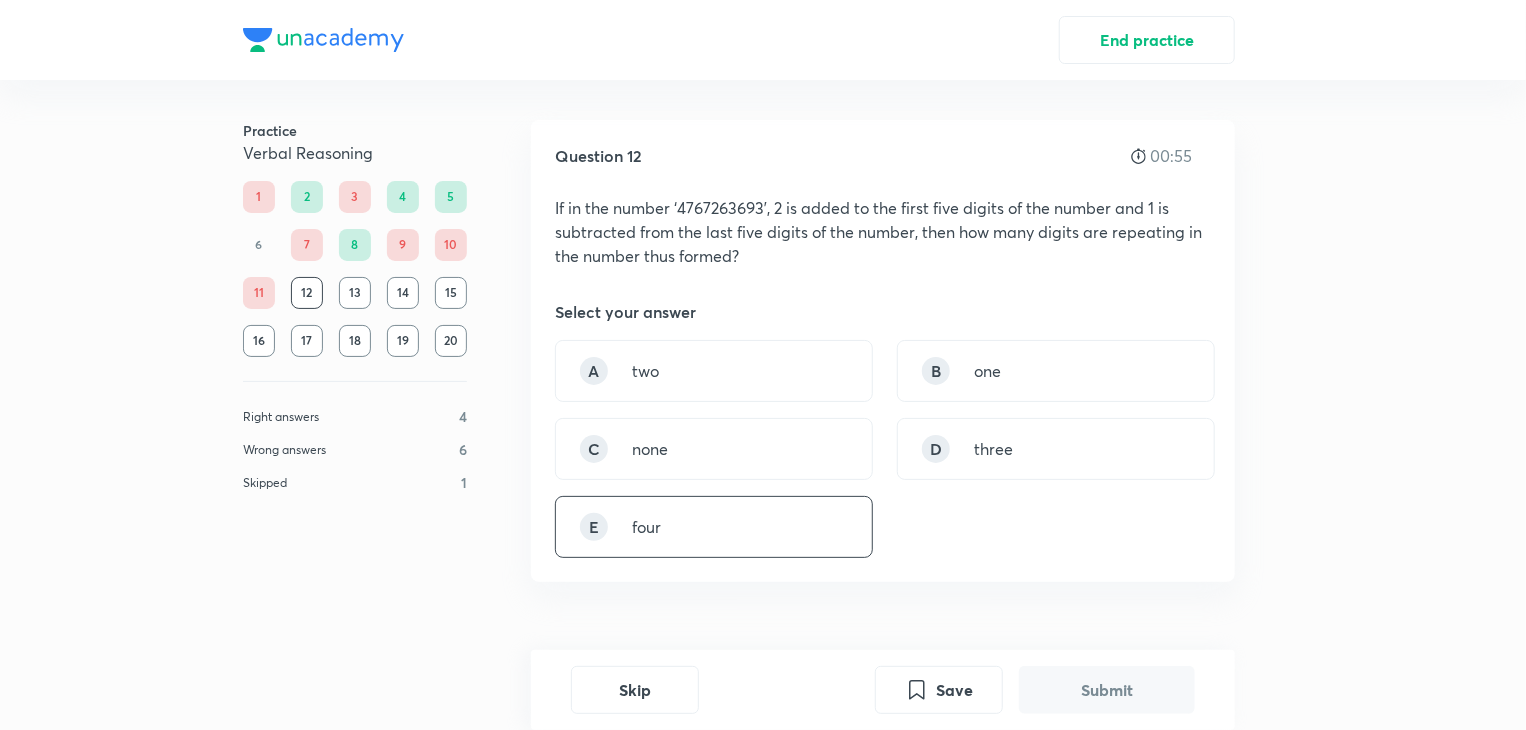 click on "four" at bounding box center [646, 527] 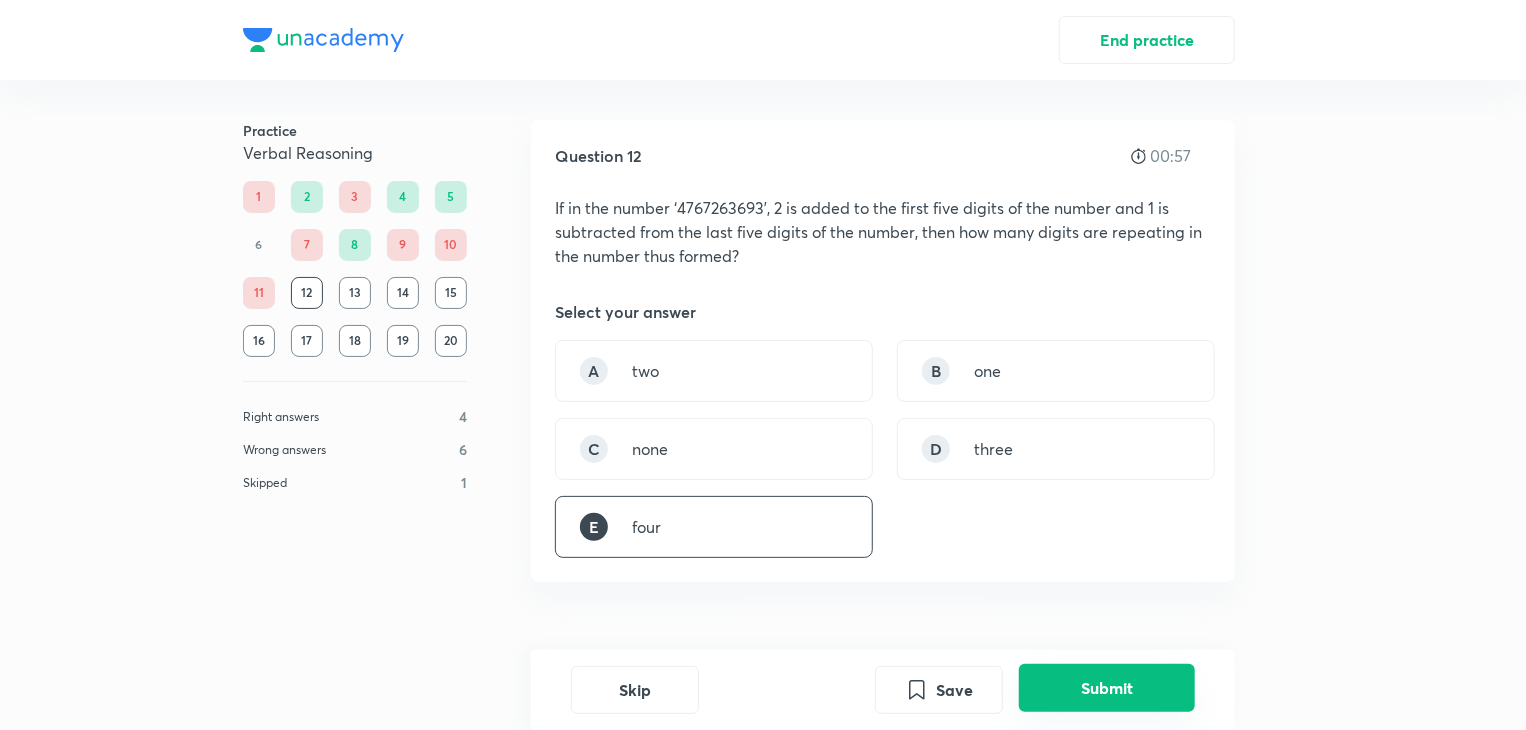 click on "Submit" at bounding box center (1107, 688) 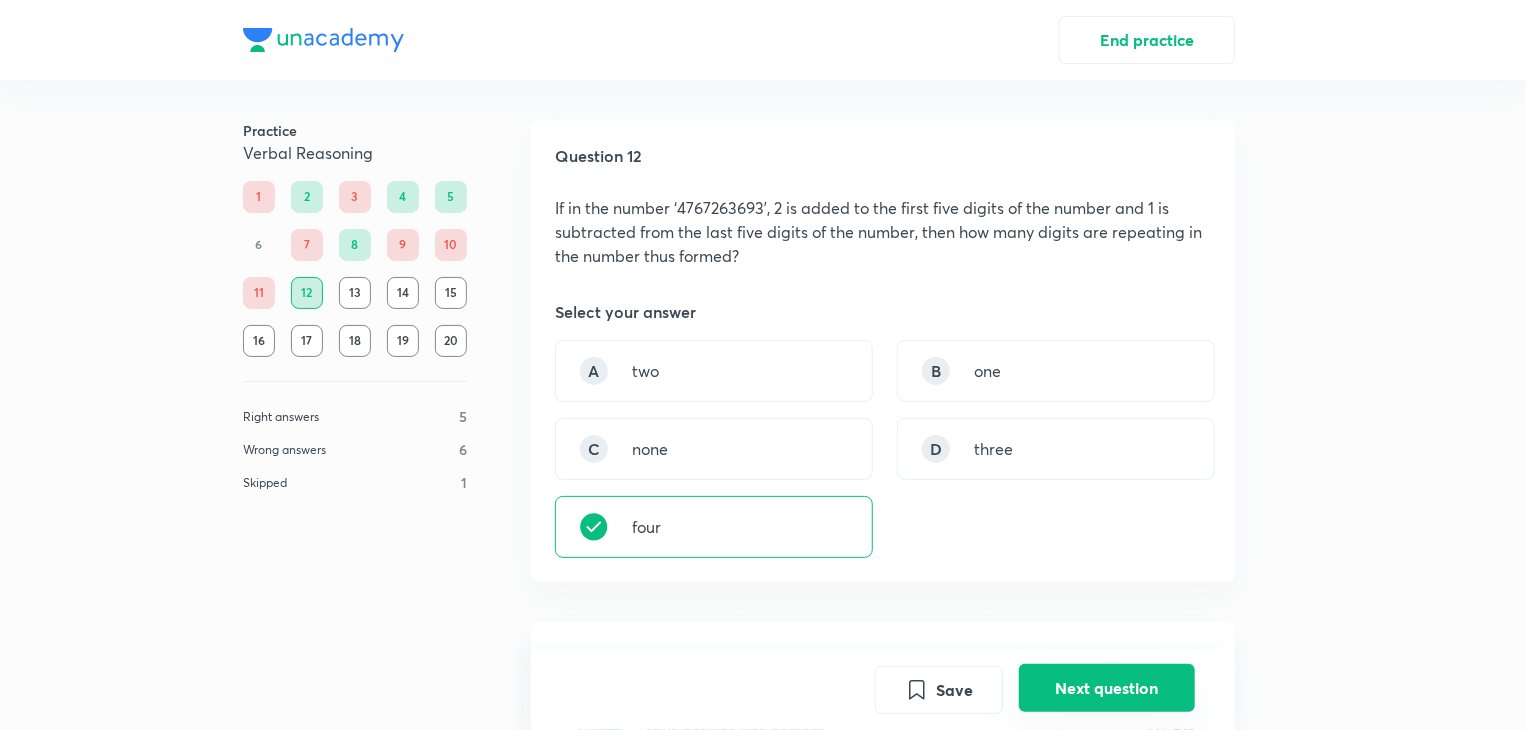 scroll, scrollTop: 554, scrollLeft: 0, axis: vertical 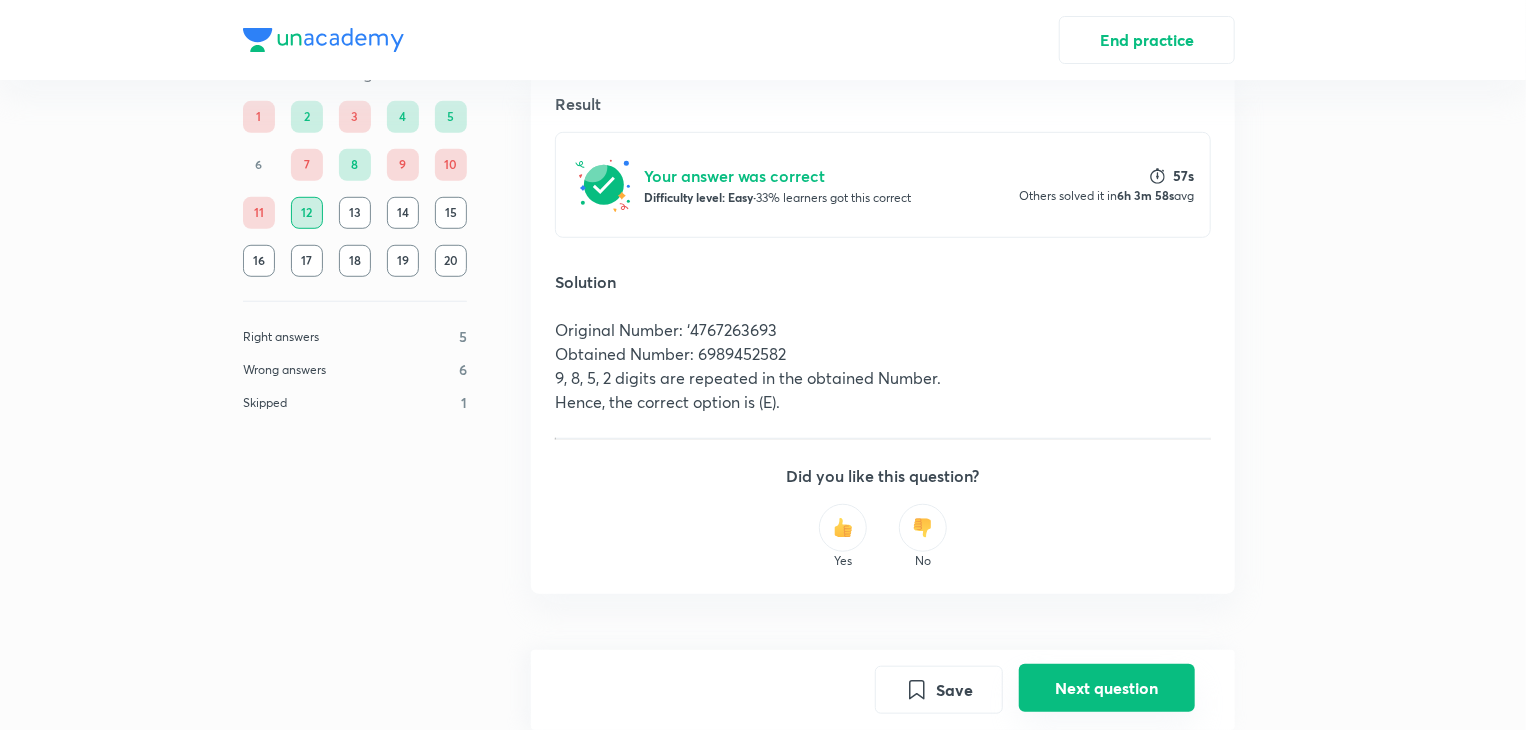 click on "Next question" at bounding box center (1107, 688) 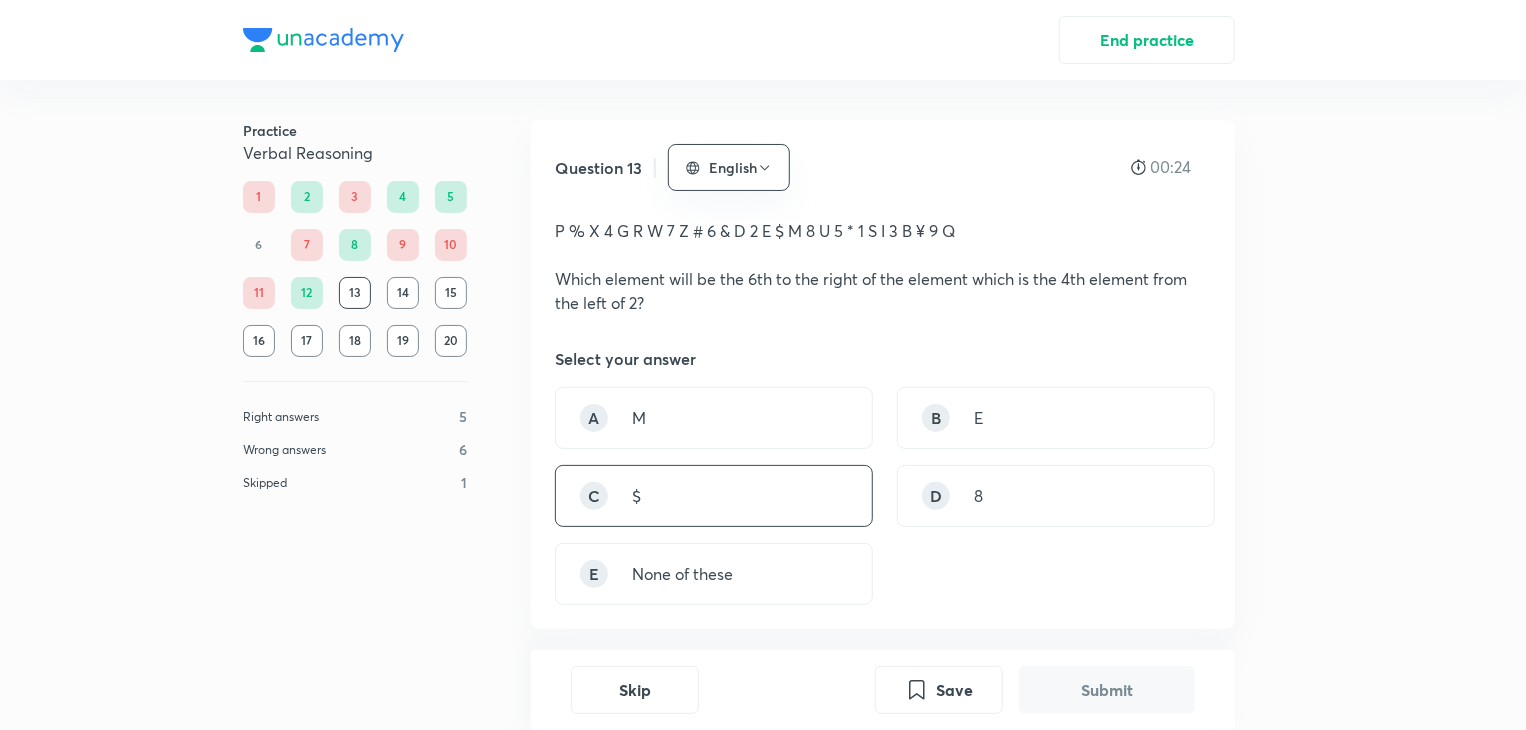 click on "C $" at bounding box center [714, 496] 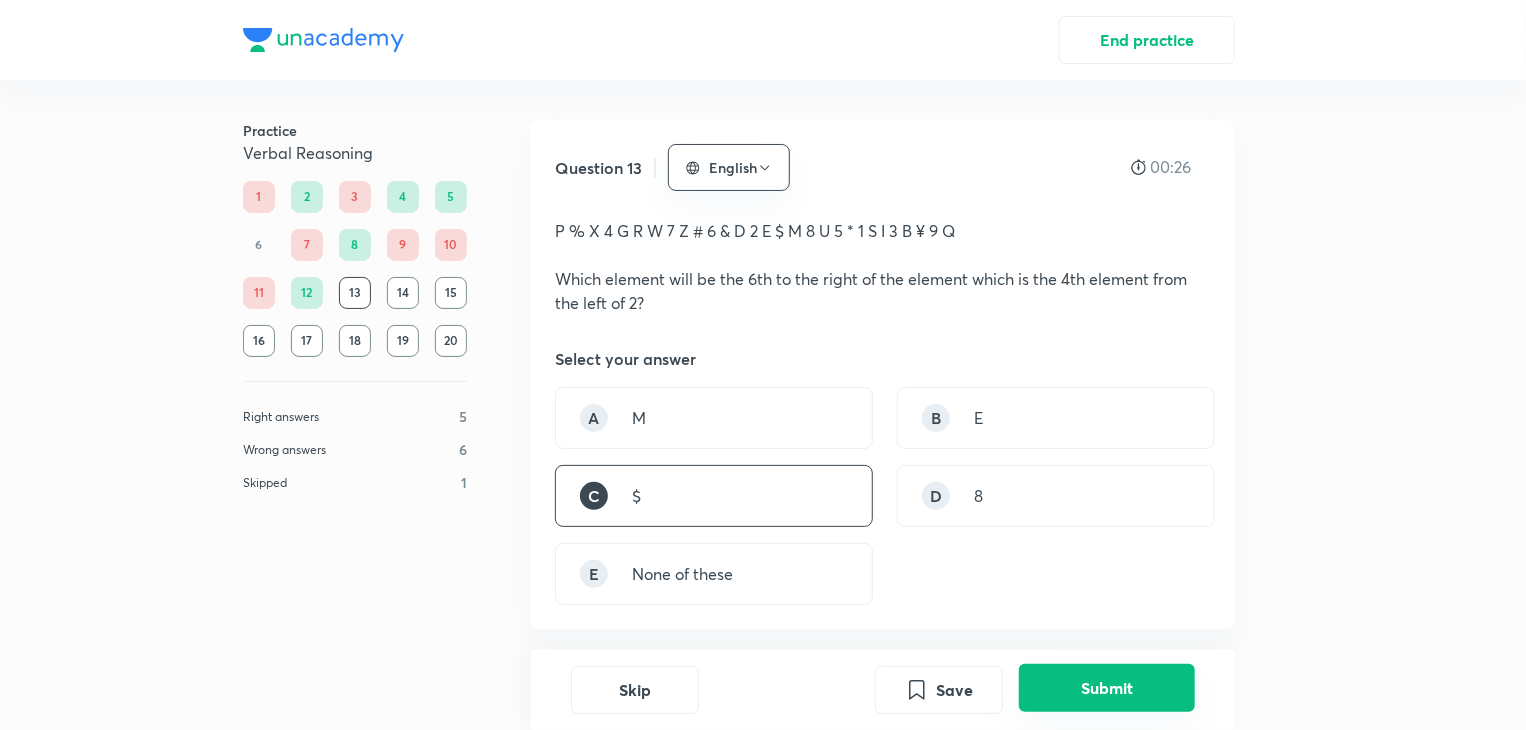 click on "Submit" at bounding box center (1107, 688) 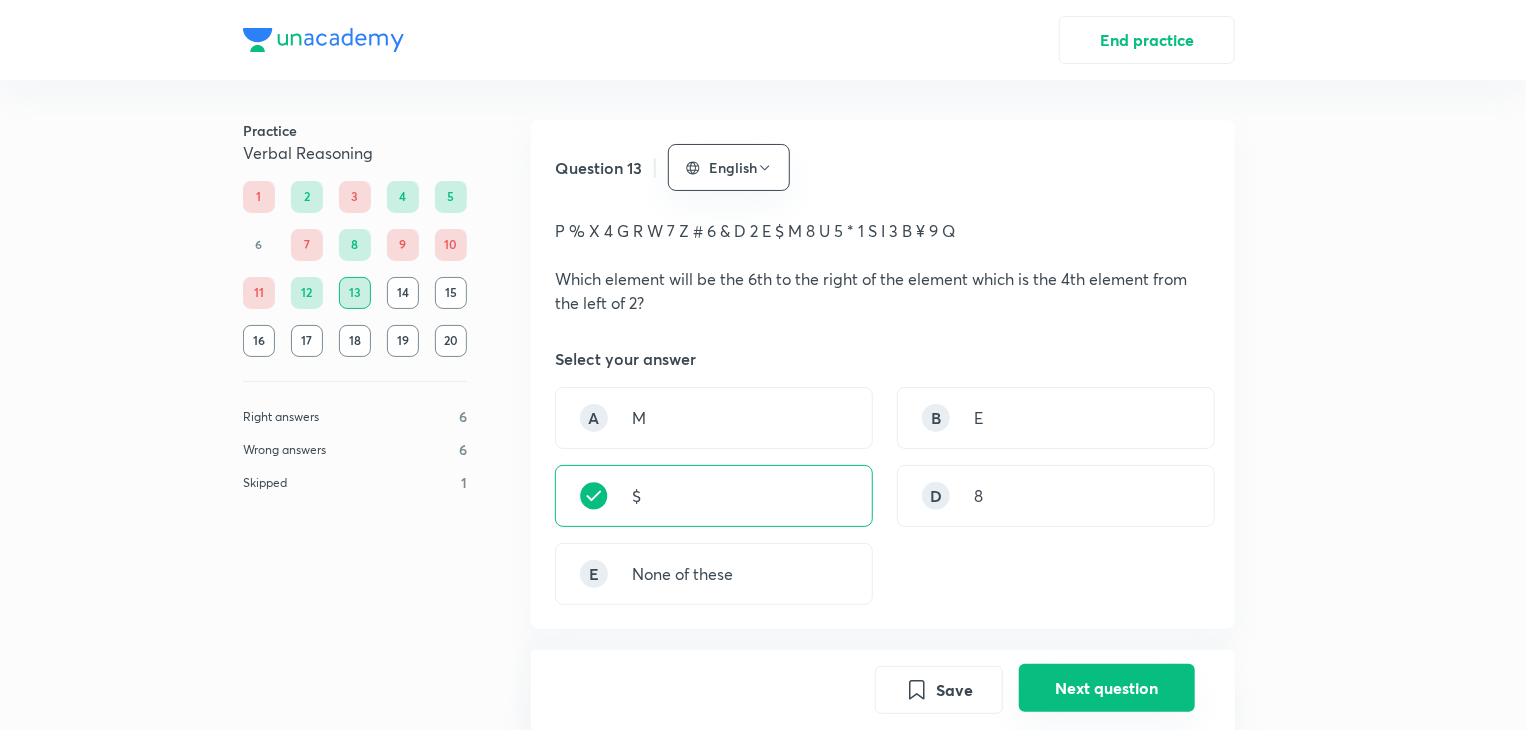 scroll, scrollTop: 528, scrollLeft: 0, axis: vertical 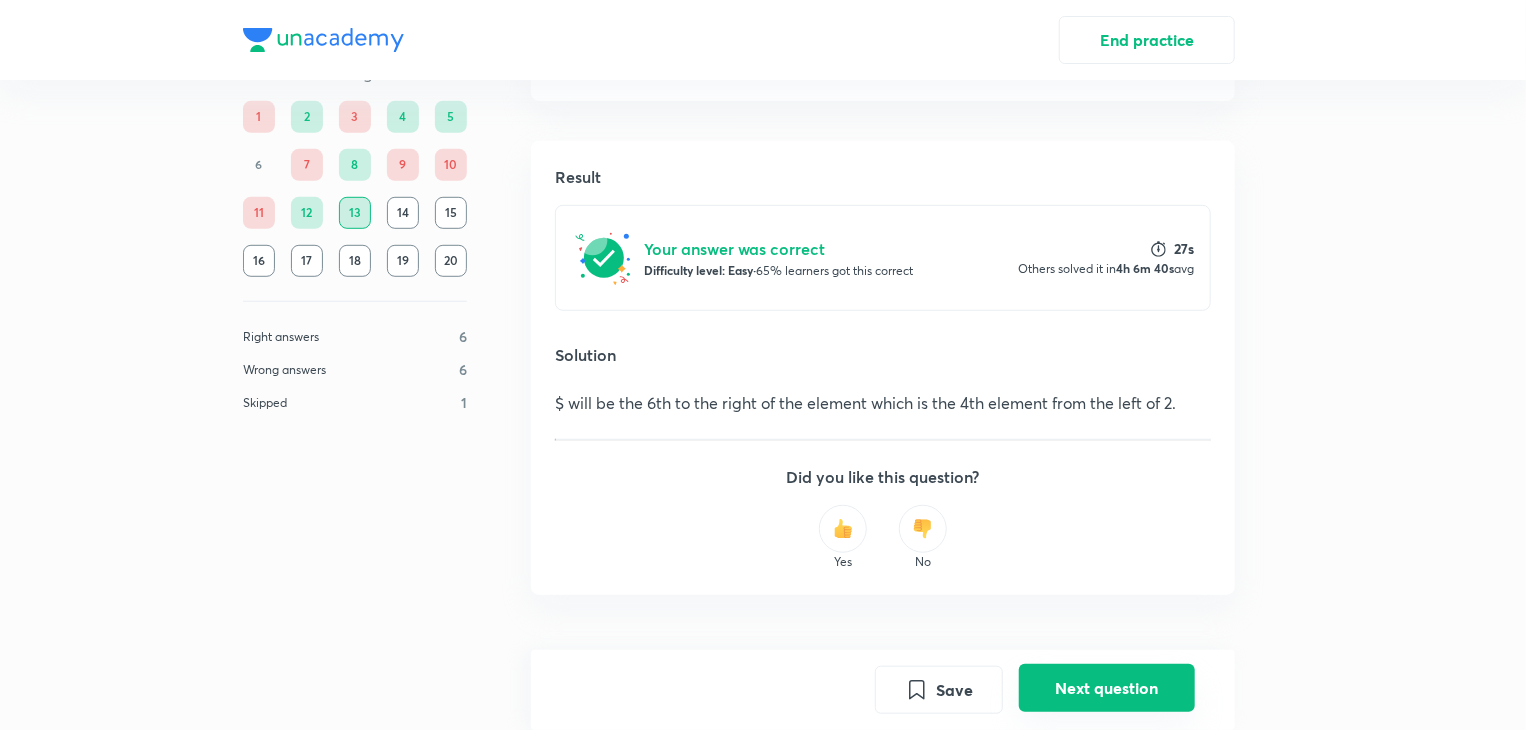 click on "Next question" at bounding box center (1107, 688) 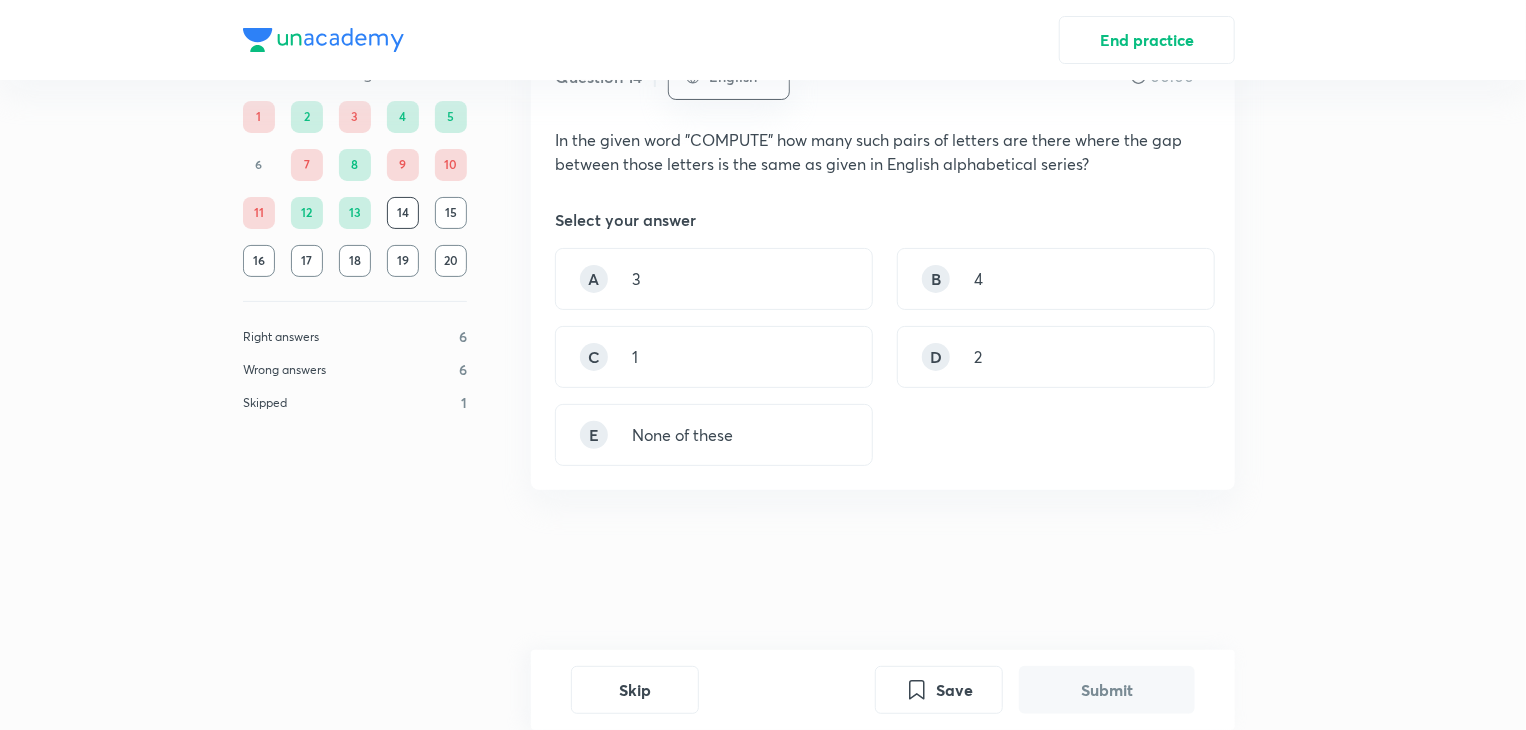 scroll, scrollTop: 0, scrollLeft: 0, axis: both 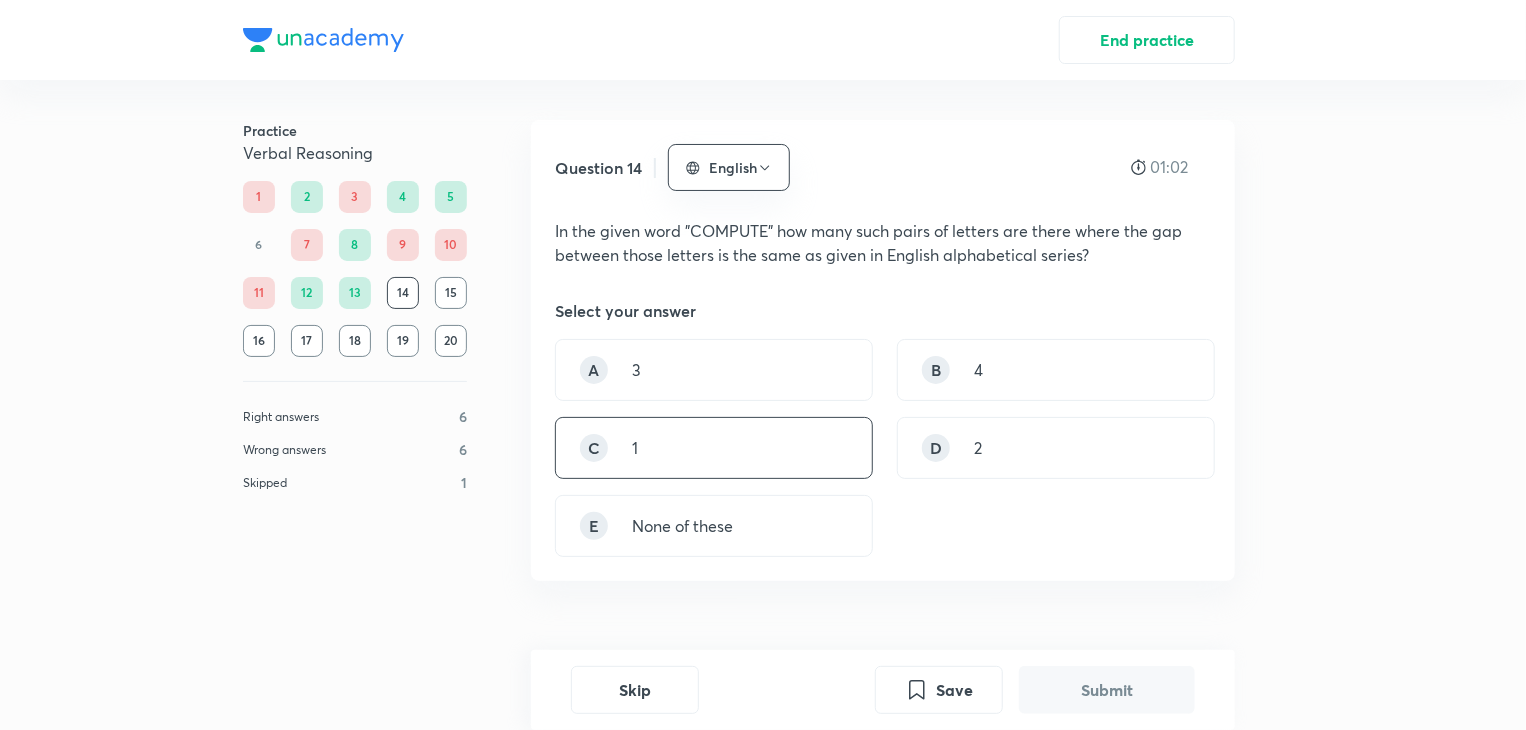 click on "C 1" at bounding box center (714, 448) 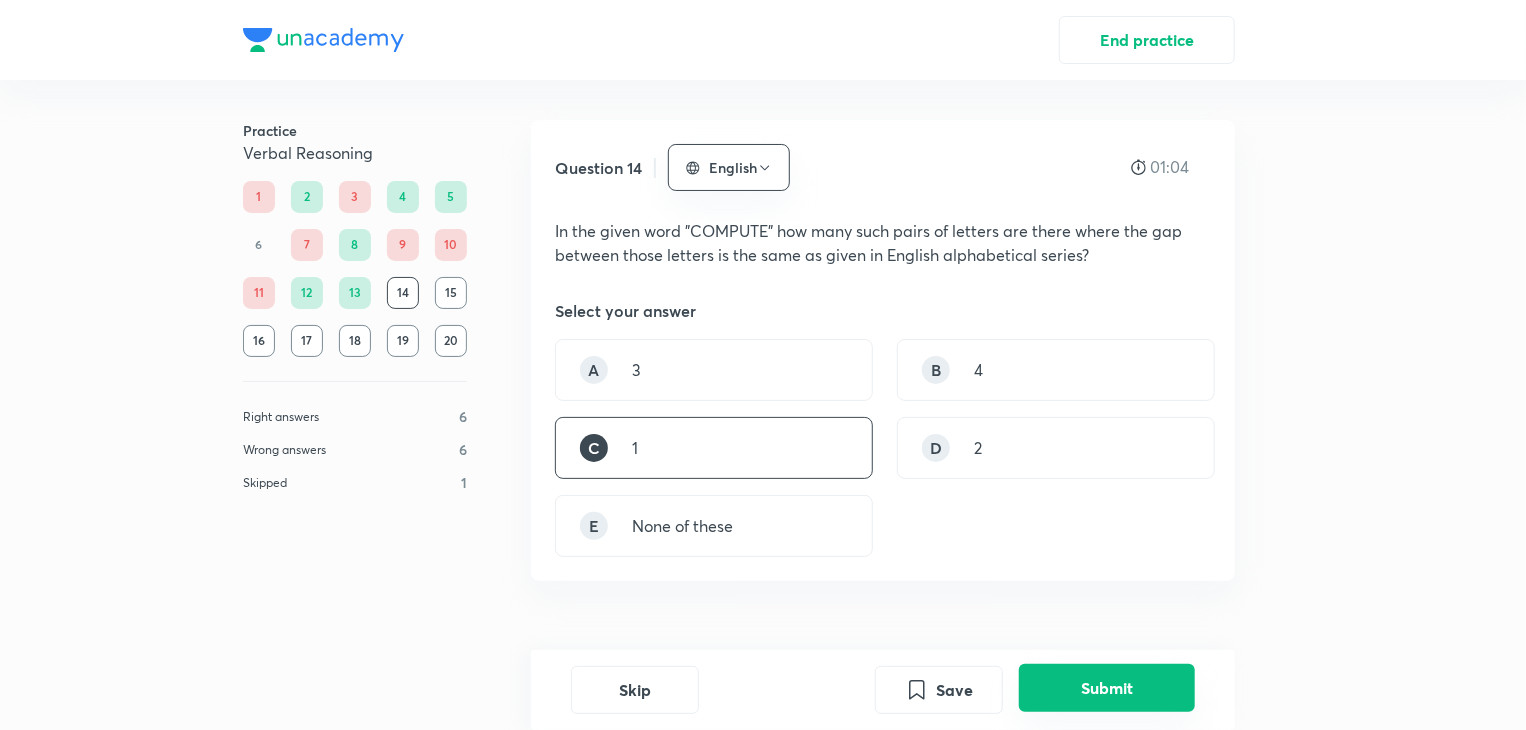 click on "Submit" at bounding box center [1107, 688] 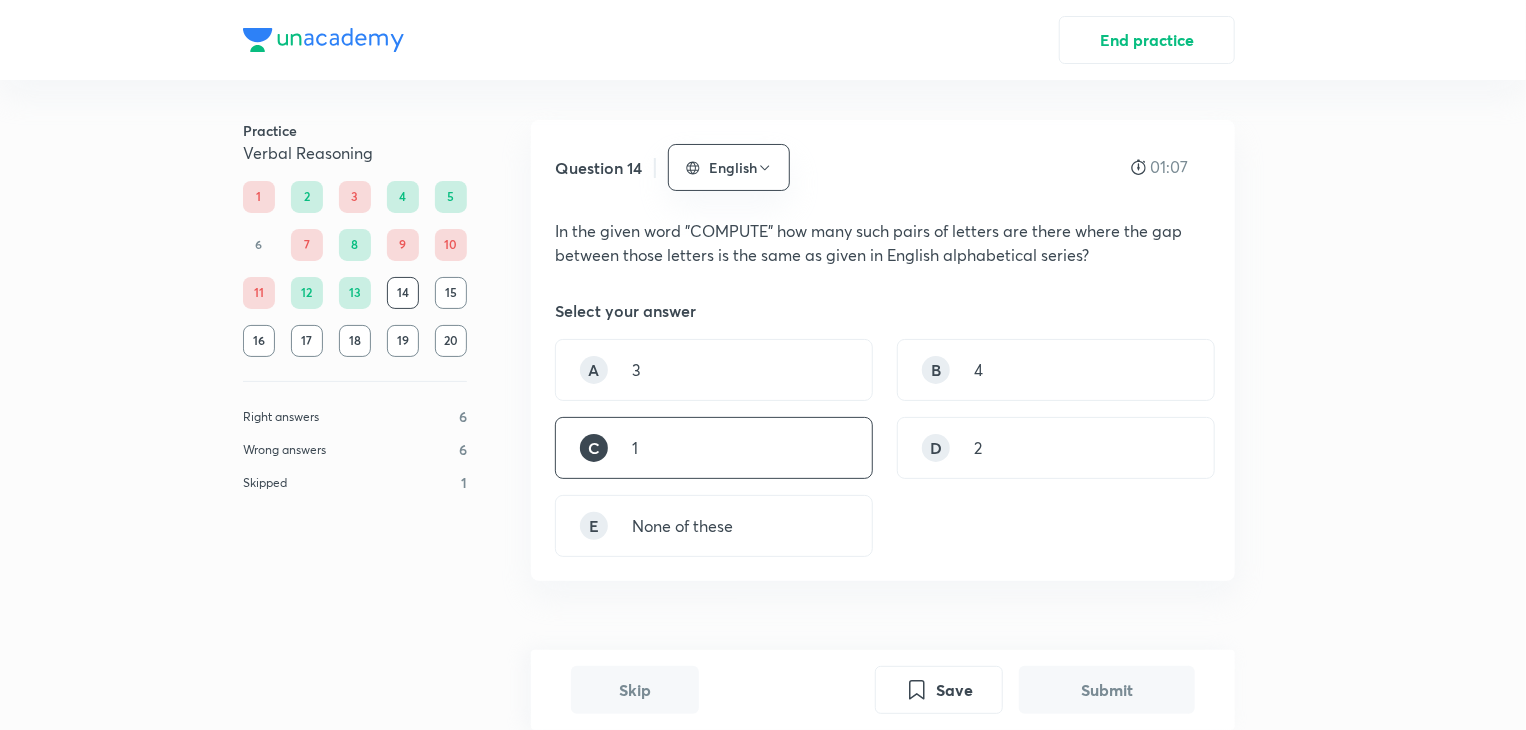 scroll, scrollTop: 480, scrollLeft: 0, axis: vertical 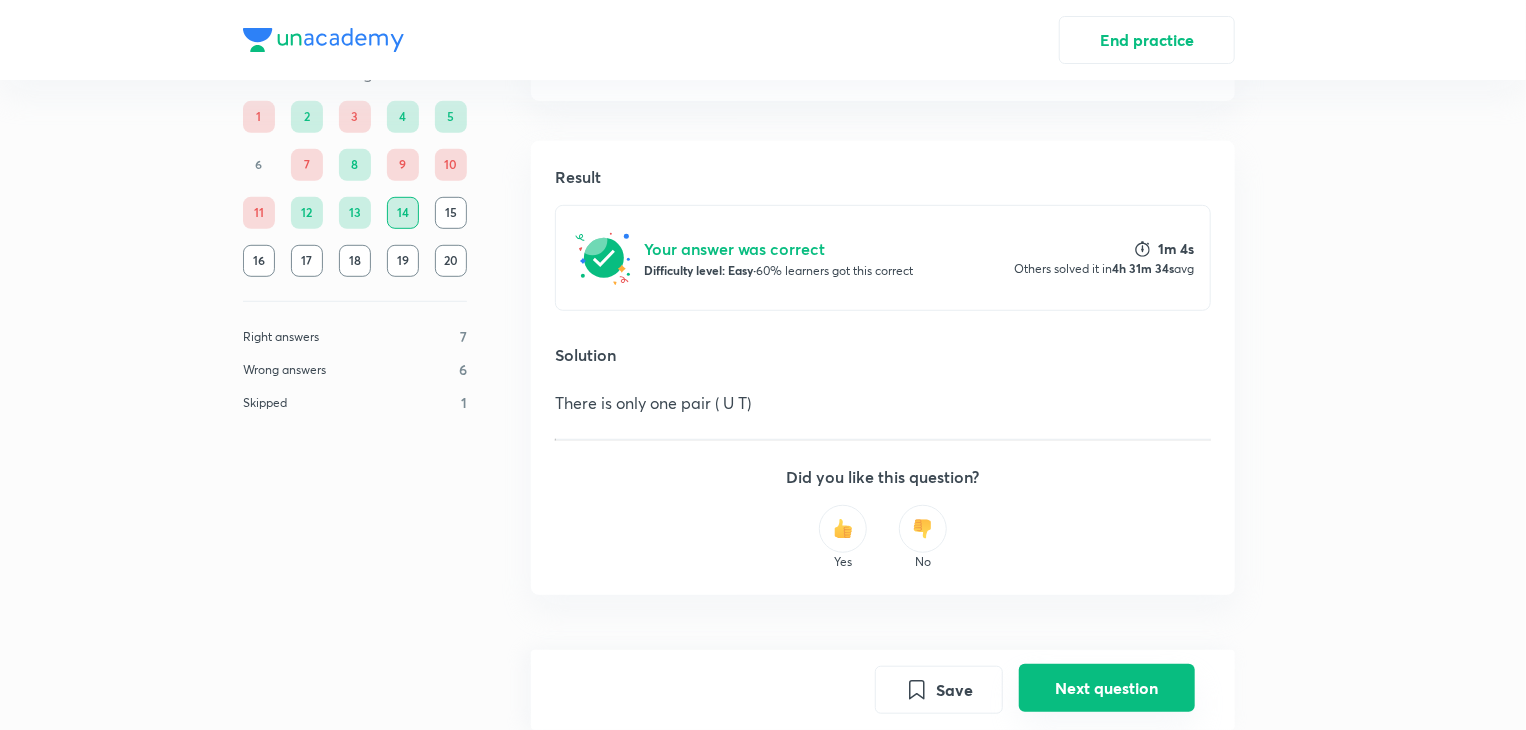 click on "Next question" at bounding box center (1107, 688) 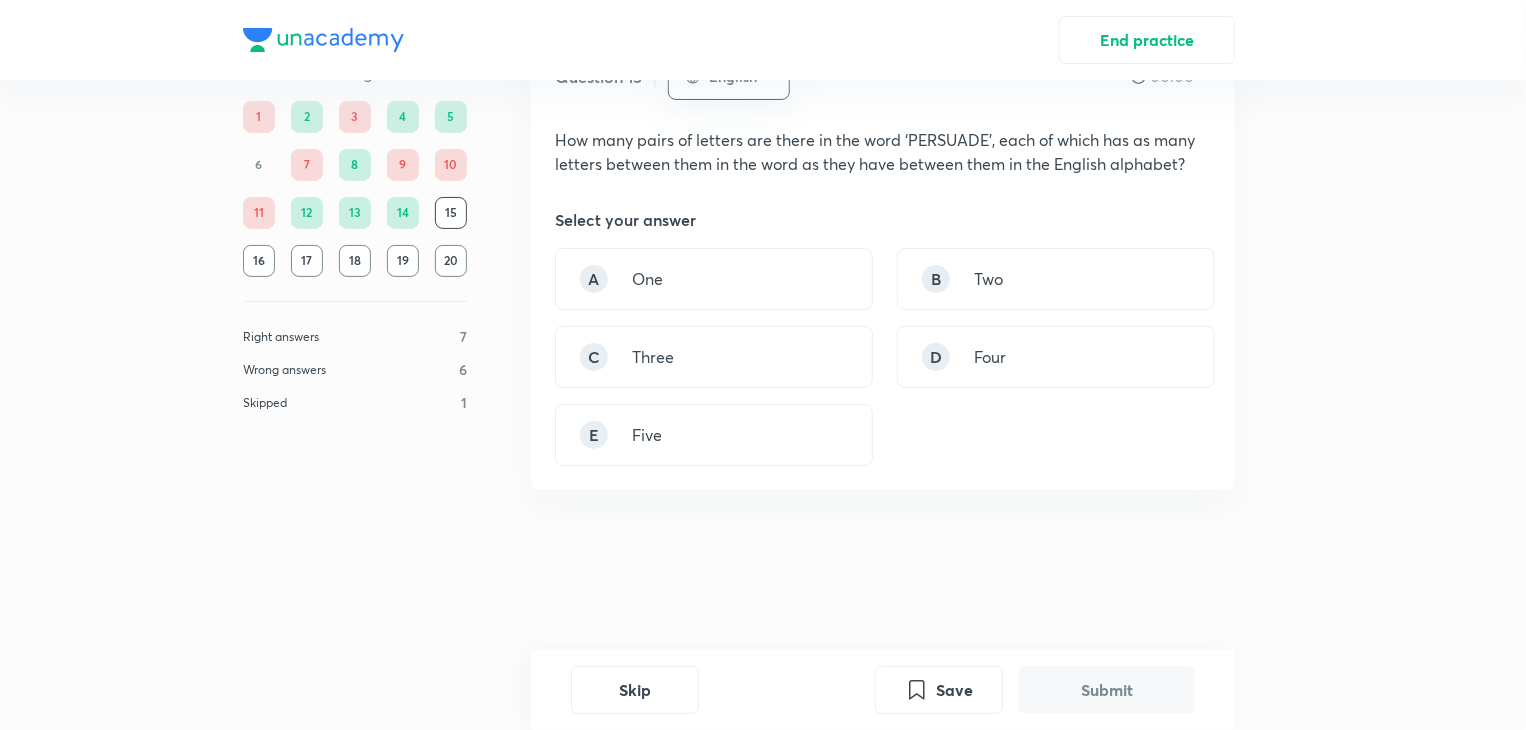 scroll, scrollTop: 0, scrollLeft: 0, axis: both 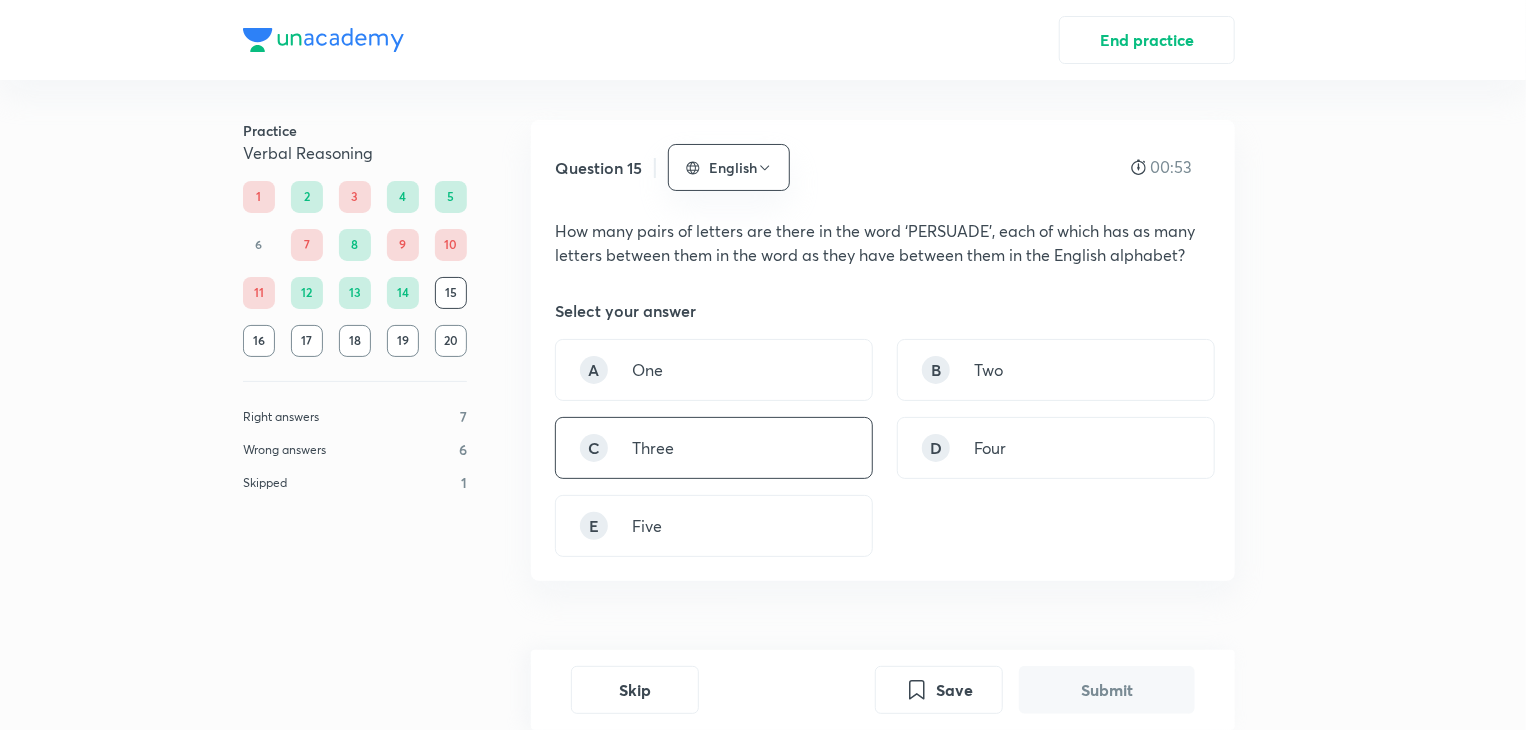click on "Three" at bounding box center [653, 448] 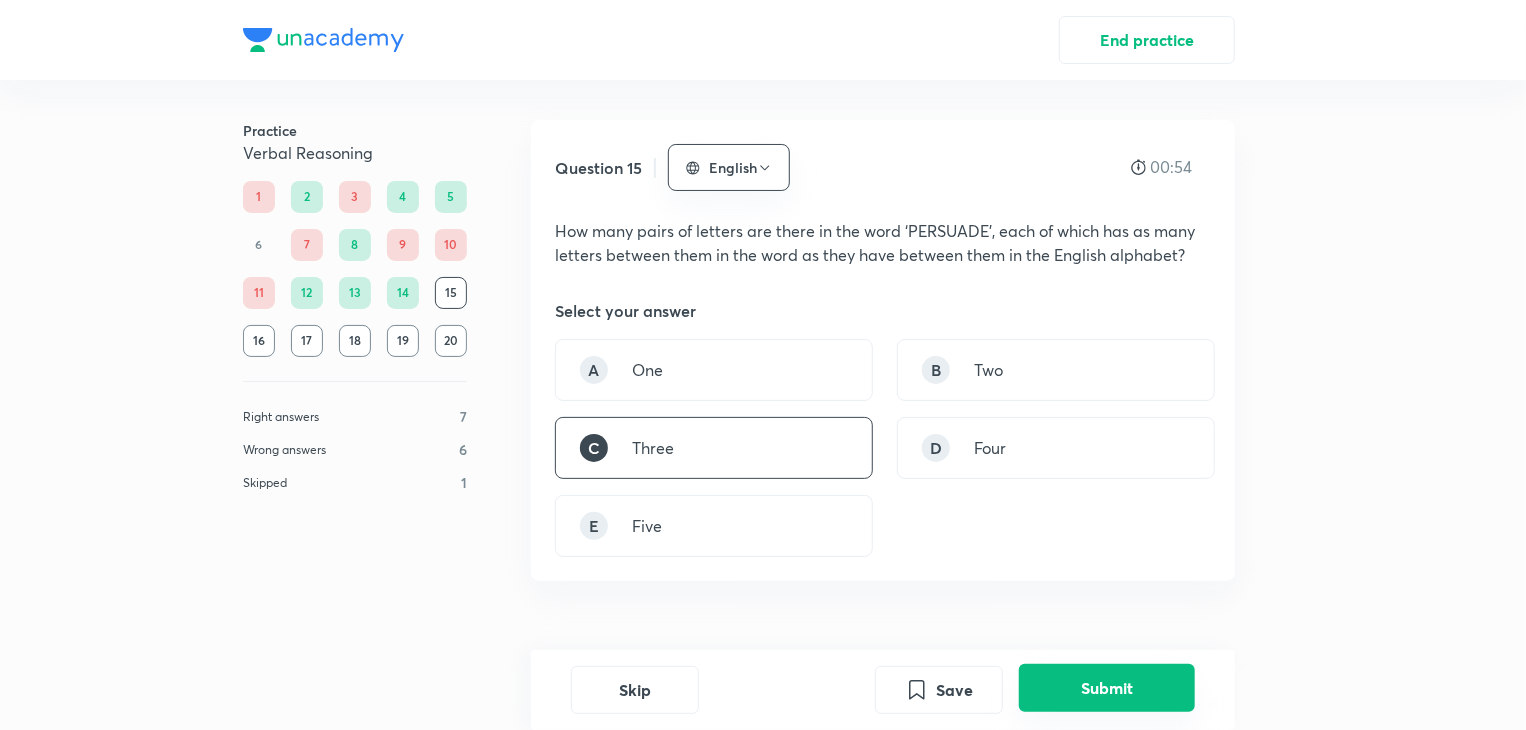 click on "Submit" at bounding box center (1107, 688) 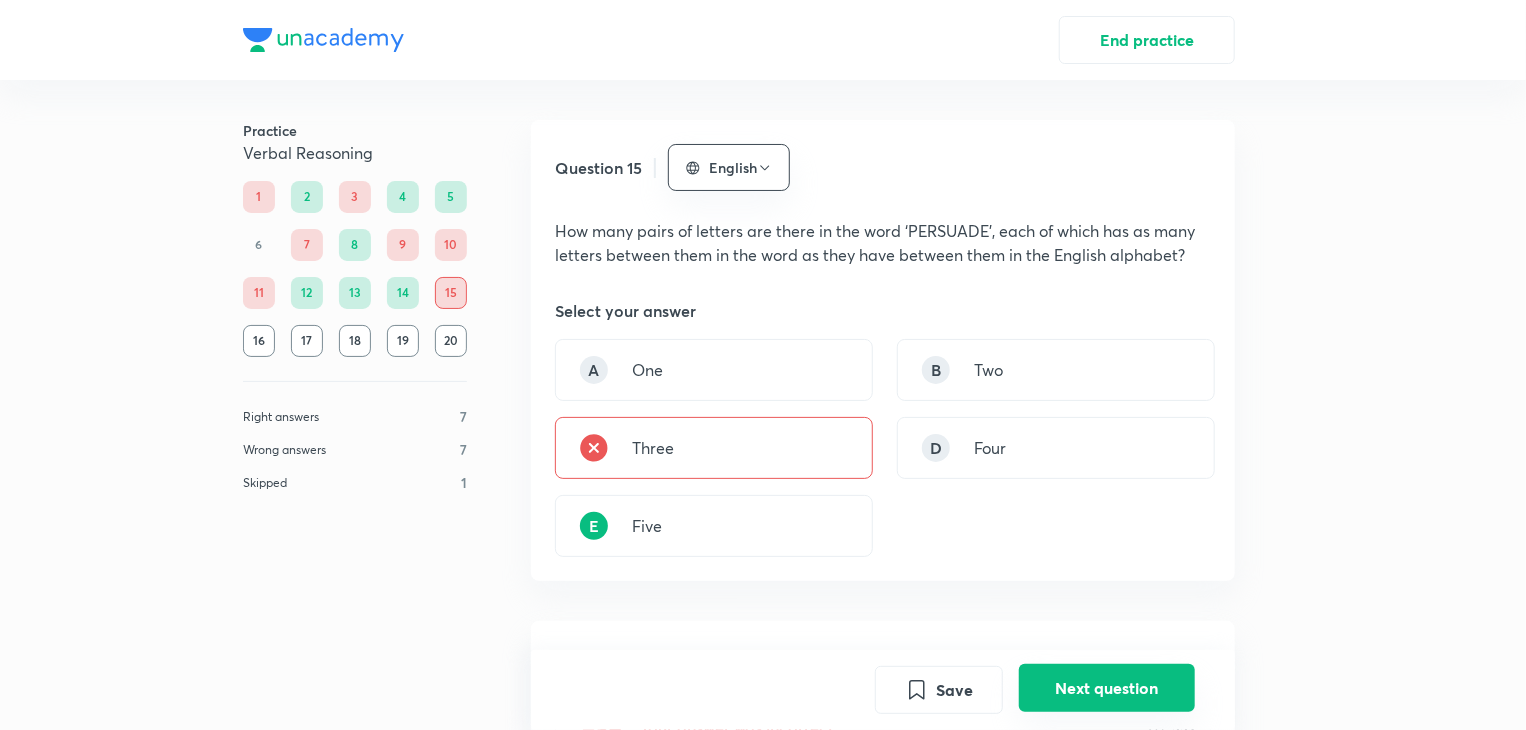 scroll, scrollTop: 480, scrollLeft: 0, axis: vertical 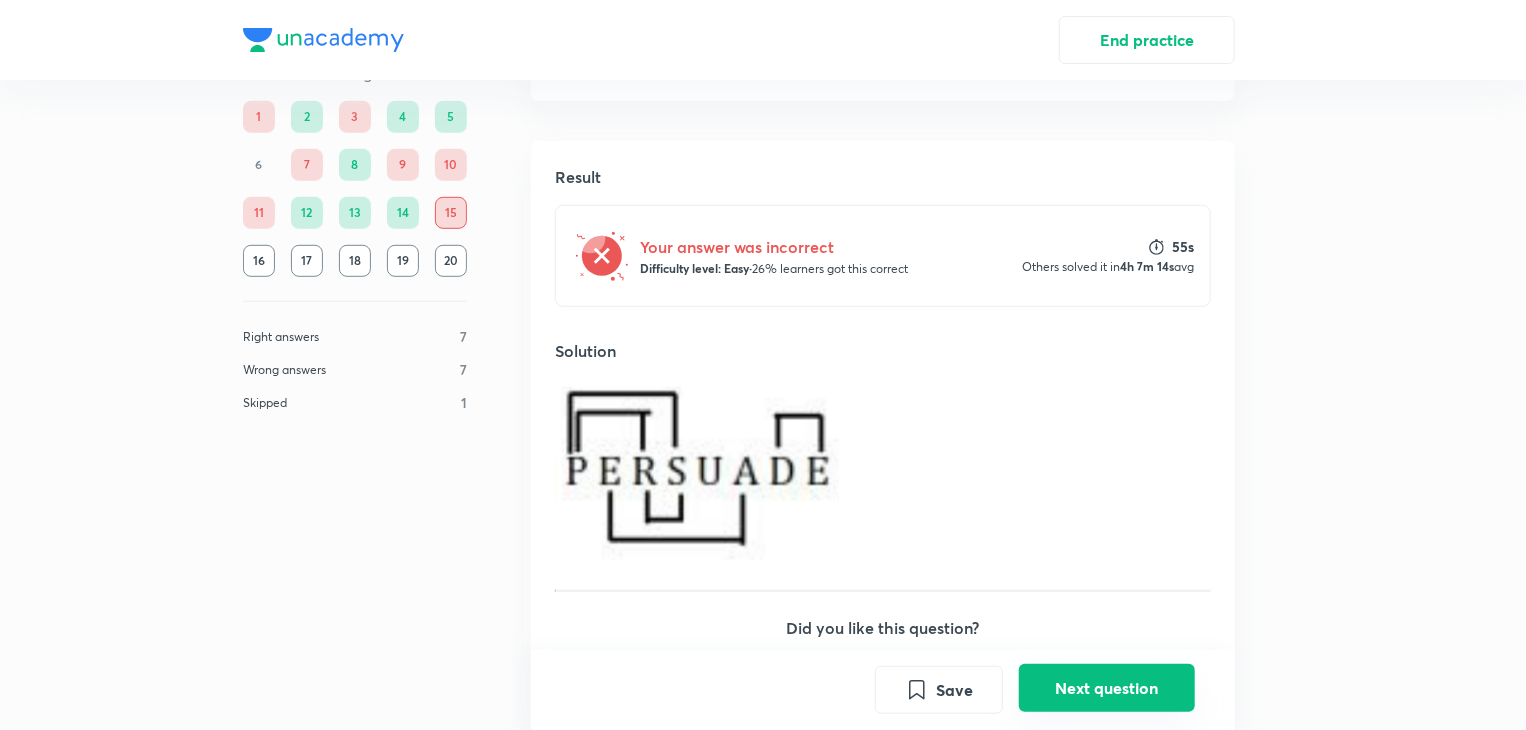 click on "Next question" at bounding box center [1107, 688] 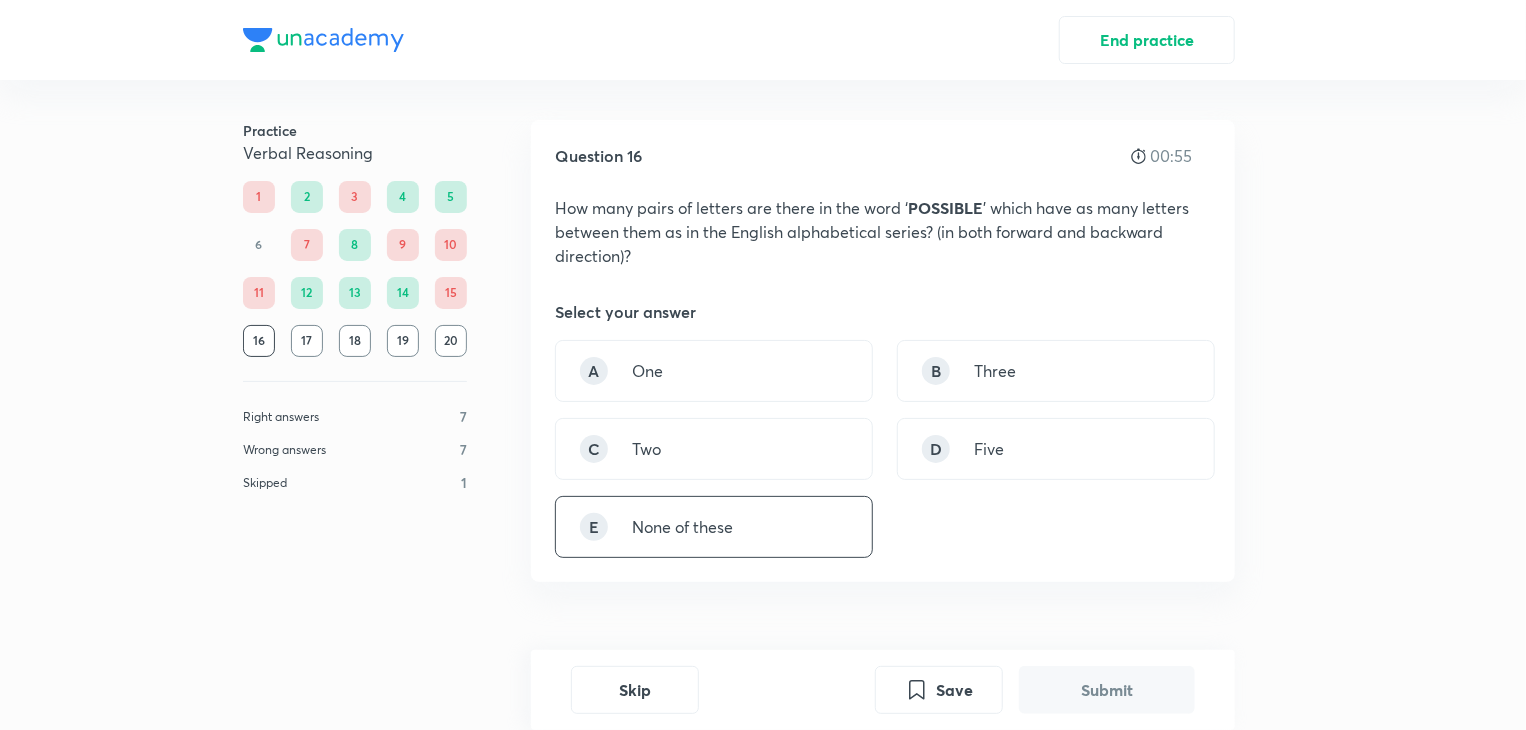 click on "None of these" at bounding box center [682, 527] 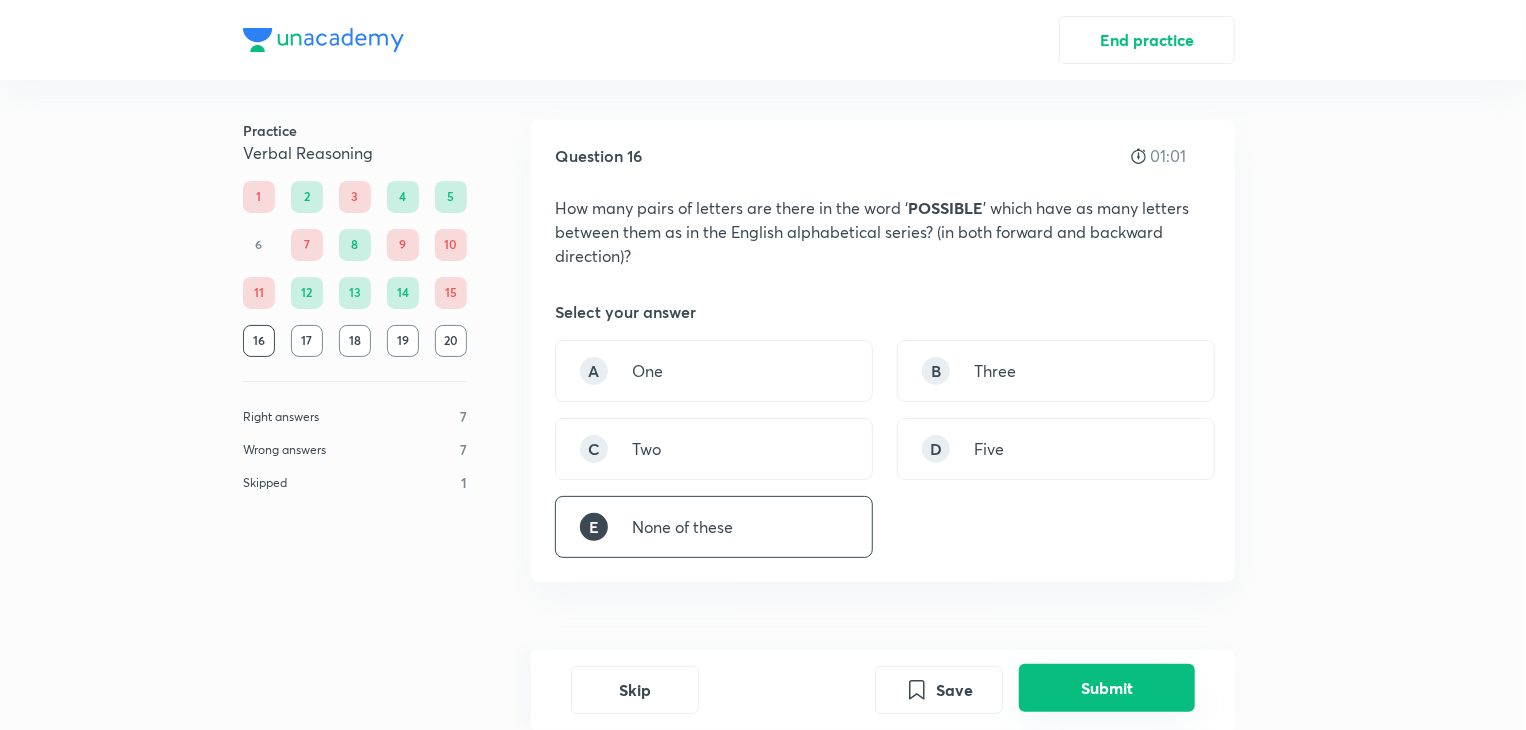 click on "Submit" at bounding box center [1107, 688] 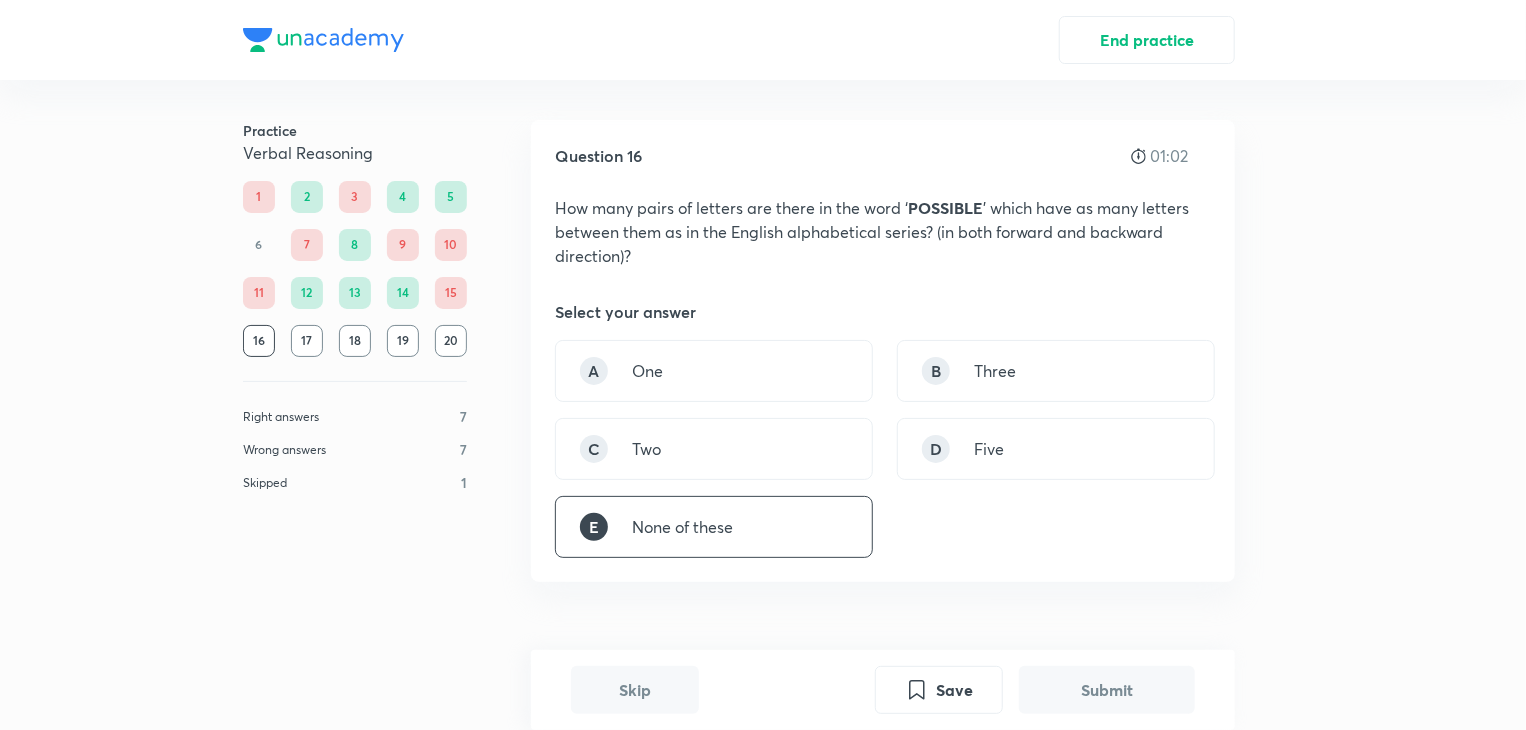 scroll, scrollTop: 530, scrollLeft: 0, axis: vertical 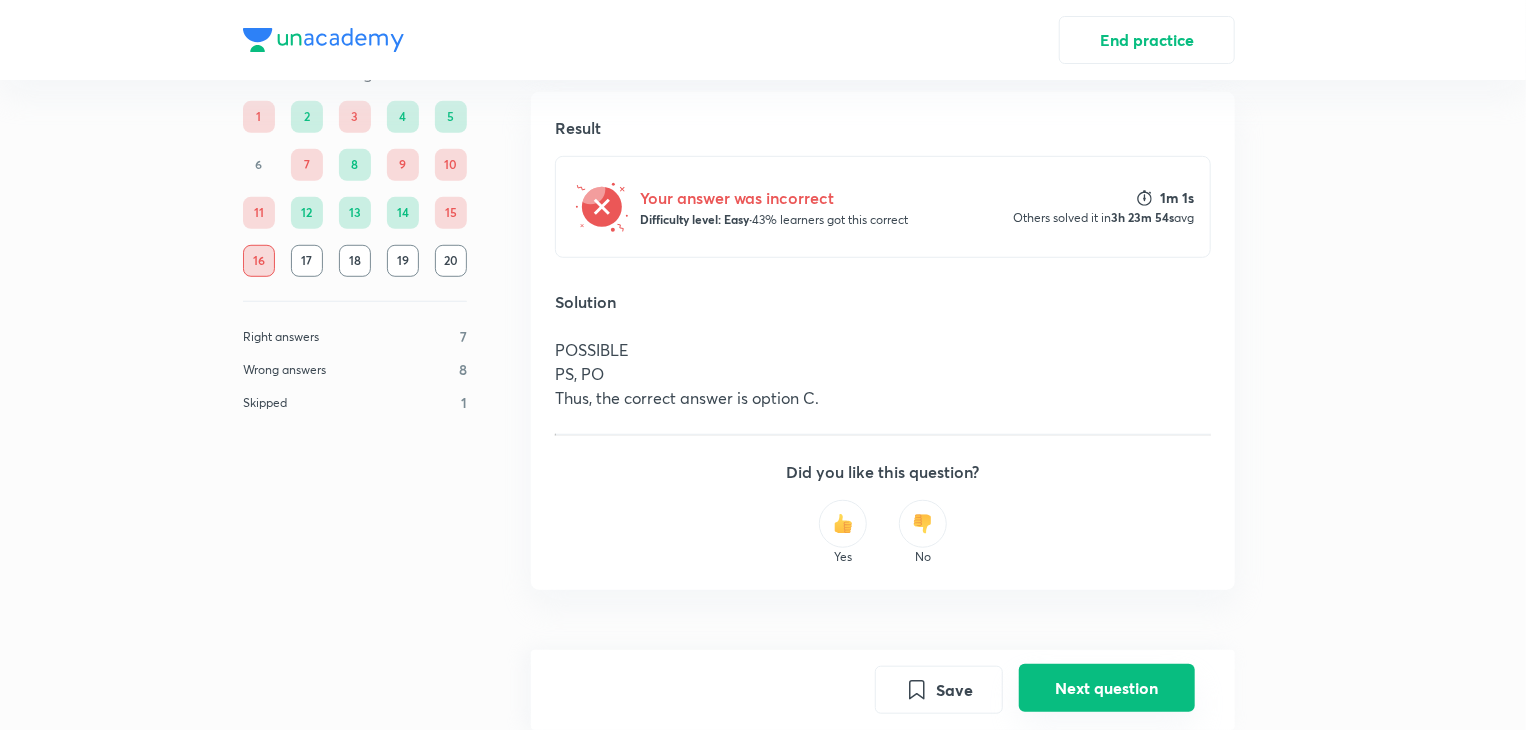 click on "Next question" at bounding box center (1107, 688) 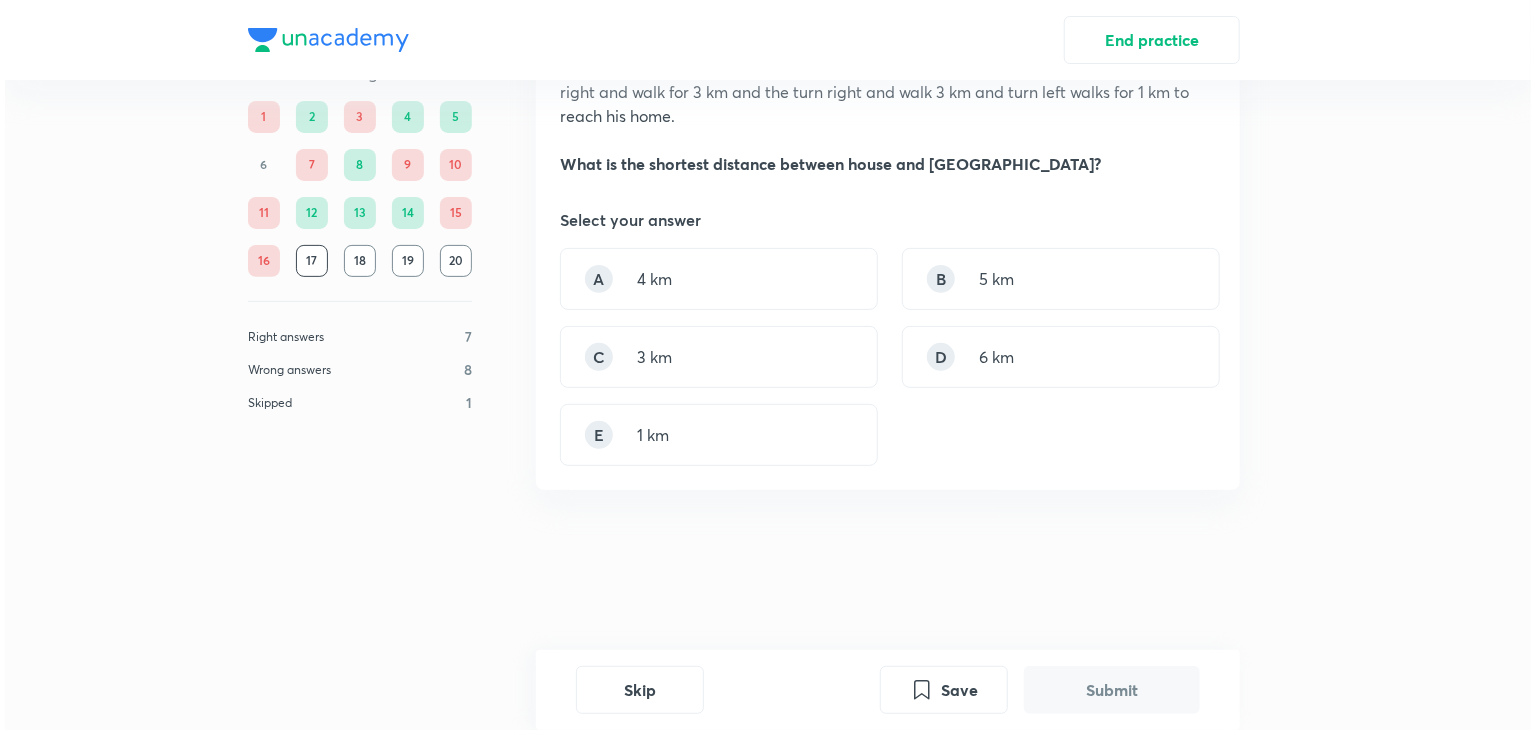 scroll, scrollTop: 0, scrollLeft: 0, axis: both 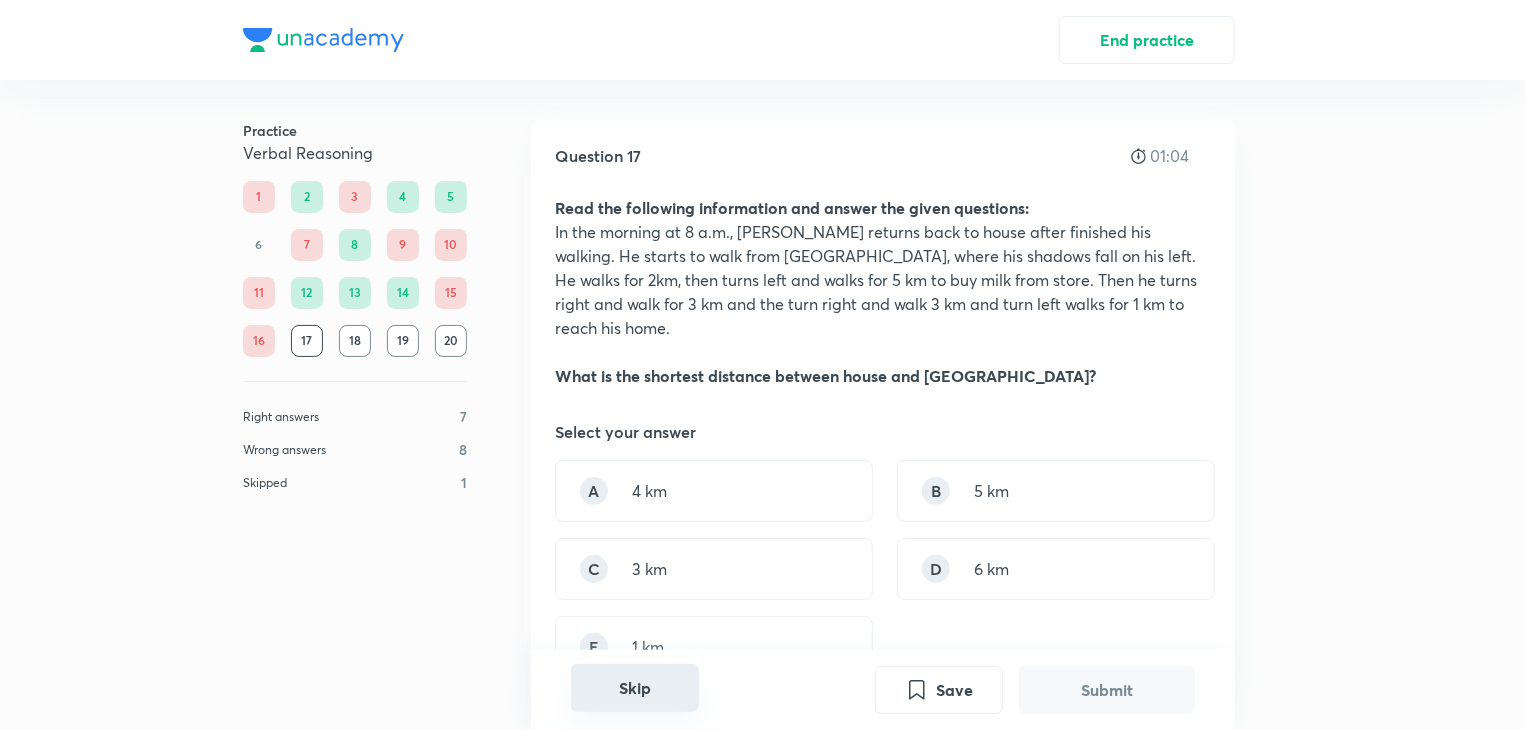 click on "Skip" at bounding box center (635, 688) 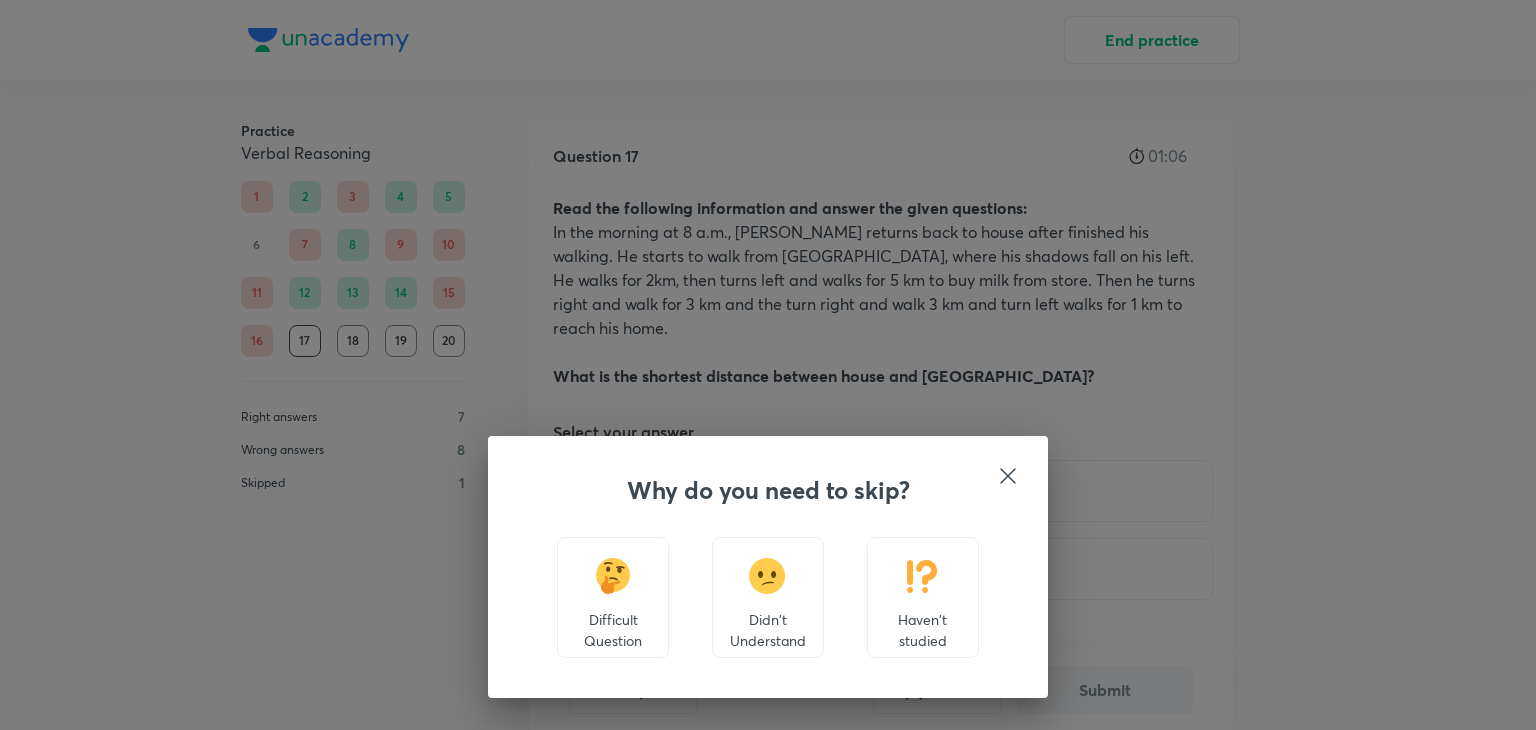 click at bounding box center (767, 576) 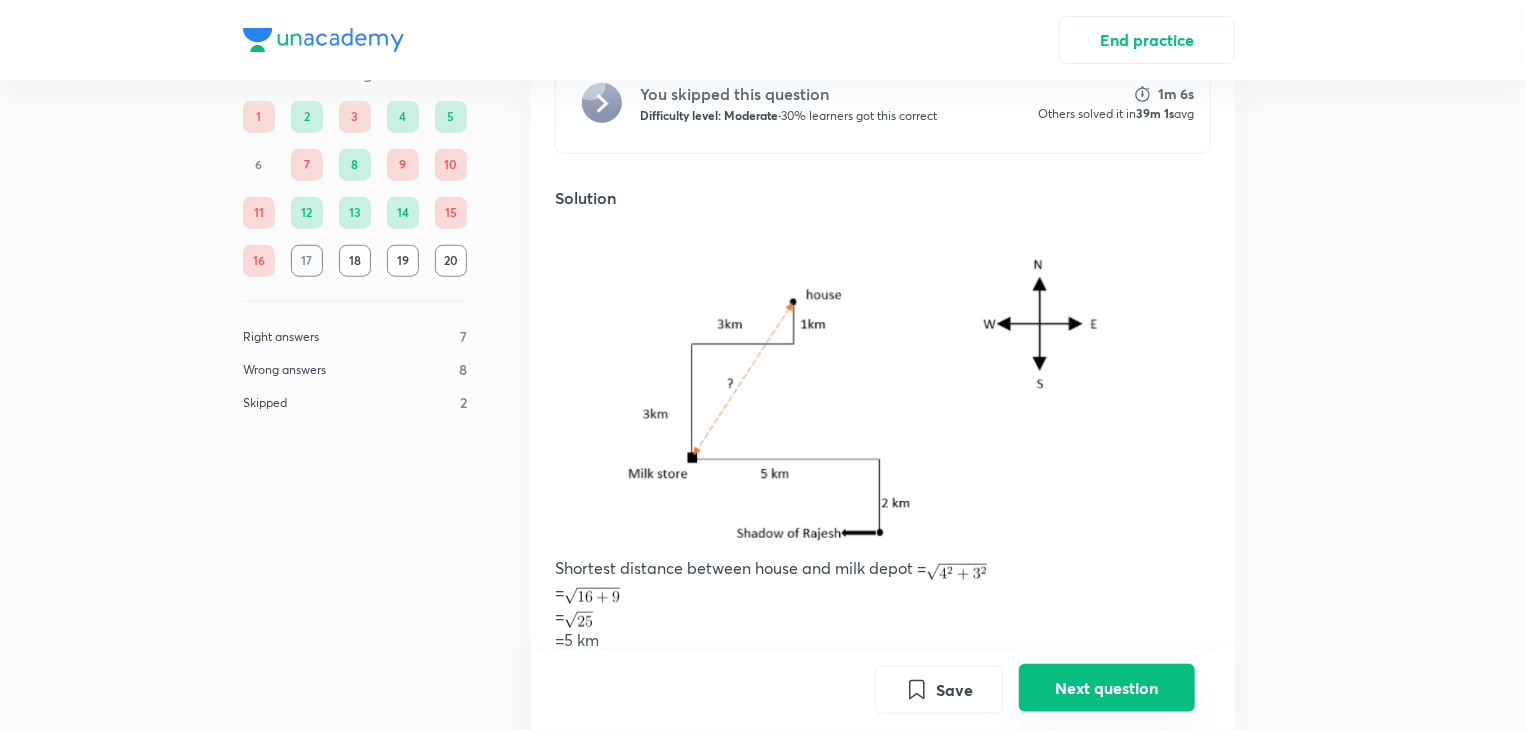 scroll, scrollTop: 794, scrollLeft: 0, axis: vertical 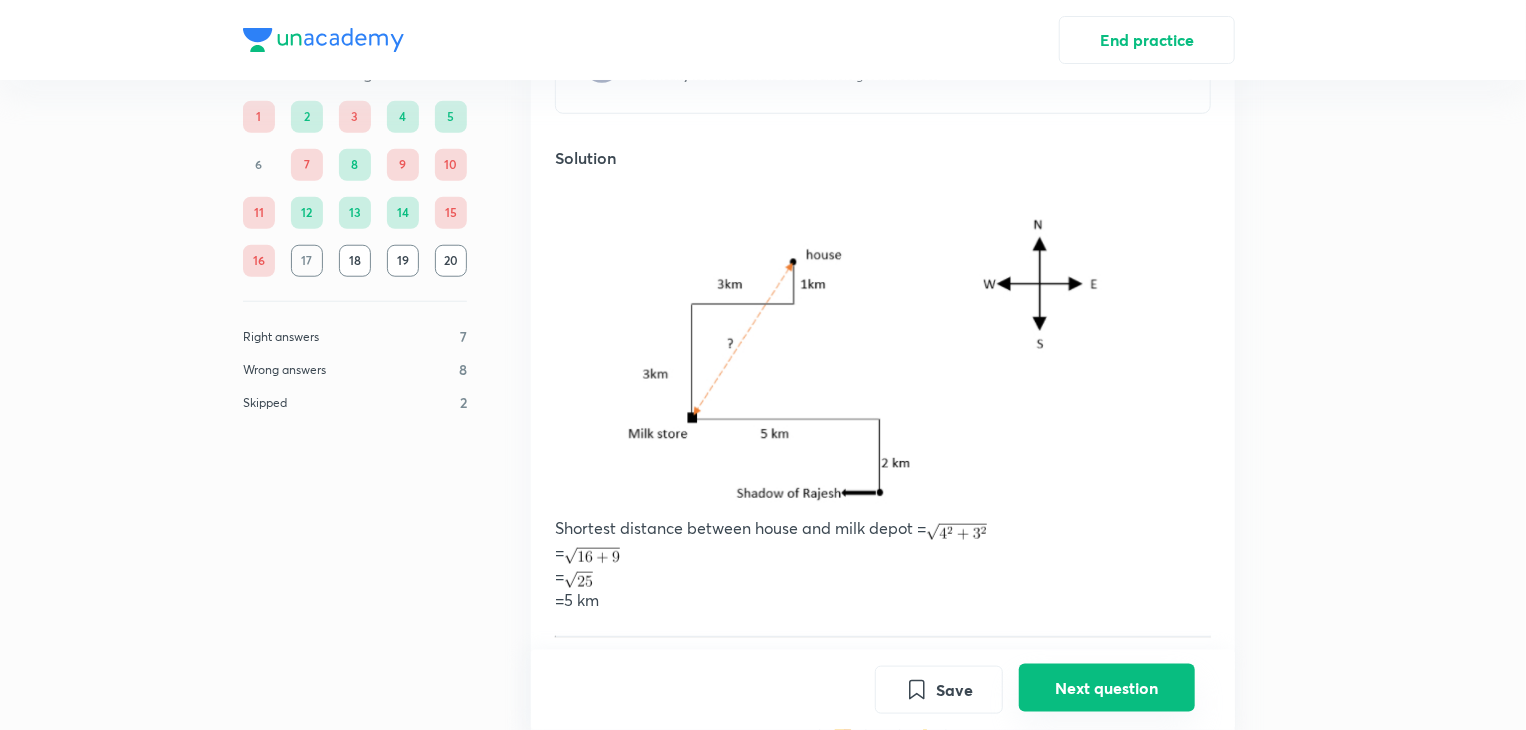 click on "Next question" at bounding box center (1107, 688) 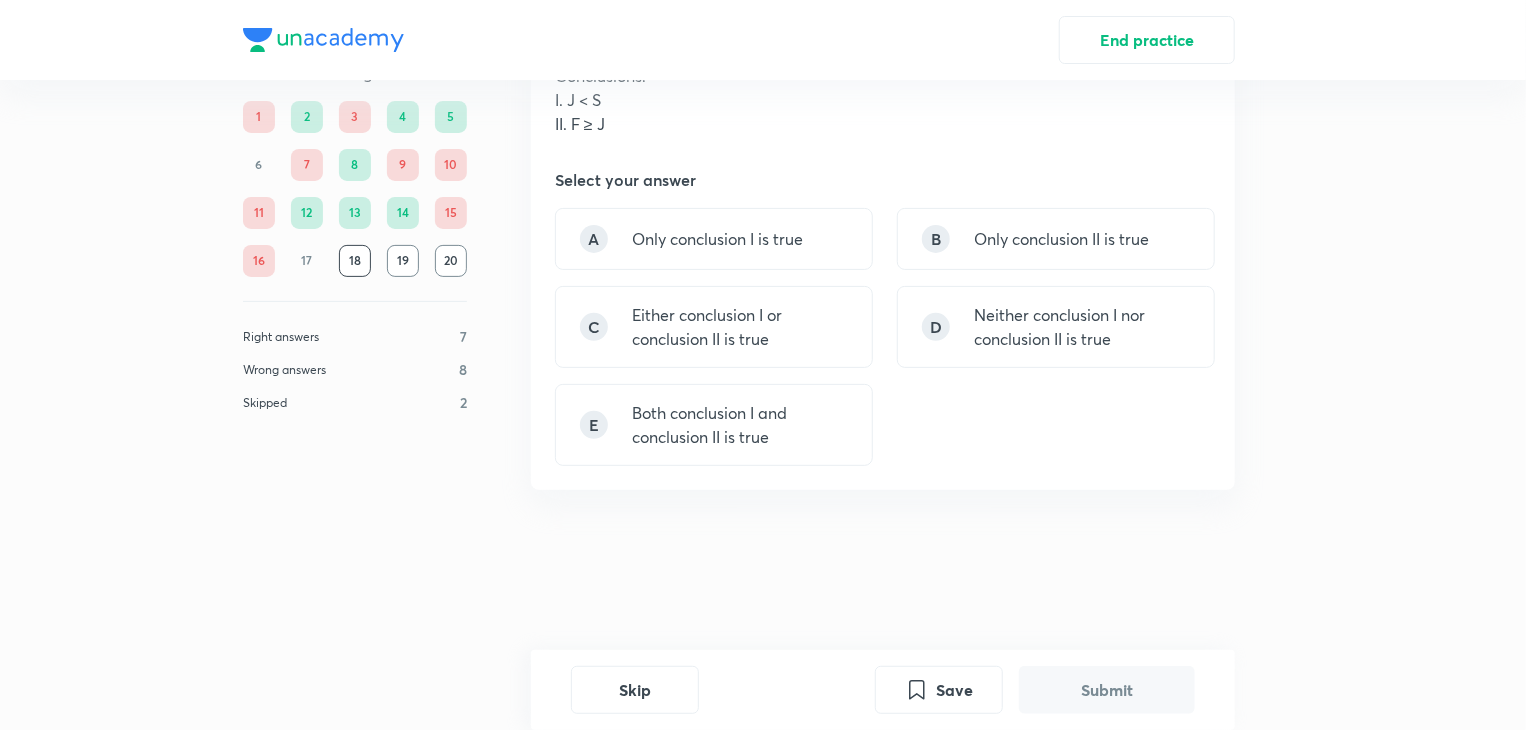 scroll, scrollTop: 0, scrollLeft: 0, axis: both 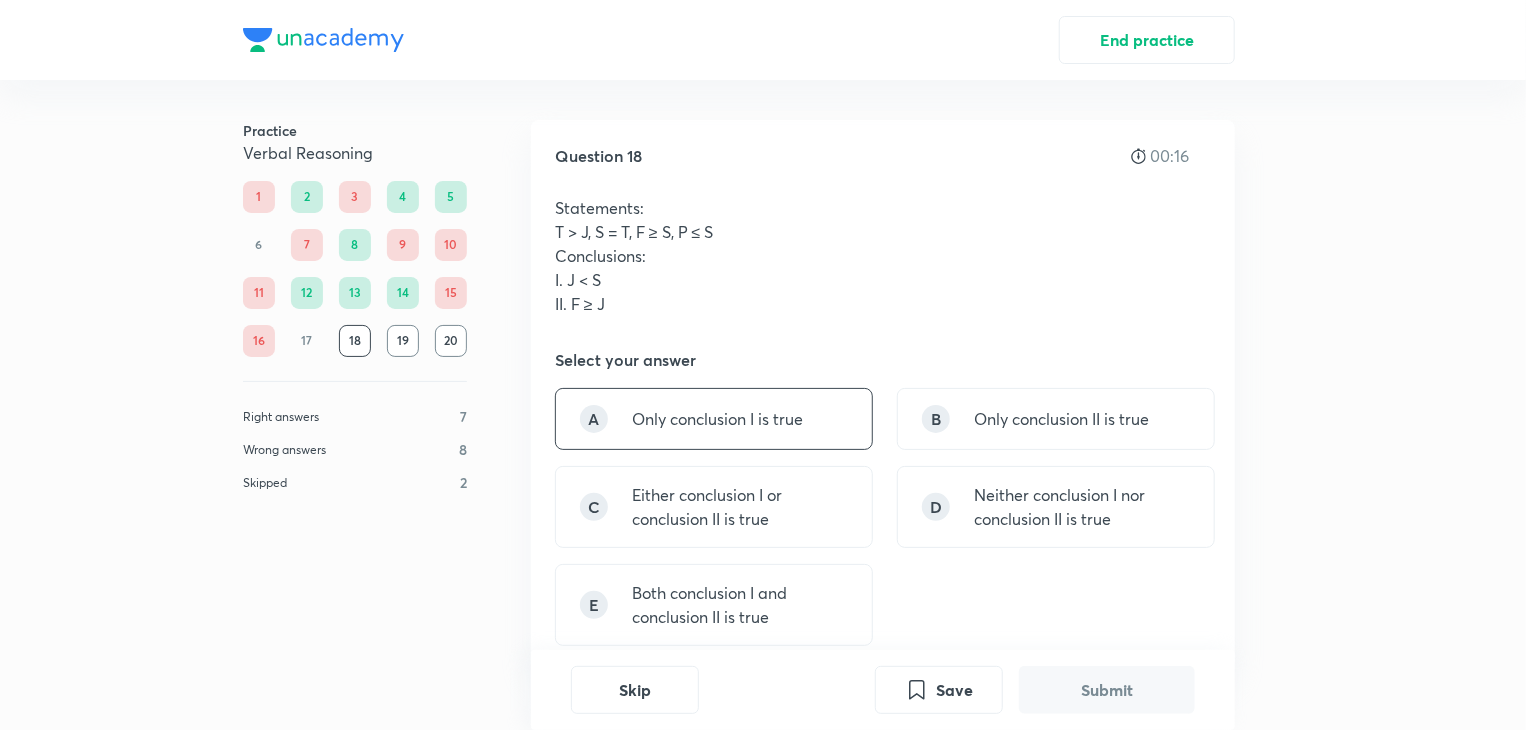 click on "Only conclusion I is true" at bounding box center (717, 419) 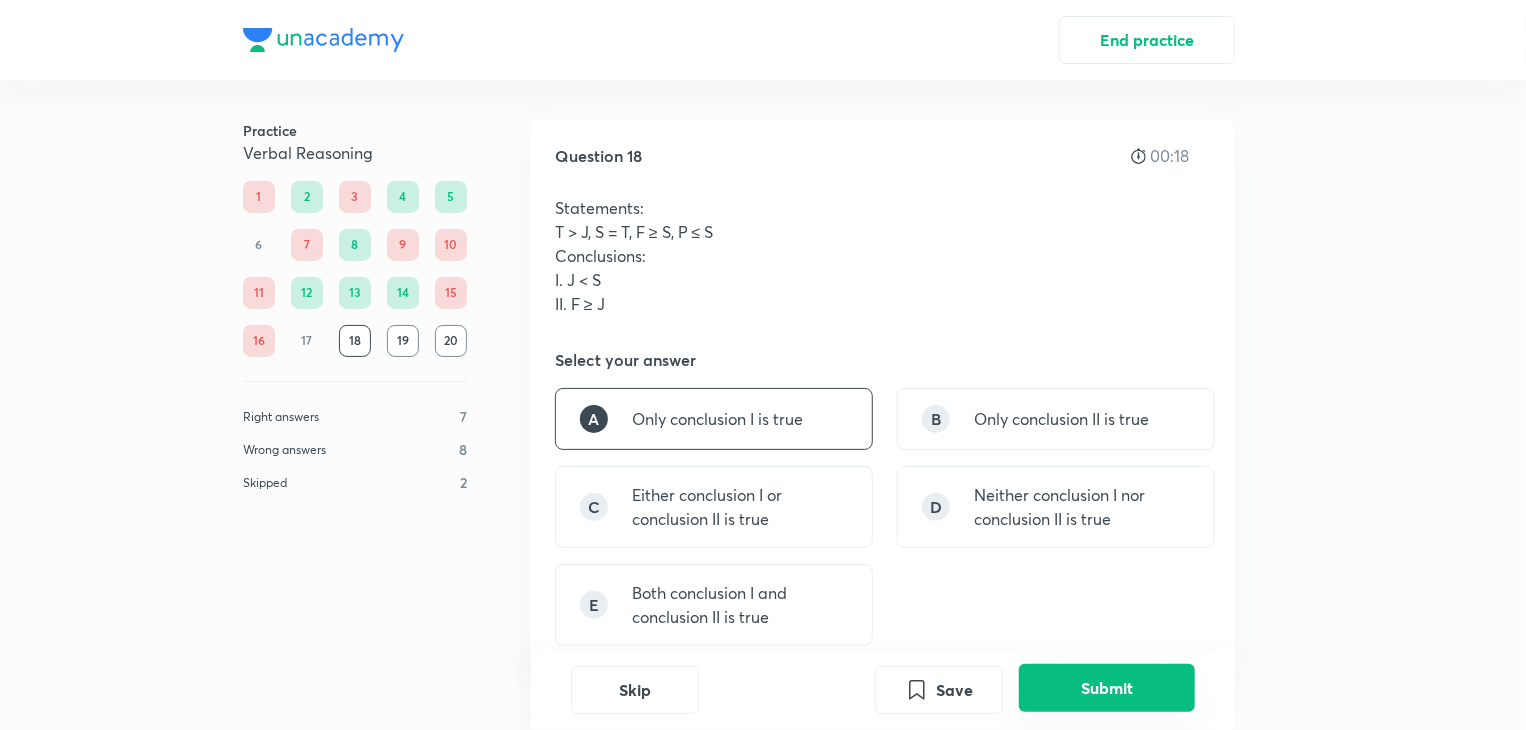 click on "Submit" at bounding box center (1107, 688) 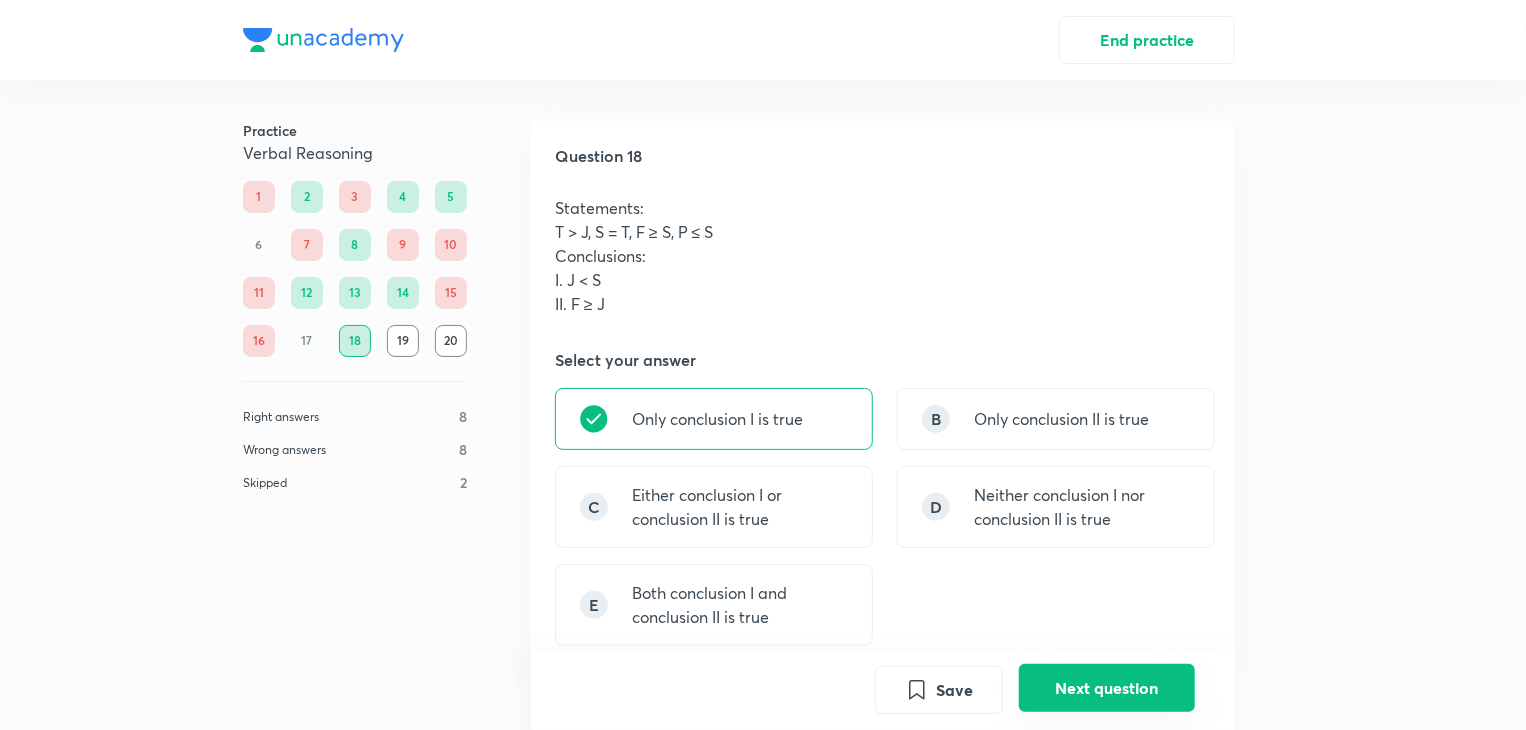 scroll, scrollTop: 618, scrollLeft: 0, axis: vertical 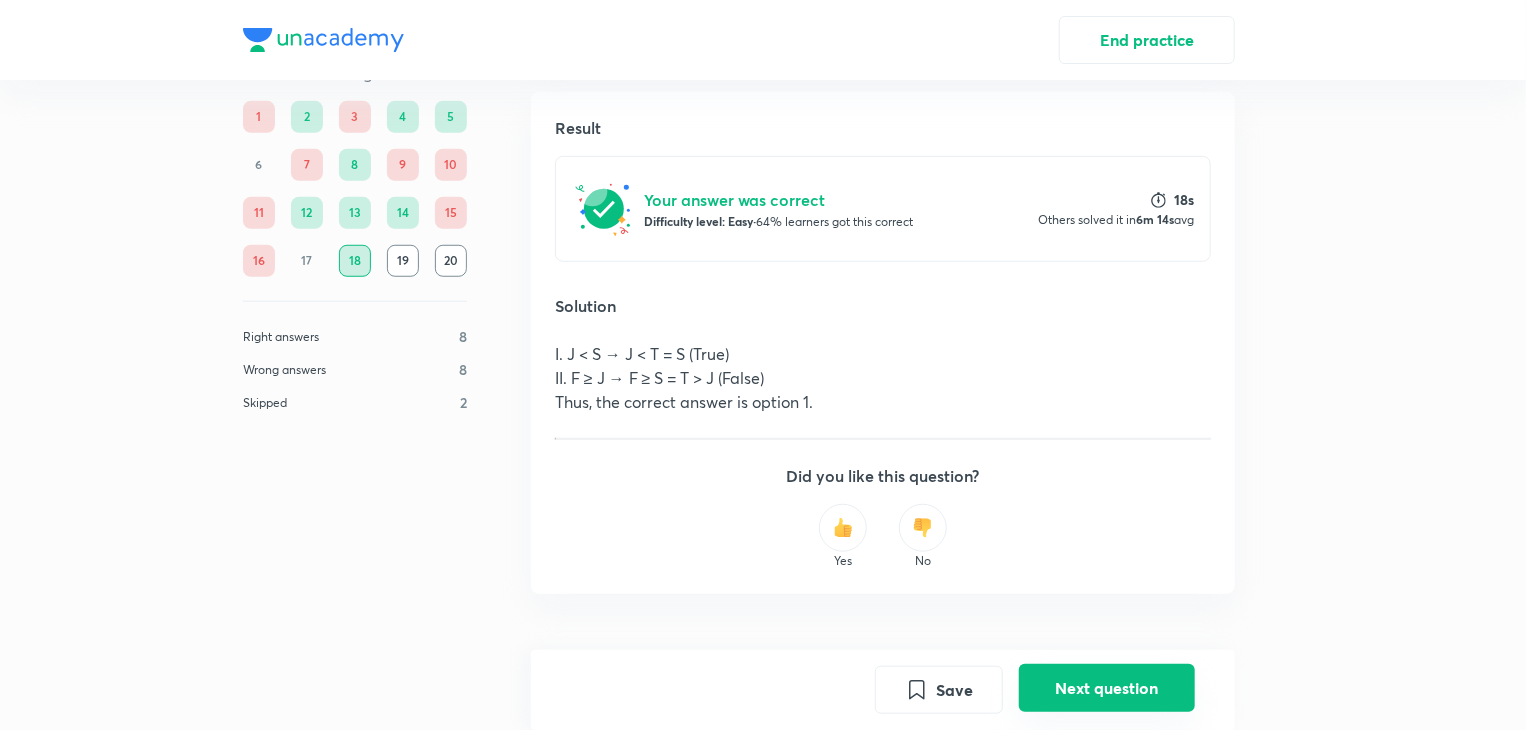 click on "Next question" at bounding box center [1107, 688] 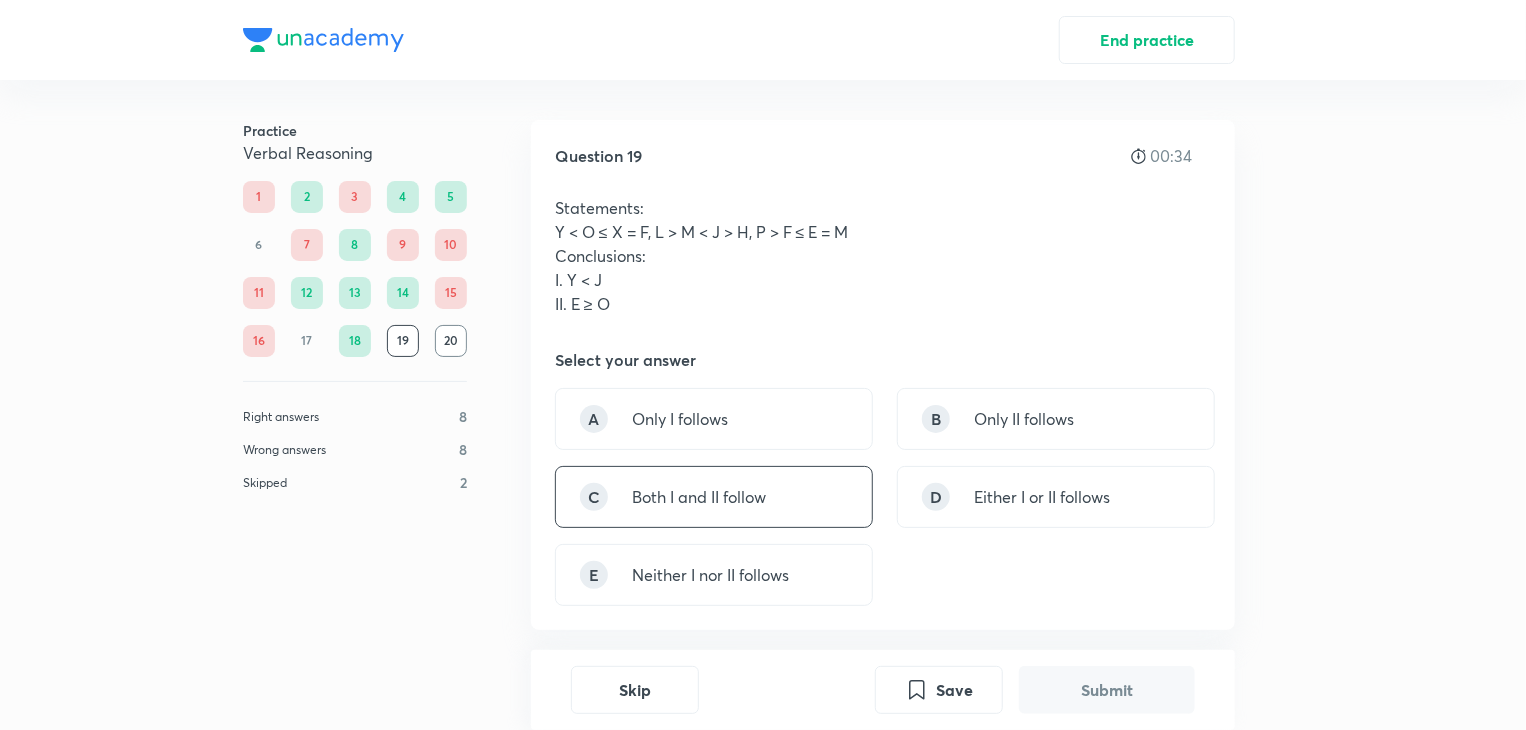 click on "C Both I and II follow" at bounding box center [714, 497] 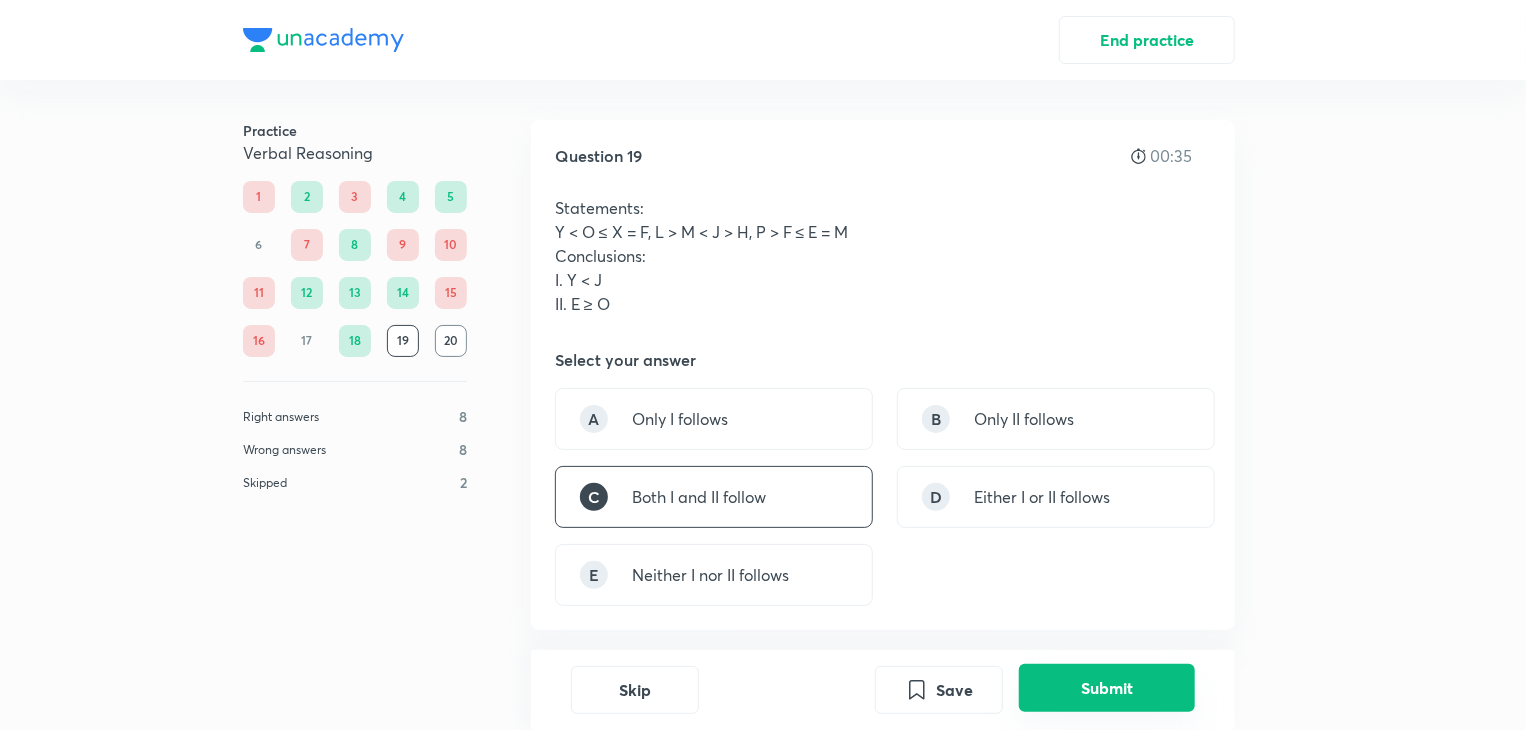 click on "Submit" at bounding box center (1107, 688) 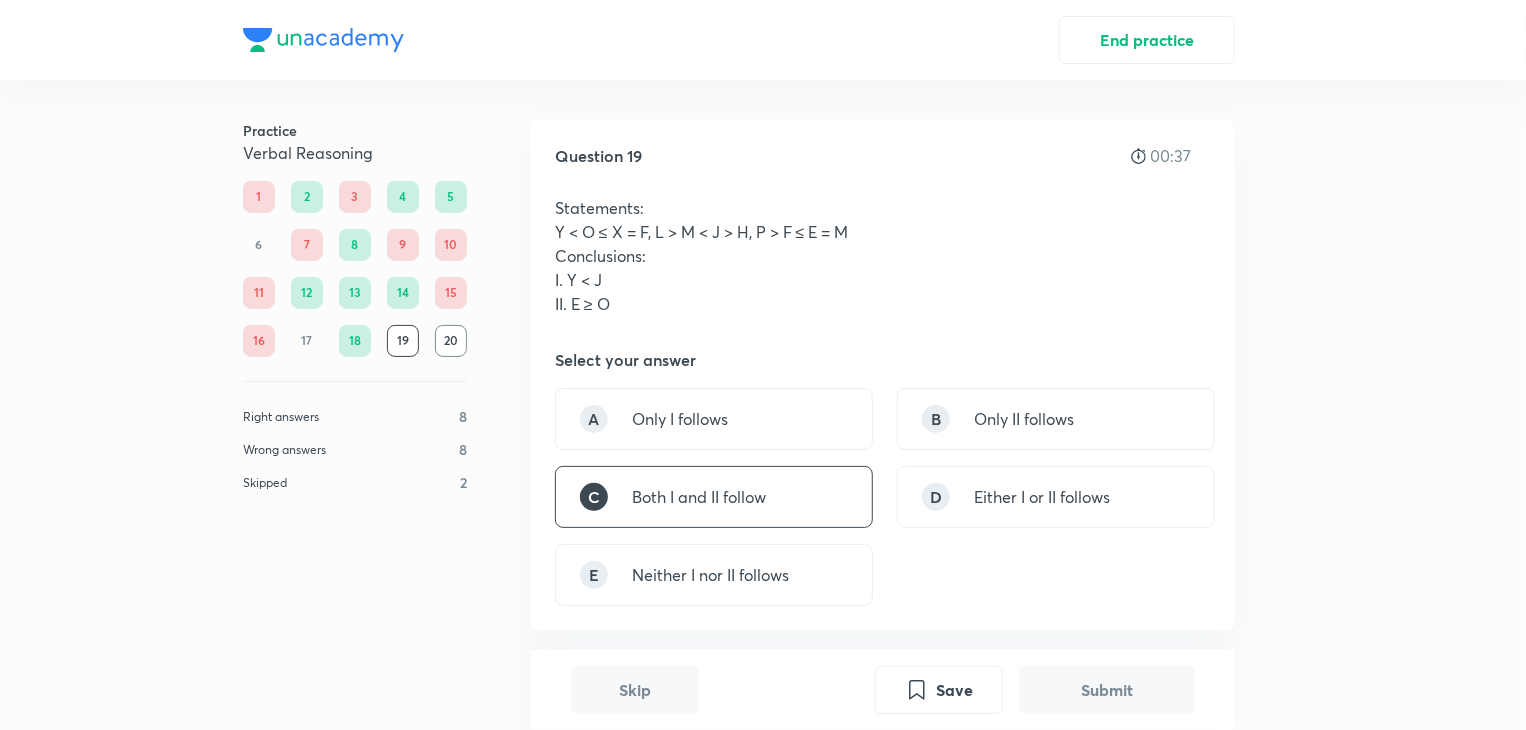 scroll, scrollTop: 578, scrollLeft: 0, axis: vertical 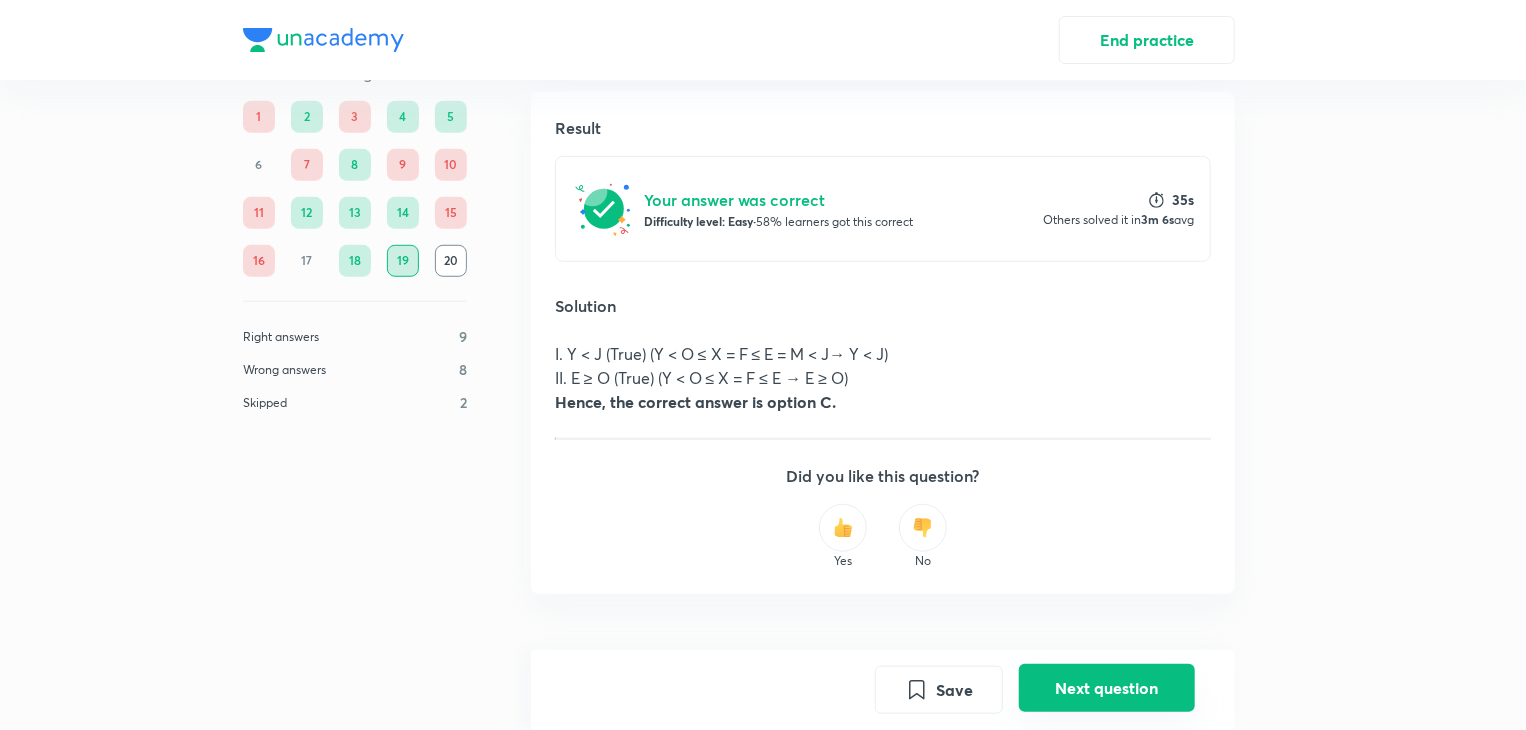 click on "Next question" at bounding box center [1107, 688] 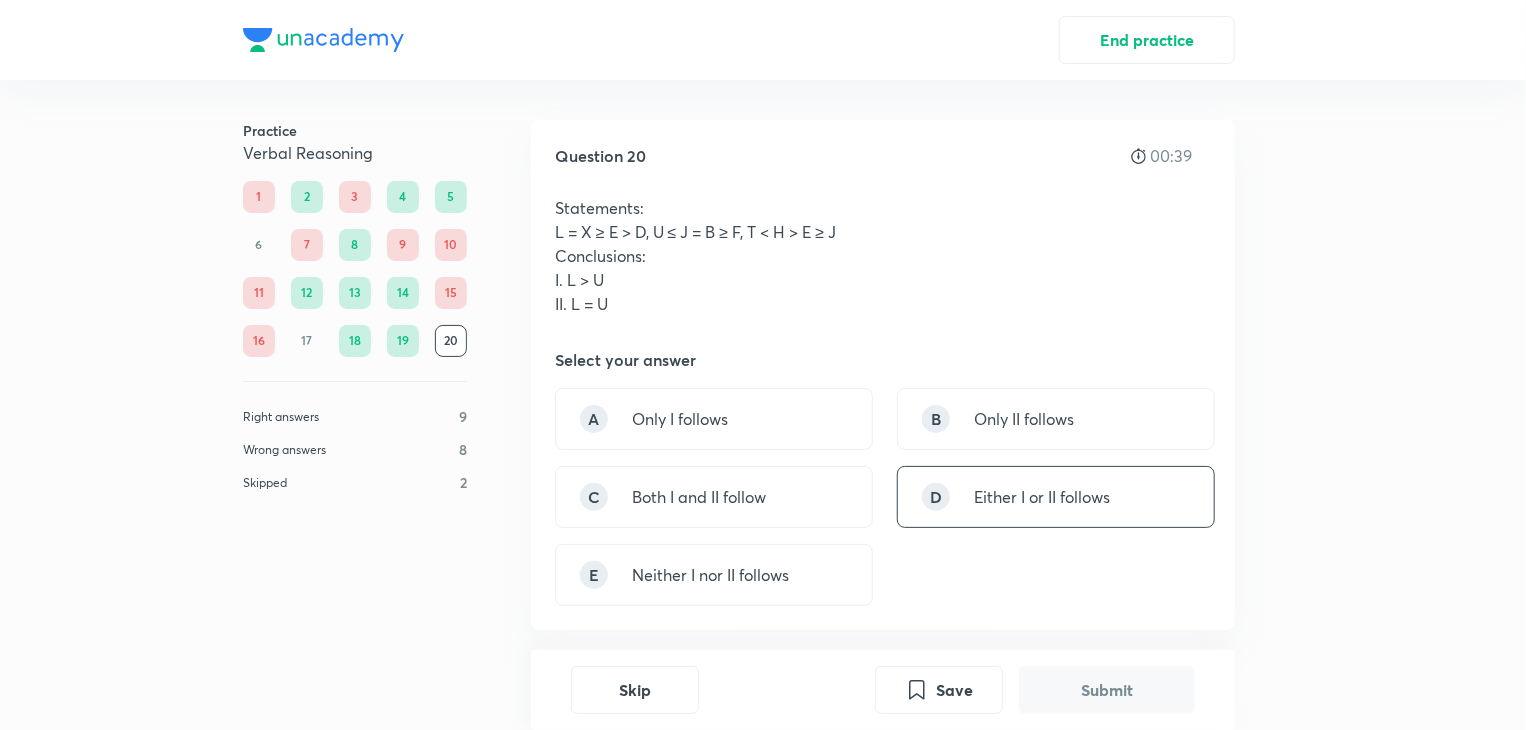 click on "D Either I or II follows" at bounding box center (1056, 497) 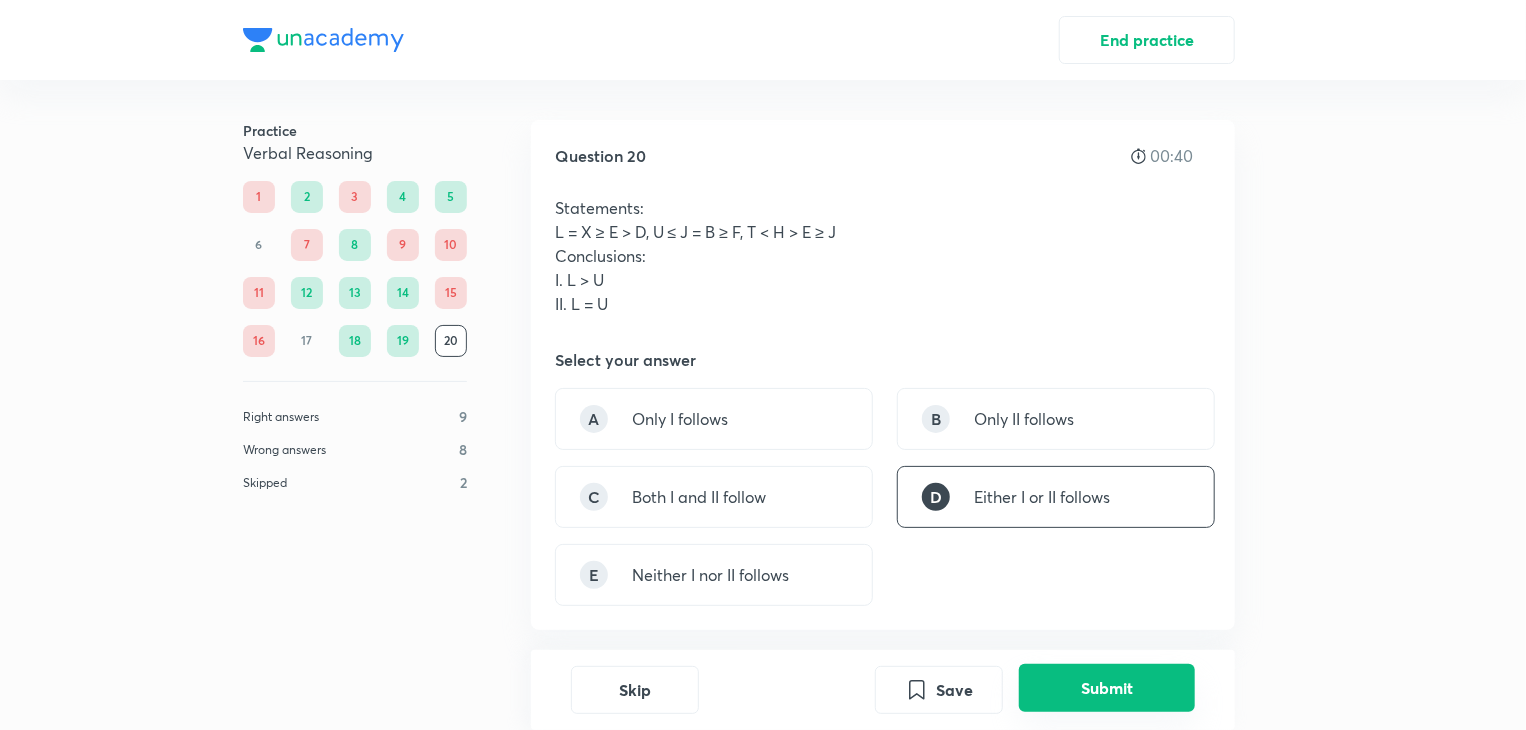 click on "Submit" at bounding box center [1107, 688] 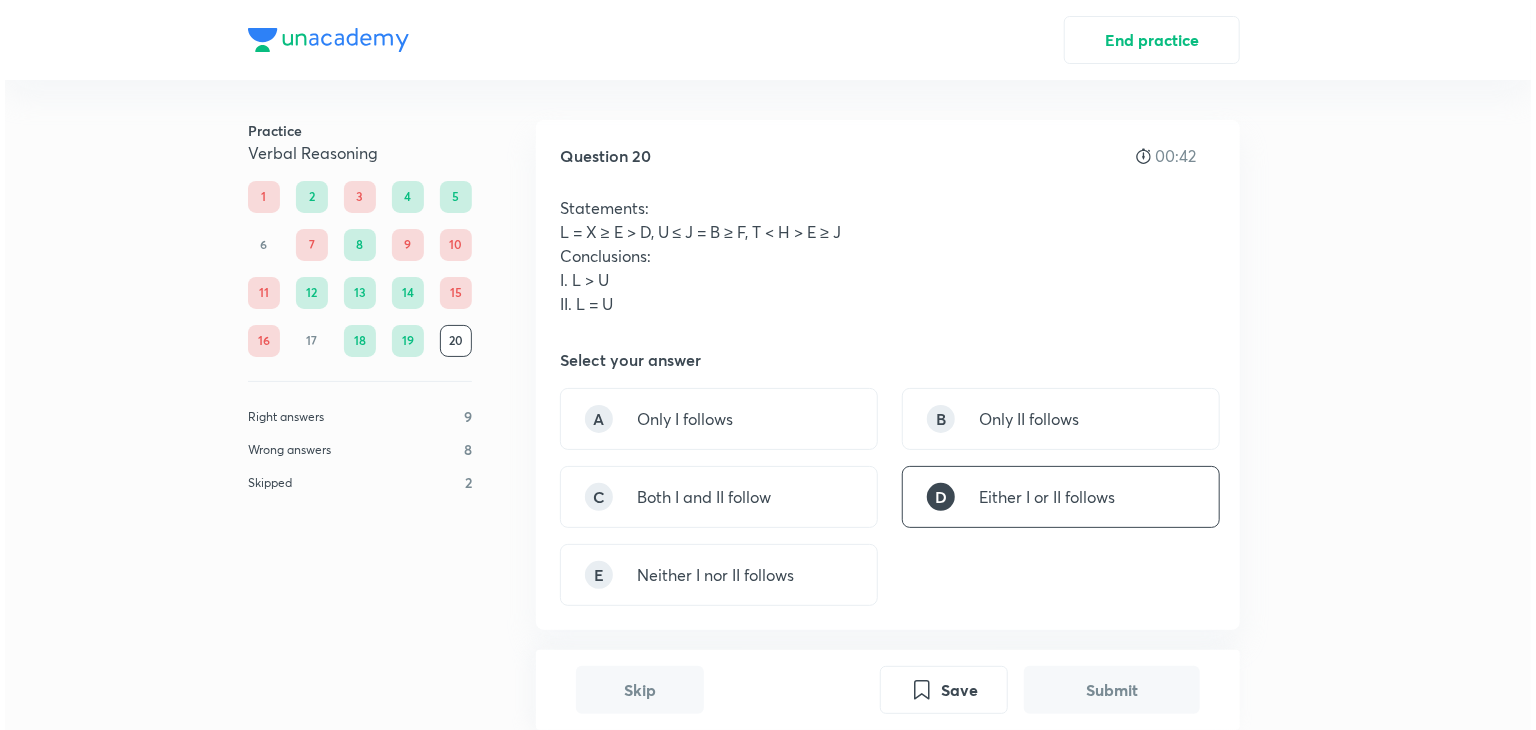 scroll, scrollTop: 578, scrollLeft: 0, axis: vertical 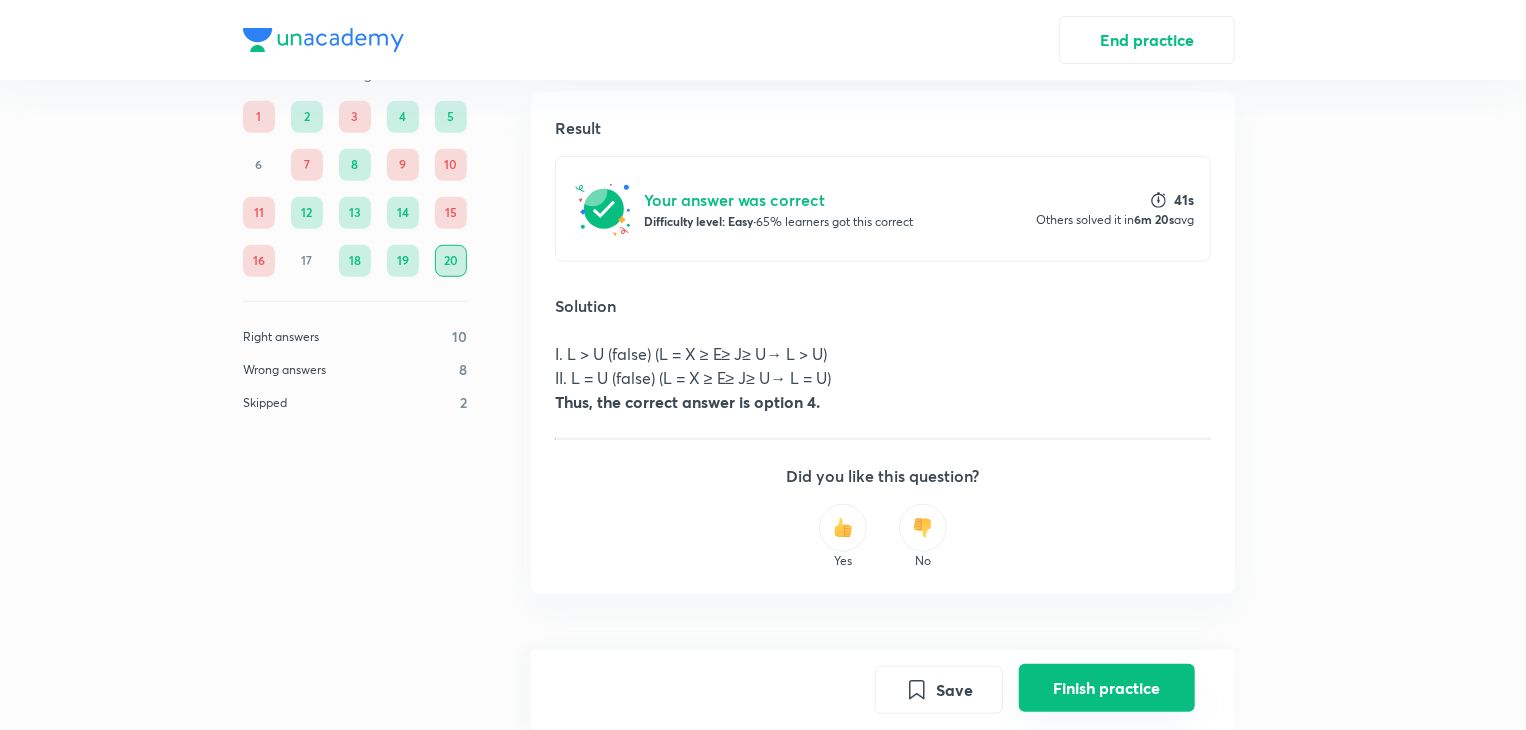 click on "Finish practice" at bounding box center (1107, 688) 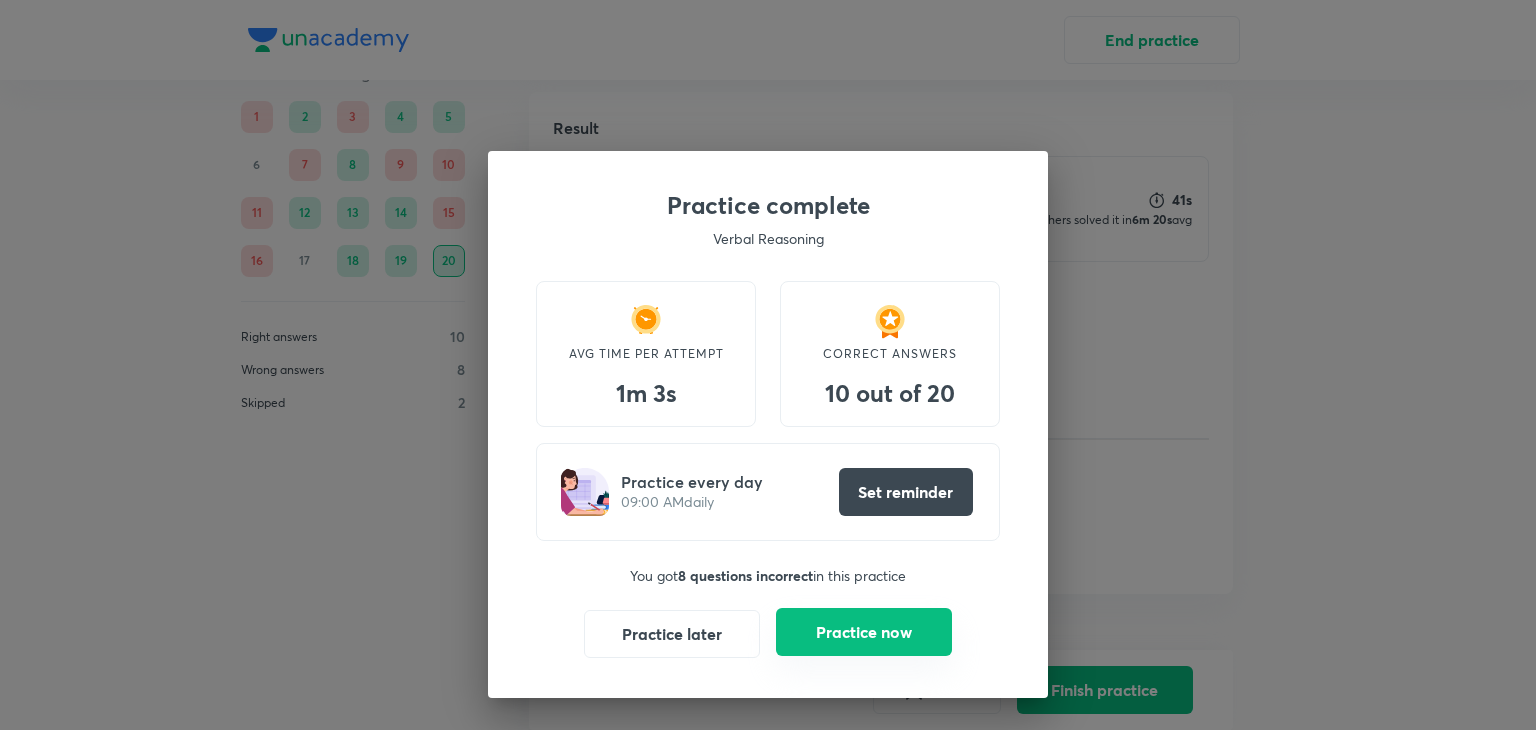 click on "Practice now" at bounding box center (864, 632) 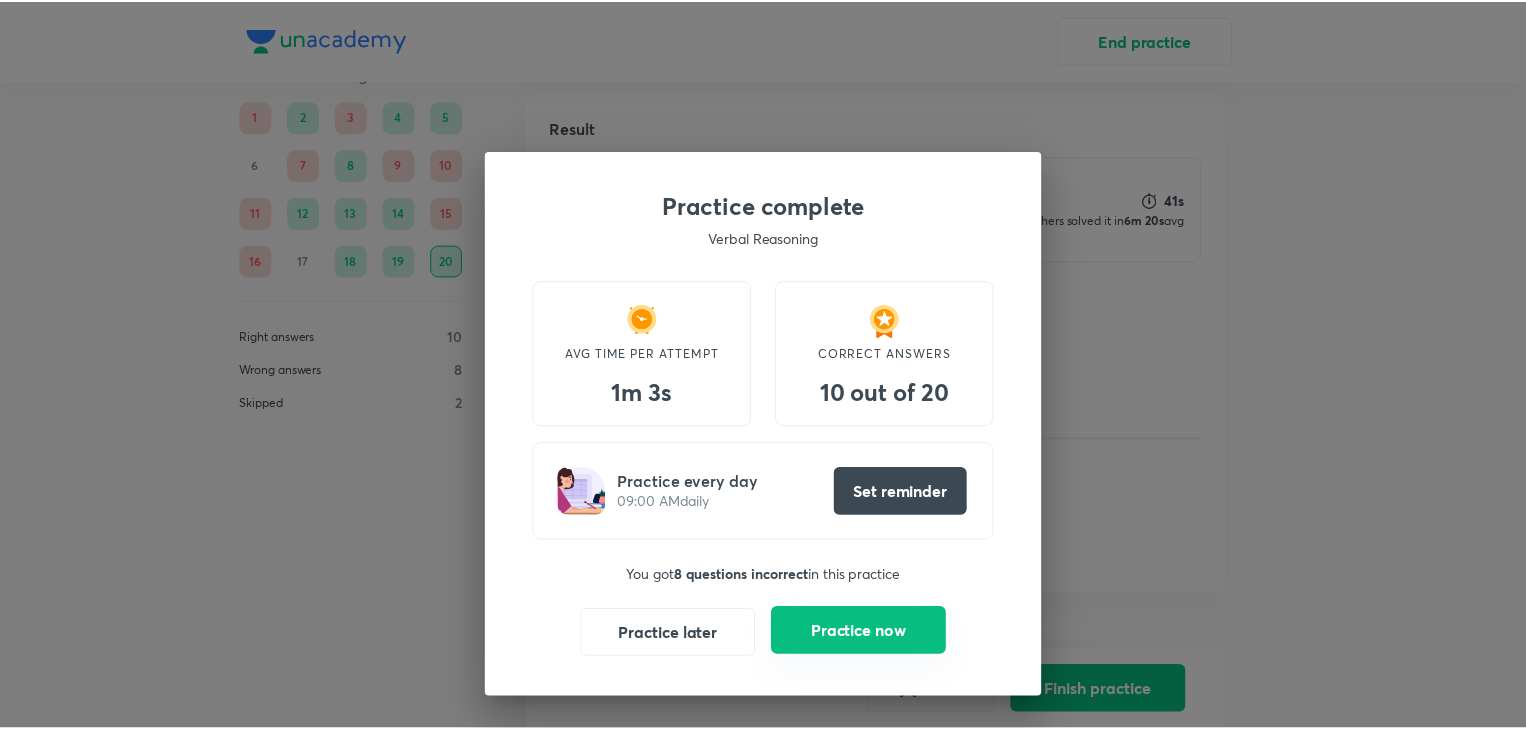 scroll, scrollTop: 0, scrollLeft: 0, axis: both 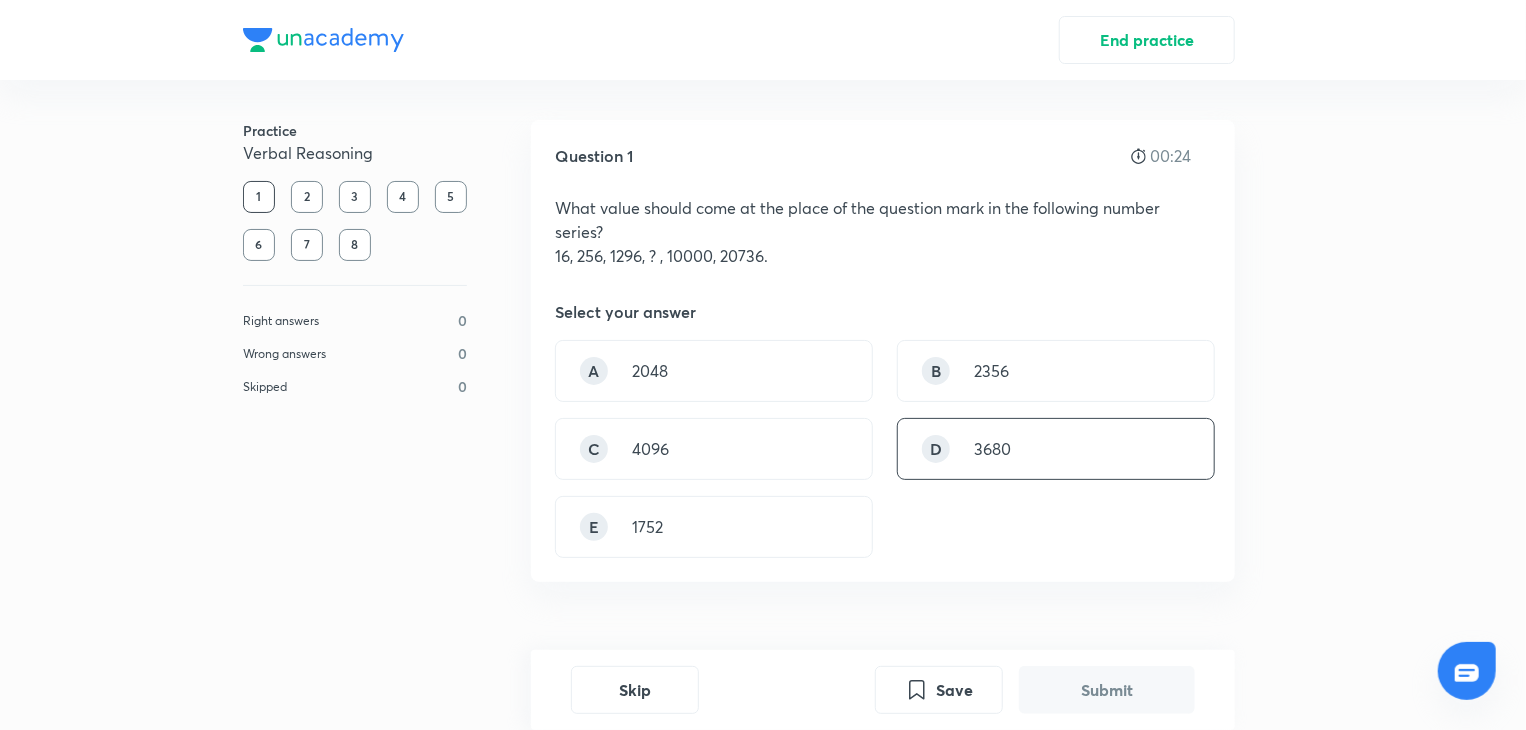click on "D 3680" at bounding box center (1056, 449) 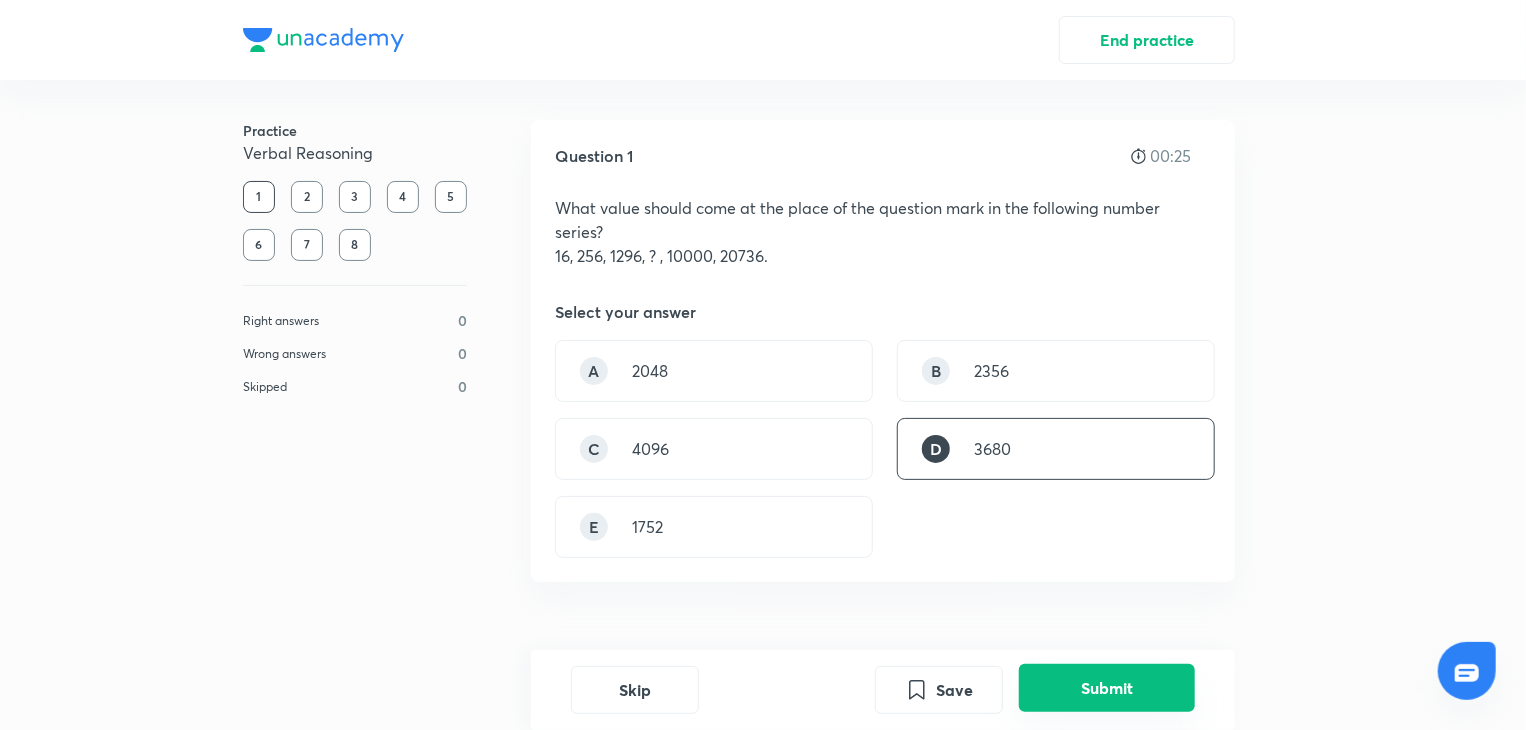 click on "Submit" at bounding box center [1107, 688] 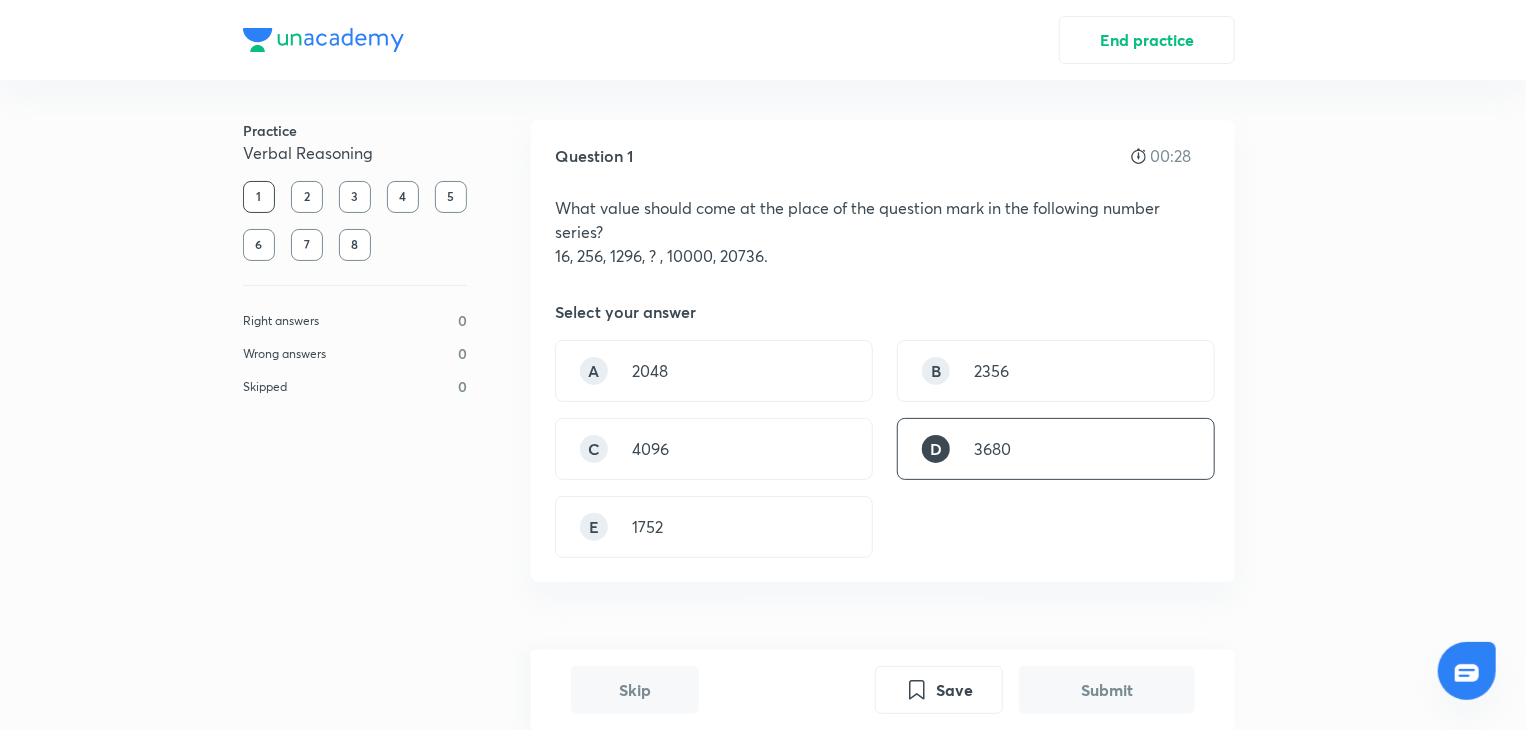 scroll, scrollTop: 620, scrollLeft: 0, axis: vertical 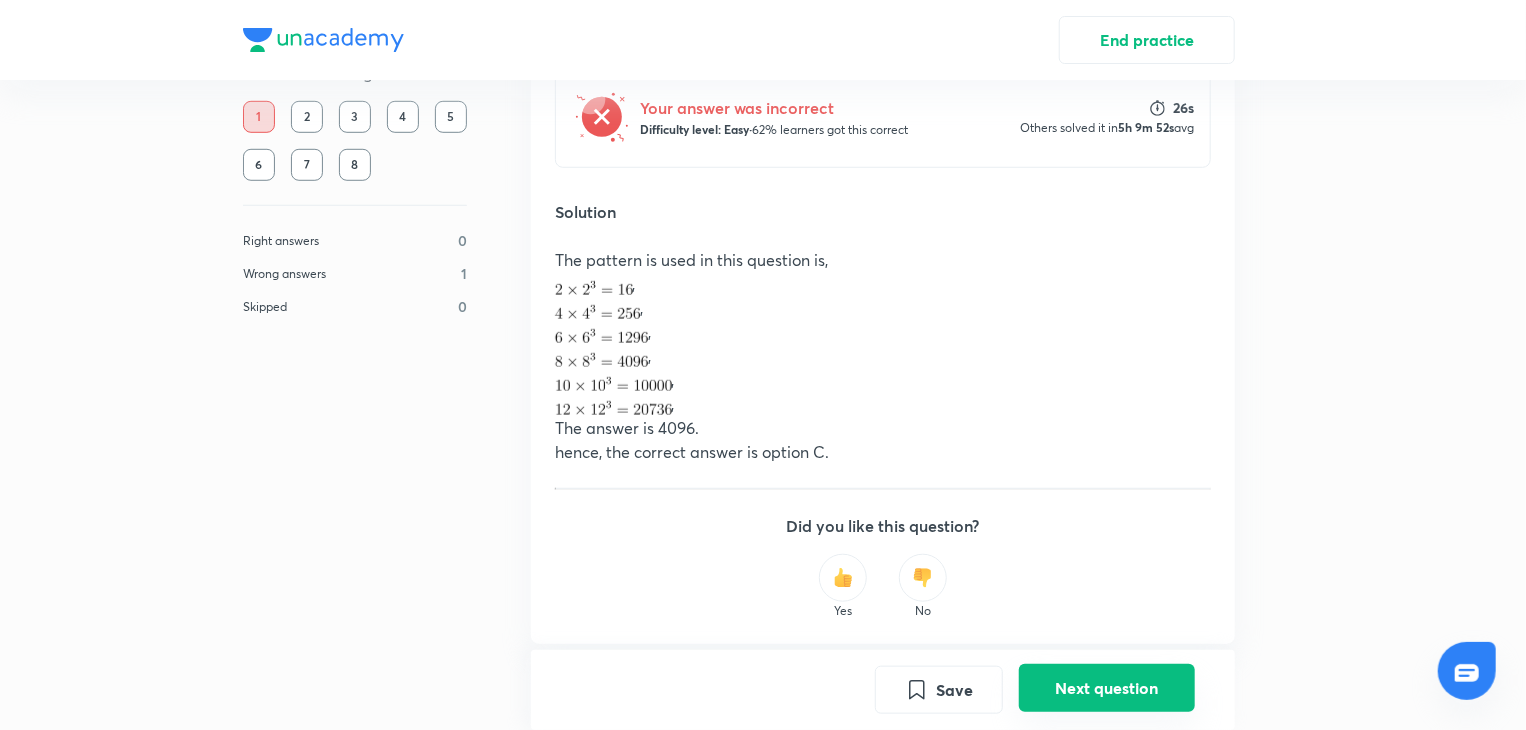 click on "Next question" at bounding box center (1107, 688) 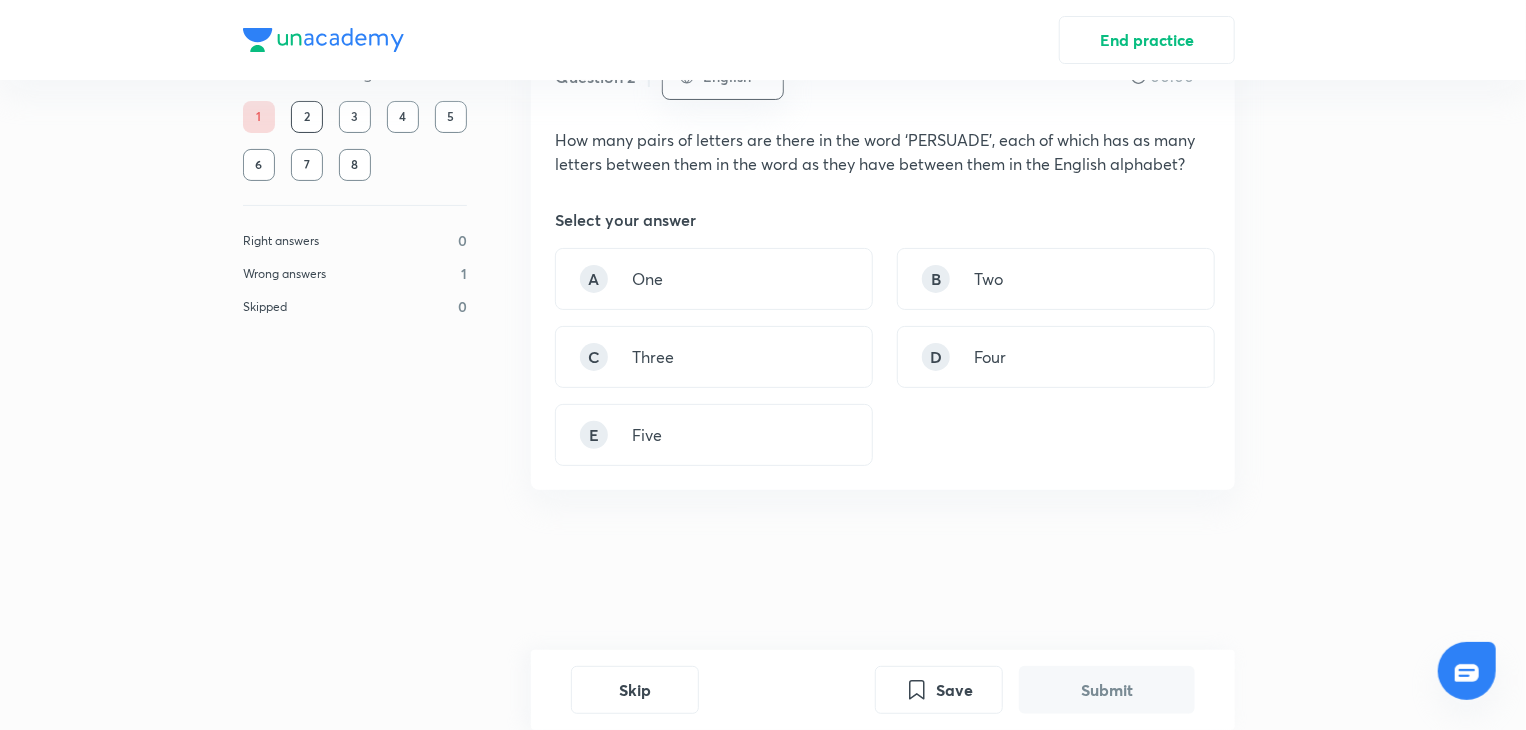 scroll, scrollTop: 0, scrollLeft: 0, axis: both 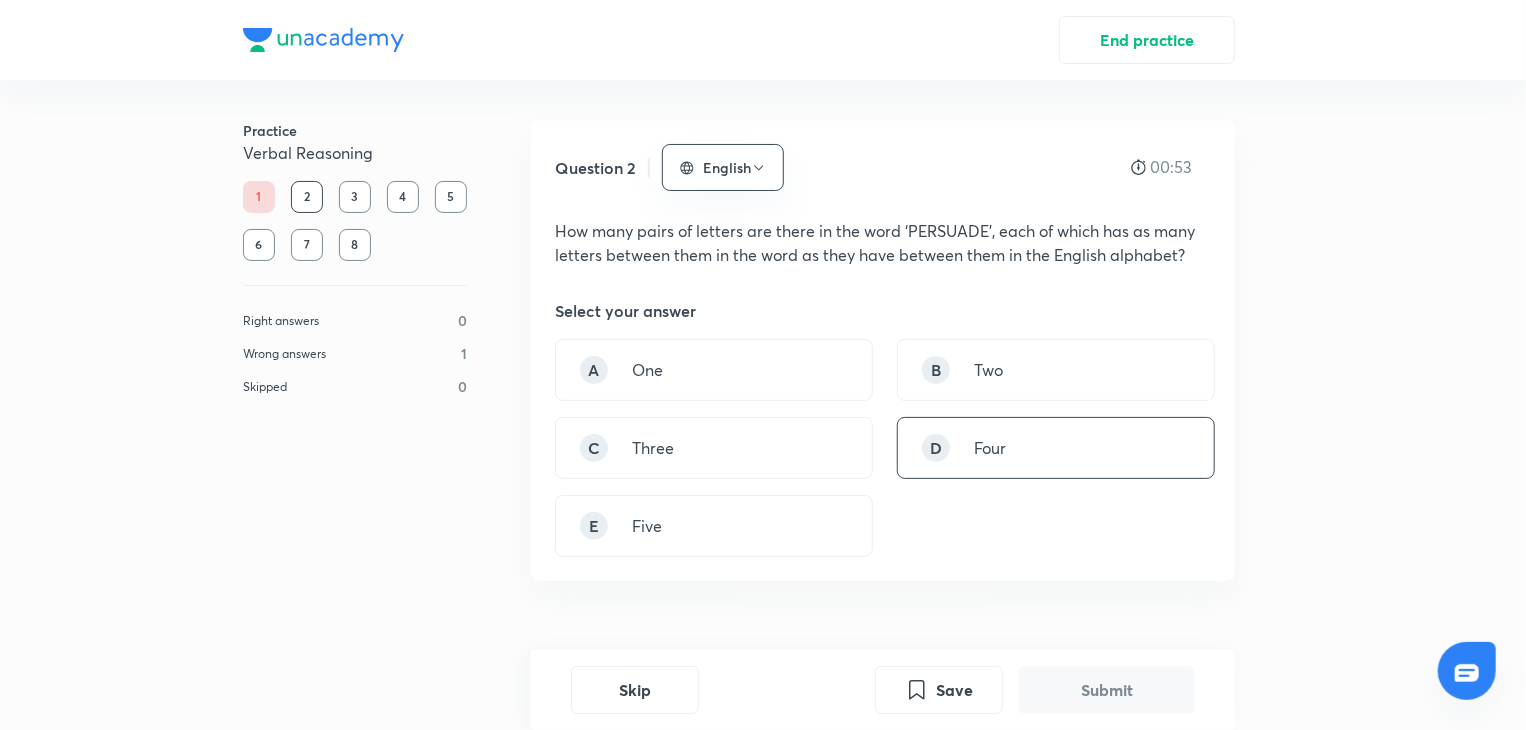 click on "D Four" at bounding box center [1056, 448] 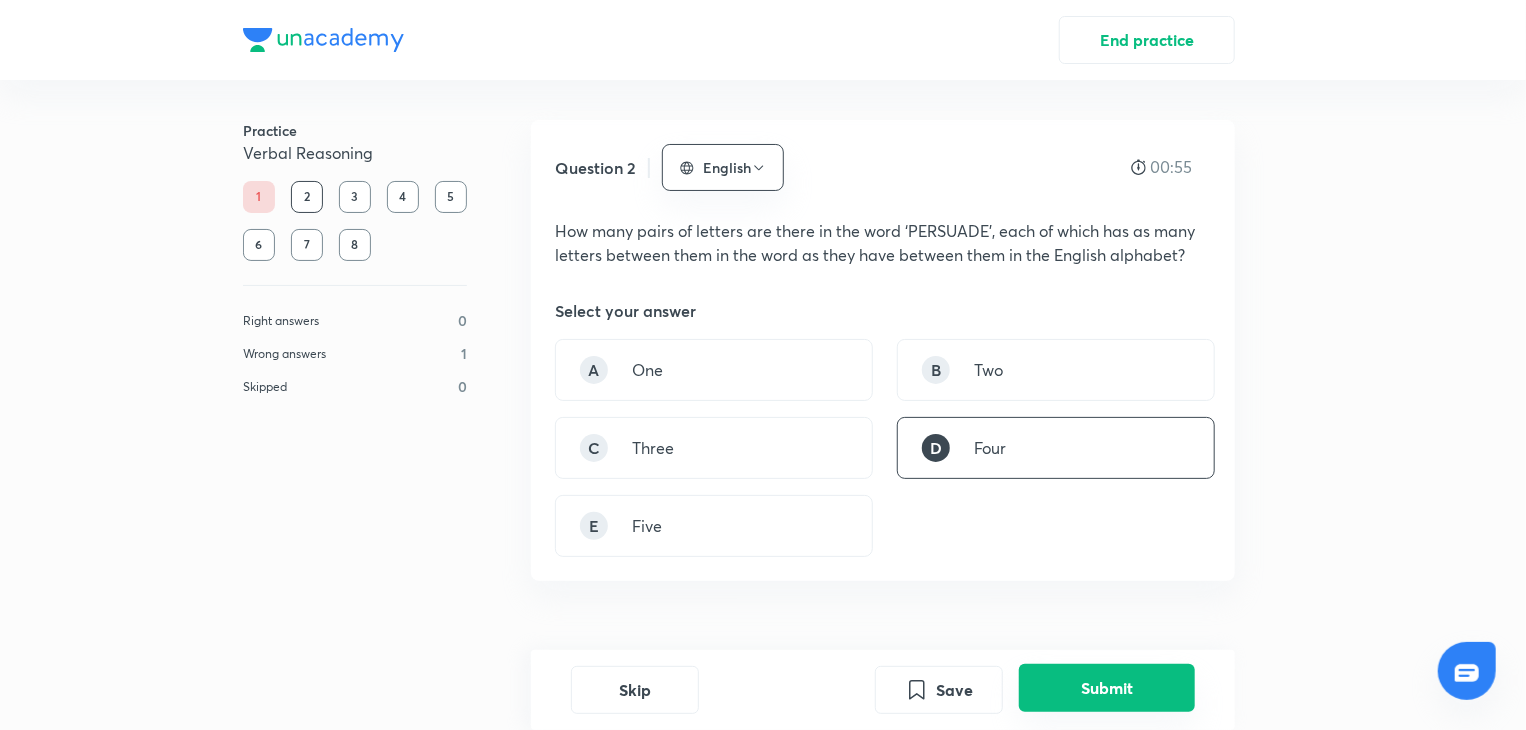click on "Submit" at bounding box center [1107, 688] 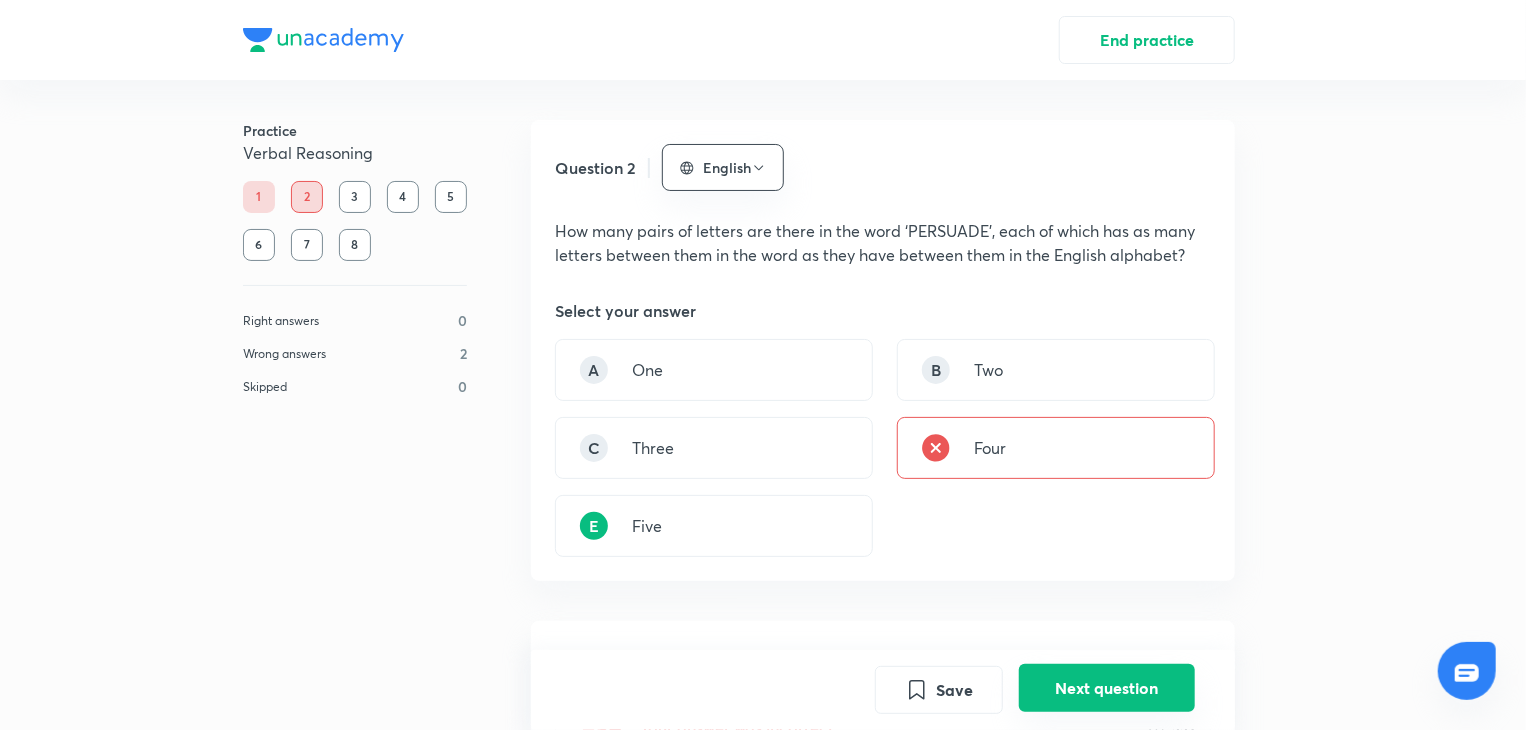 scroll, scrollTop: 480, scrollLeft: 0, axis: vertical 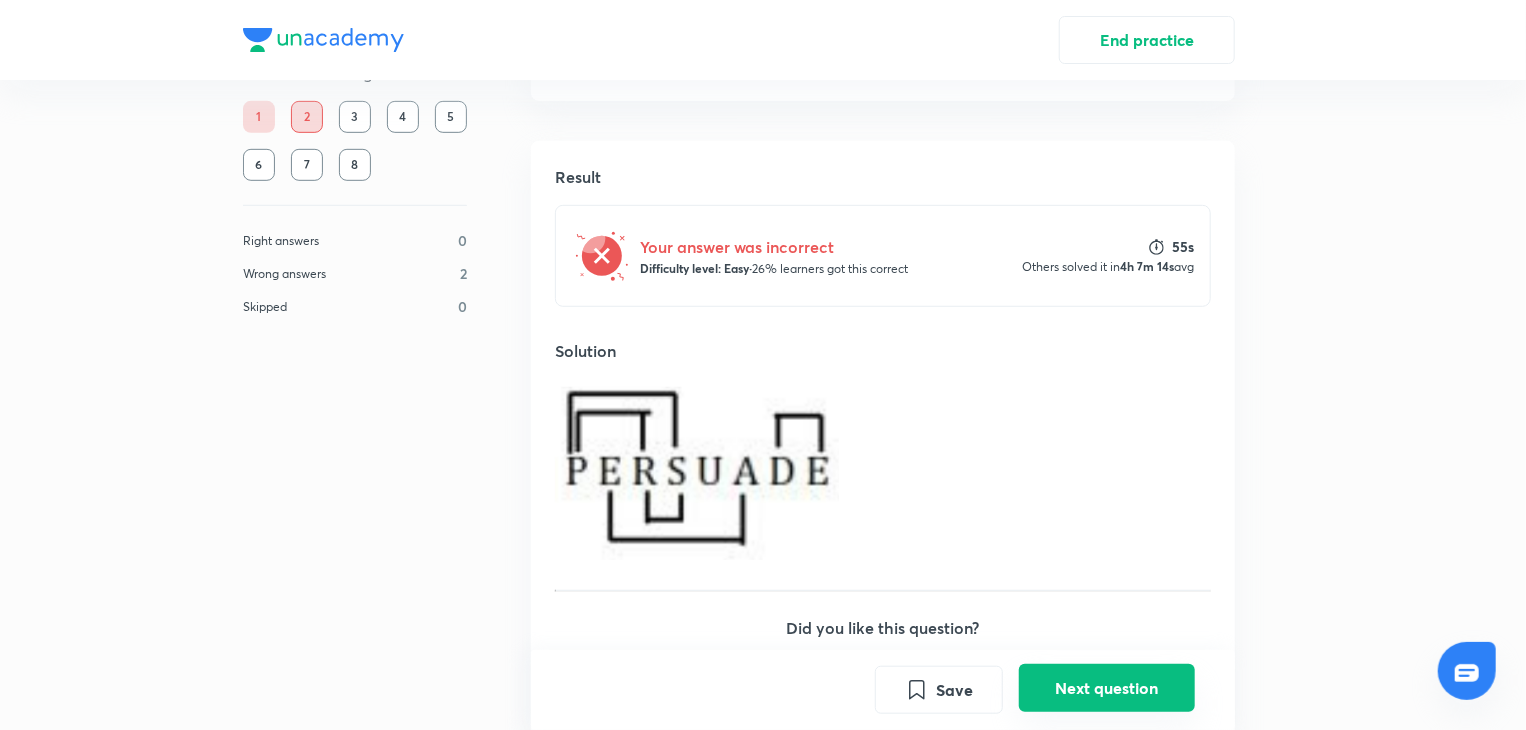 click on "Next question" at bounding box center [1107, 688] 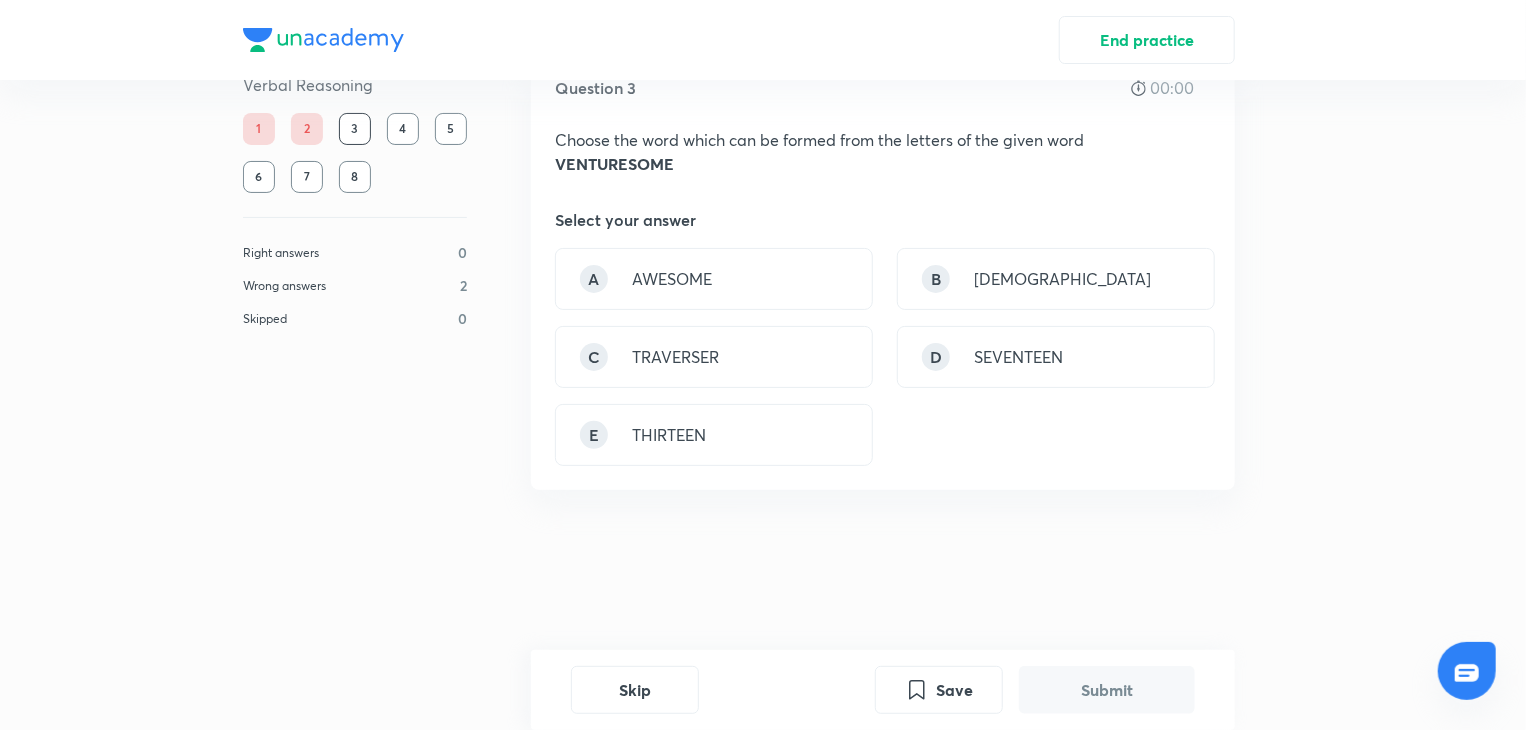 scroll, scrollTop: 0, scrollLeft: 0, axis: both 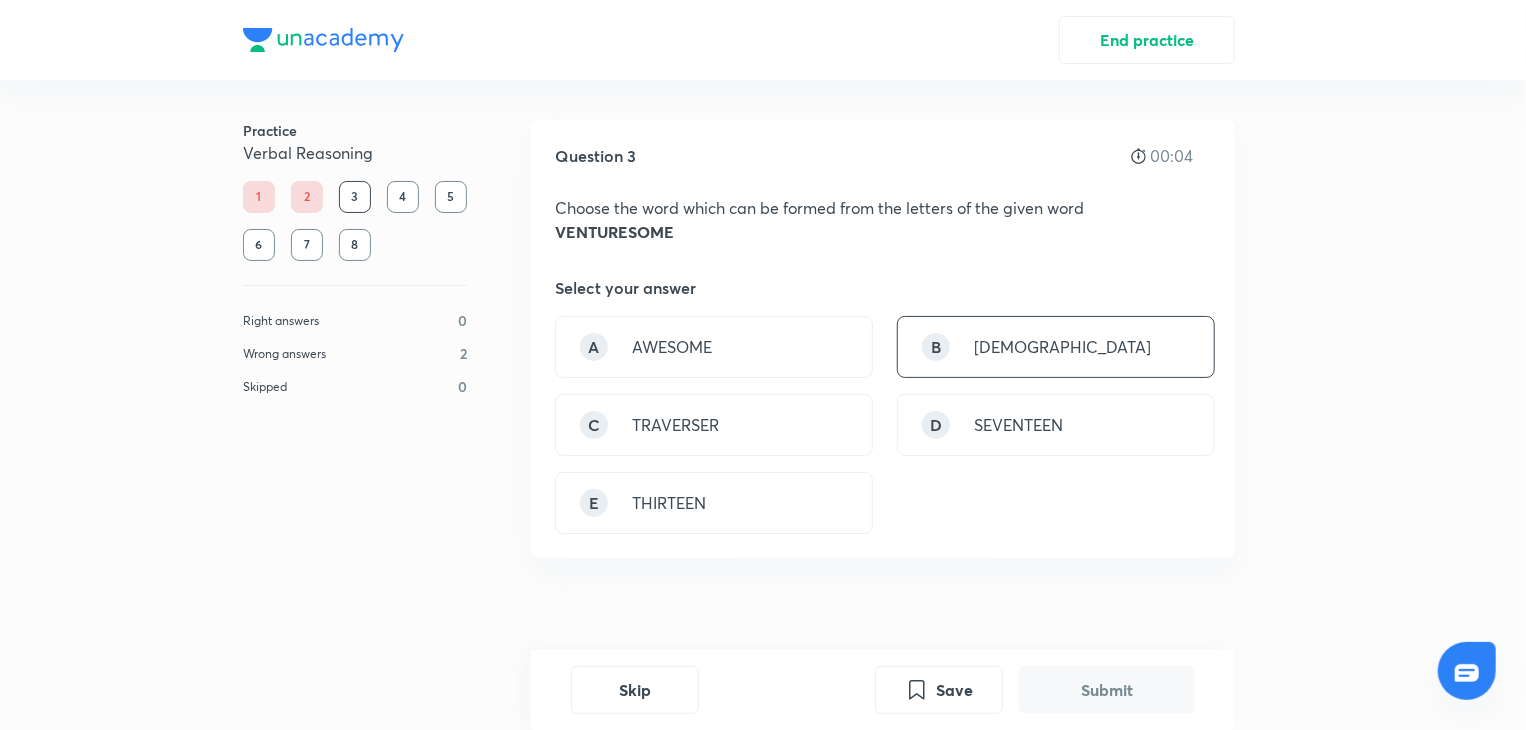 click on "[DEMOGRAPHIC_DATA]" at bounding box center (1062, 347) 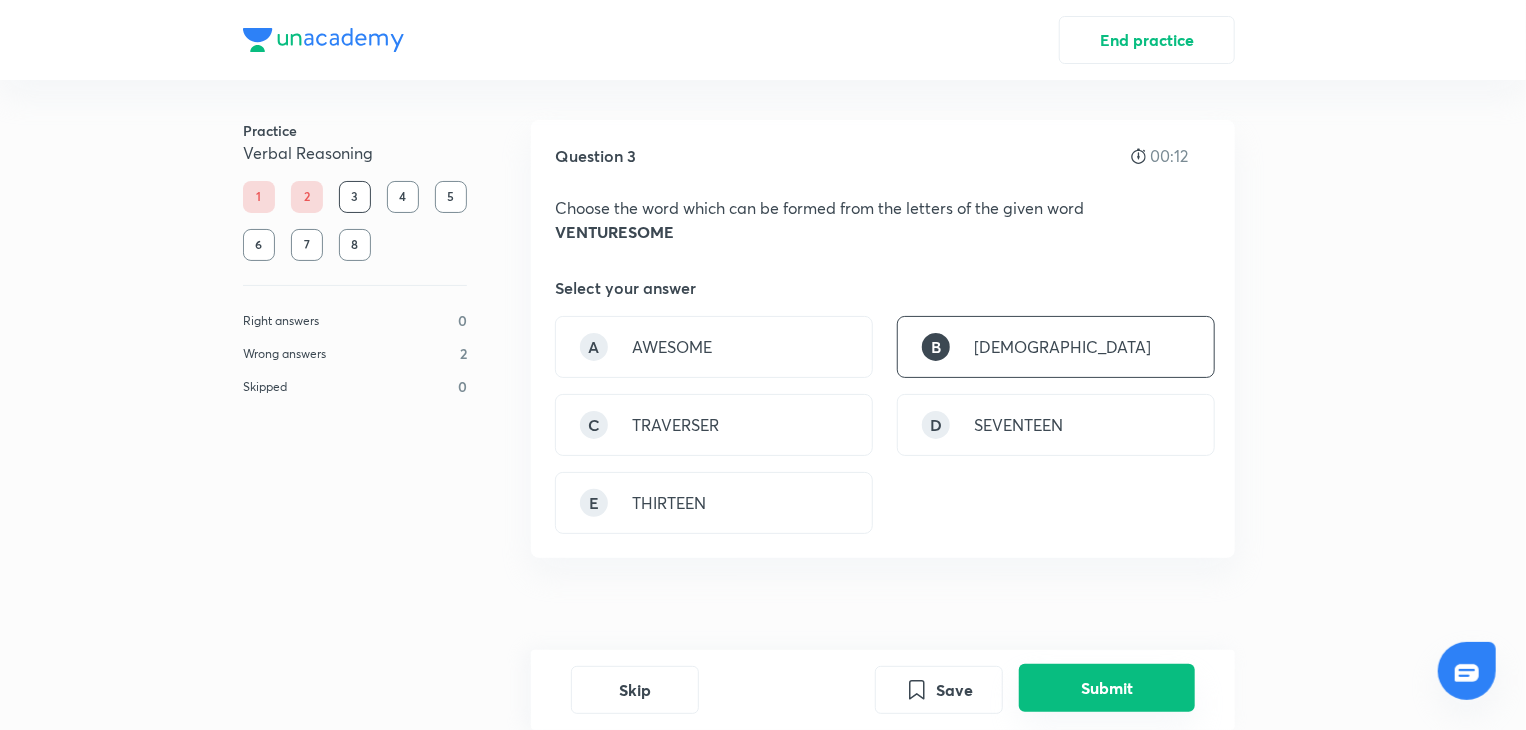 click on "Submit" at bounding box center (1107, 688) 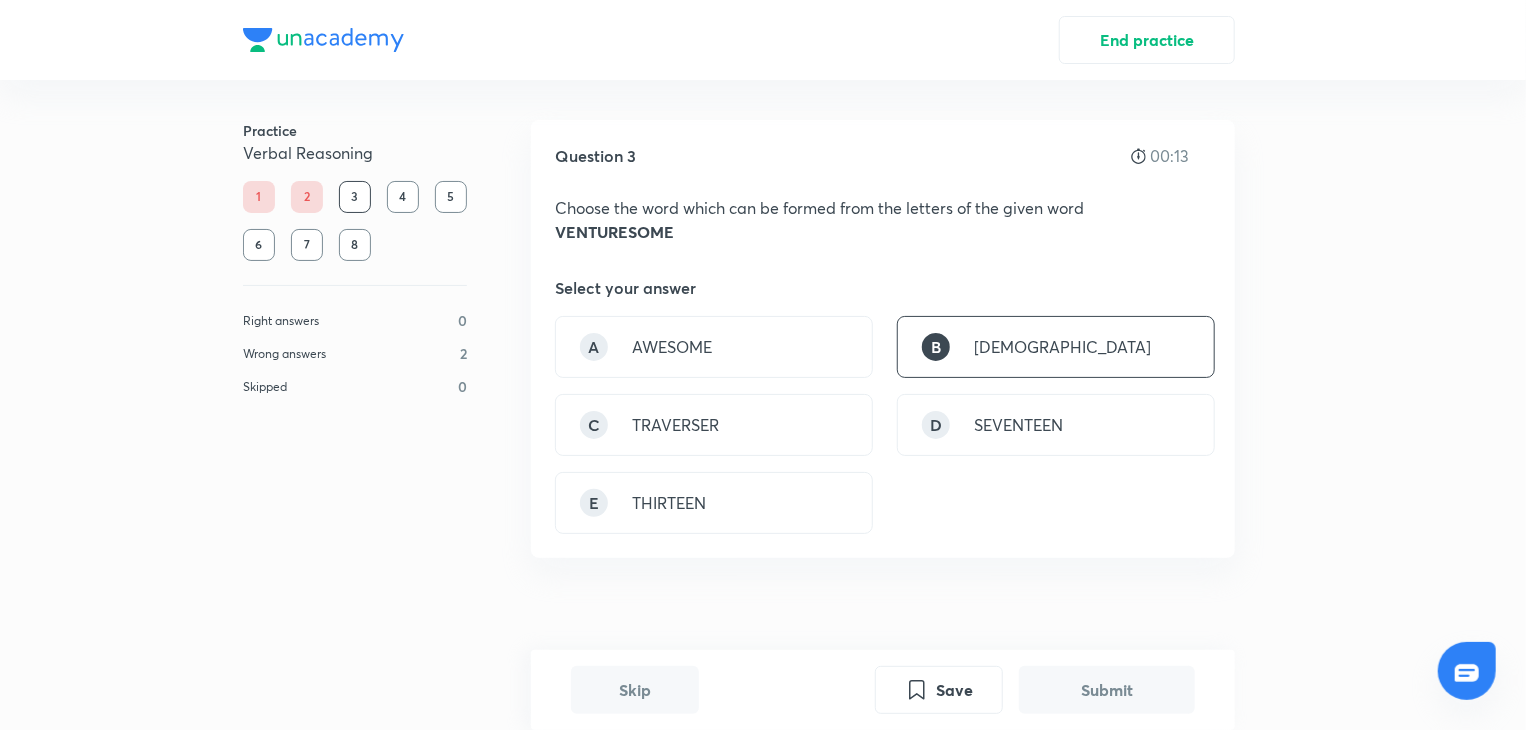 scroll, scrollTop: 506, scrollLeft: 0, axis: vertical 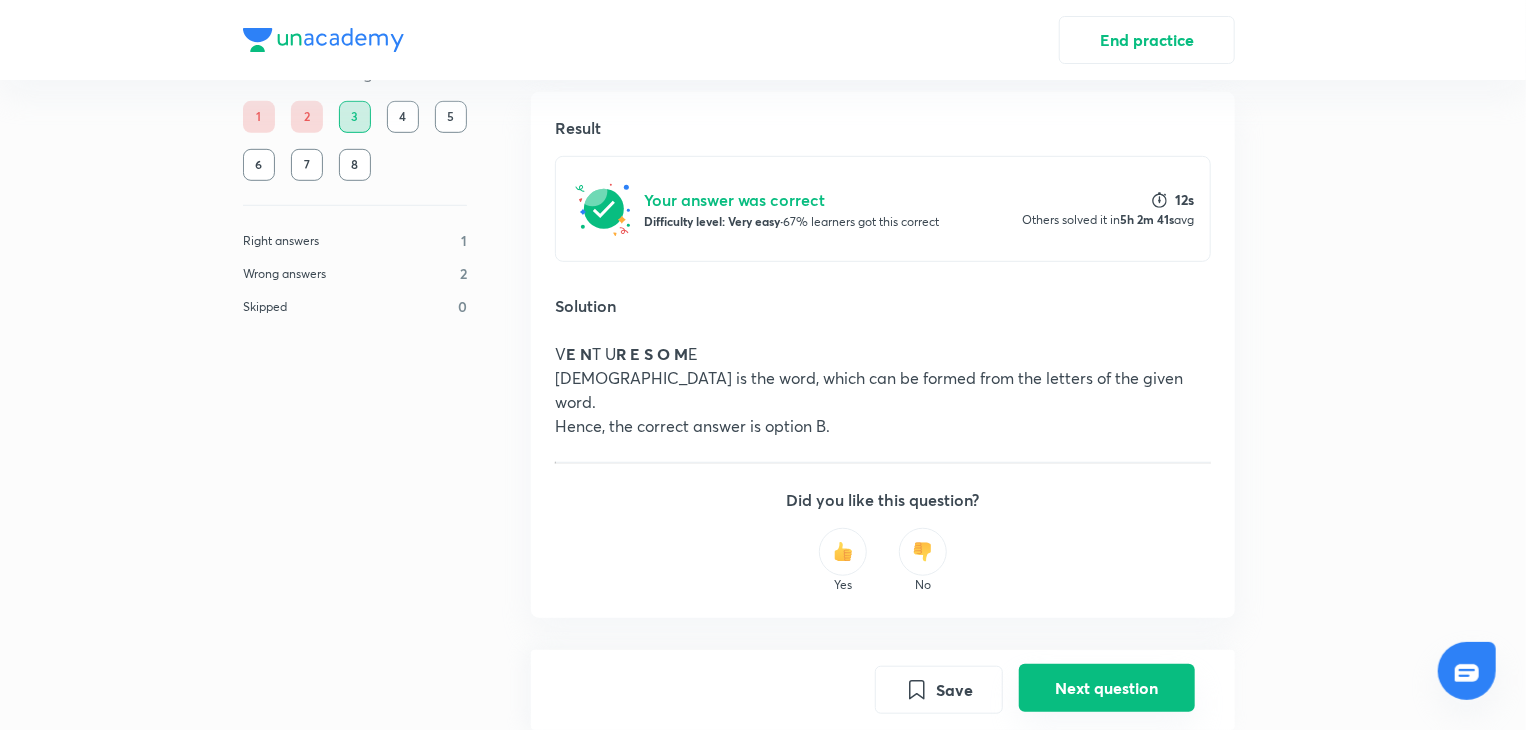 click on "Next question" at bounding box center (1107, 688) 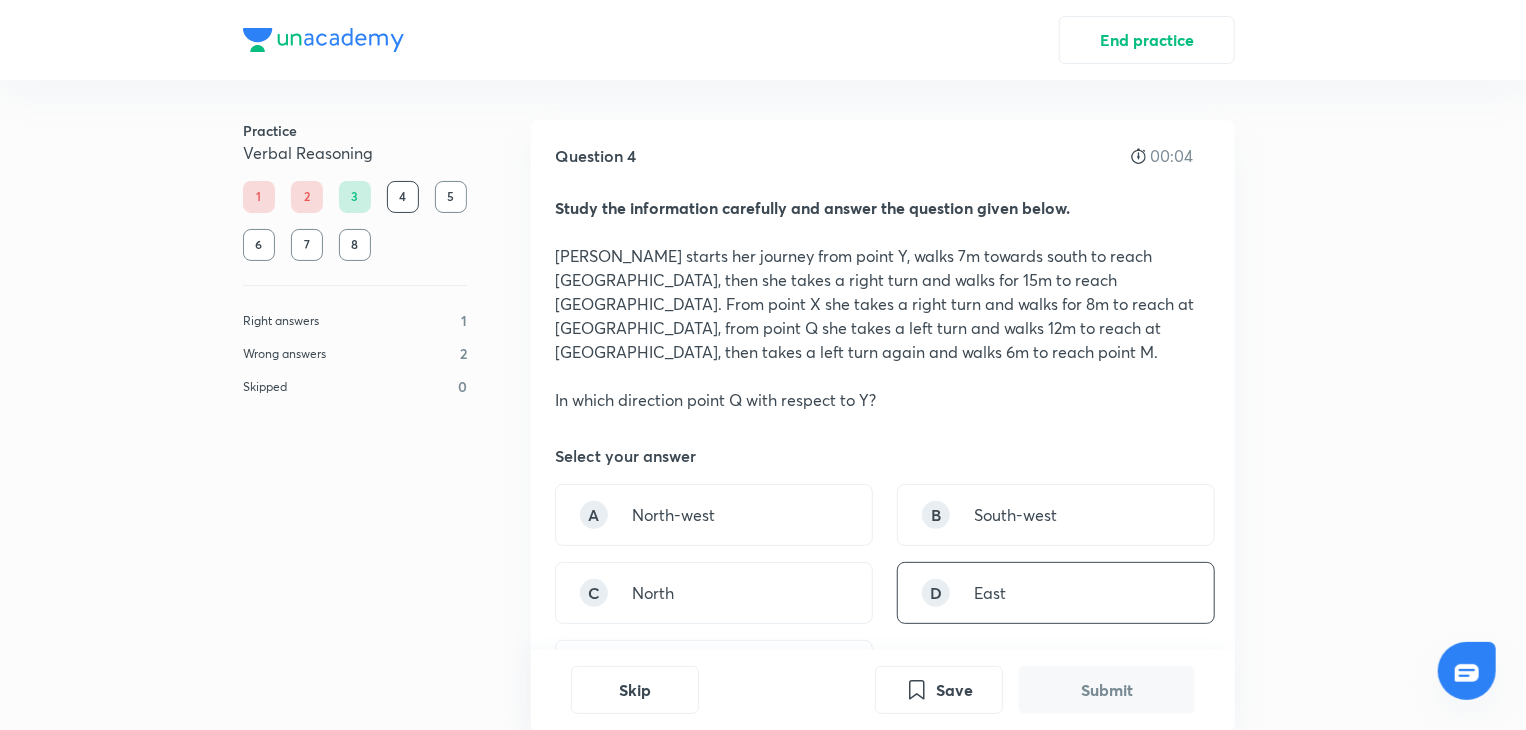 click on "D  East" at bounding box center [1056, 593] 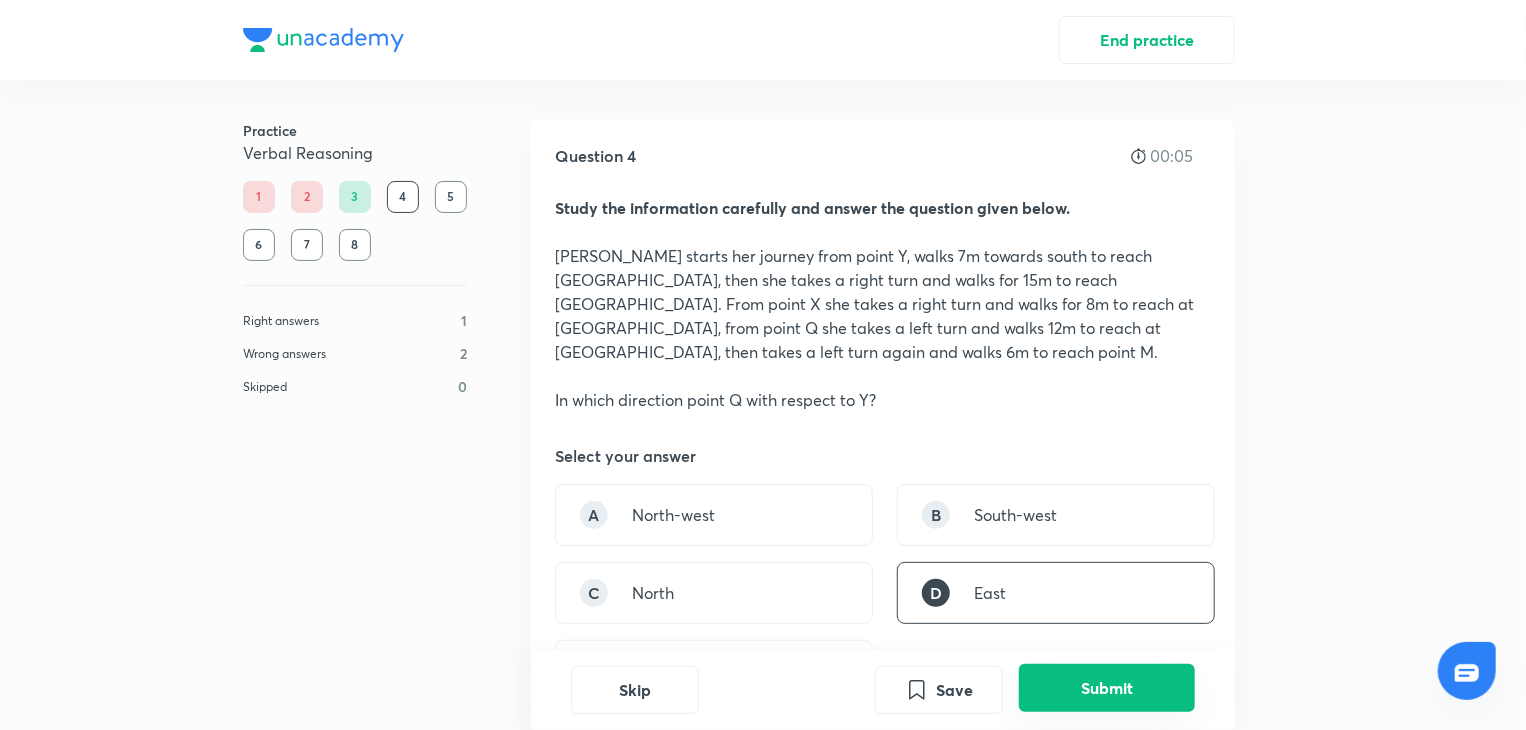 click on "Submit" at bounding box center [1107, 688] 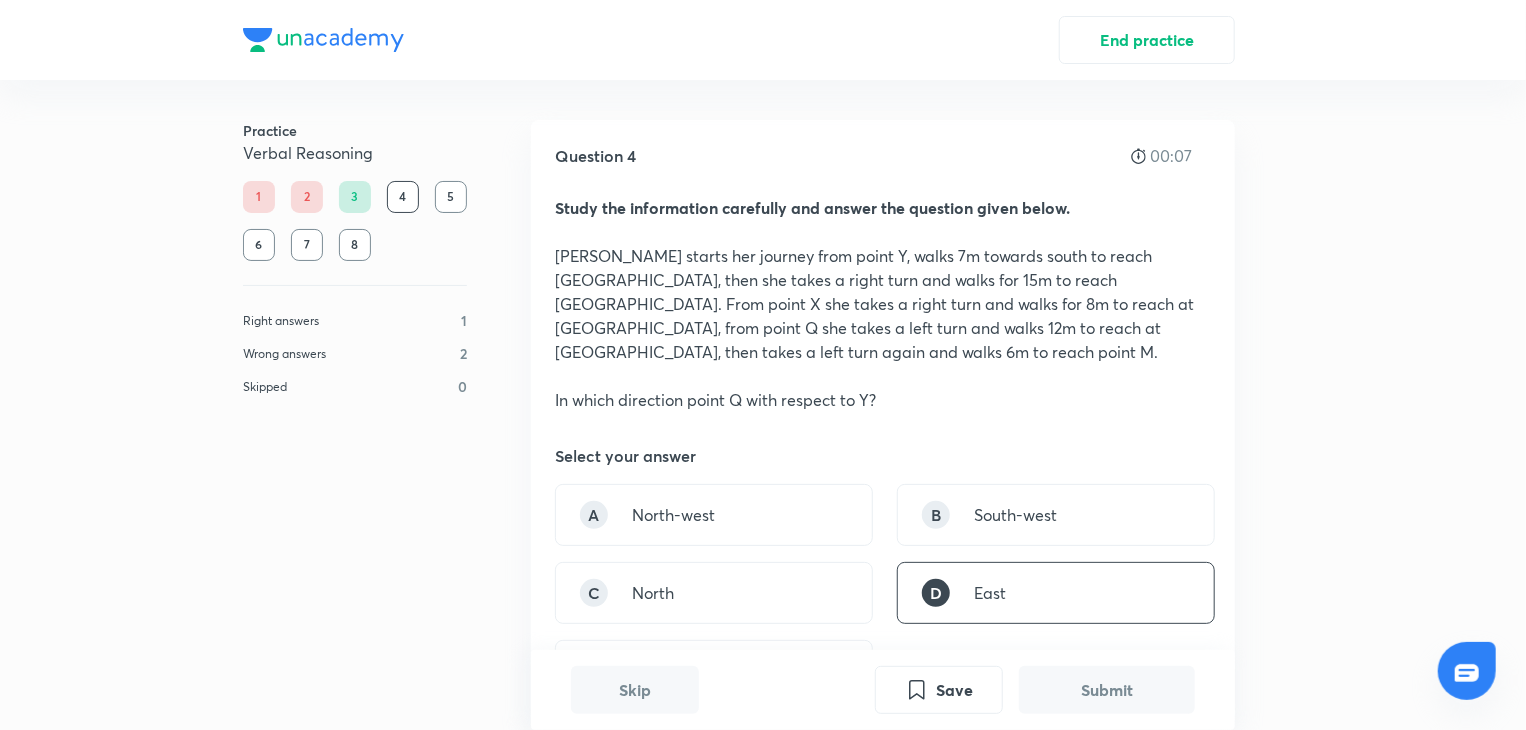 scroll, scrollTop: 650, scrollLeft: 0, axis: vertical 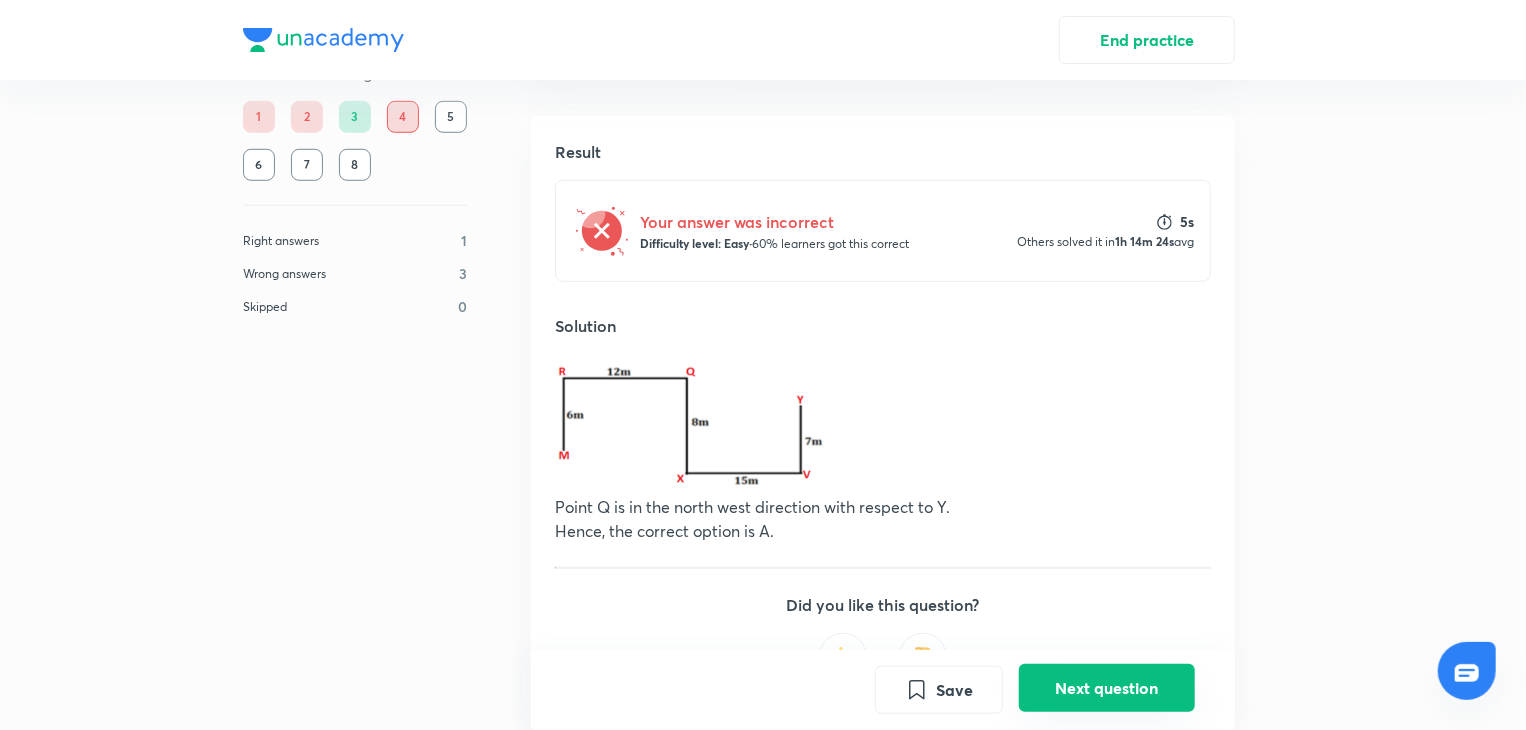 click on "Next question" at bounding box center [1107, 688] 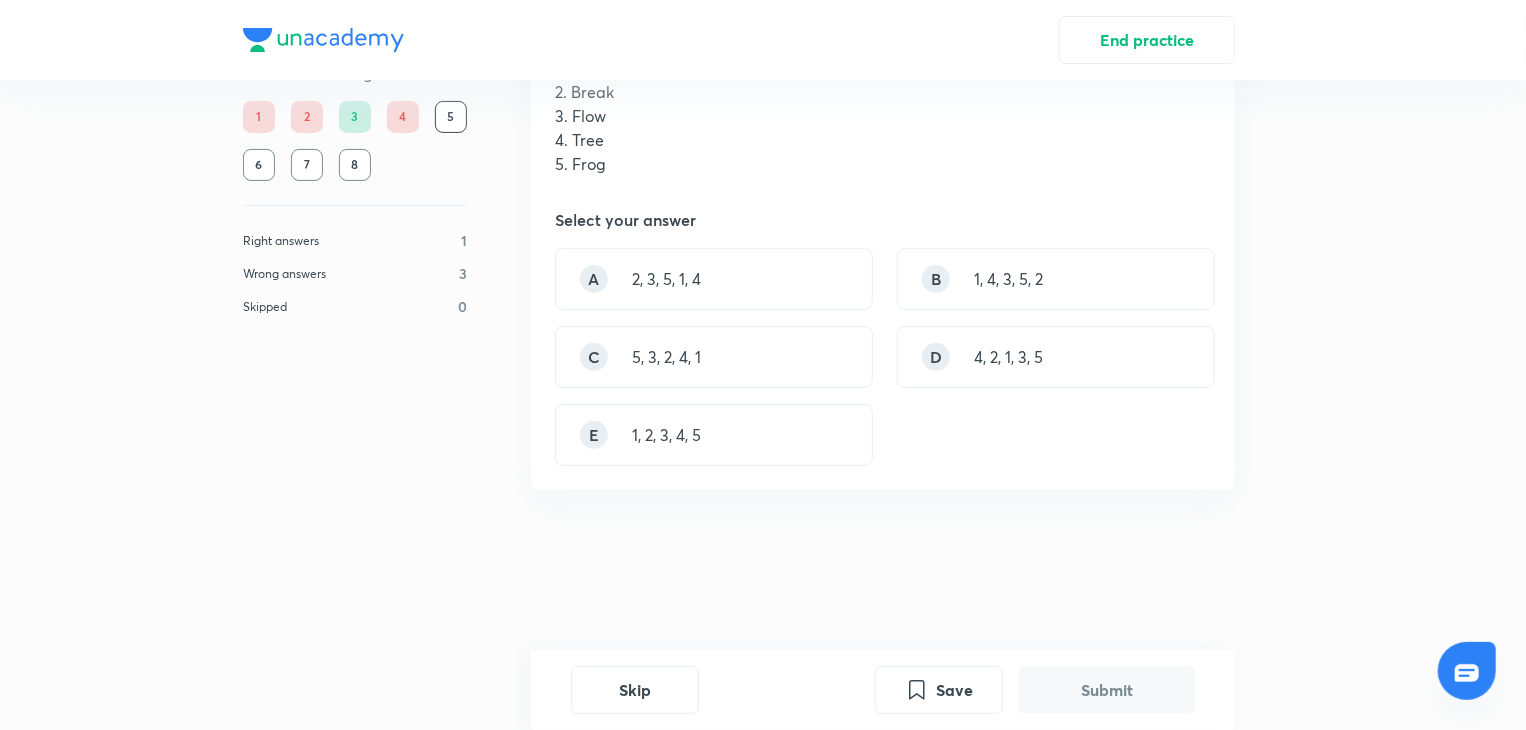 scroll, scrollTop: 0, scrollLeft: 0, axis: both 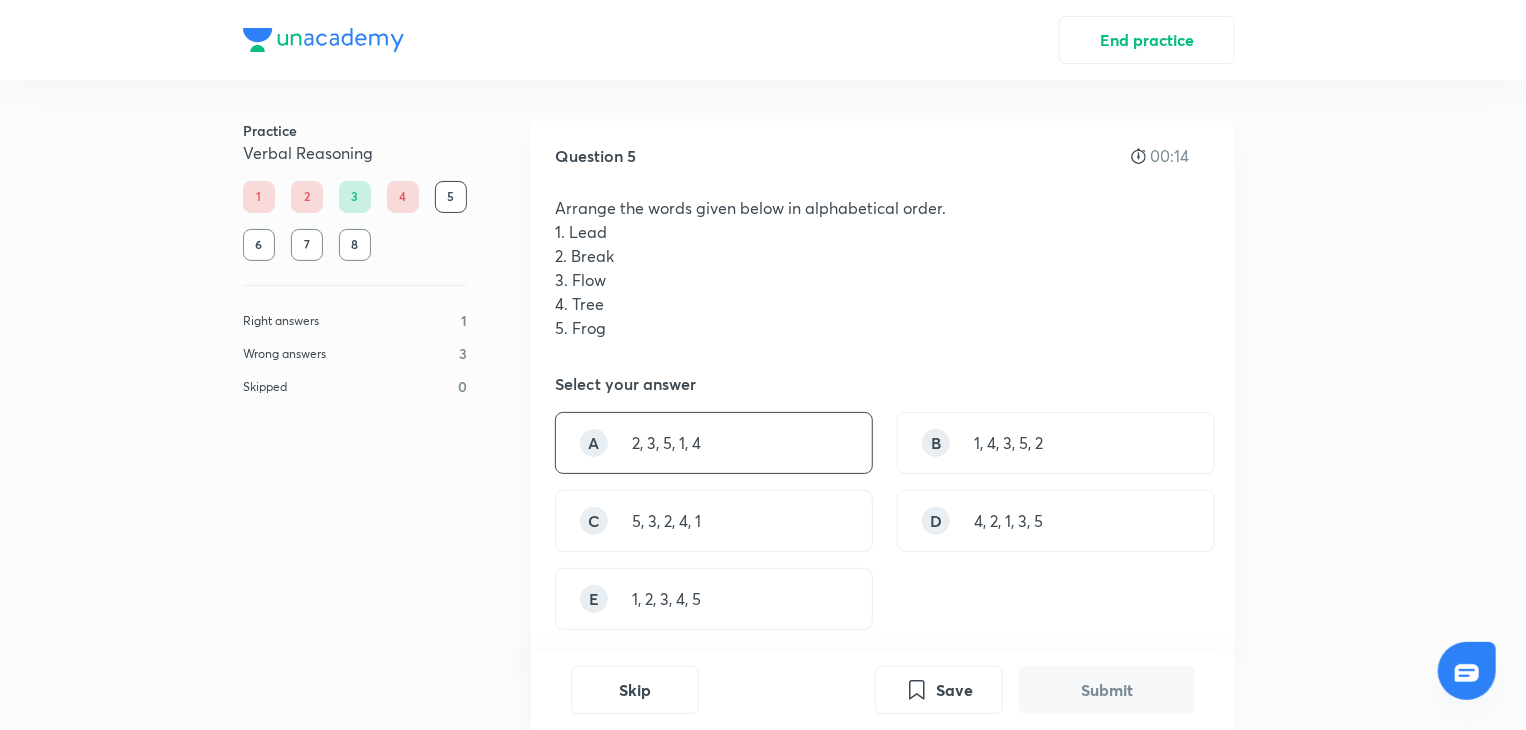 click on "A 2, 3, 5, 1, 4" at bounding box center [714, 443] 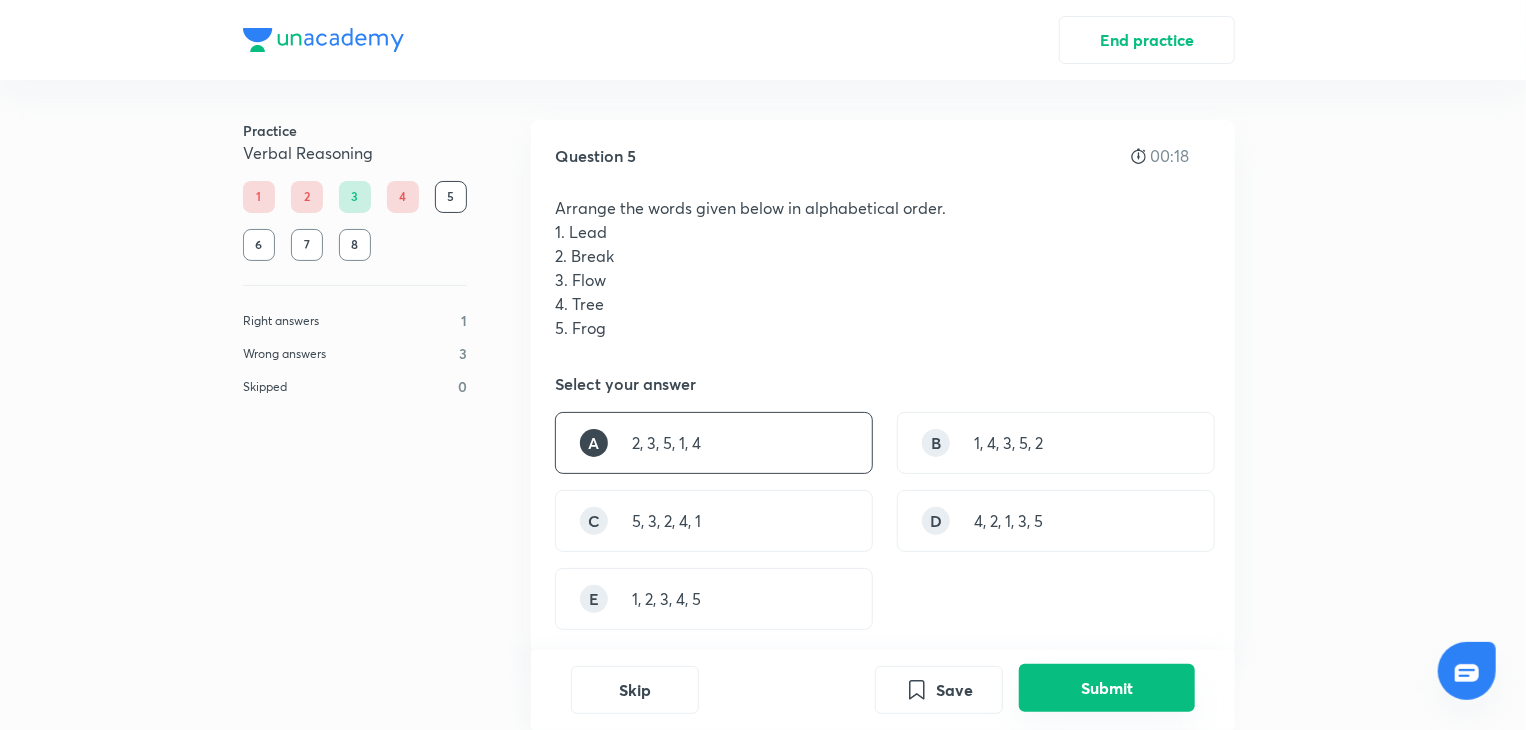 click on "Submit" at bounding box center (1107, 688) 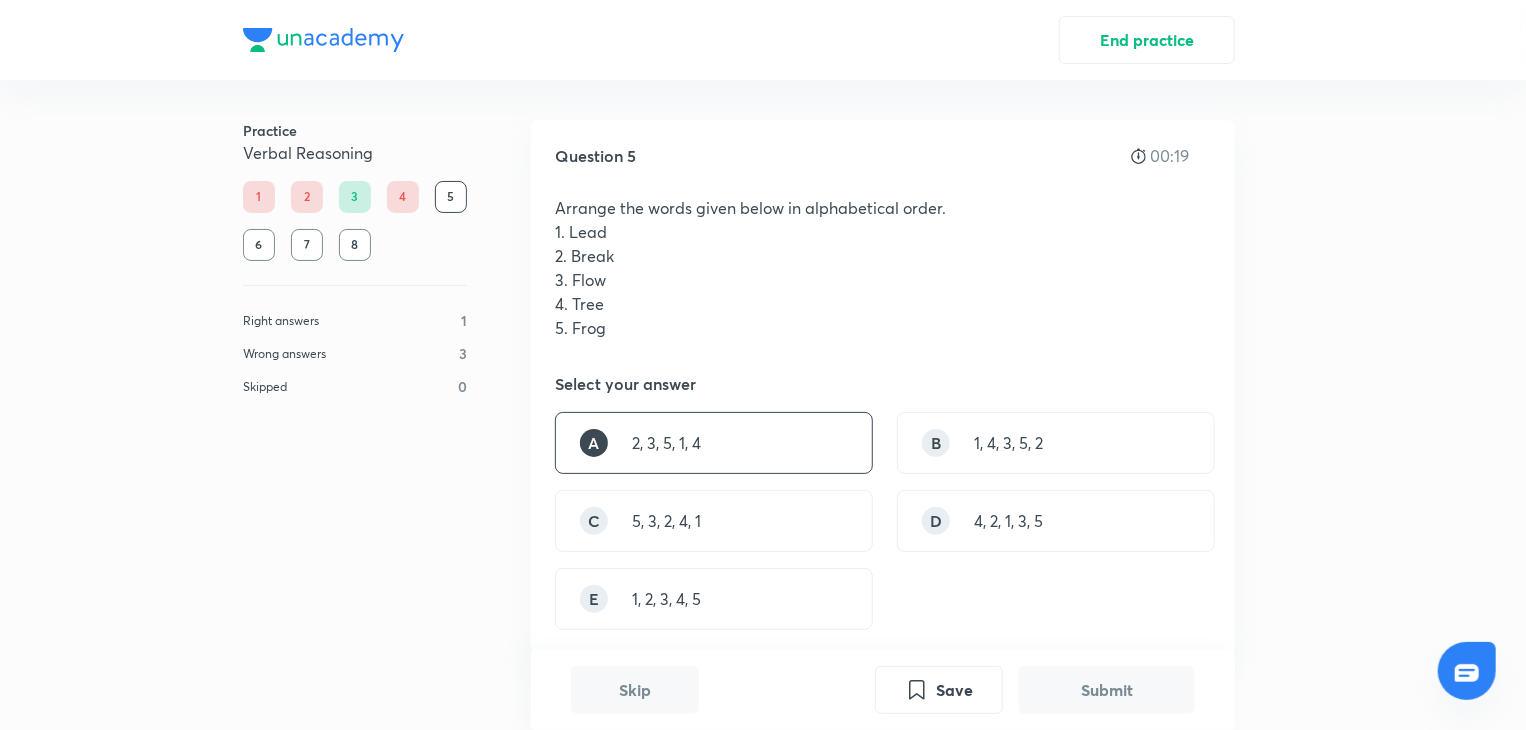 scroll, scrollTop: 692, scrollLeft: 0, axis: vertical 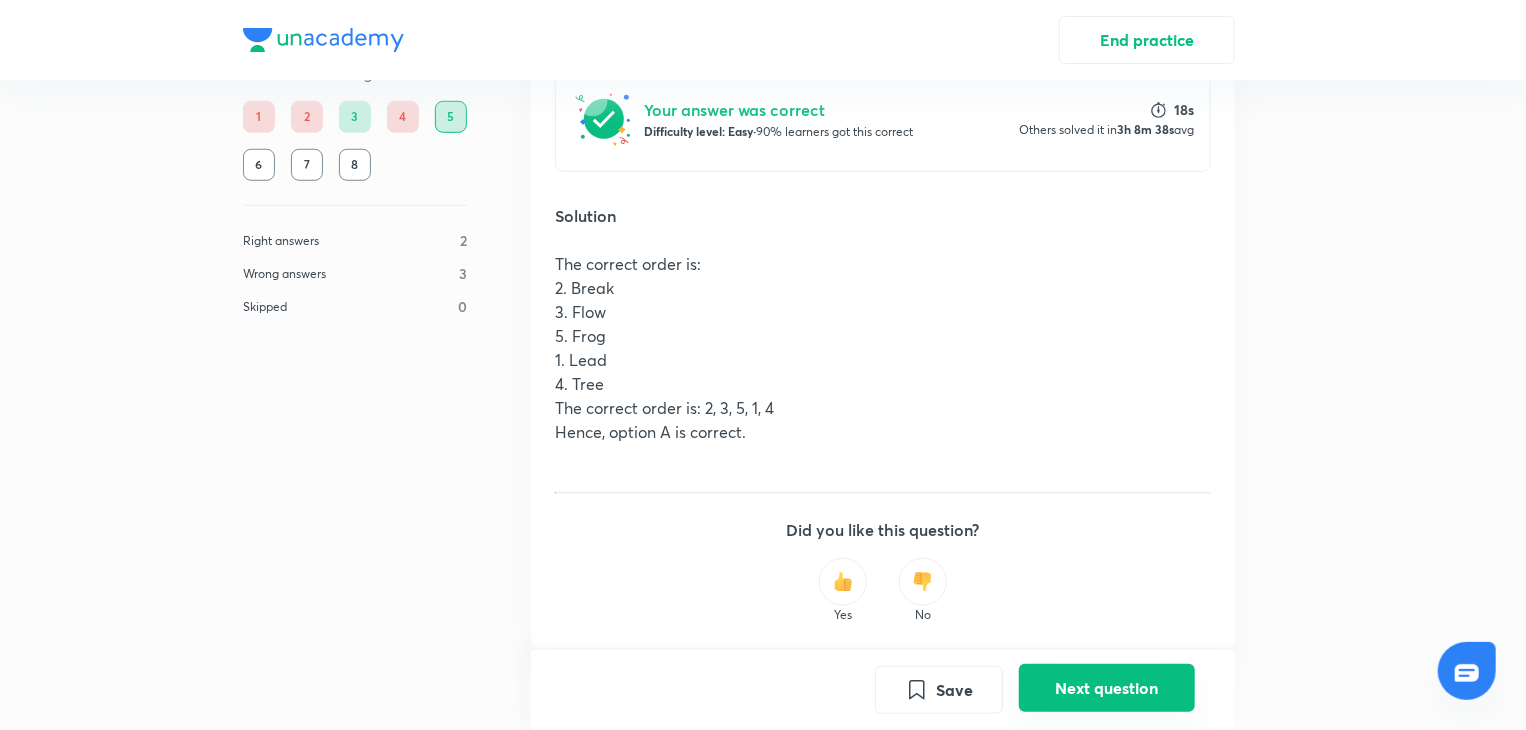 click on "Next question" at bounding box center (1107, 688) 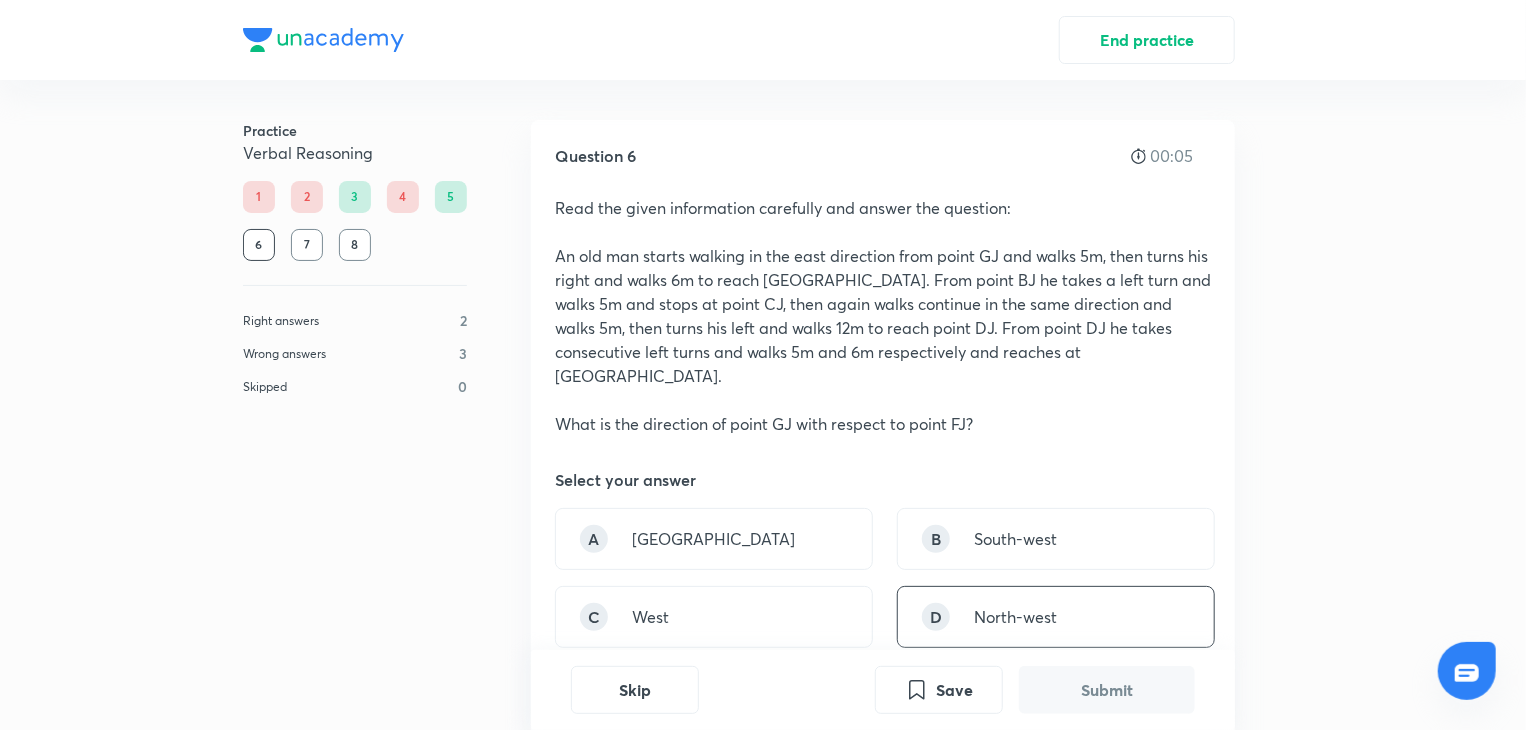 click on "D  North-west" at bounding box center [1056, 617] 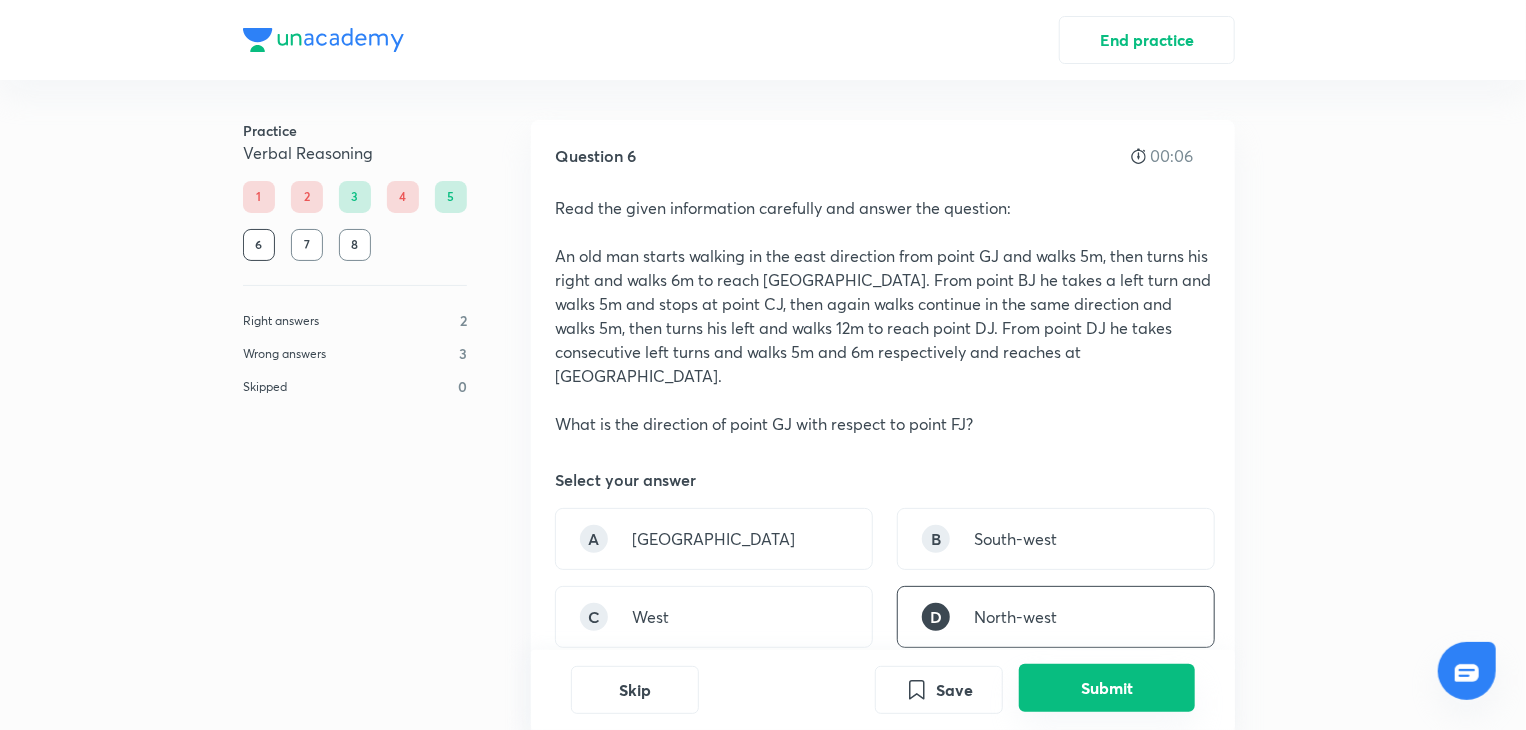 click on "Submit" at bounding box center (1107, 688) 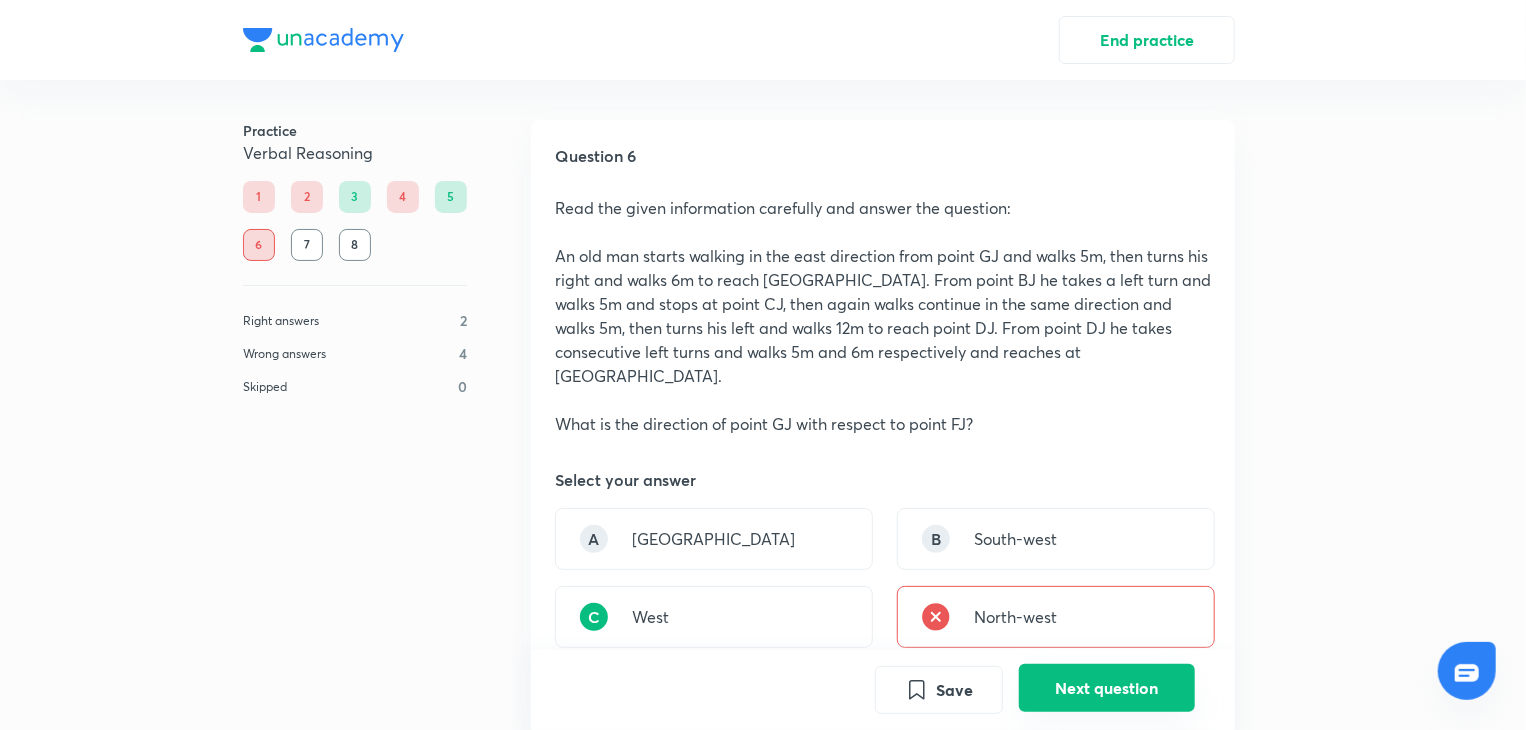 scroll, scrollTop: 674, scrollLeft: 0, axis: vertical 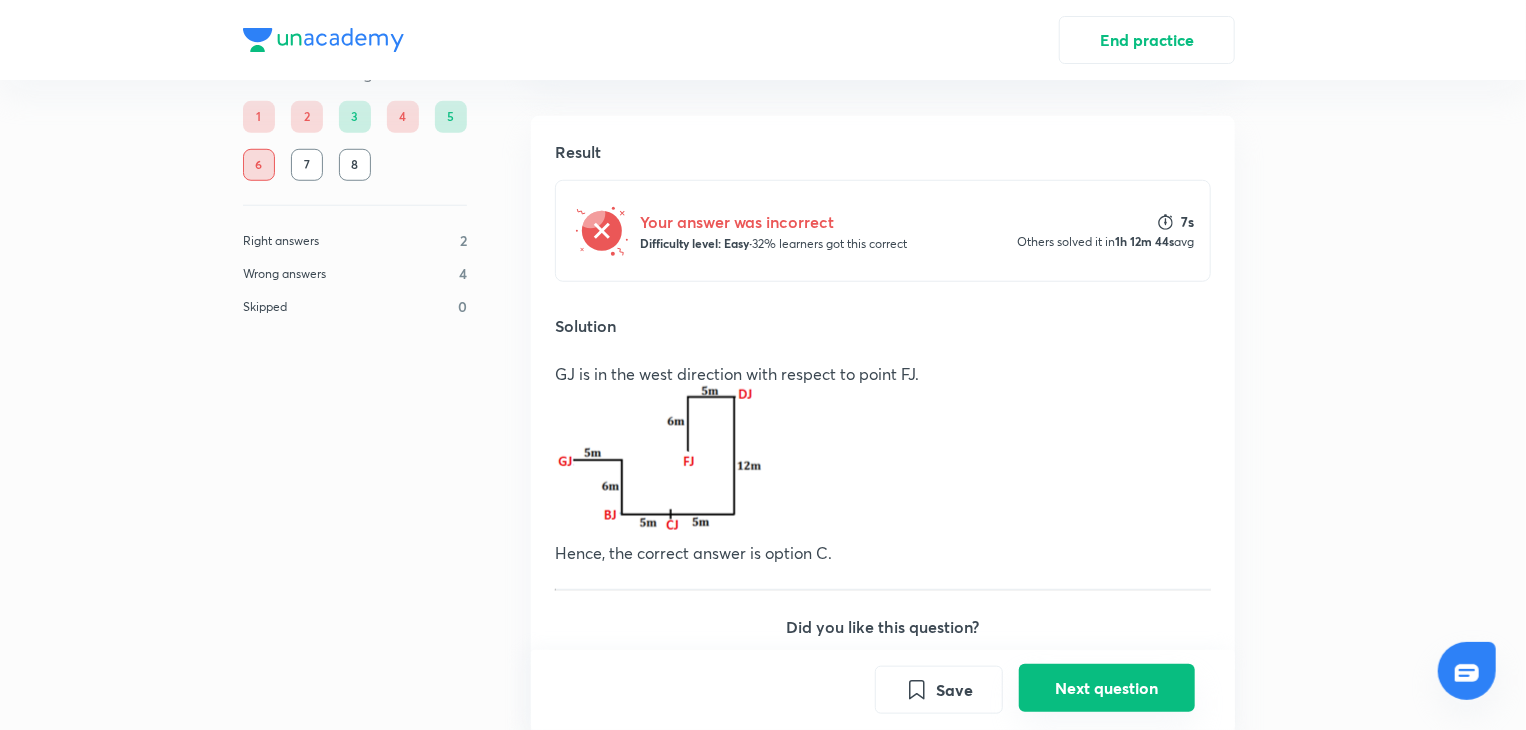 click on "Next question" at bounding box center (1107, 688) 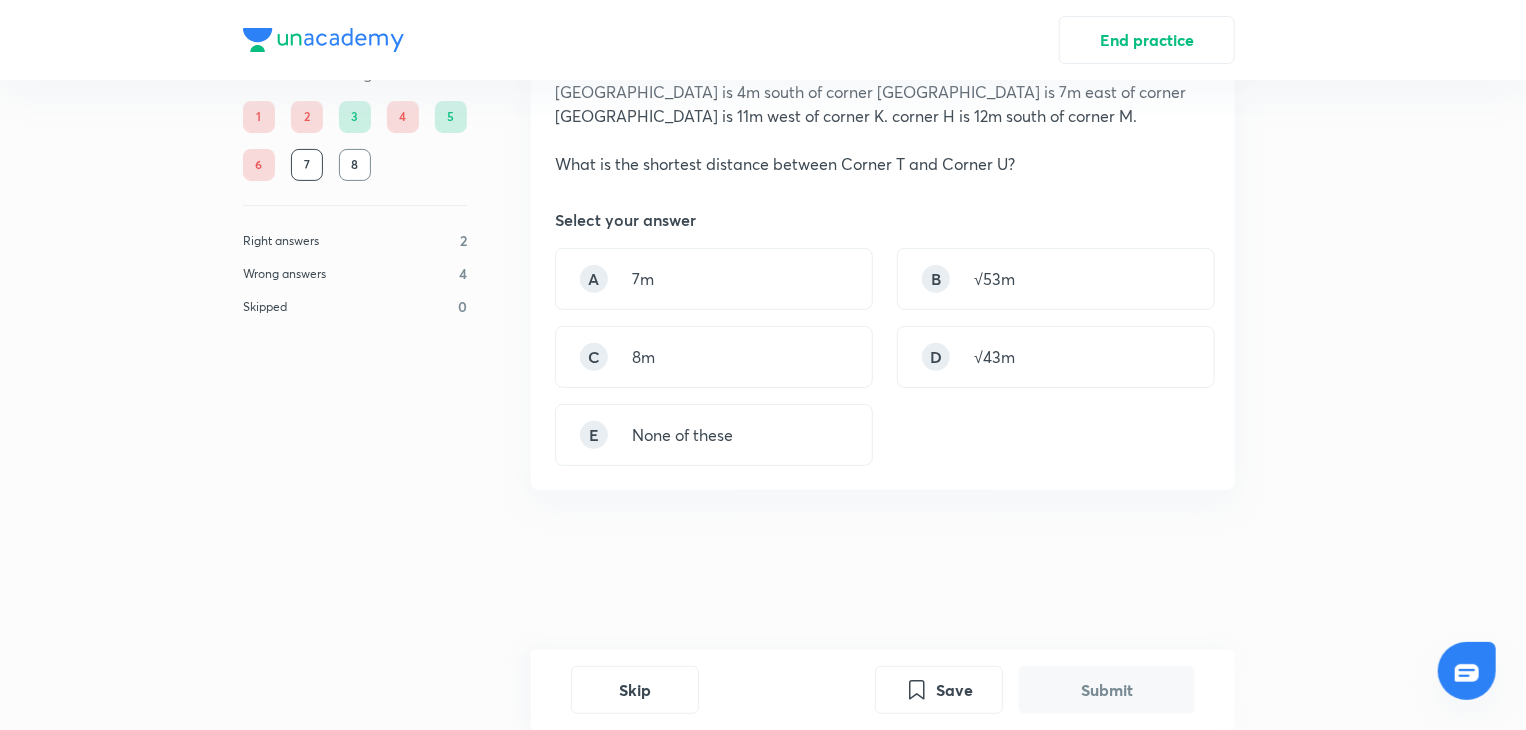 scroll, scrollTop: 0, scrollLeft: 0, axis: both 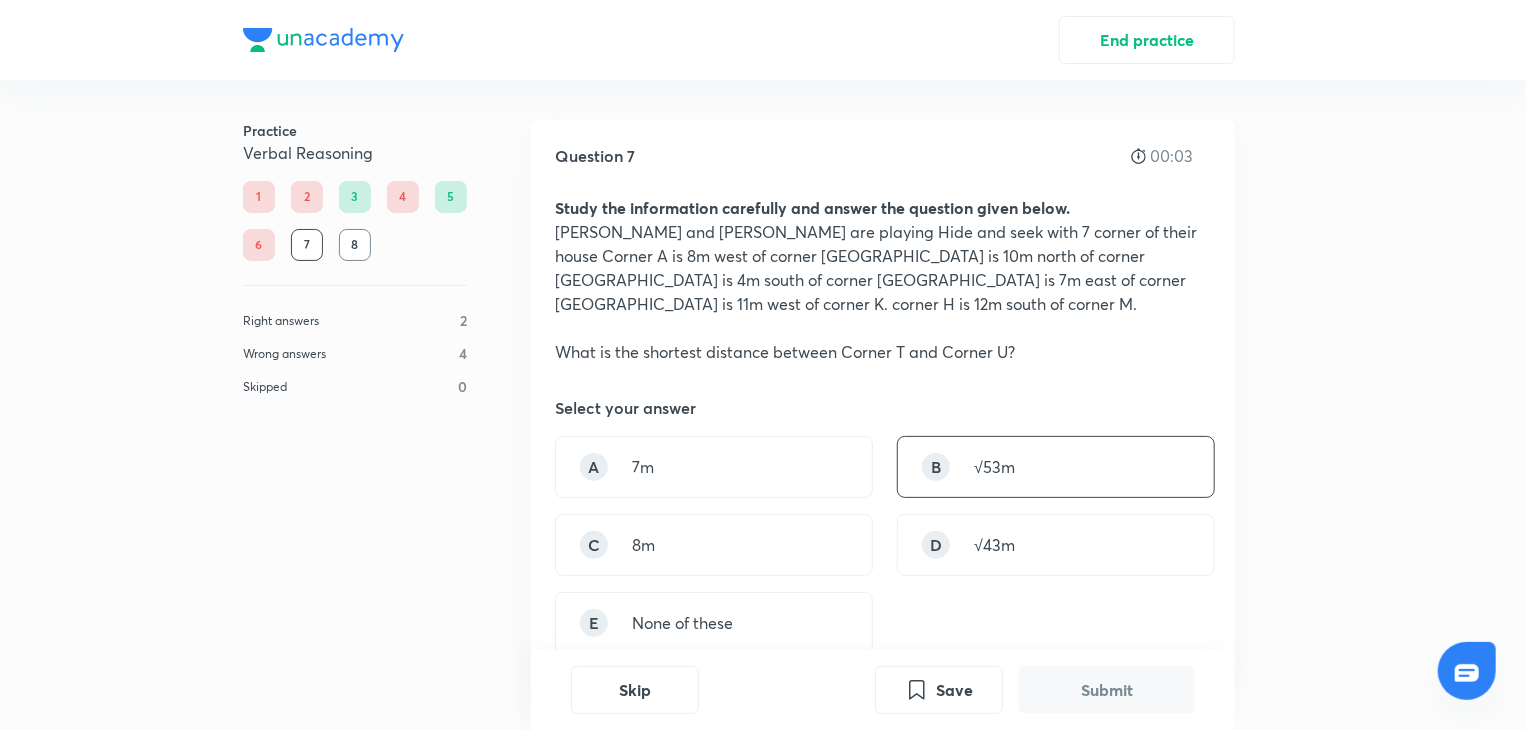 click on "B √53m" at bounding box center [1056, 467] 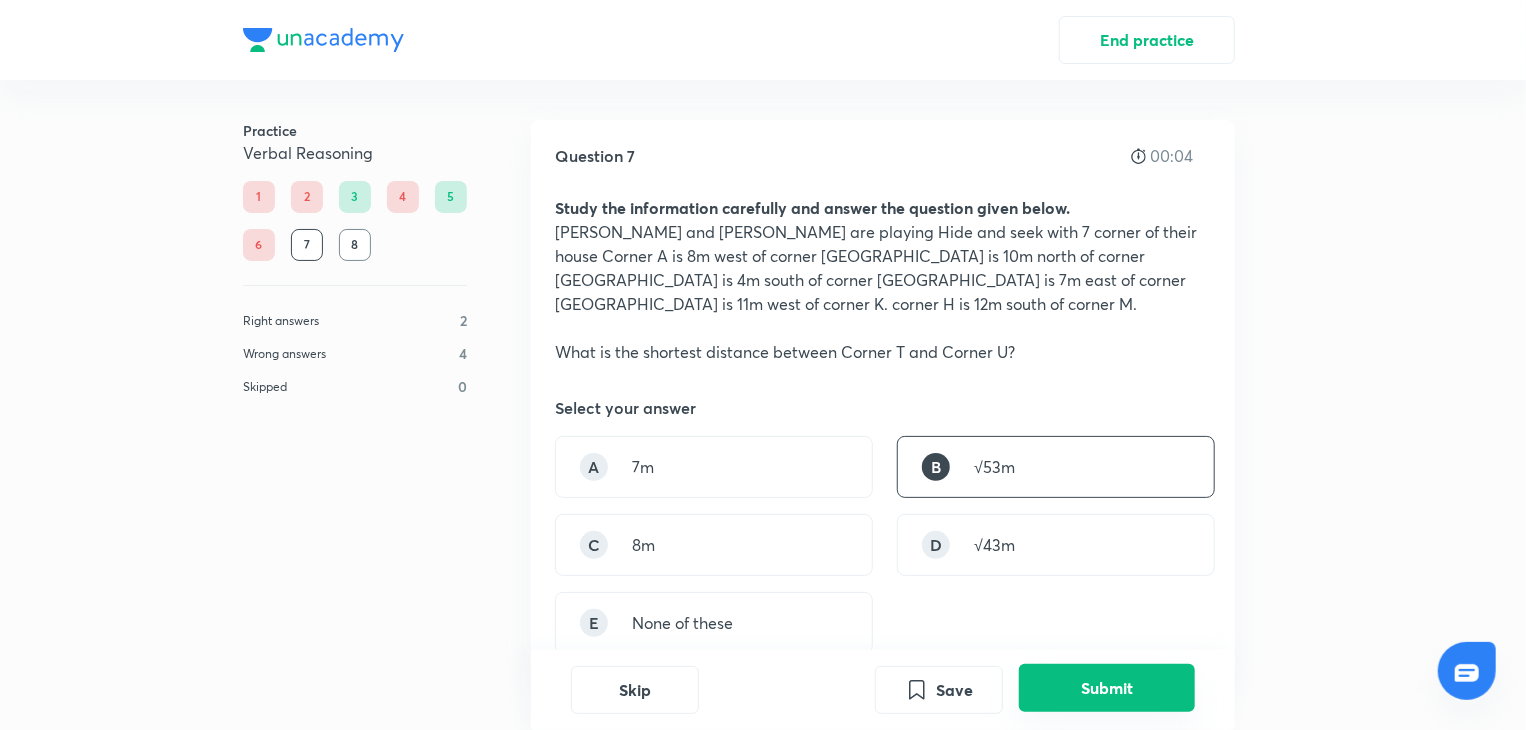 click on "Submit" at bounding box center [1107, 688] 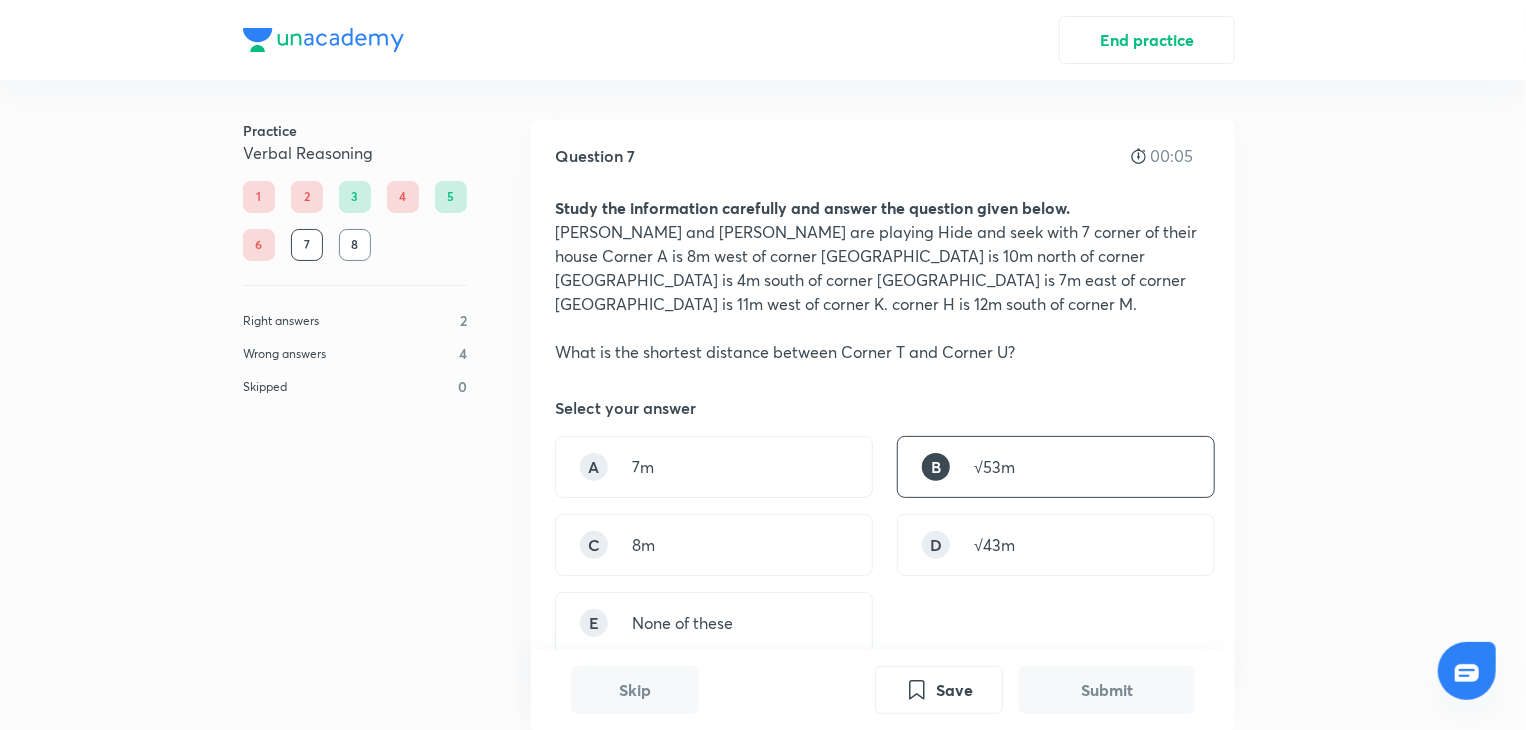 scroll, scrollTop: 694, scrollLeft: 0, axis: vertical 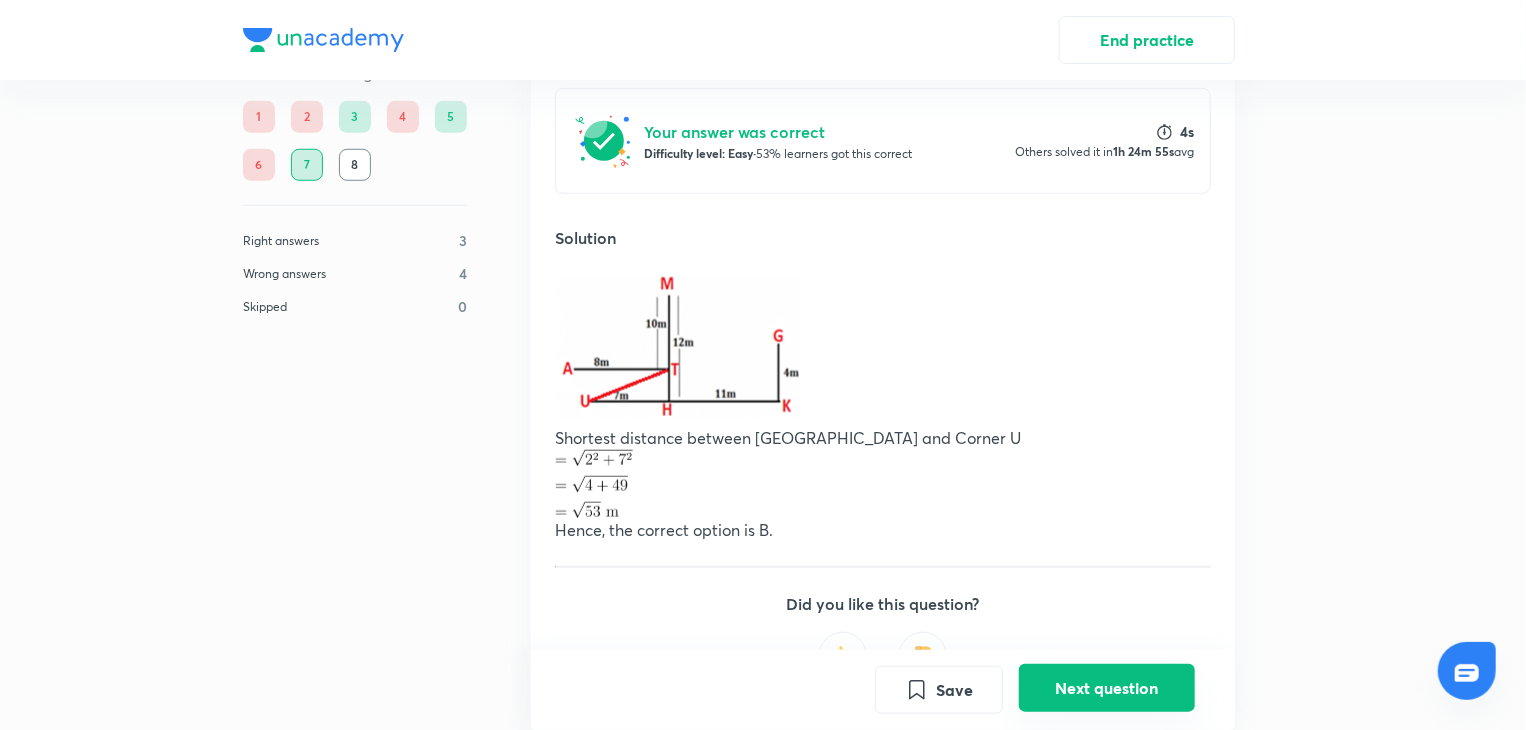 click on "Next question" at bounding box center [1107, 688] 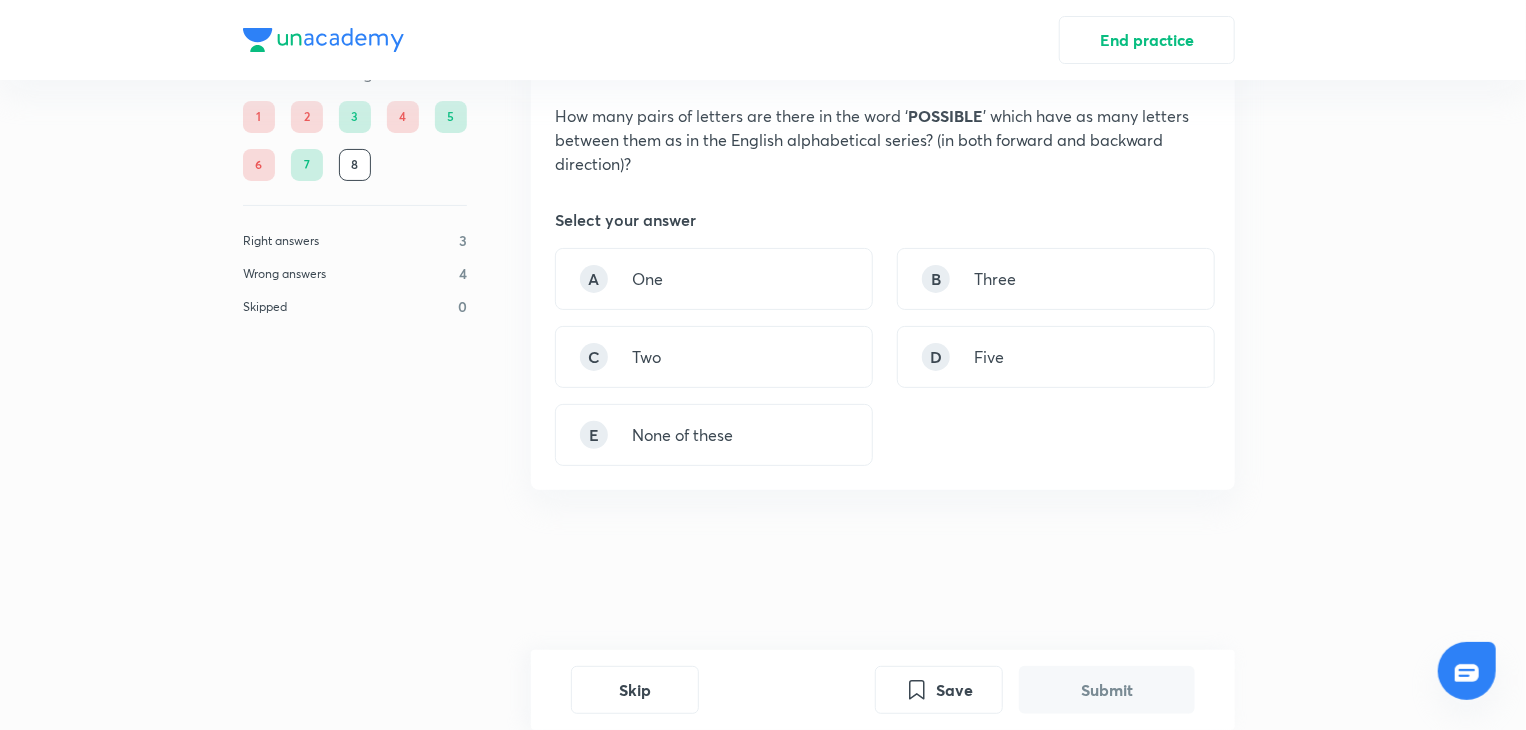 scroll, scrollTop: 0, scrollLeft: 0, axis: both 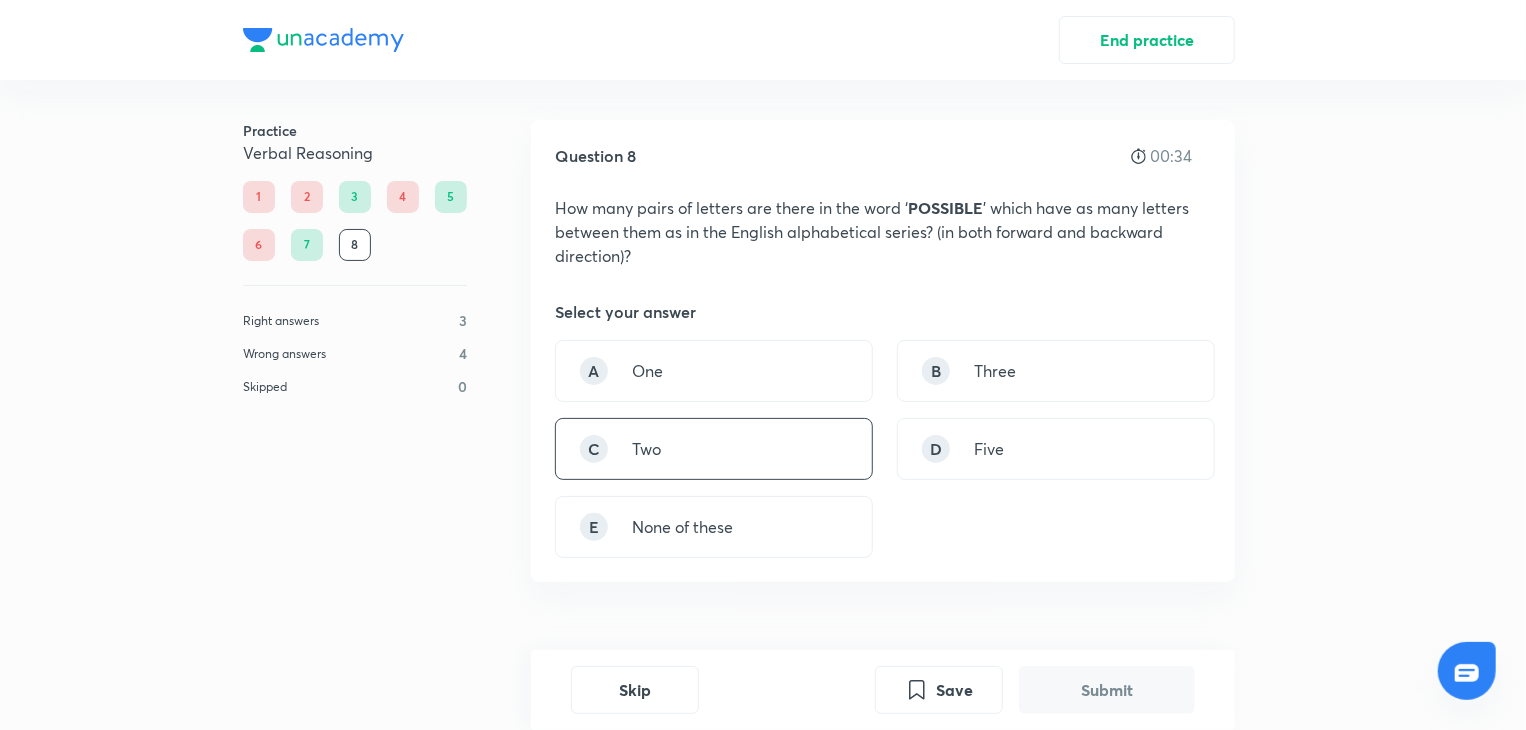 click on "C Two" at bounding box center [714, 449] 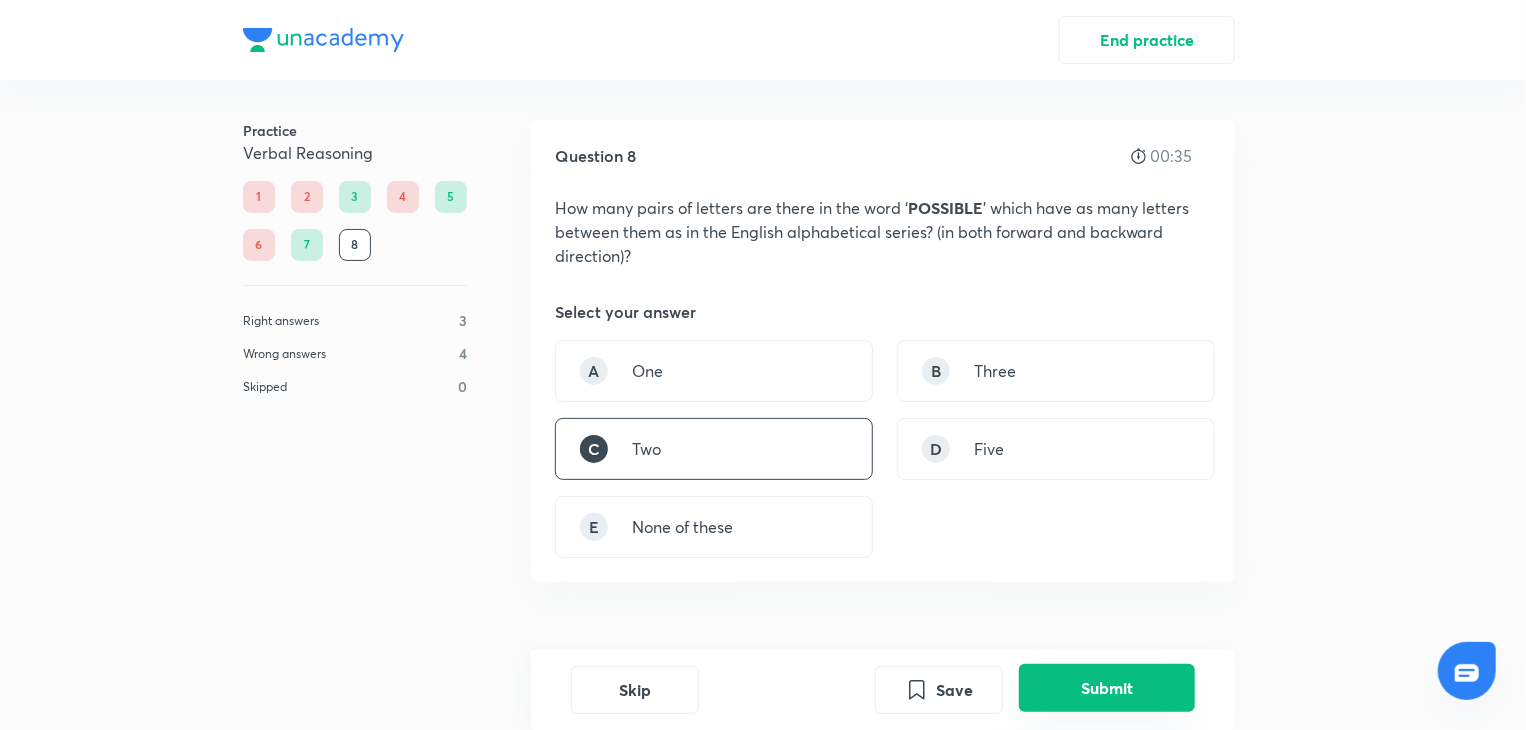 click on "Submit" at bounding box center (1107, 688) 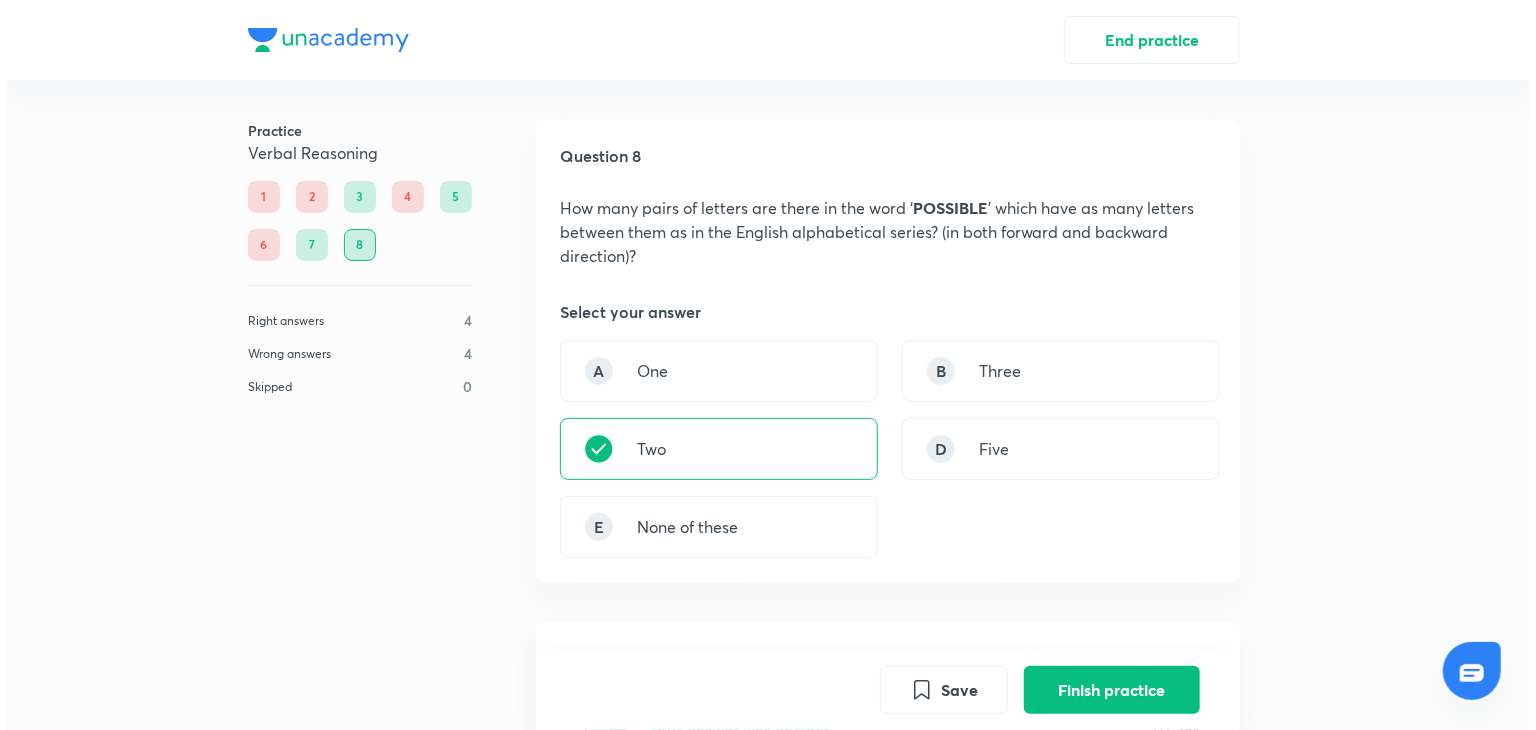 scroll, scrollTop: 530, scrollLeft: 0, axis: vertical 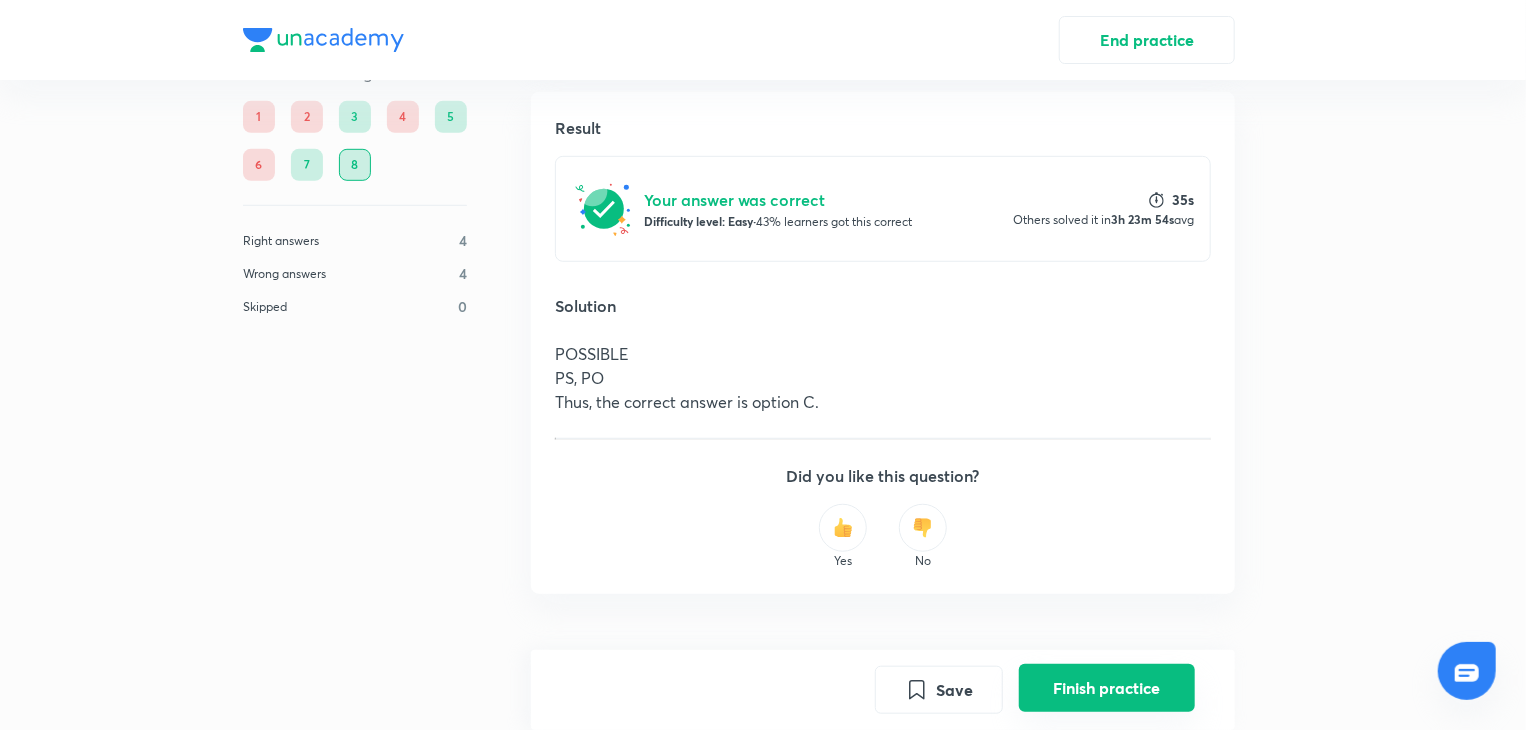 click on "Finish practice" at bounding box center [1107, 688] 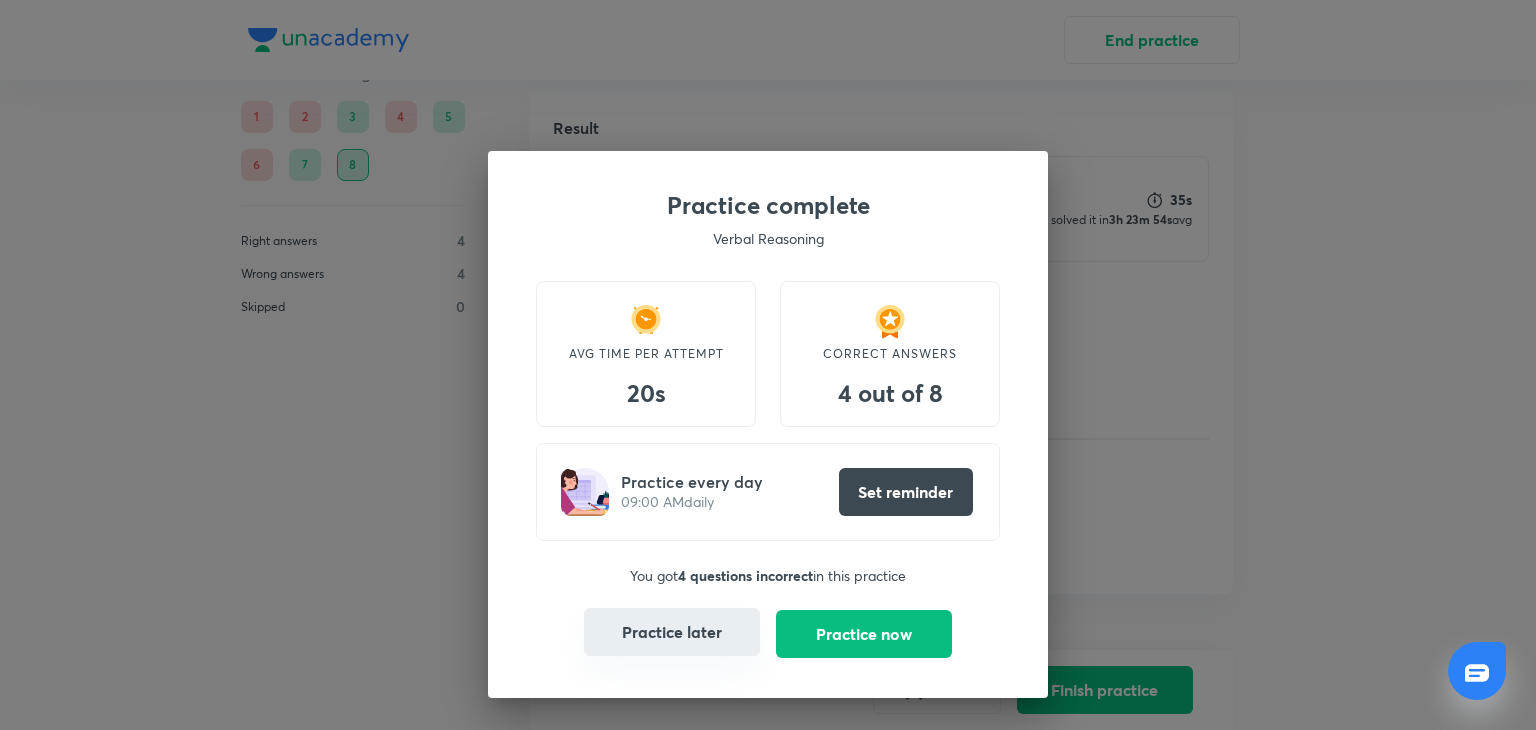 click on "Practice later" at bounding box center [672, 632] 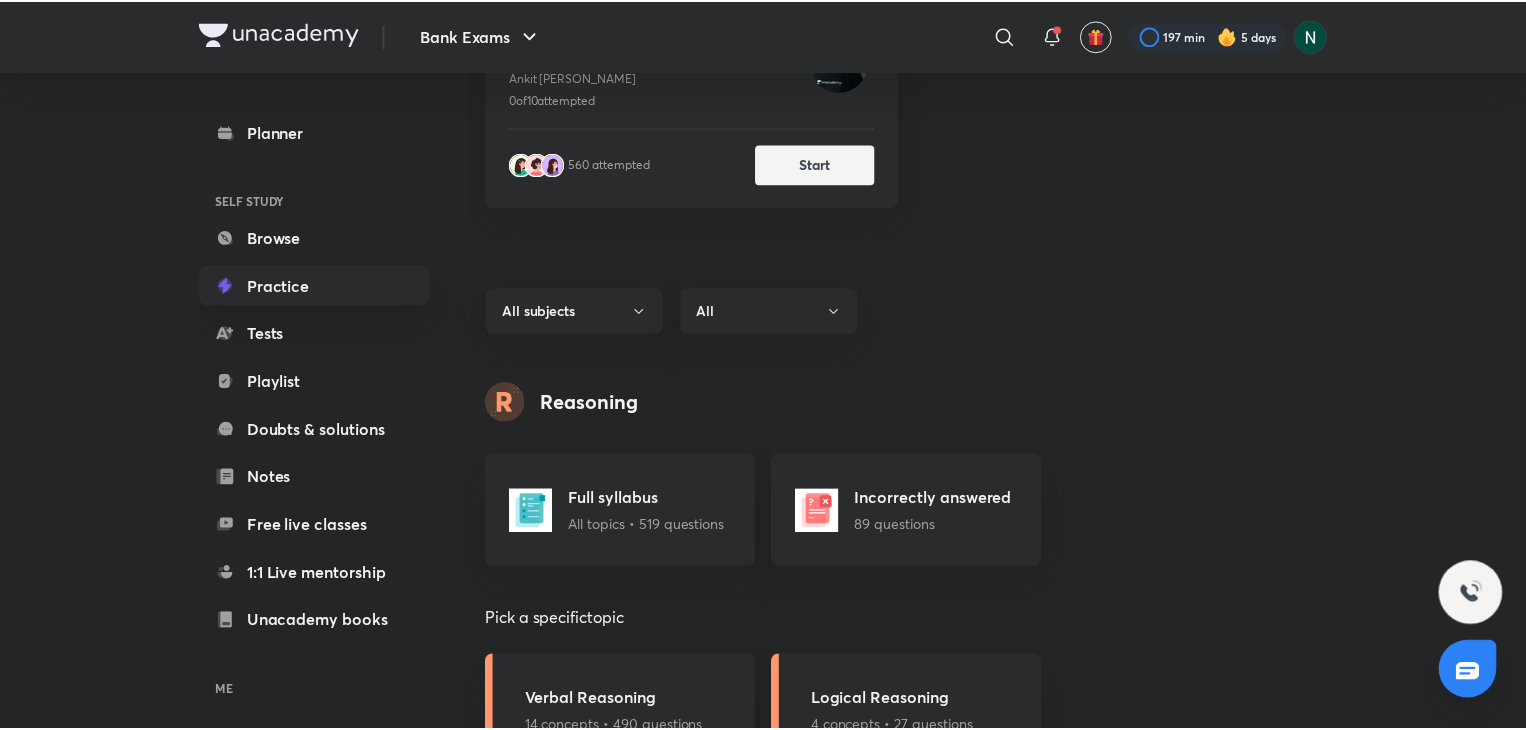scroll, scrollTop: 0, scrollLeft: 0, axis: both 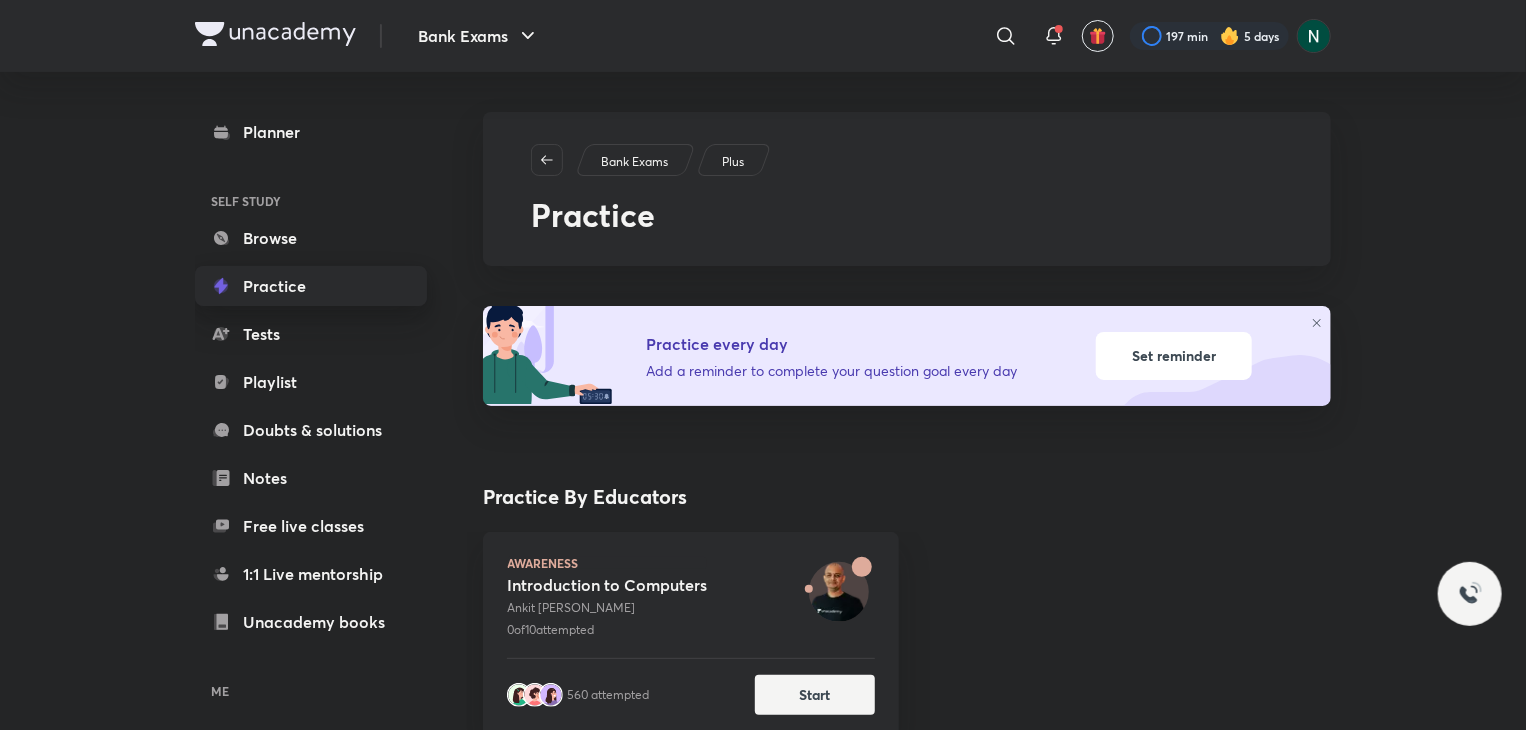 click on "Practice" at bounding box center (311, 286) 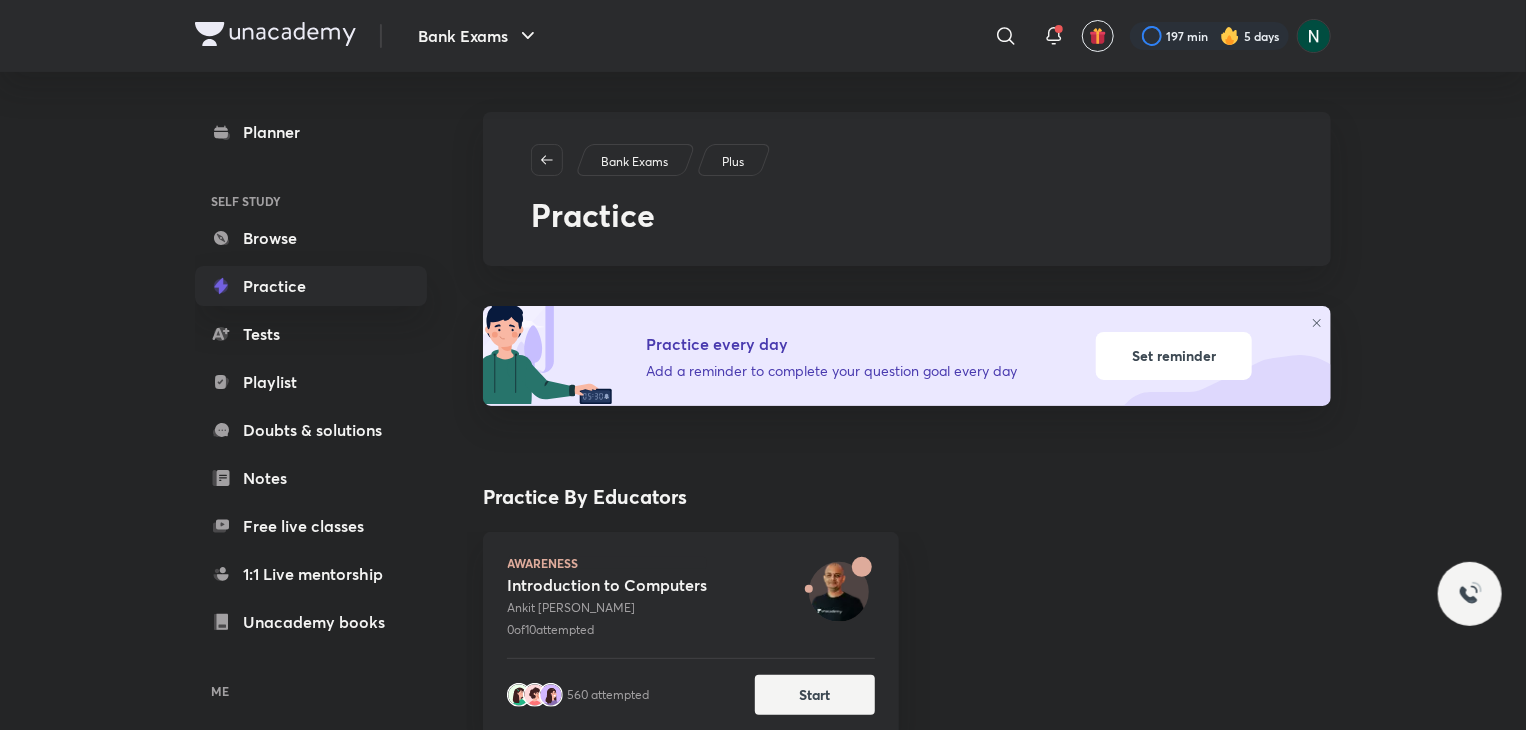 scroll, scrollTop: 40, scrollLeft: 0, axis: vertical 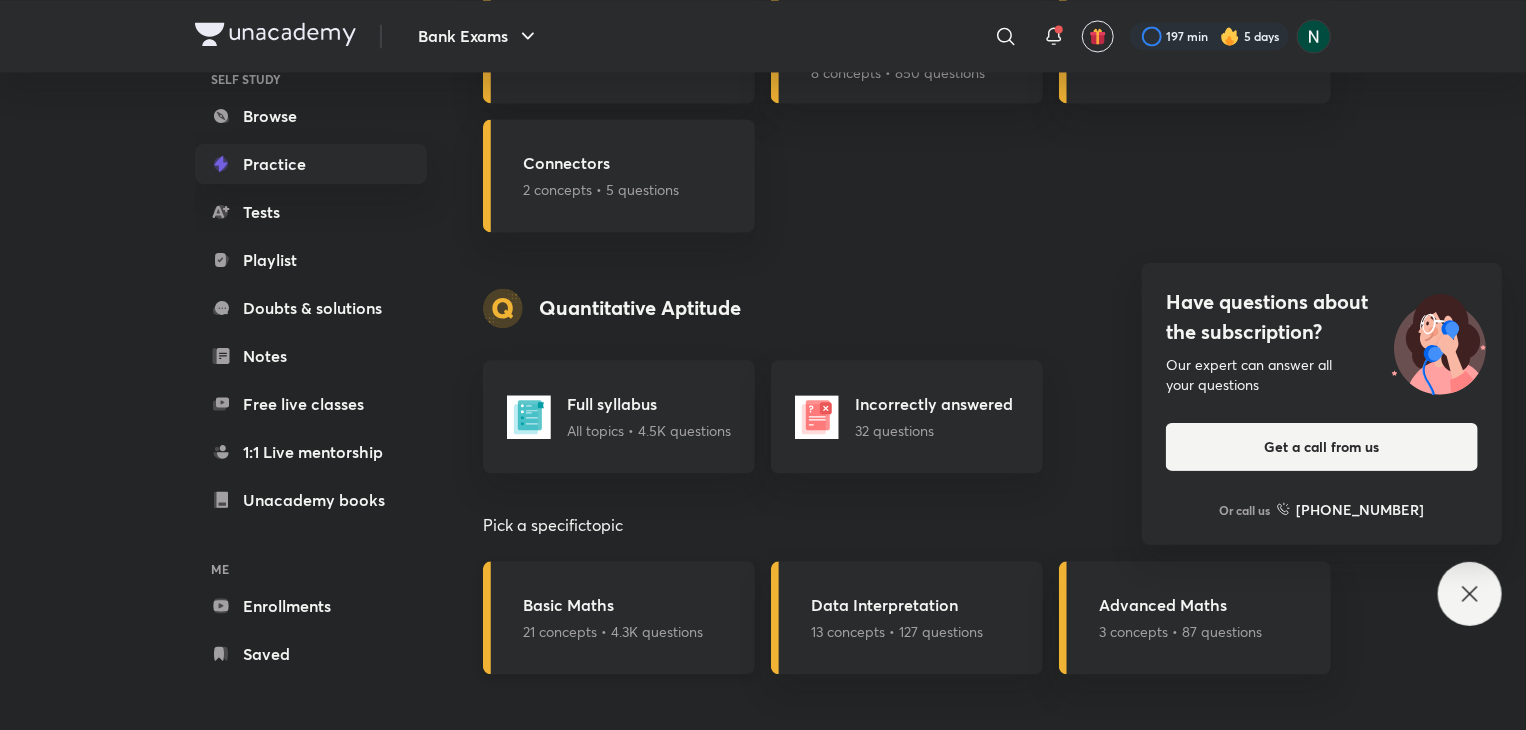 click on "Basic Maths 21 concepts • 4.3K questions" at bounding box center (619, 617) 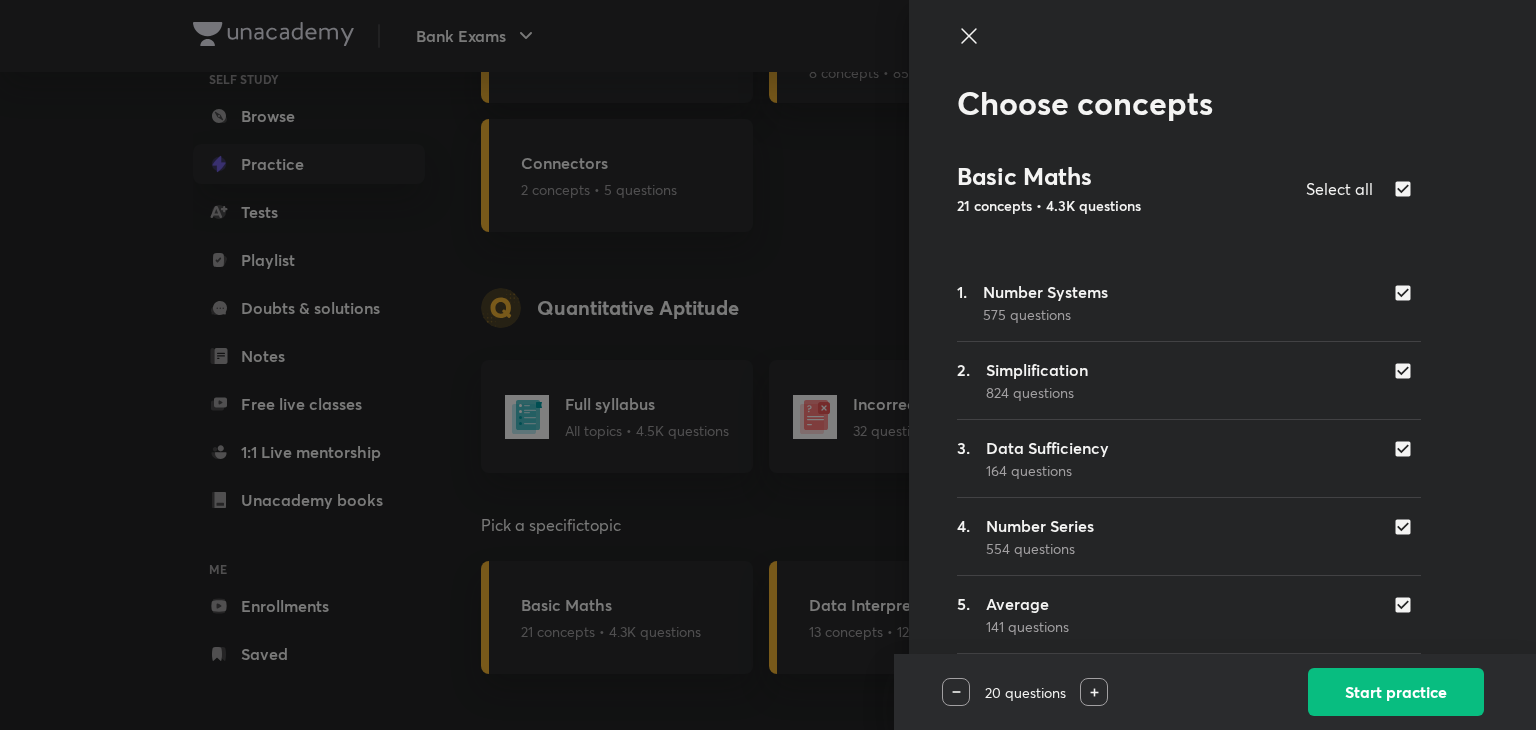 click at bounding box center (1407, 449) 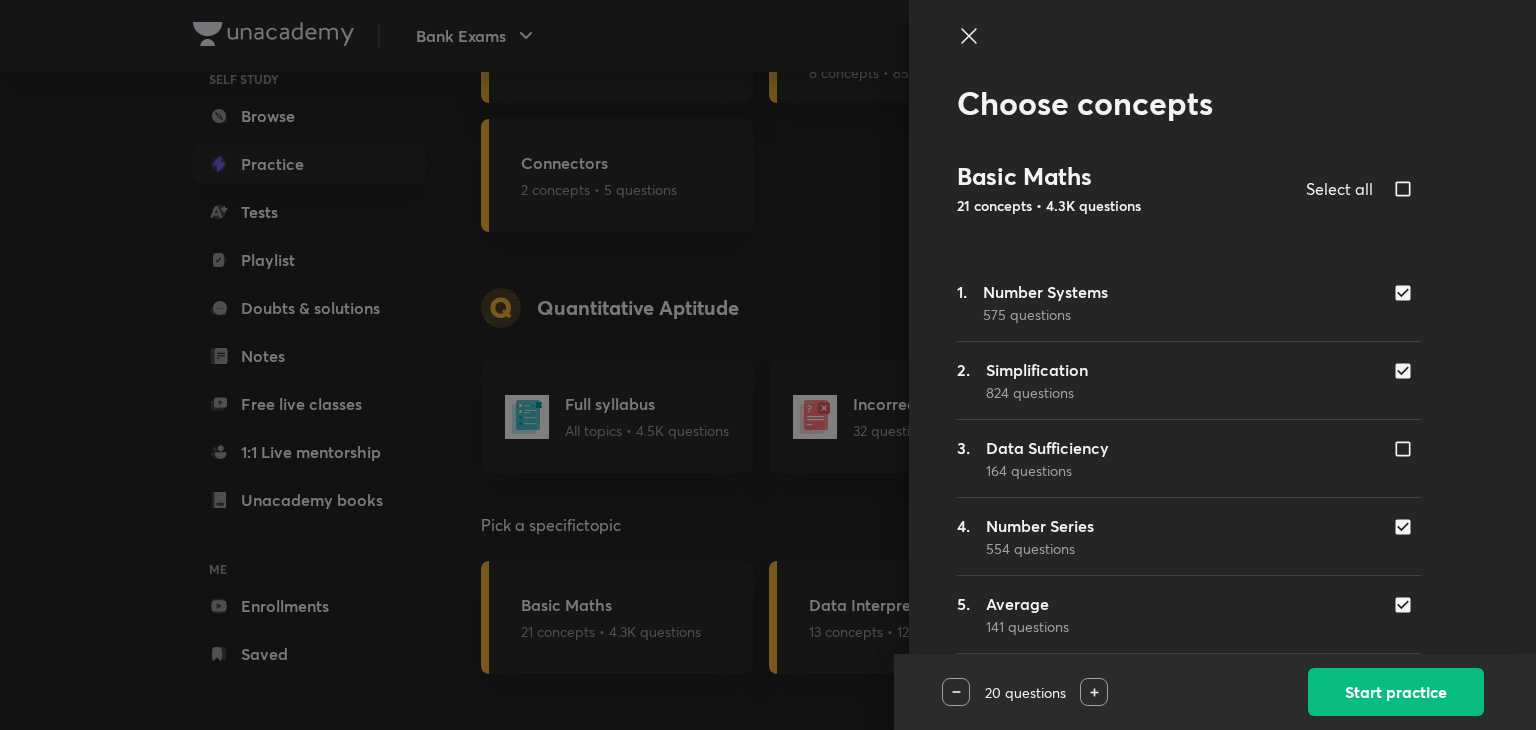 click at bounding box center [1407, 293] 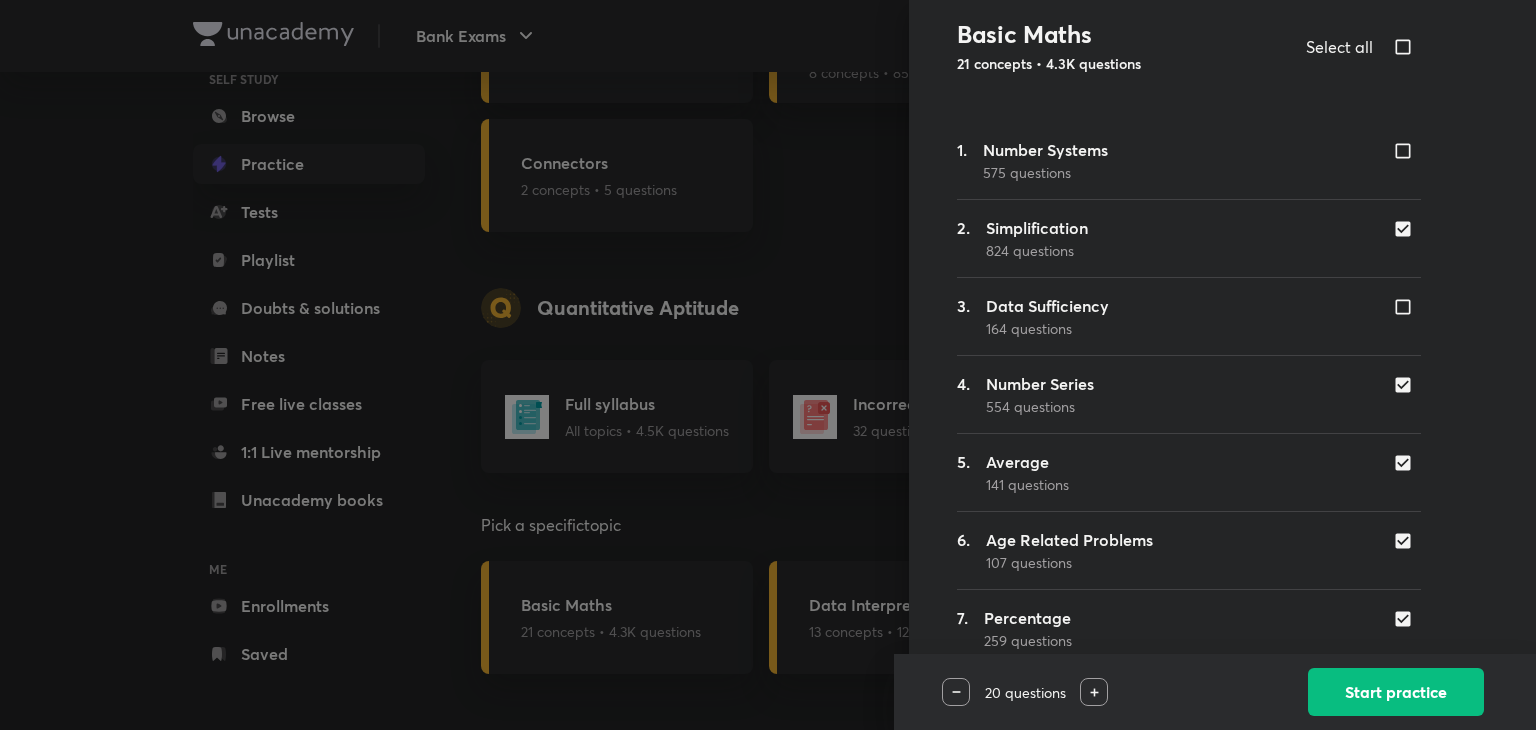 scroll, scrollTop: 160, scrollLeft: 0, axis: vertical 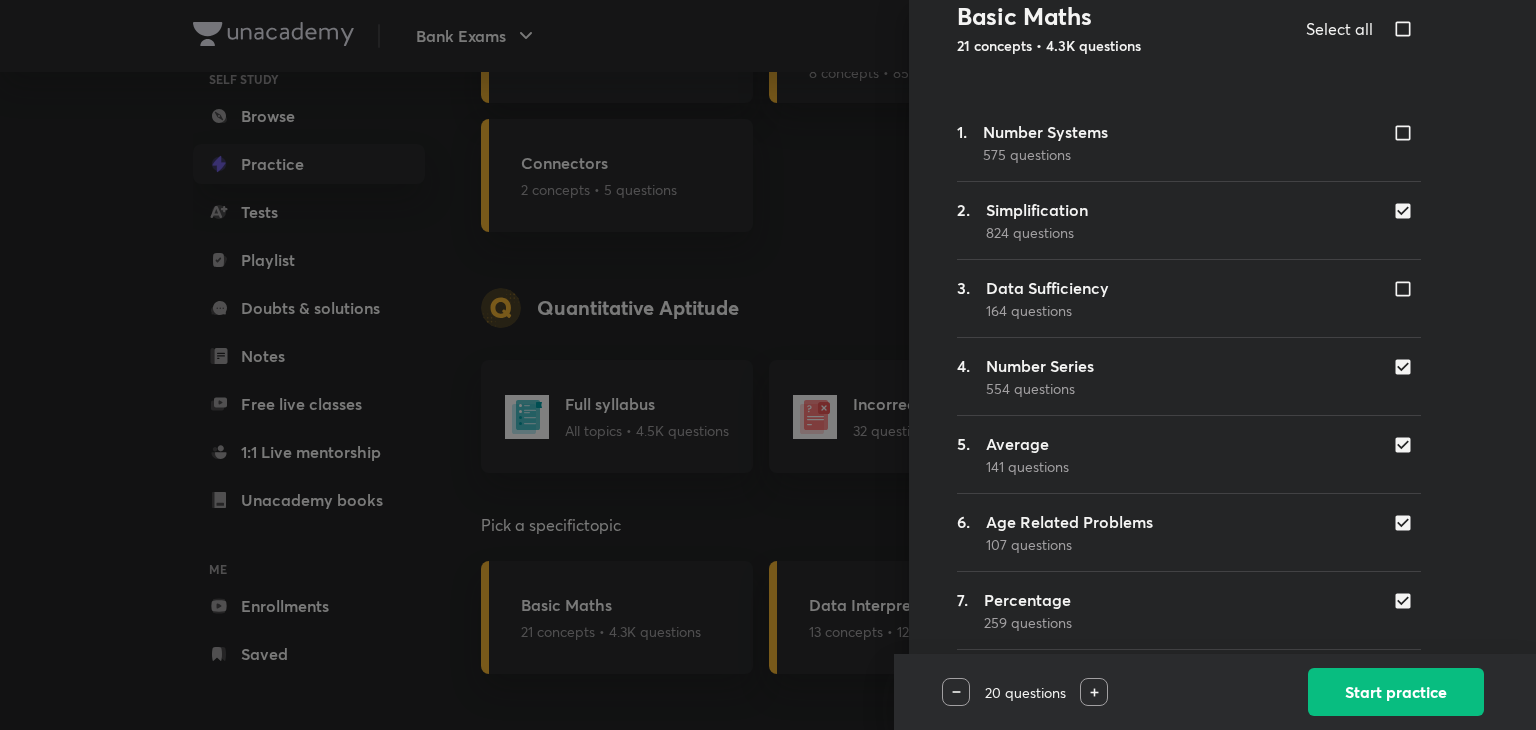 click at bounding box center [1407, 445] 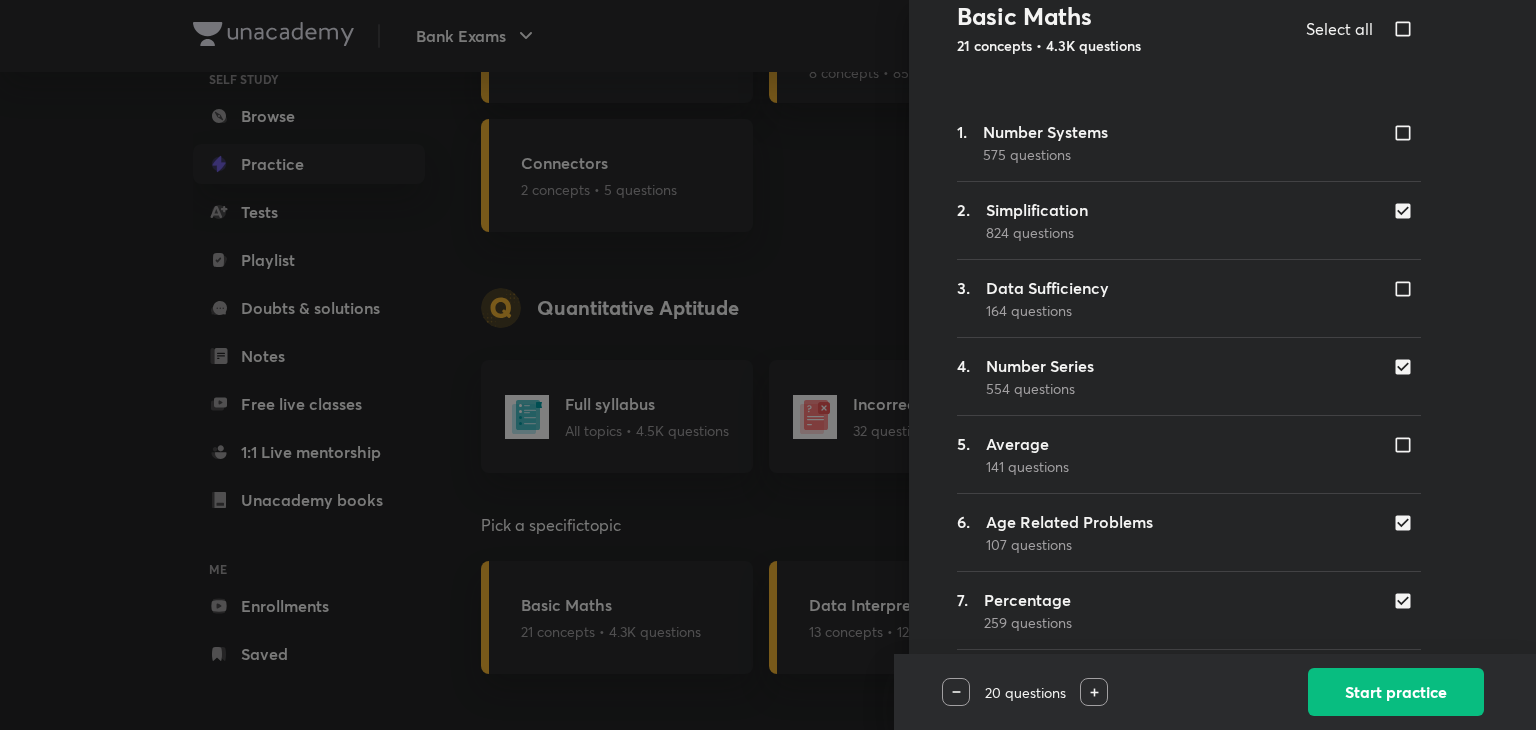 click at bounding box center [1407, 523] 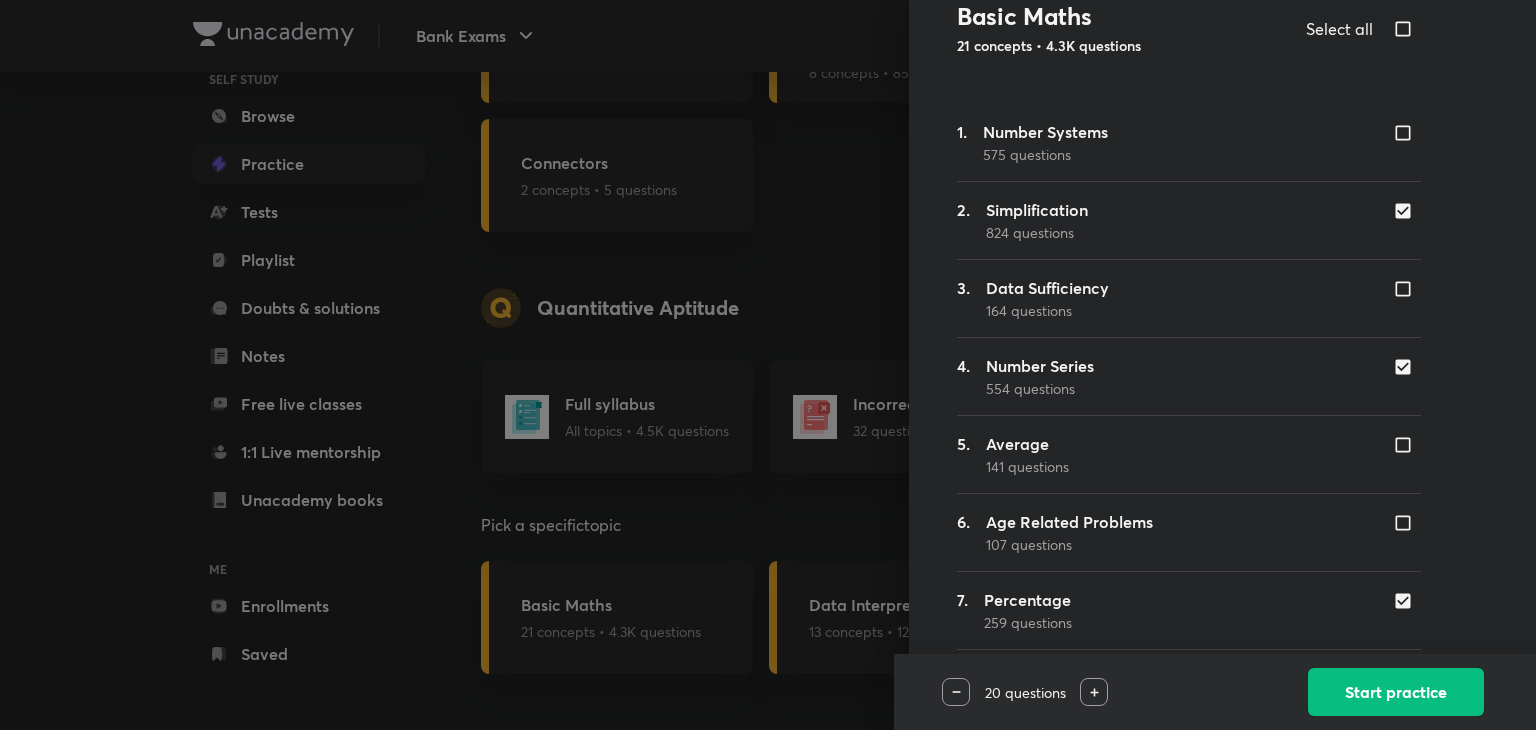 click at bounding box center [1407, 601] 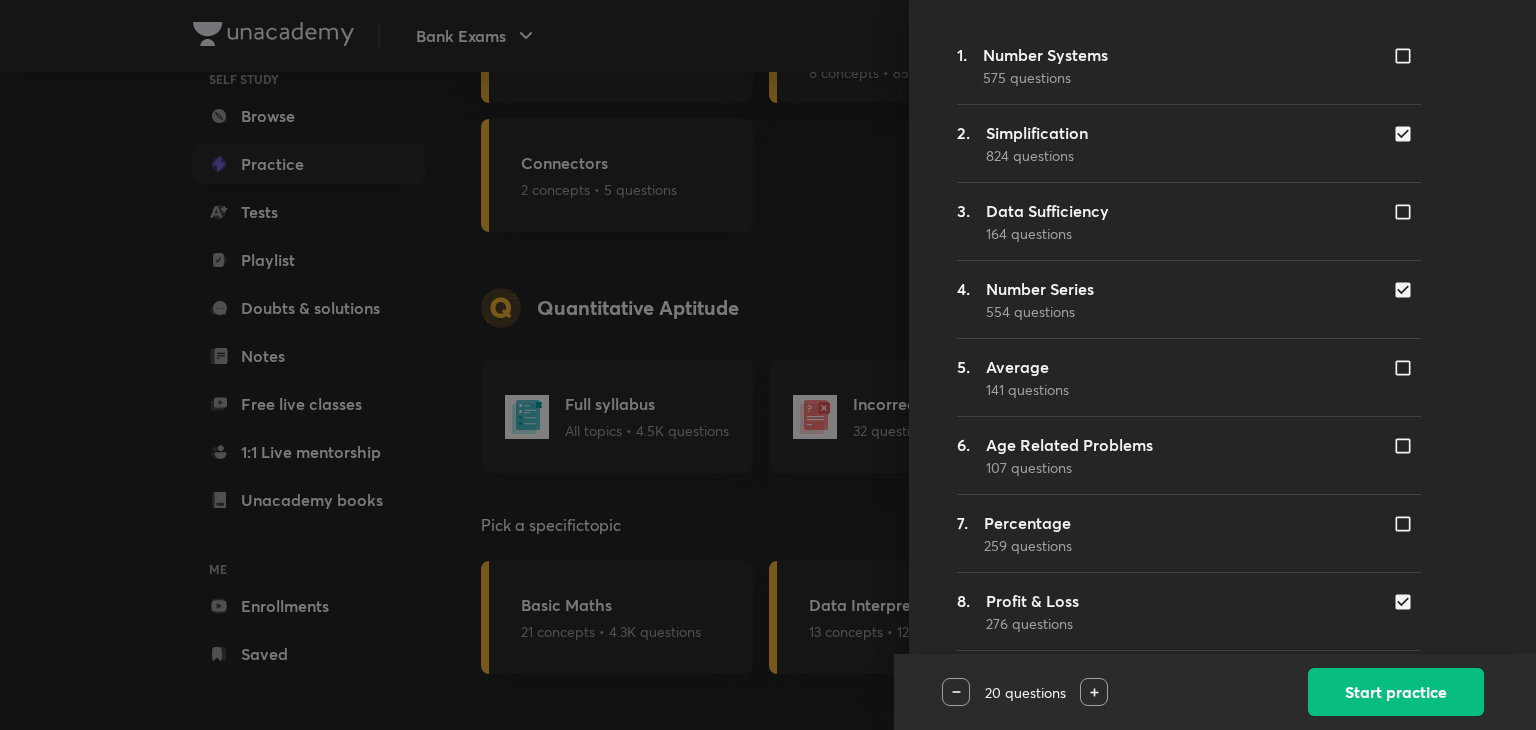 scroll, scrollTop: 240, scrollLeft: 0, axis: vertical 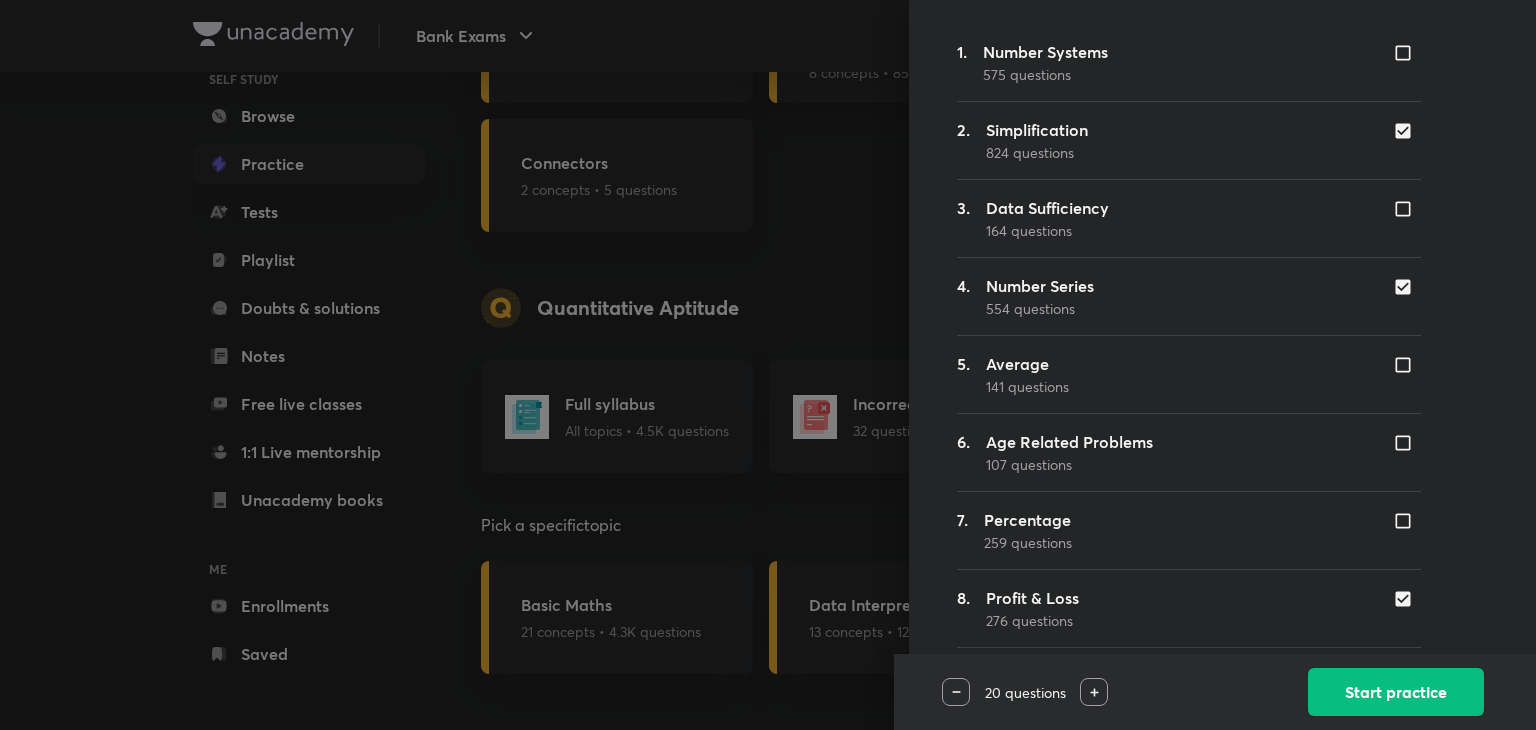 click at bounding box center [1407, 599] 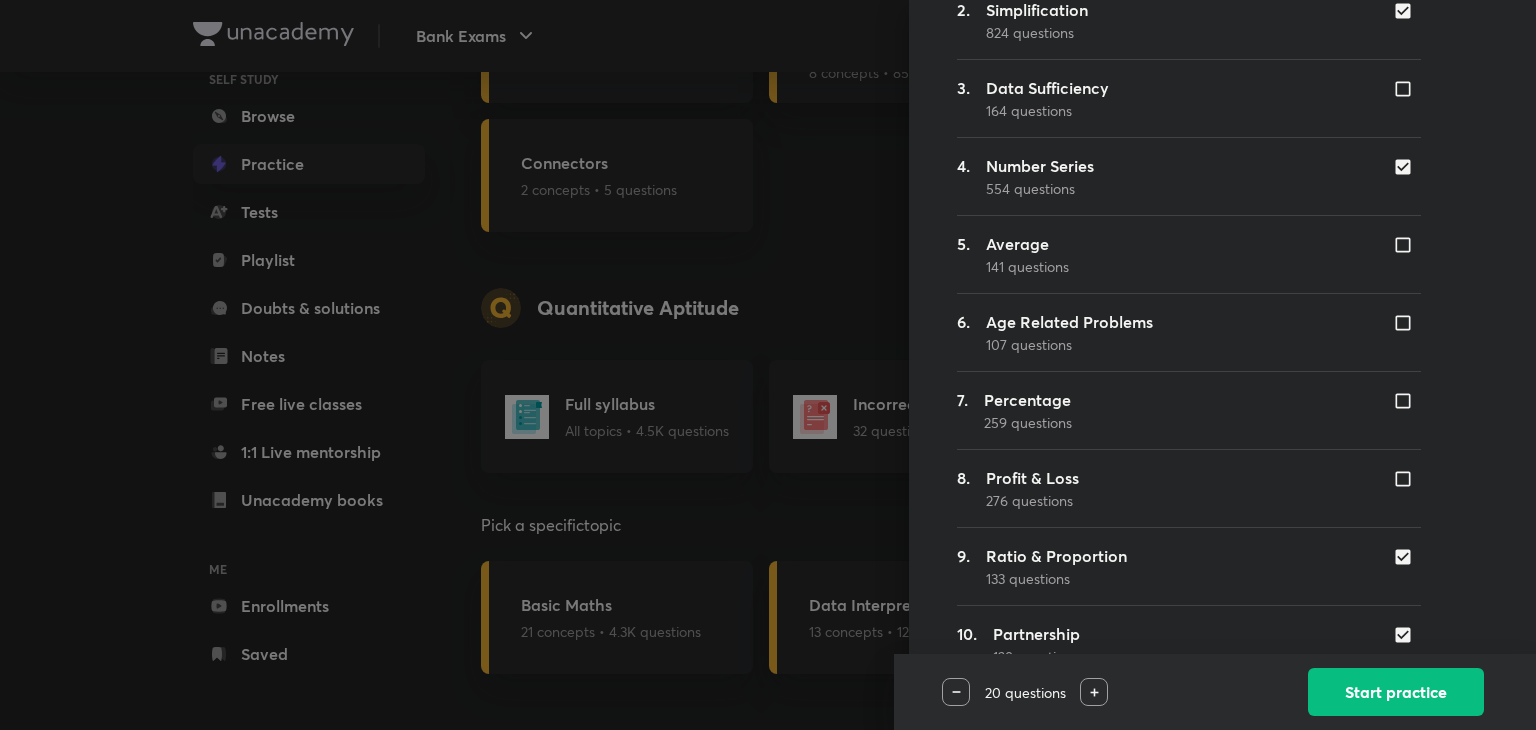 scroll, scrollTop: 320, scrollLeft: 0, axis: vertical 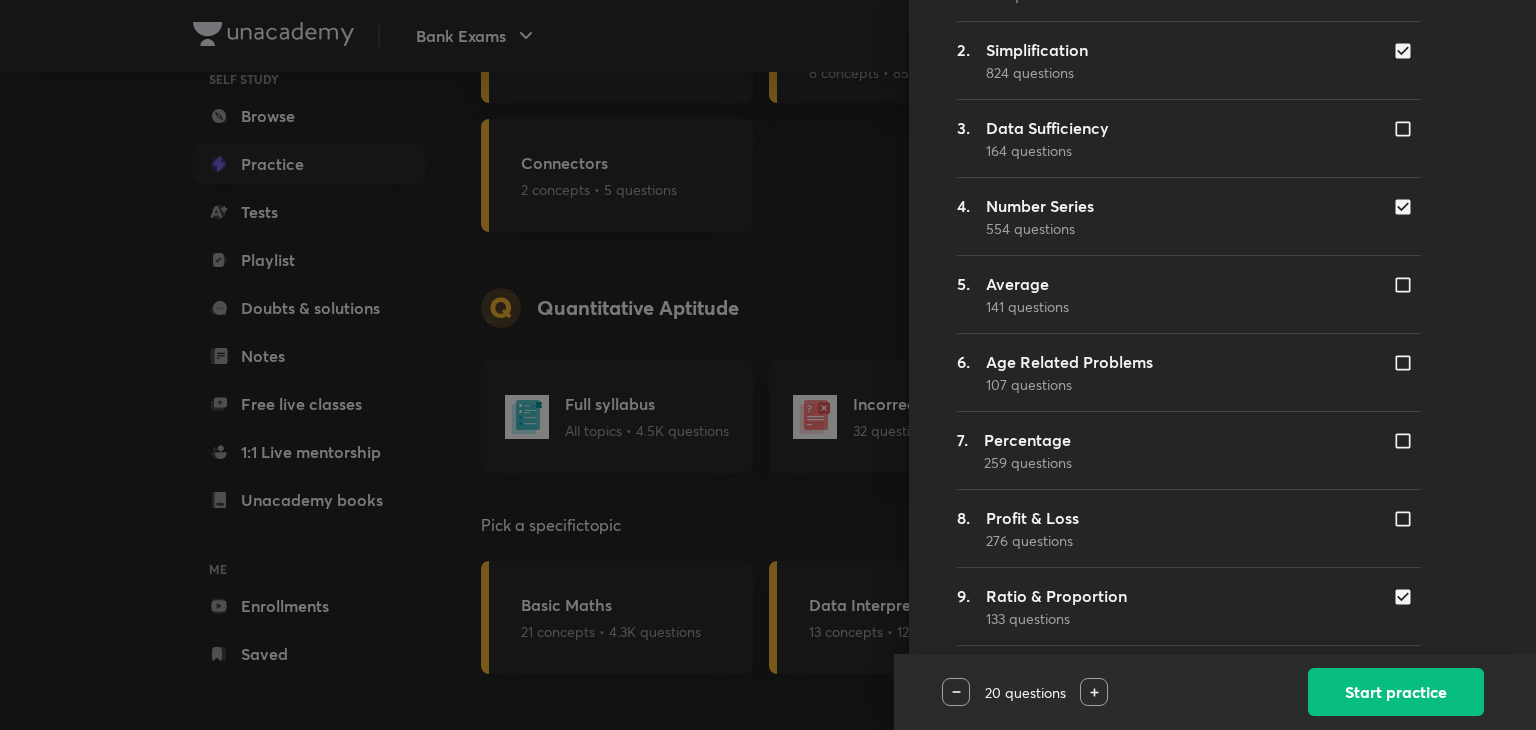 click at bounding box center (1407, 597) 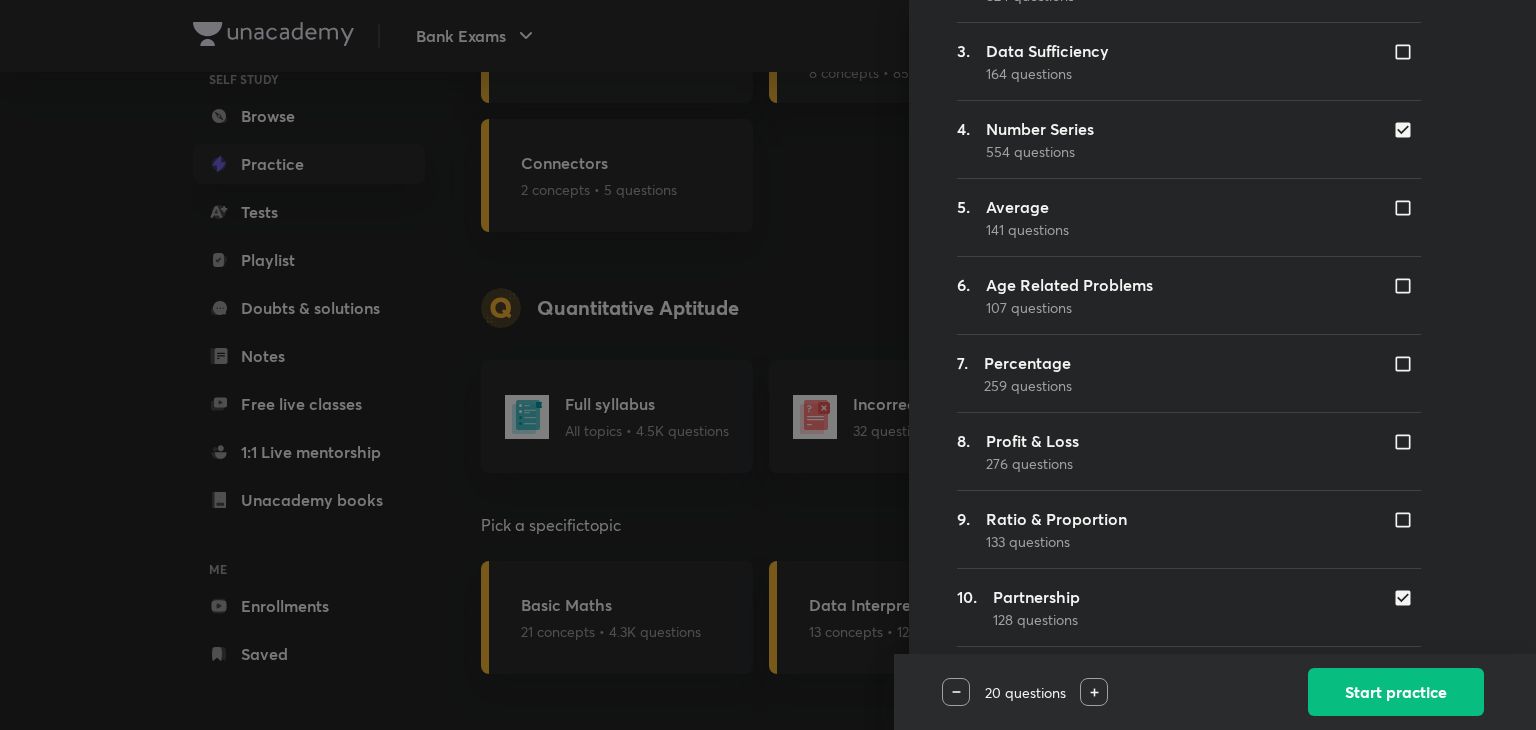 scroll, scrollTop: 400, scrollLeft: 0, axis: vertical 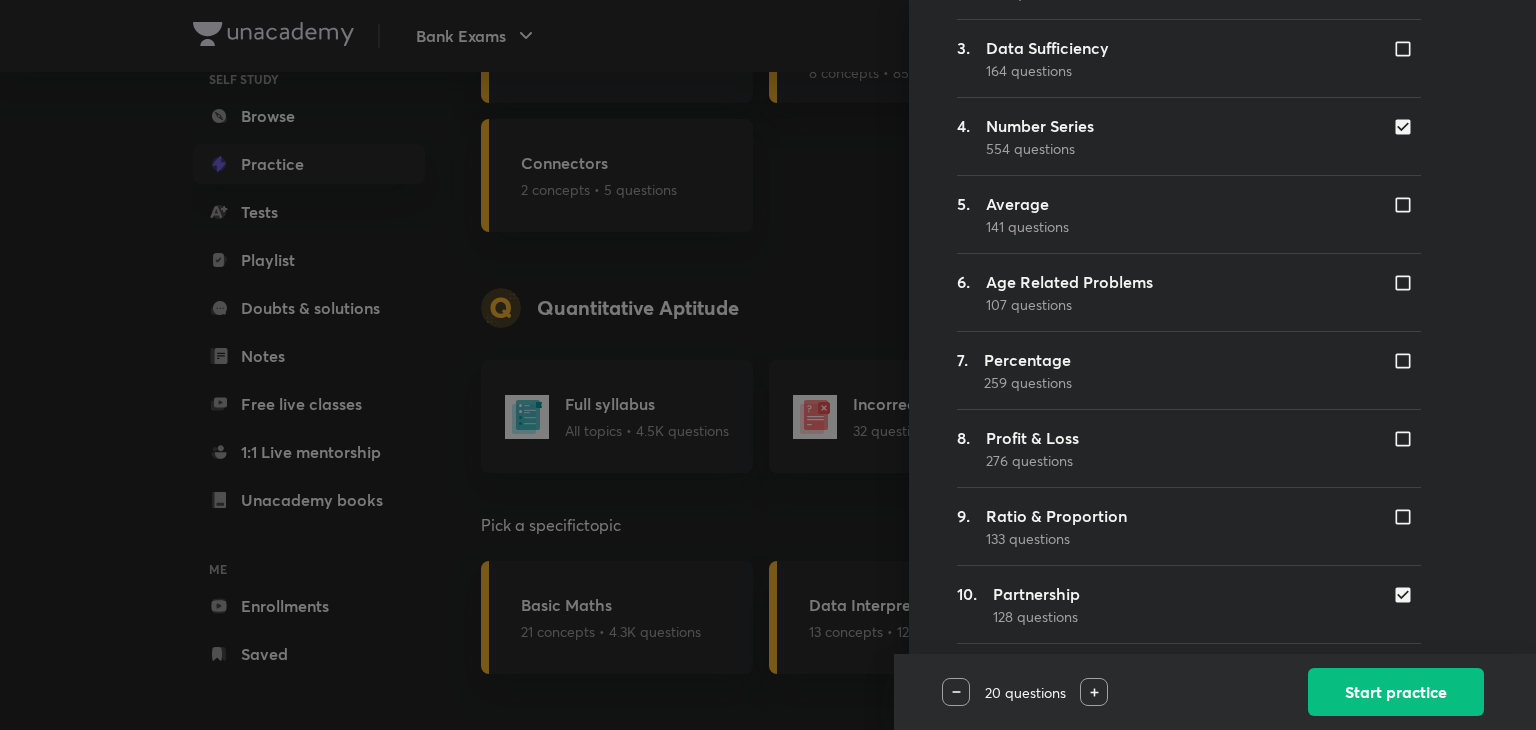 click at bounding box center (1407, 595) 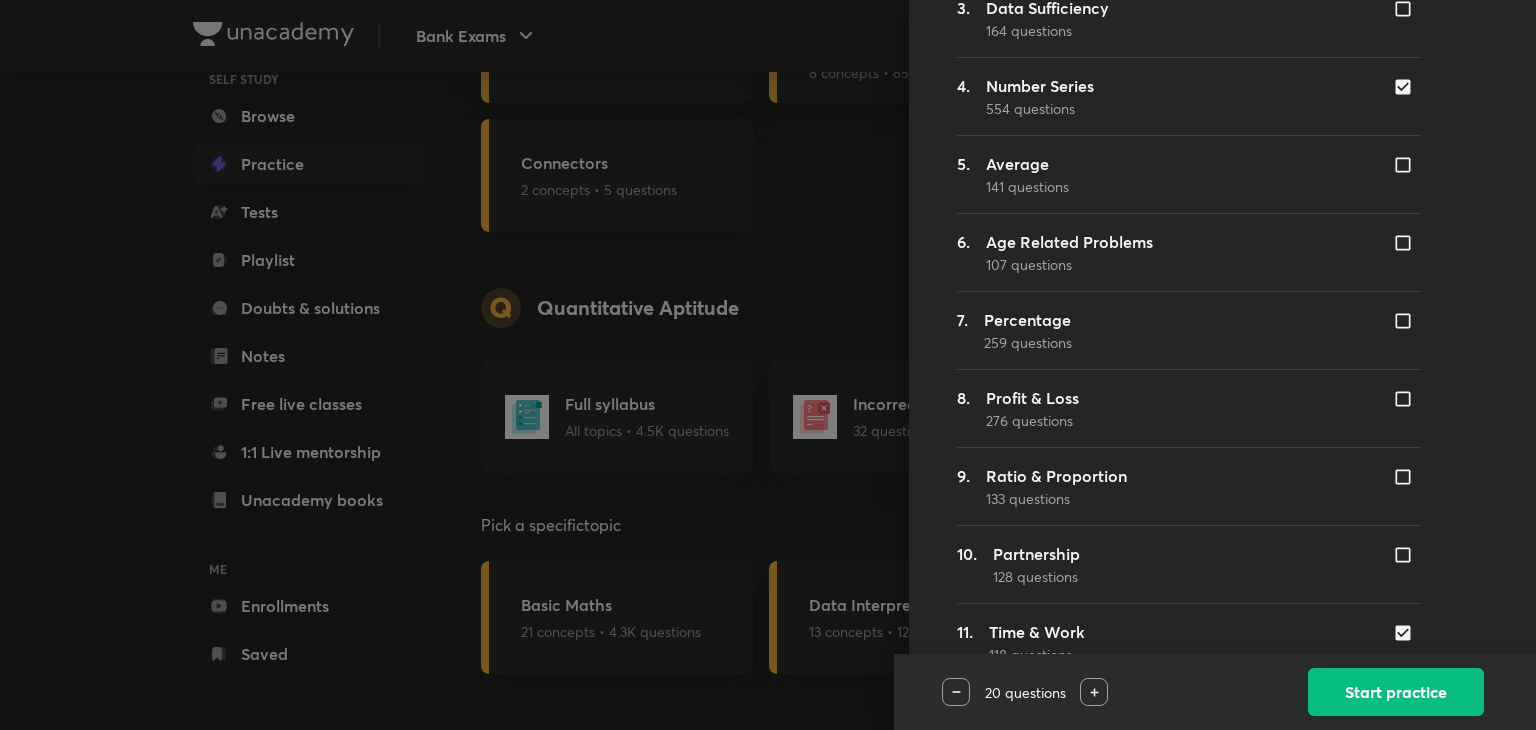scroll, scrollTop: 480, scrollLeft: 0, axis: vertical 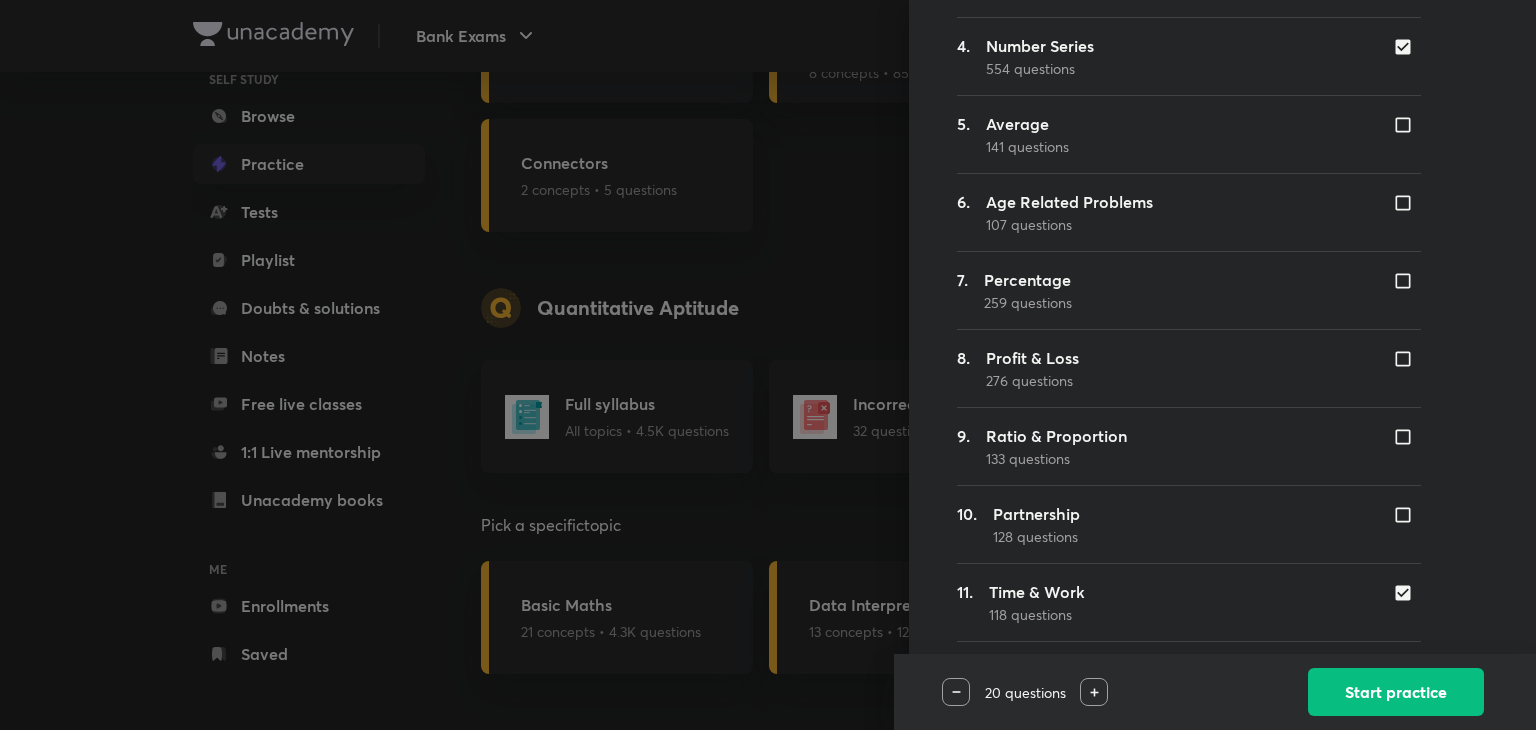 click at bounding box center (1407, 593) 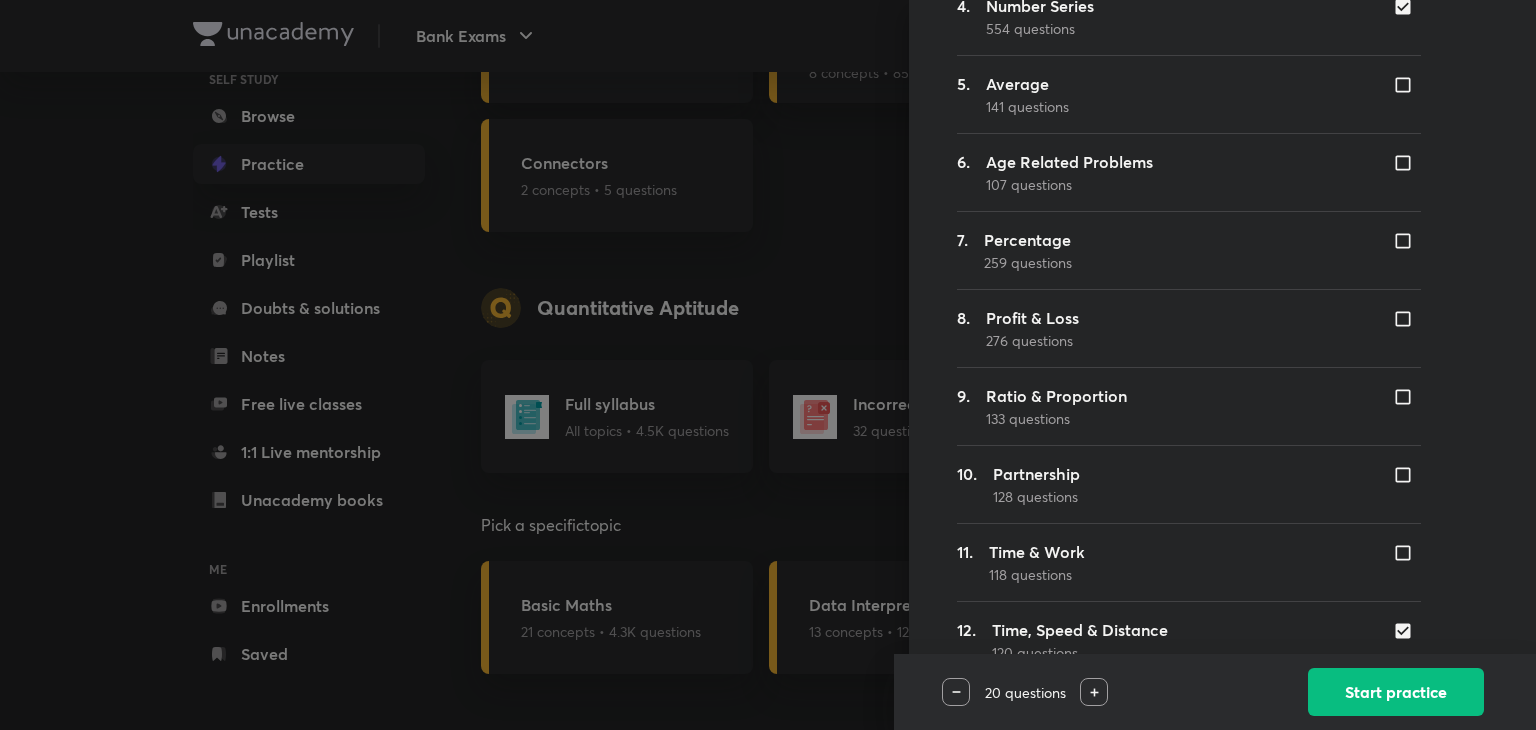 scroll, scrollTop: 560, scrollLeft: 0, axis: vertical 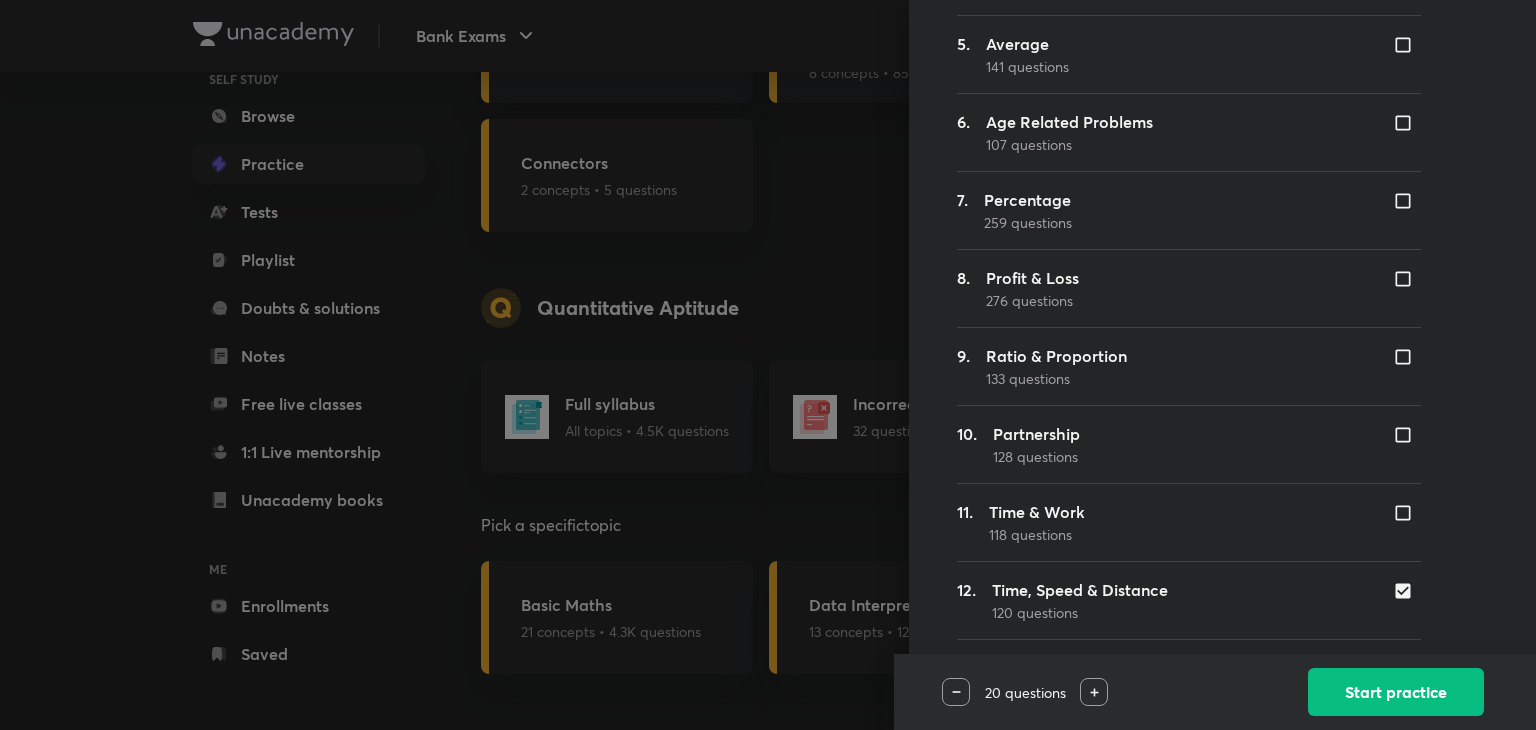 click at bounding box center [1407, 591] 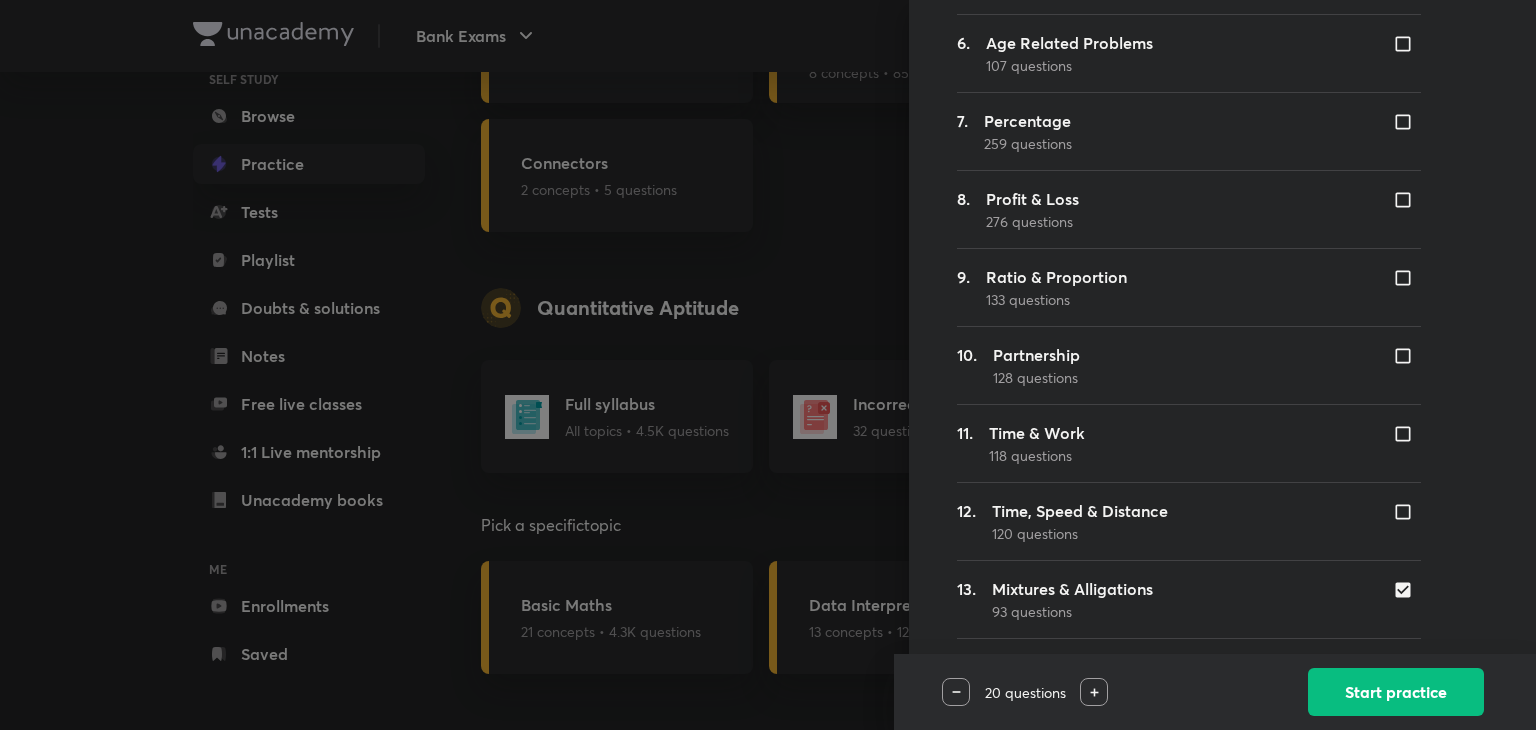 scroll, scrollTop: 640, scrollLeft: 0, axis: vertical 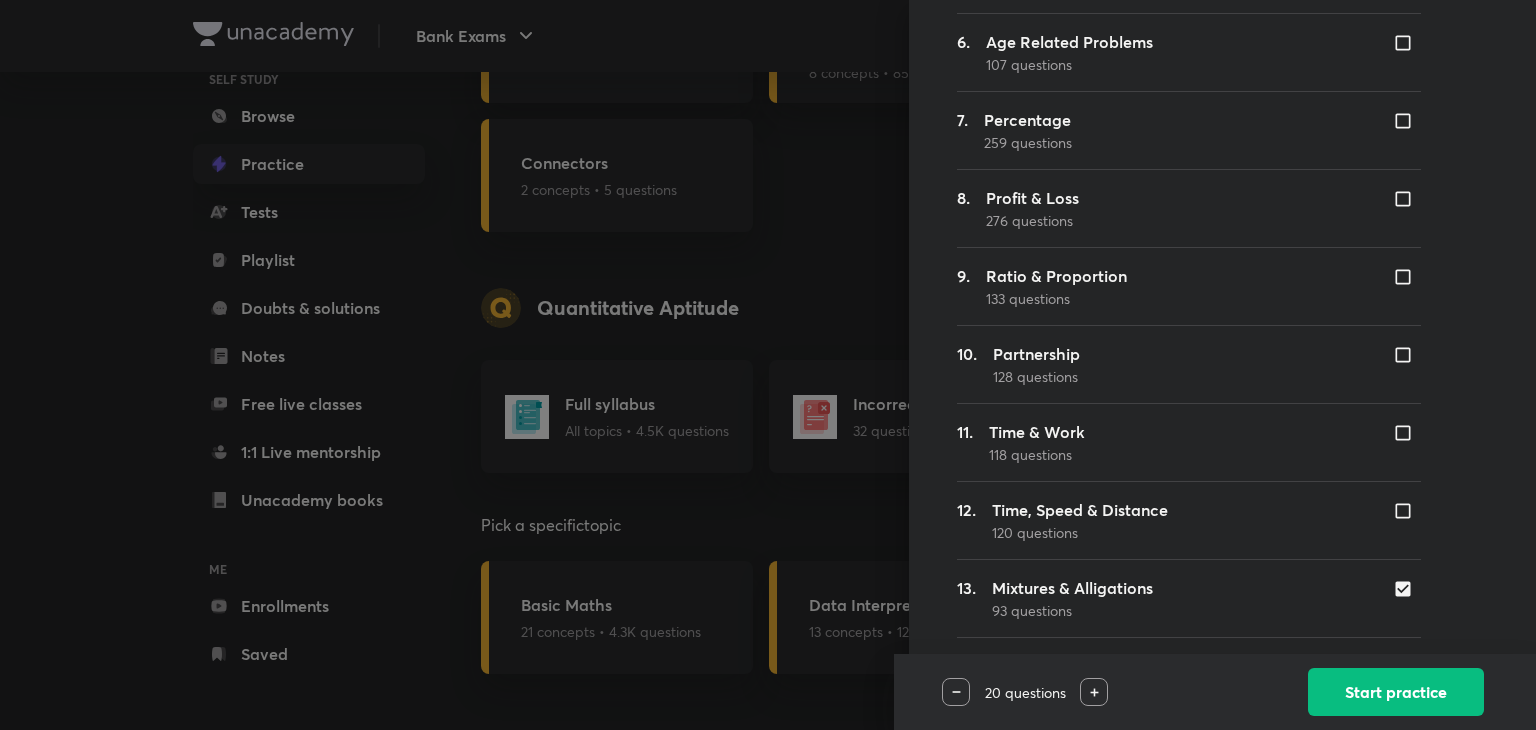 click at bounding box center [1407, 589] 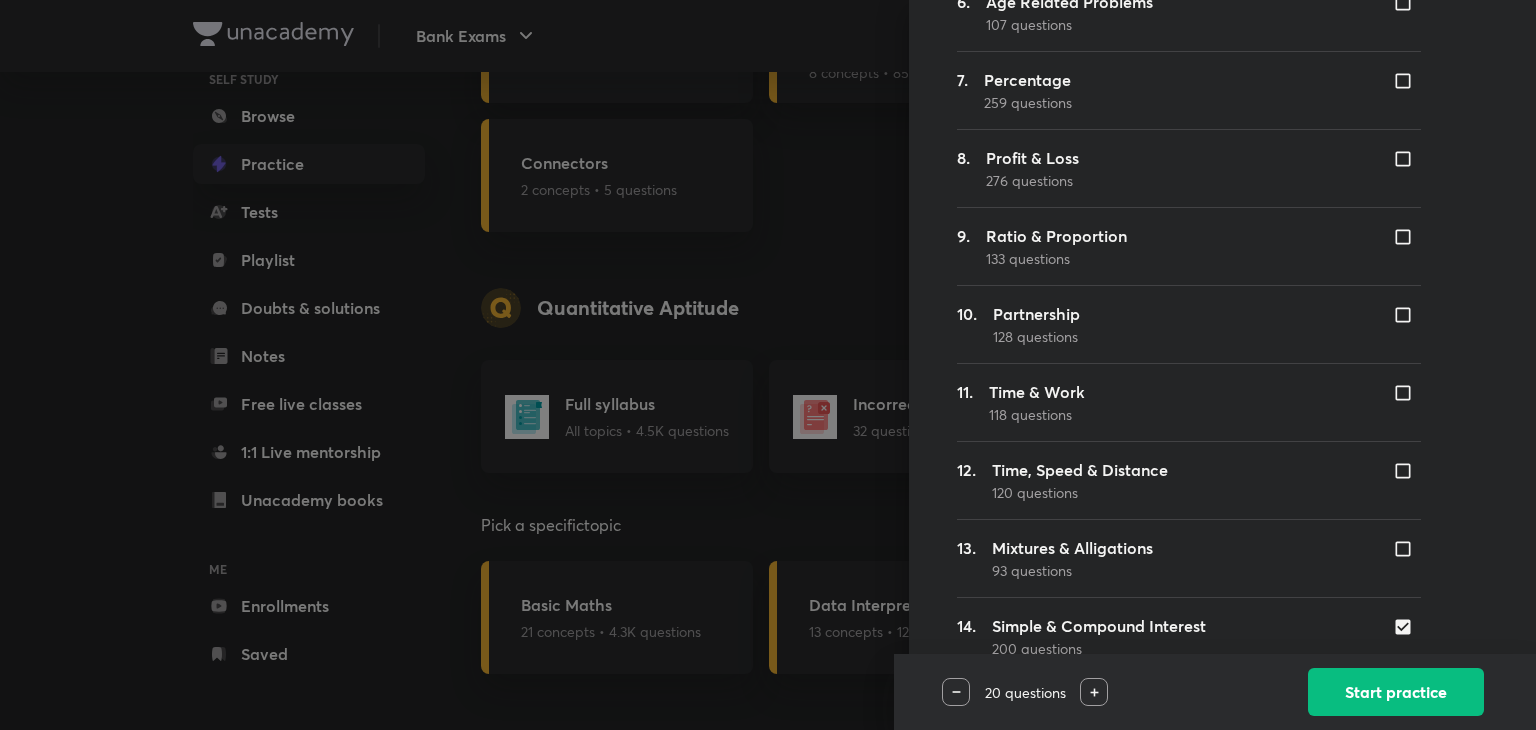 scroll, scrollTop: 720, scrollLeft: 0, axis: vertical 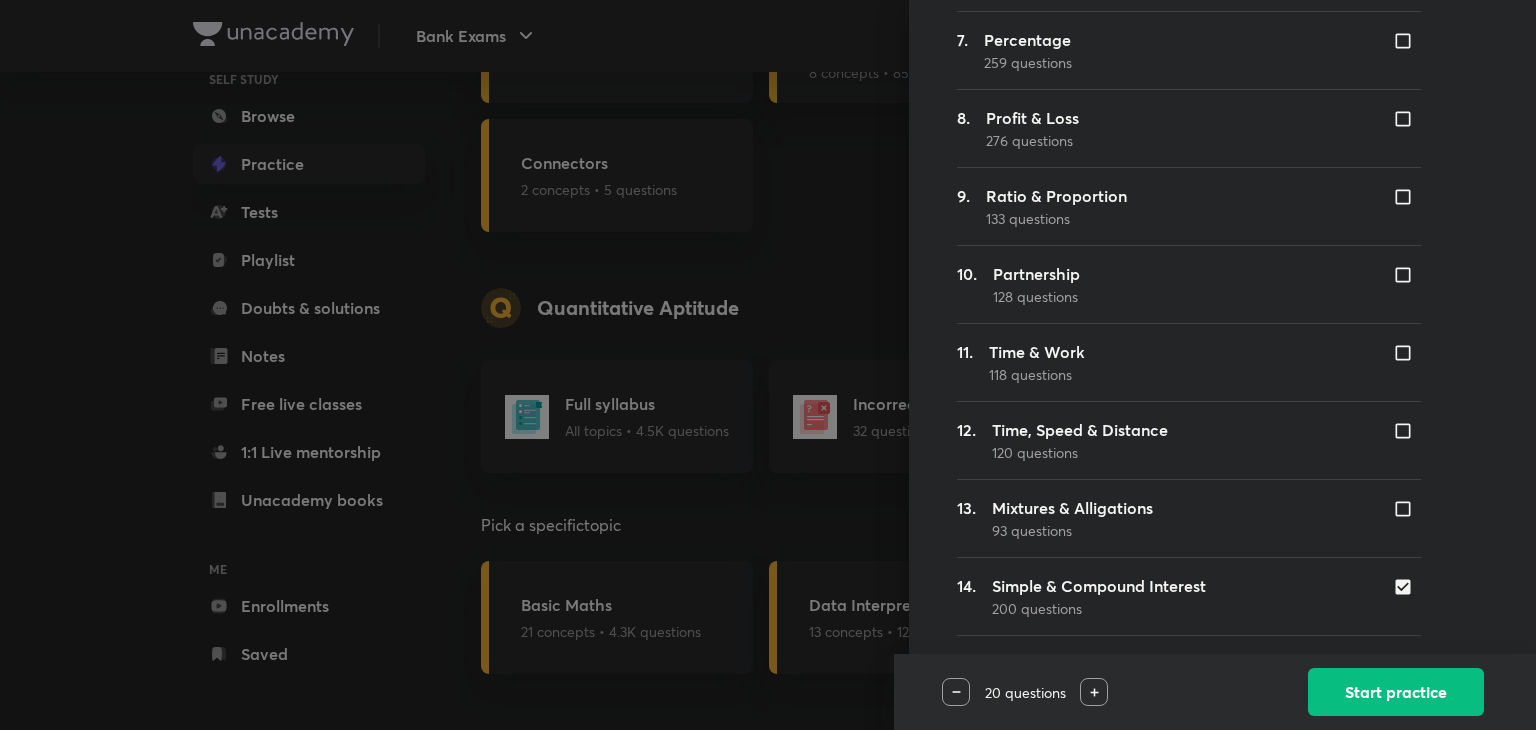 click at bounding box center [1407, 587] 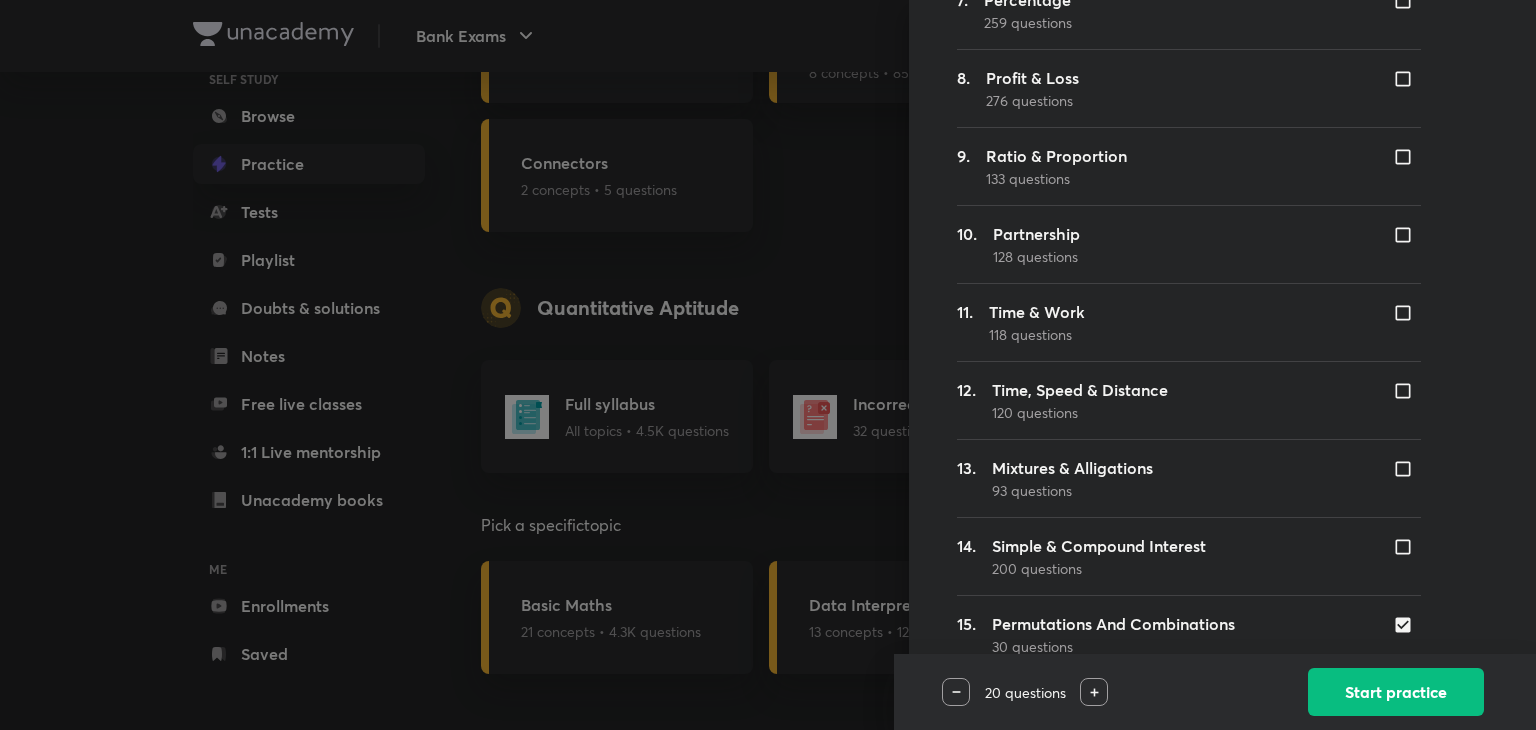 scroll, scrollTop: 800, scrollLeft: 0, axis: vertical 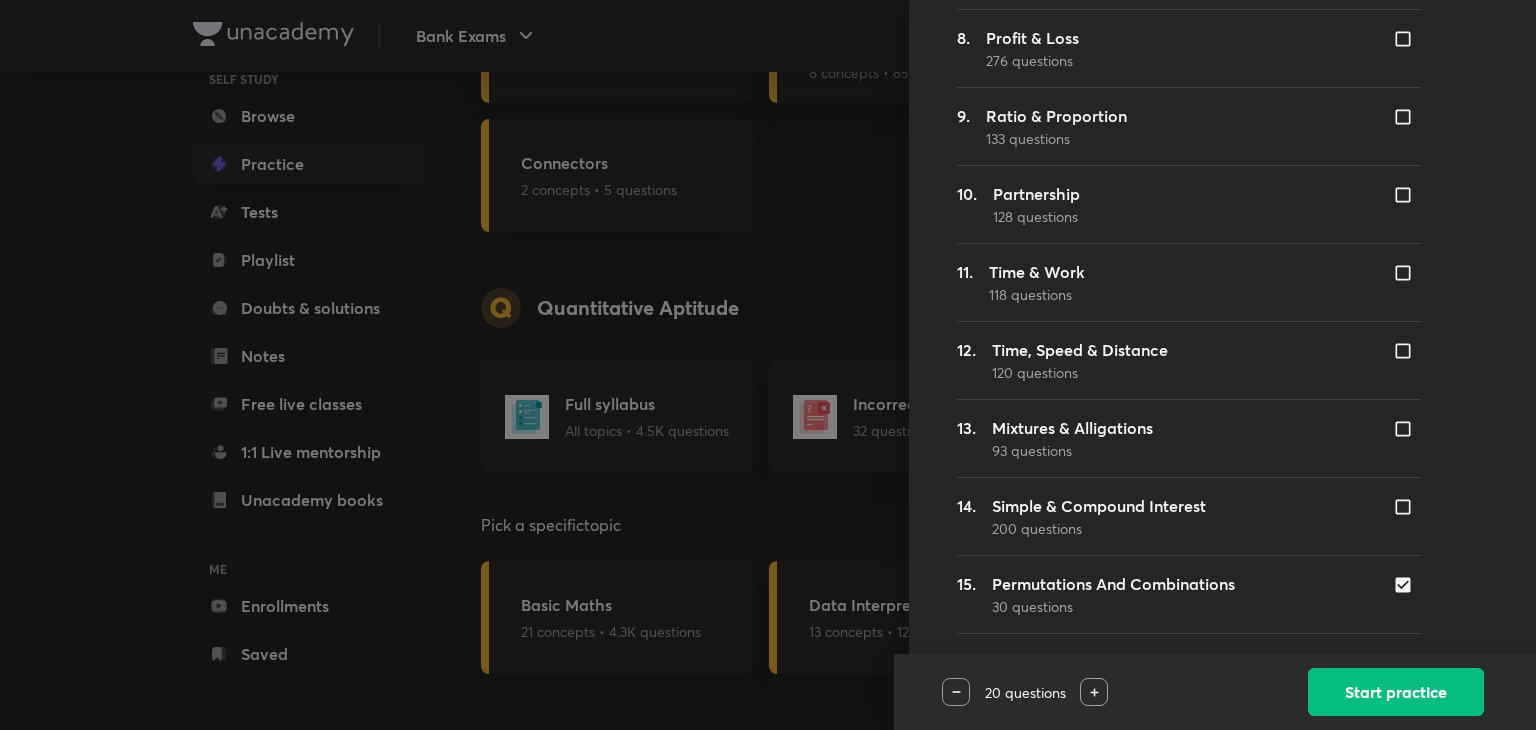 click on "15. Permutations And Combinations 30 questions" at bounding box center [1189, 594] 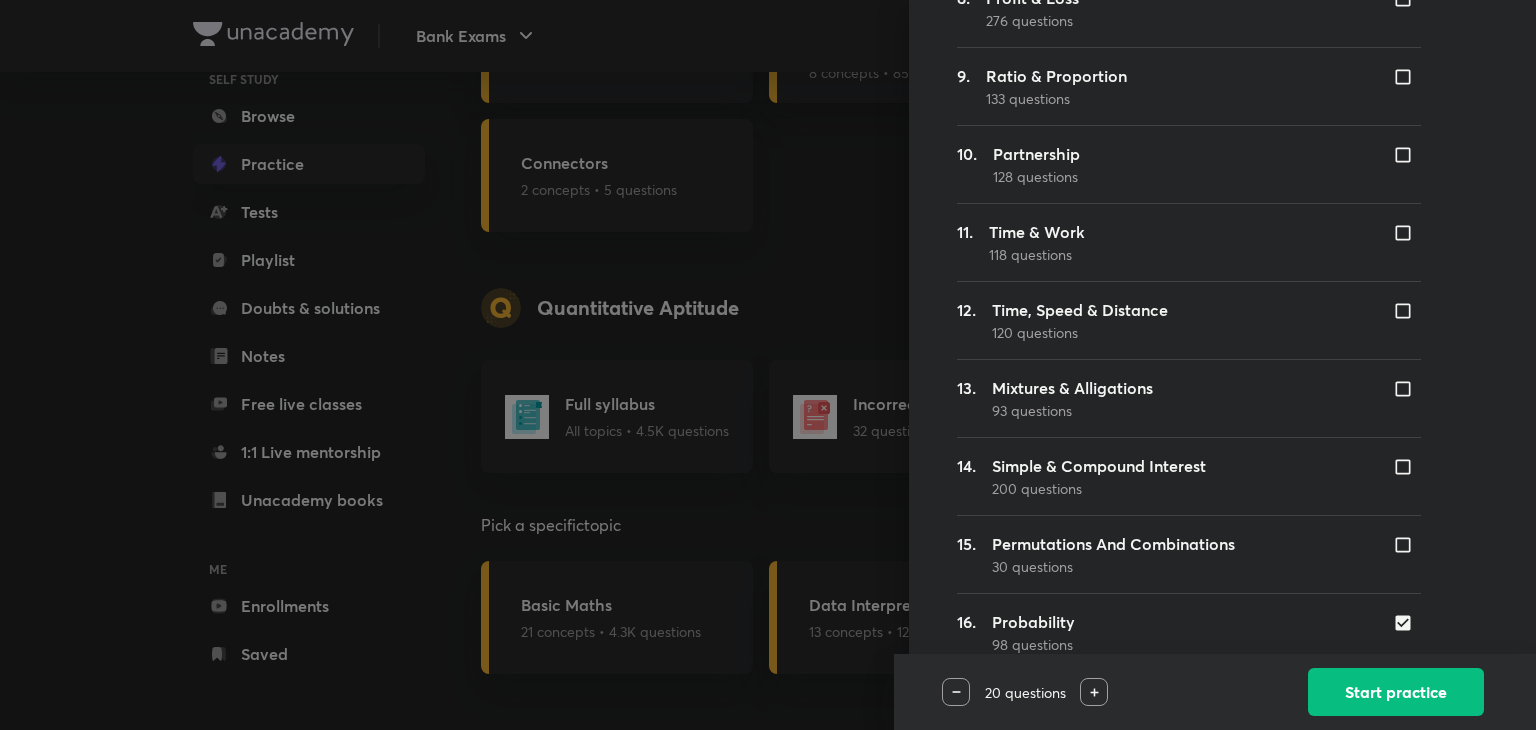 scroll, scrollTop: 880, scrollLeft: 0, axis: vertical 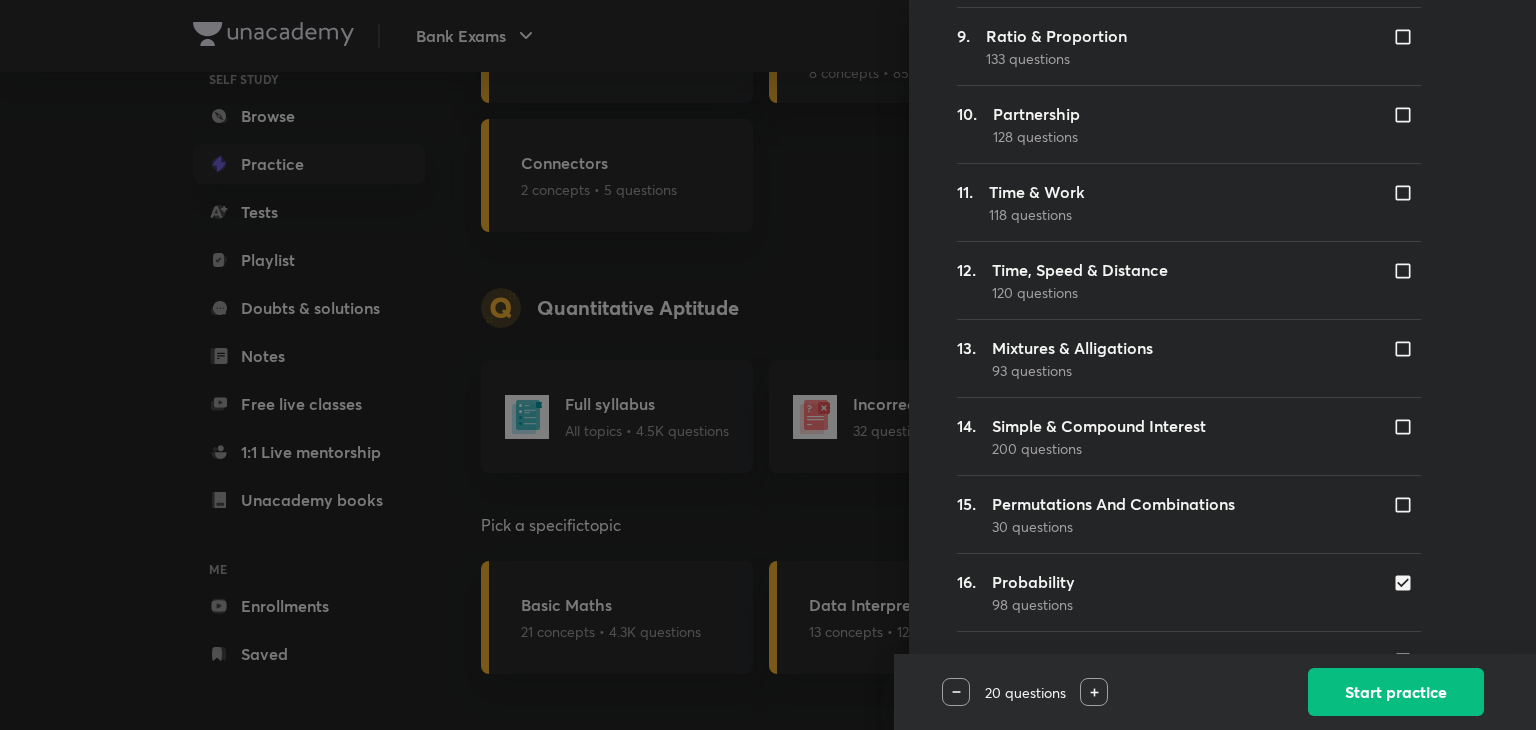 click at bounding box center [1407, 583] 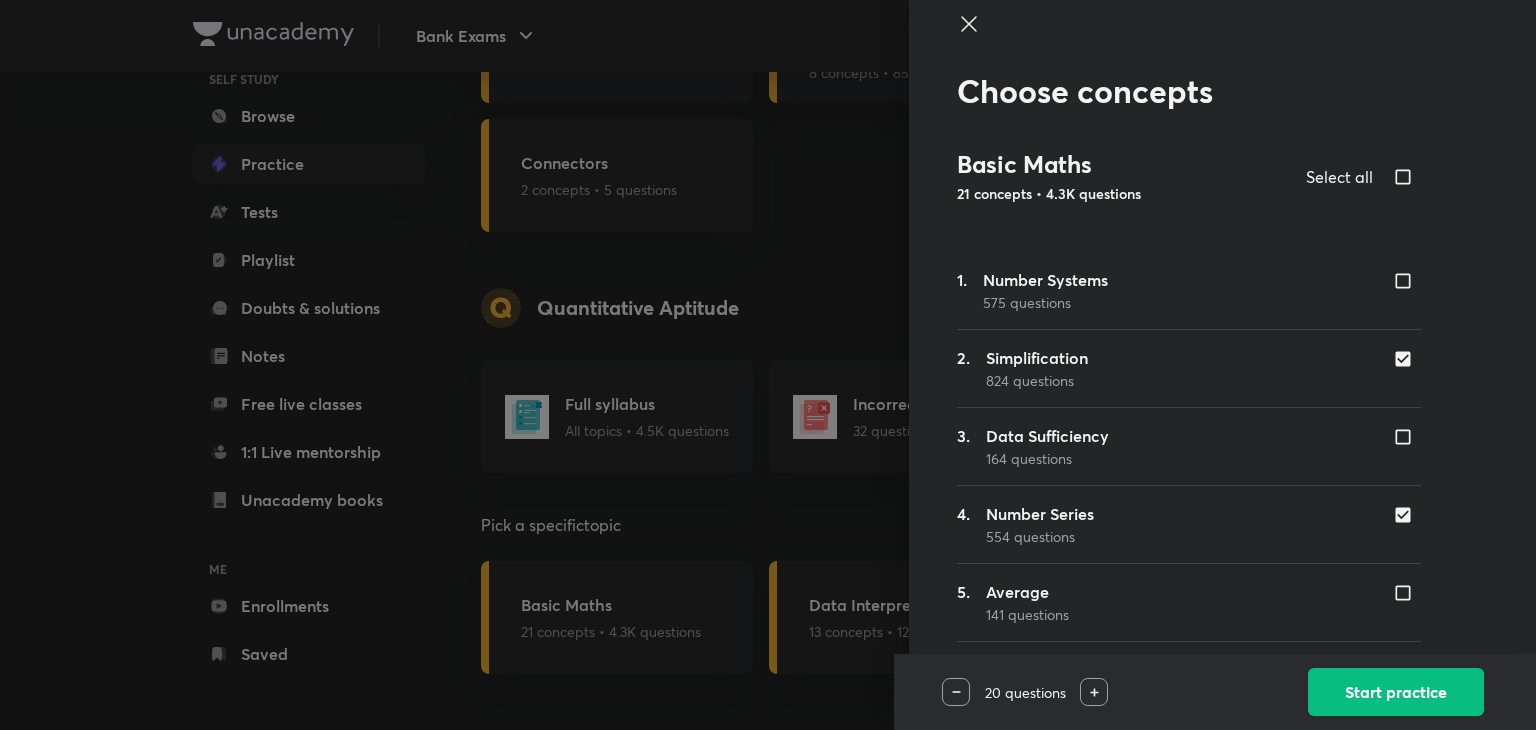 scroll, scrollTop: 0, scrollLeft: 0, axis: both 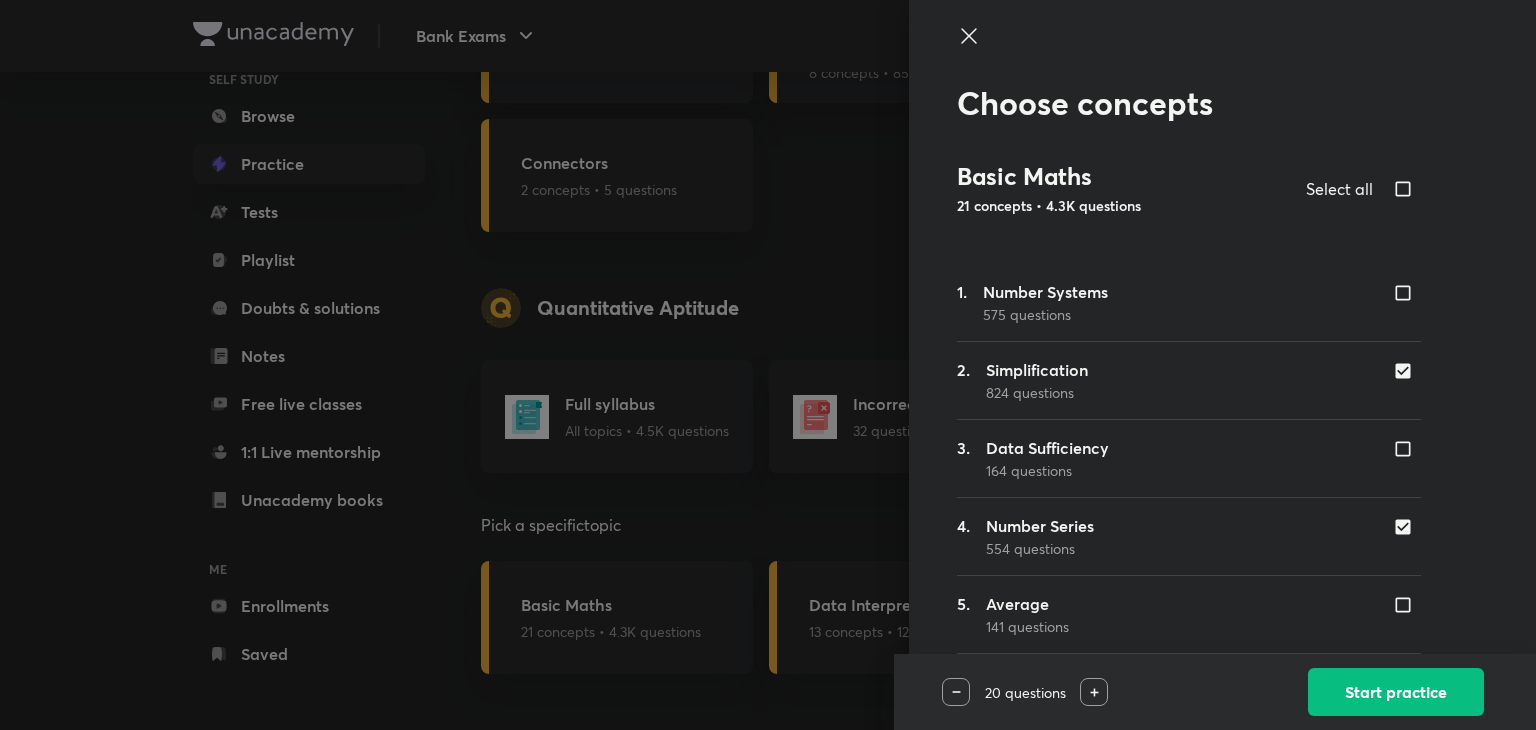 click at bounding box center (956, 692) 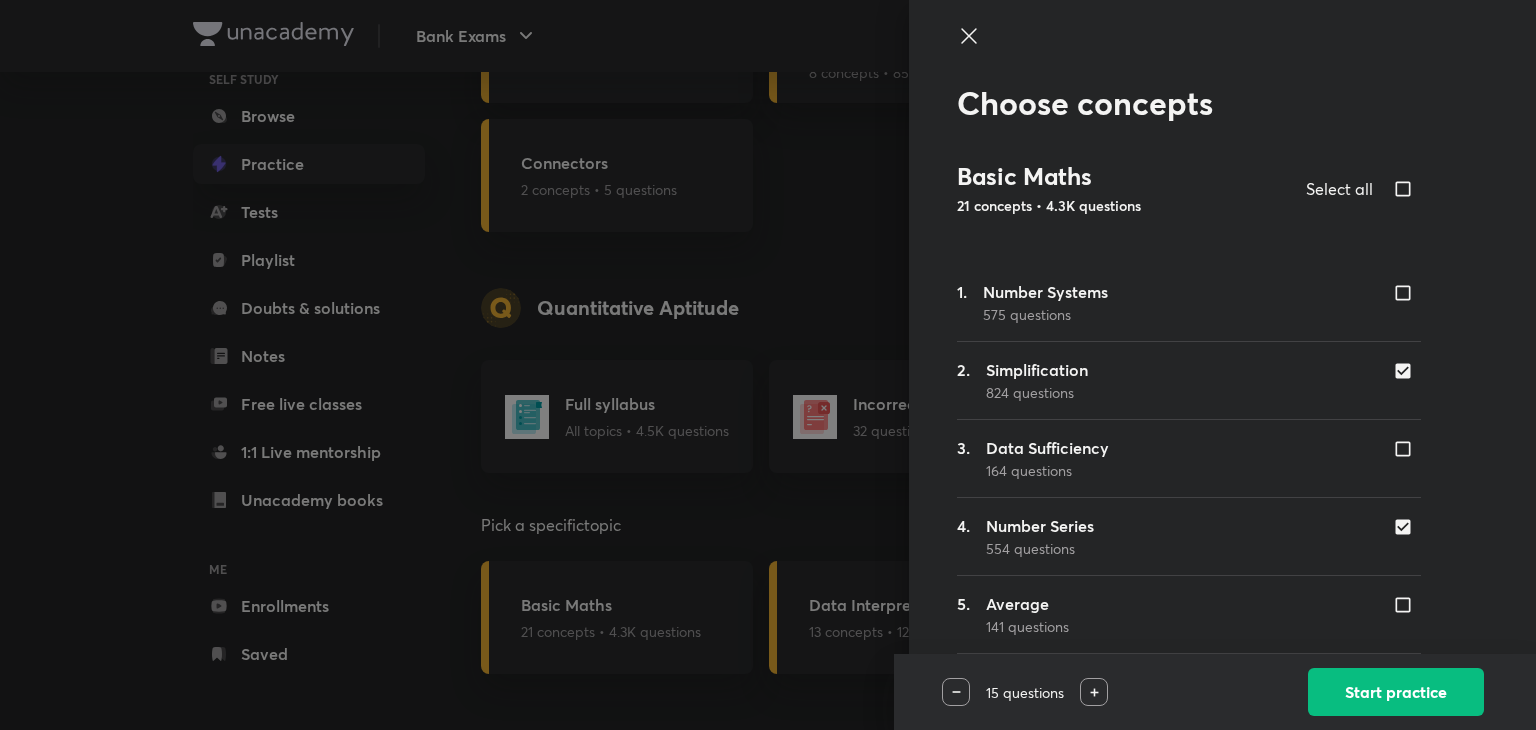 click at bounding box center (1094, 692) 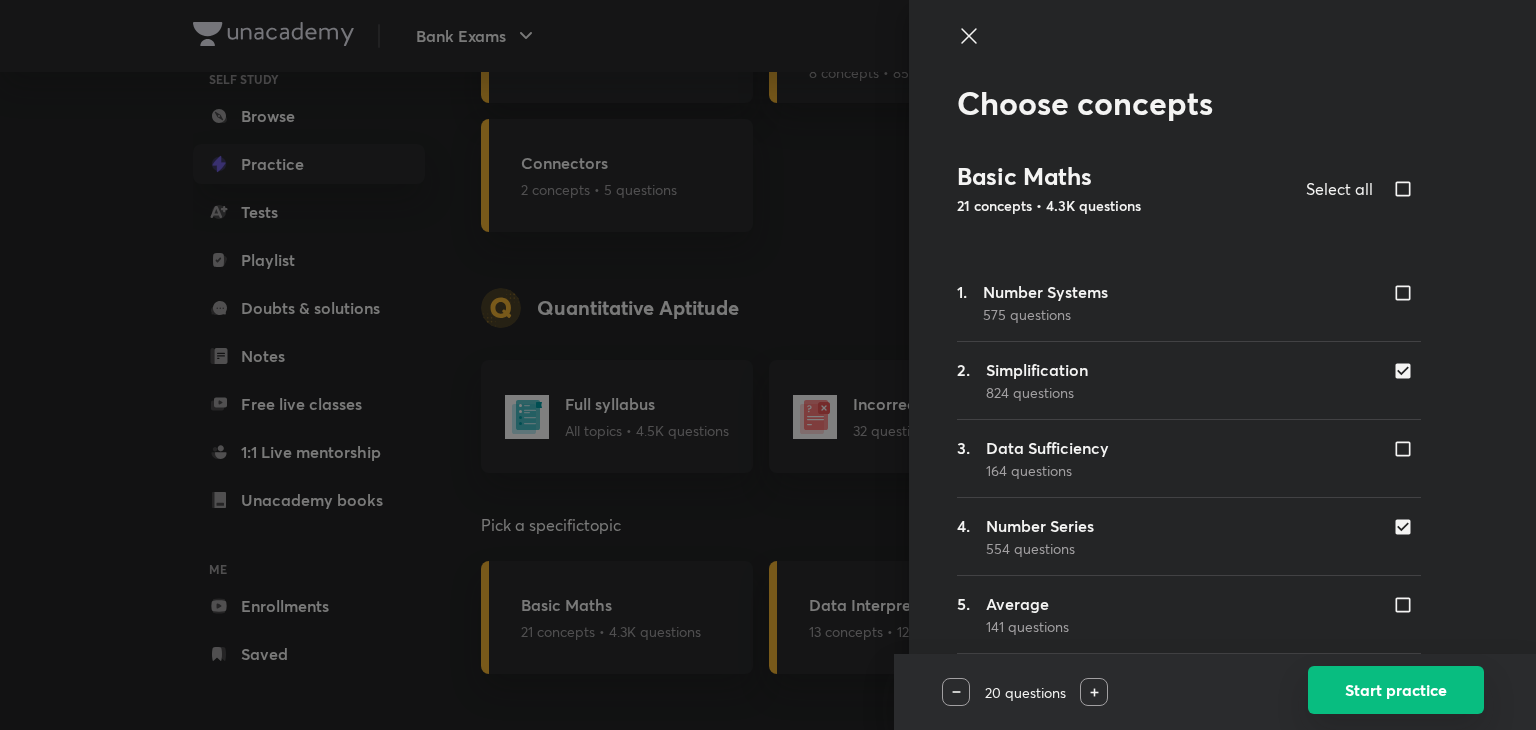 click on "Start practice" at bounding box center (1396, 690) 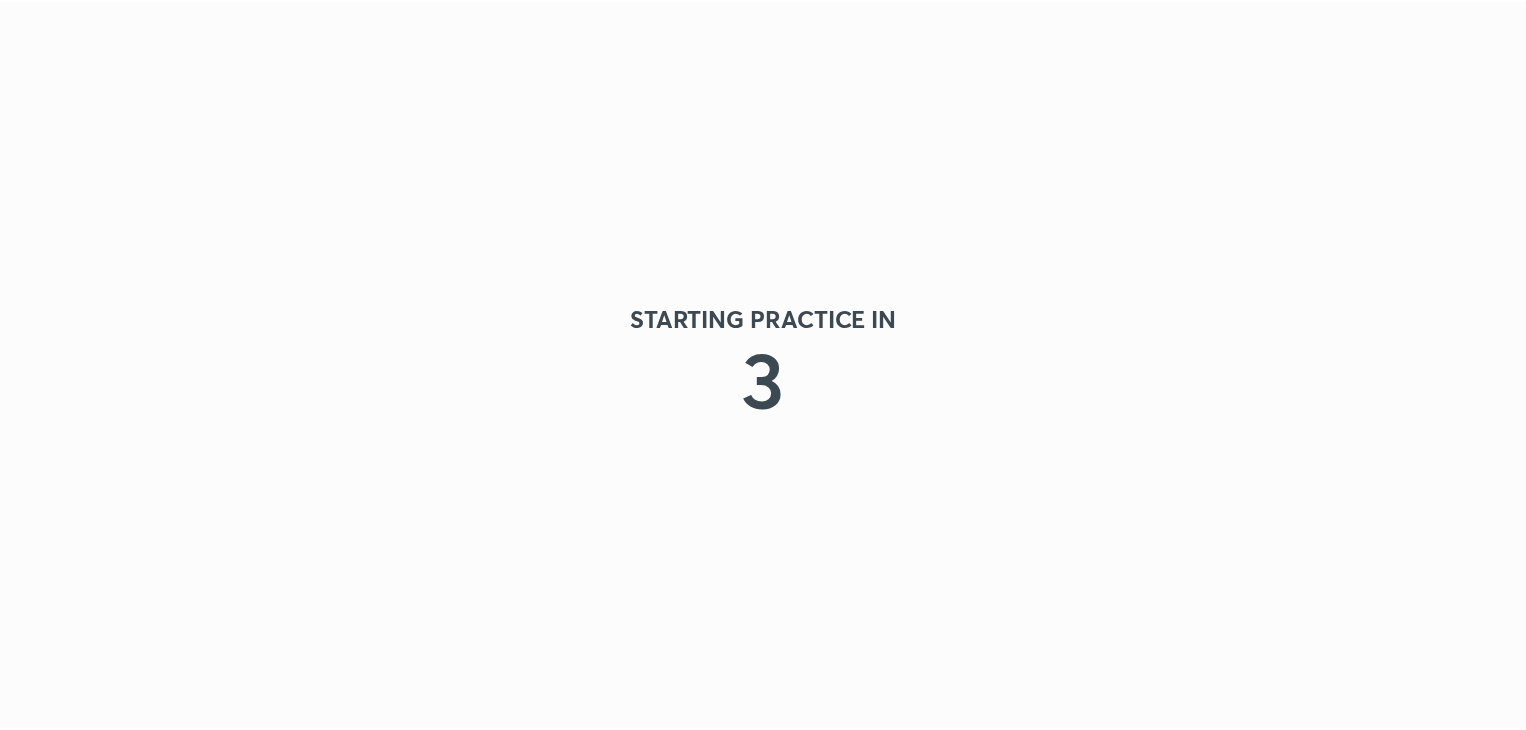 scroll, scrollTop: 0, scrollLeft: 0, axis: both 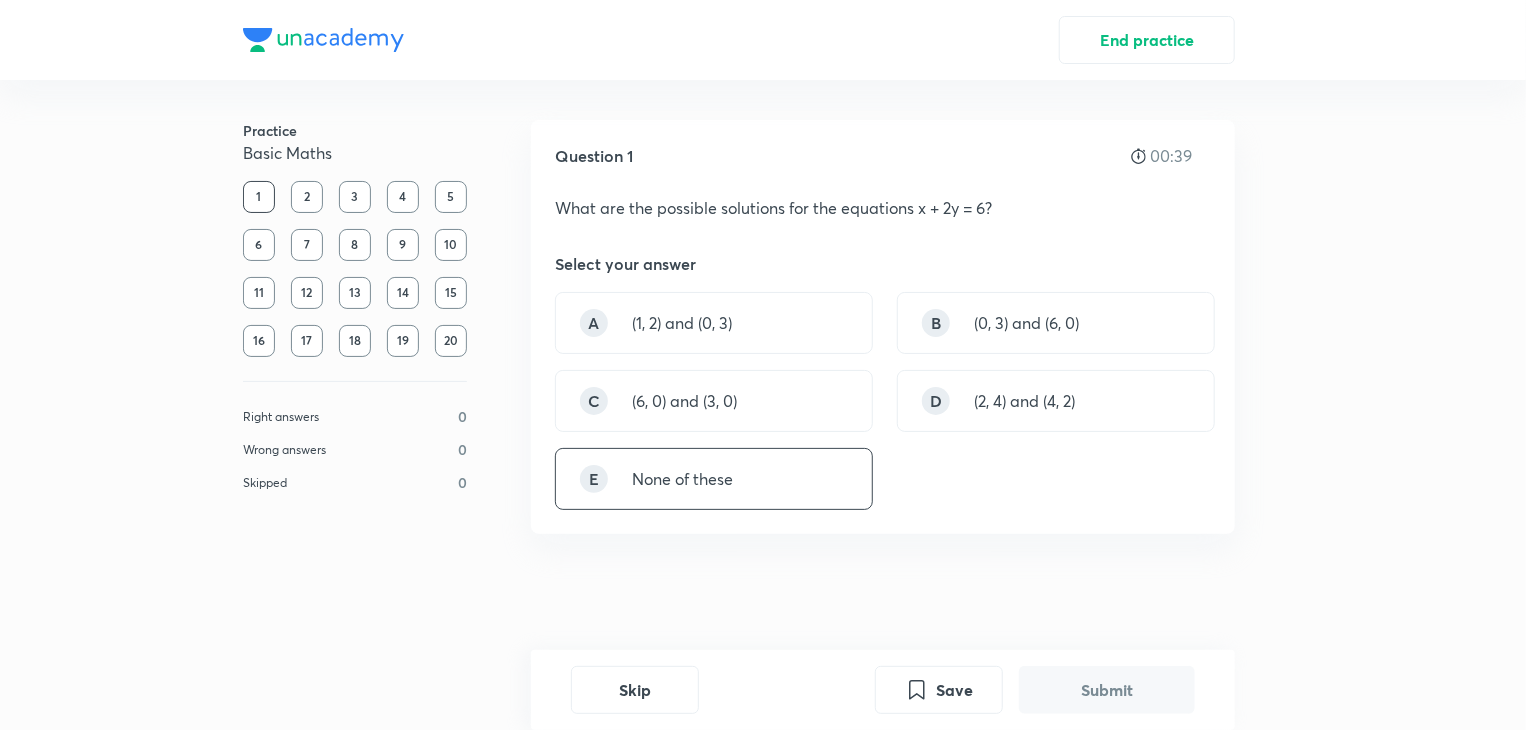 click on "E None of these" at bounding box center (714, 479) 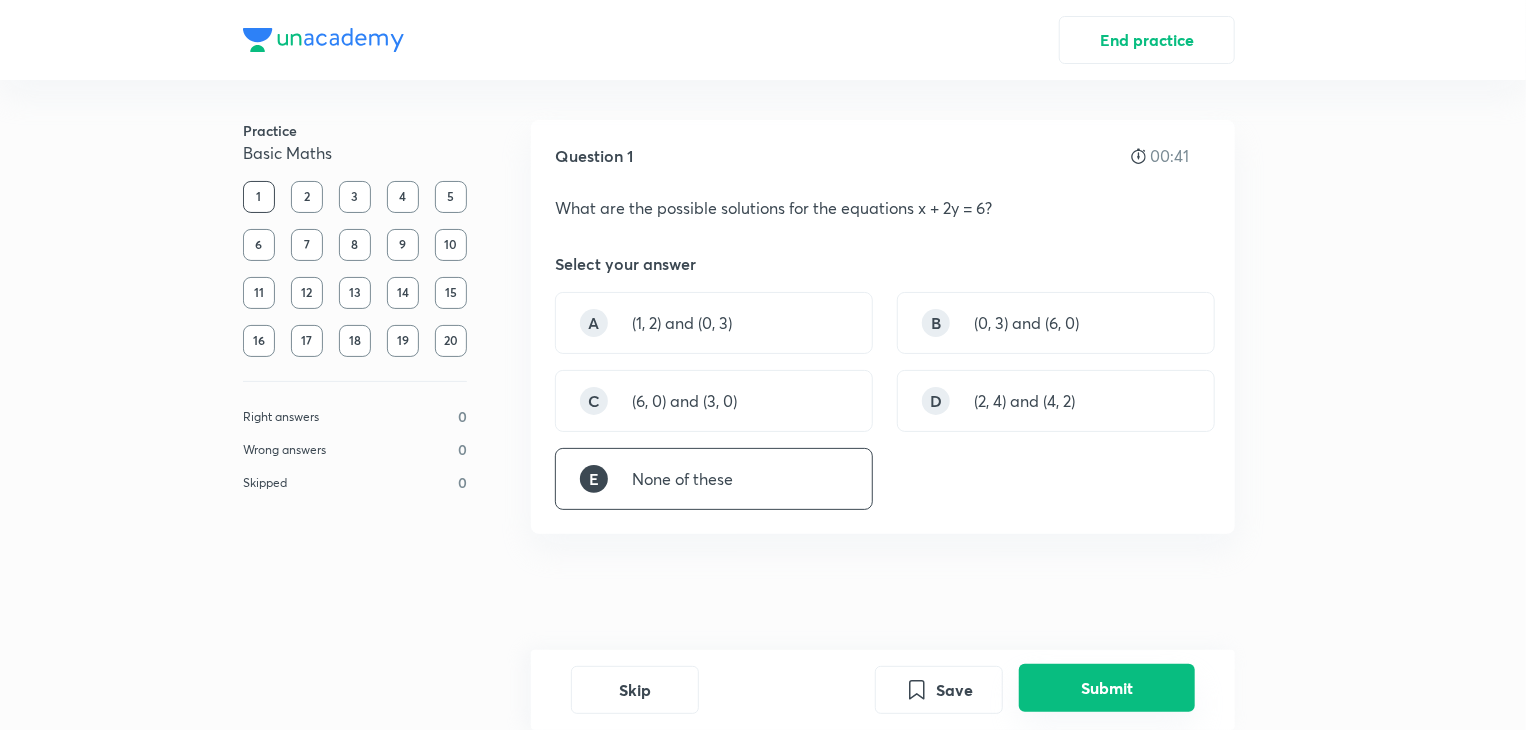 click on "Submit" at bounding box center [1107, 688] 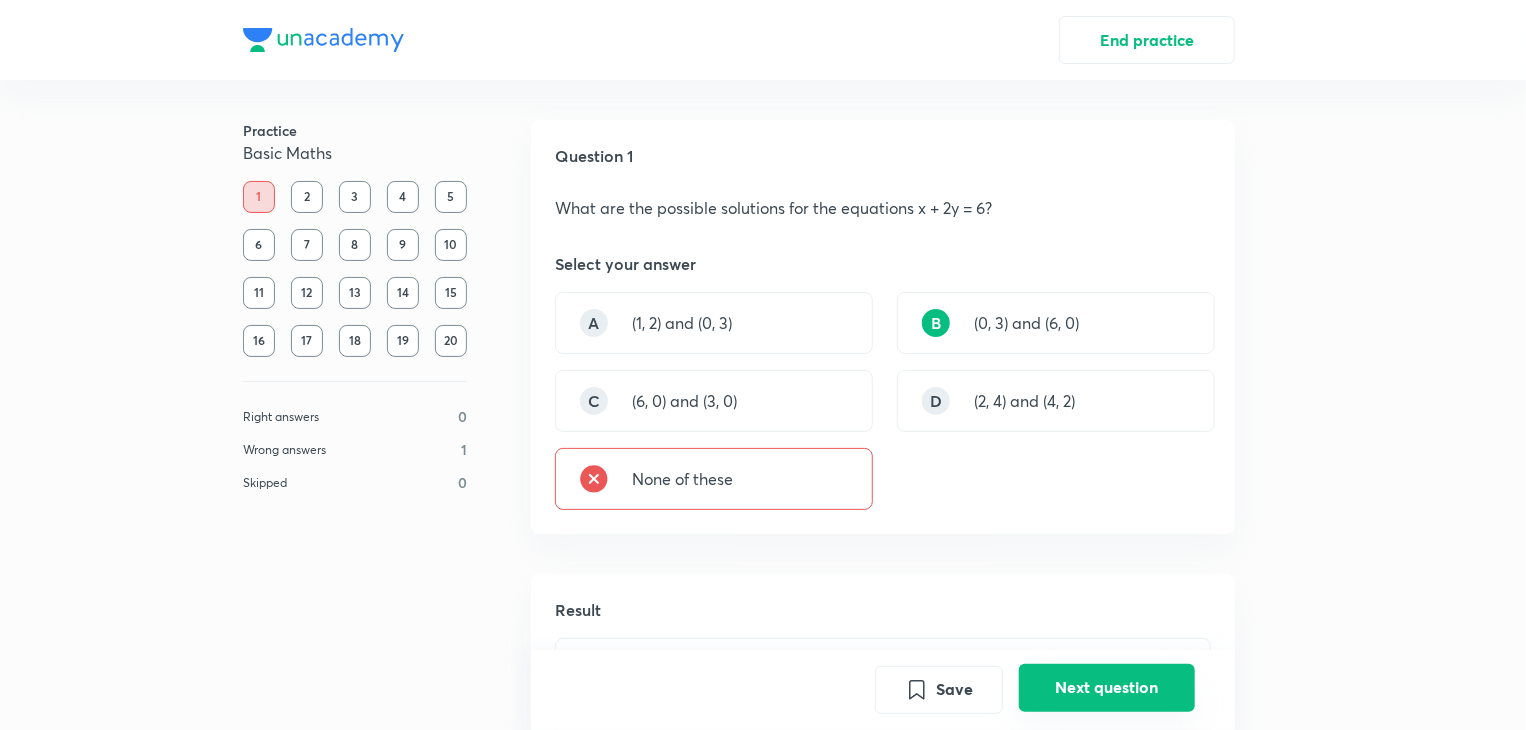 scroll, scrollTop: 572, scrollLeft: 0, axis: vertical 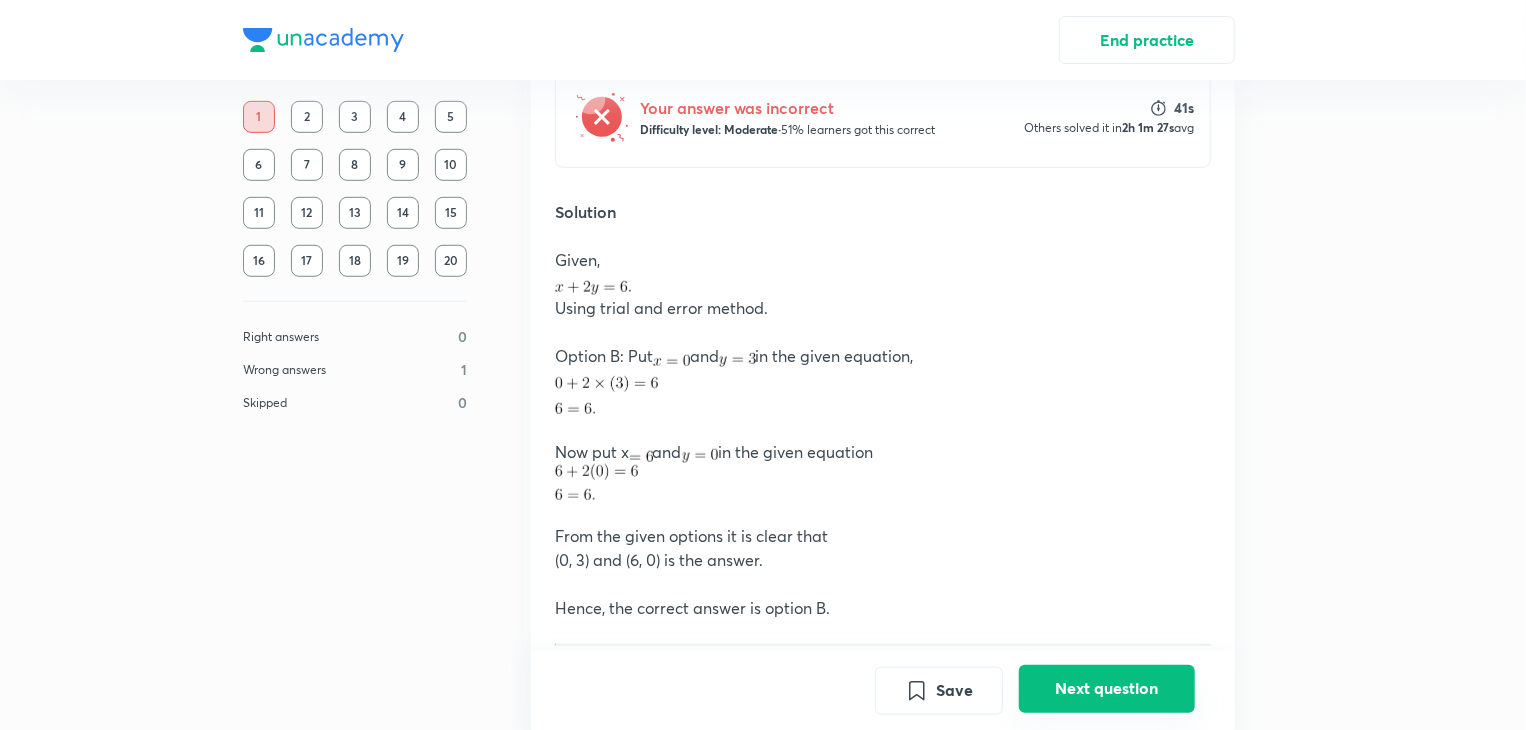 click on "Next question" at bounding box center [1107, 688] 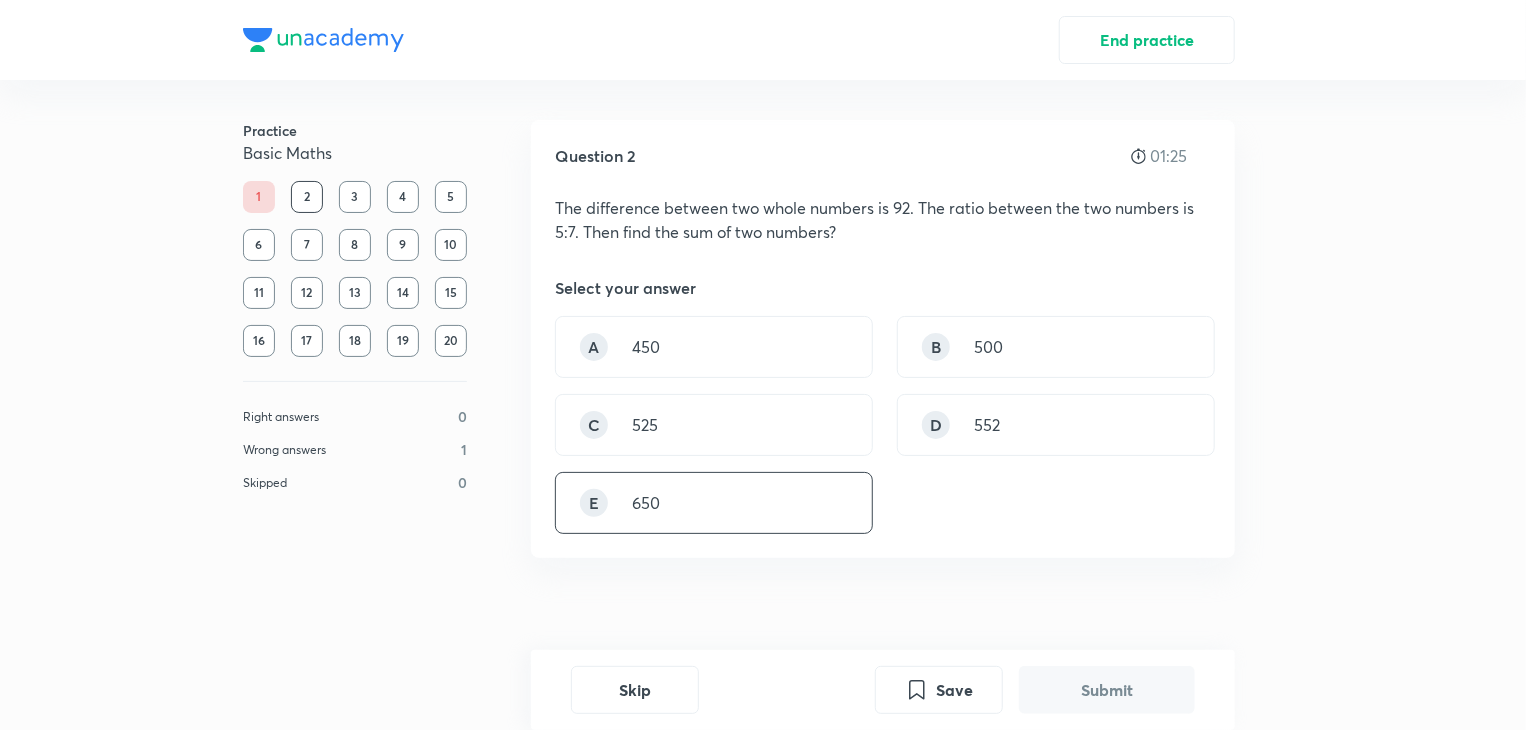 click on "E 650" at bounding box center [714, 503] 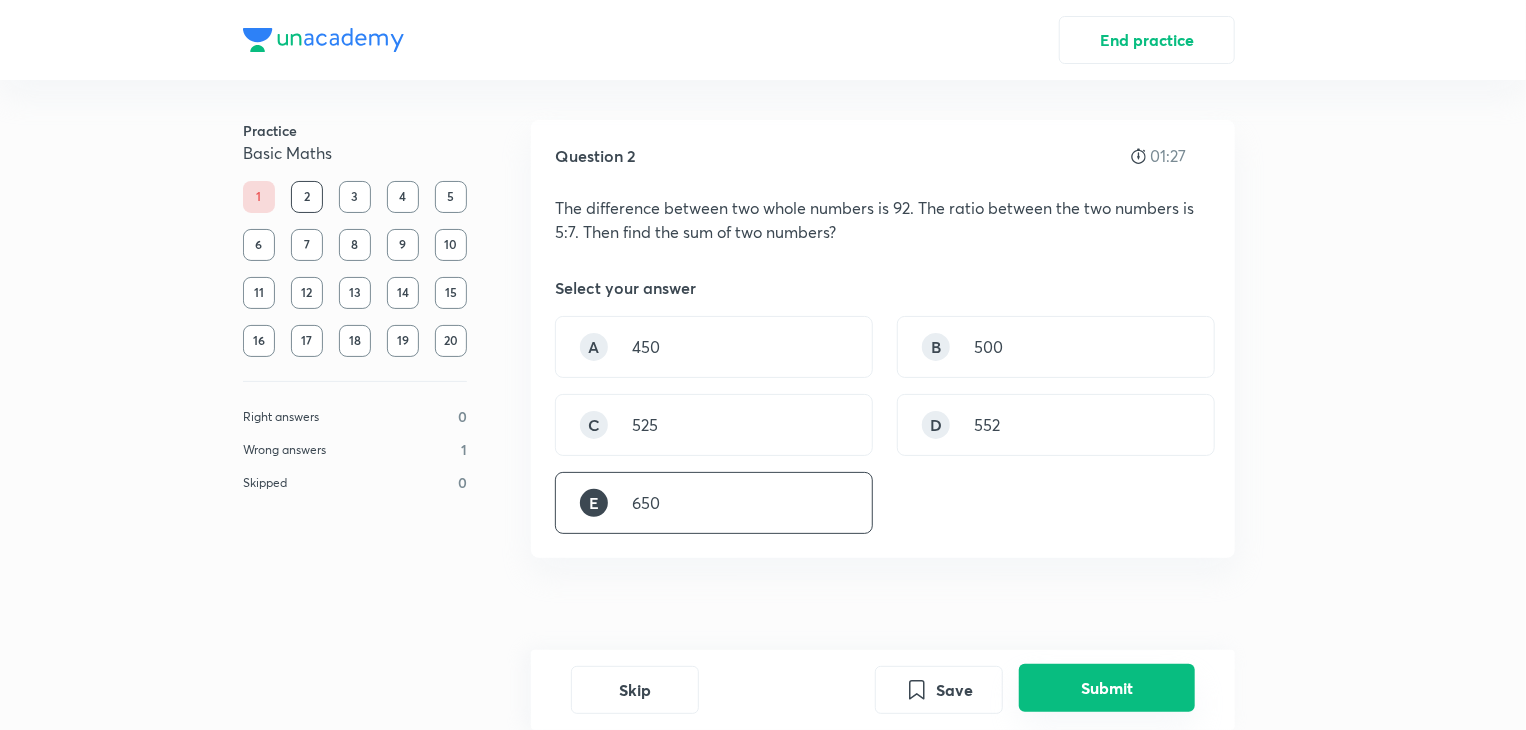 click on "Submit" at bounding box center [1107, 688] 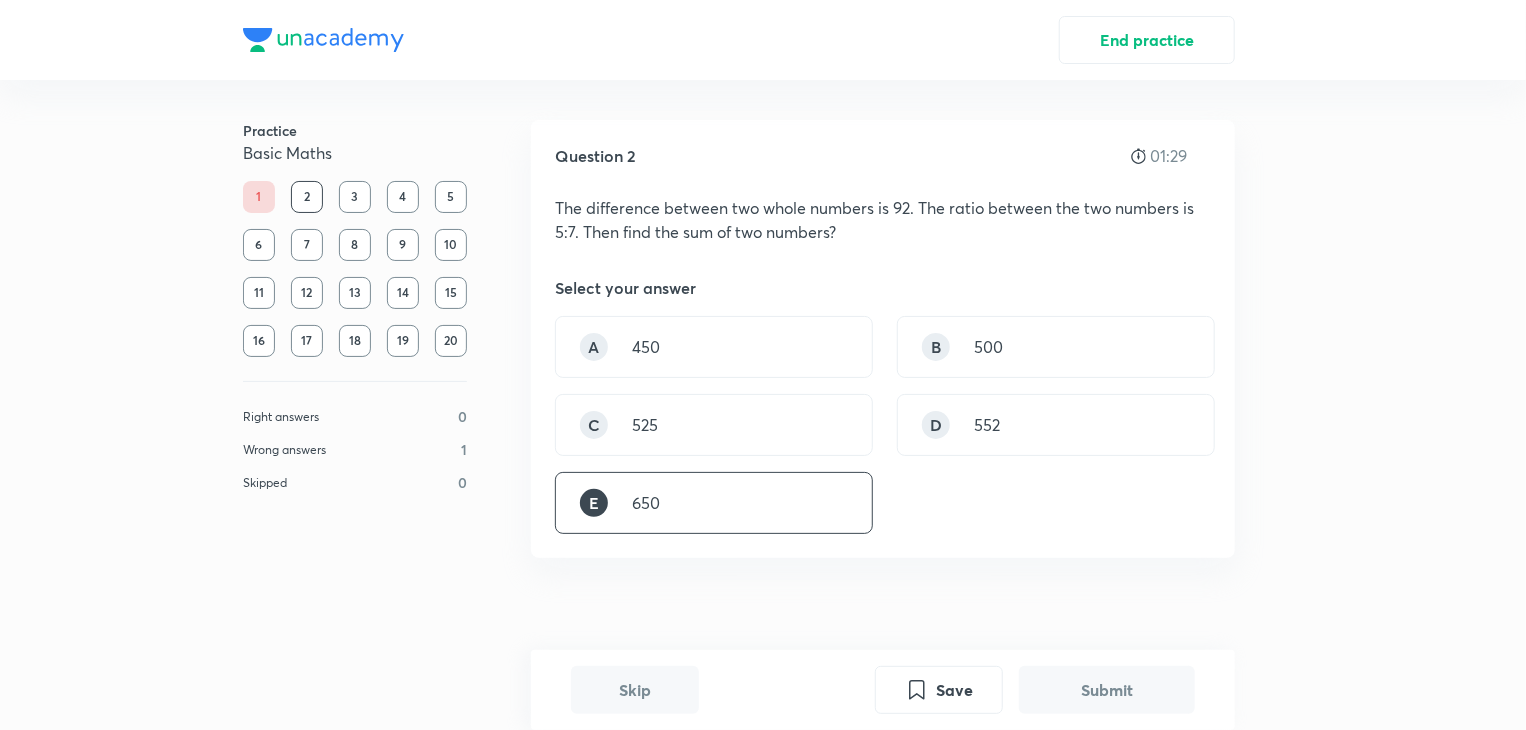 scroll, scrollTop: 596, scrollLeft: 0, axis: vertical 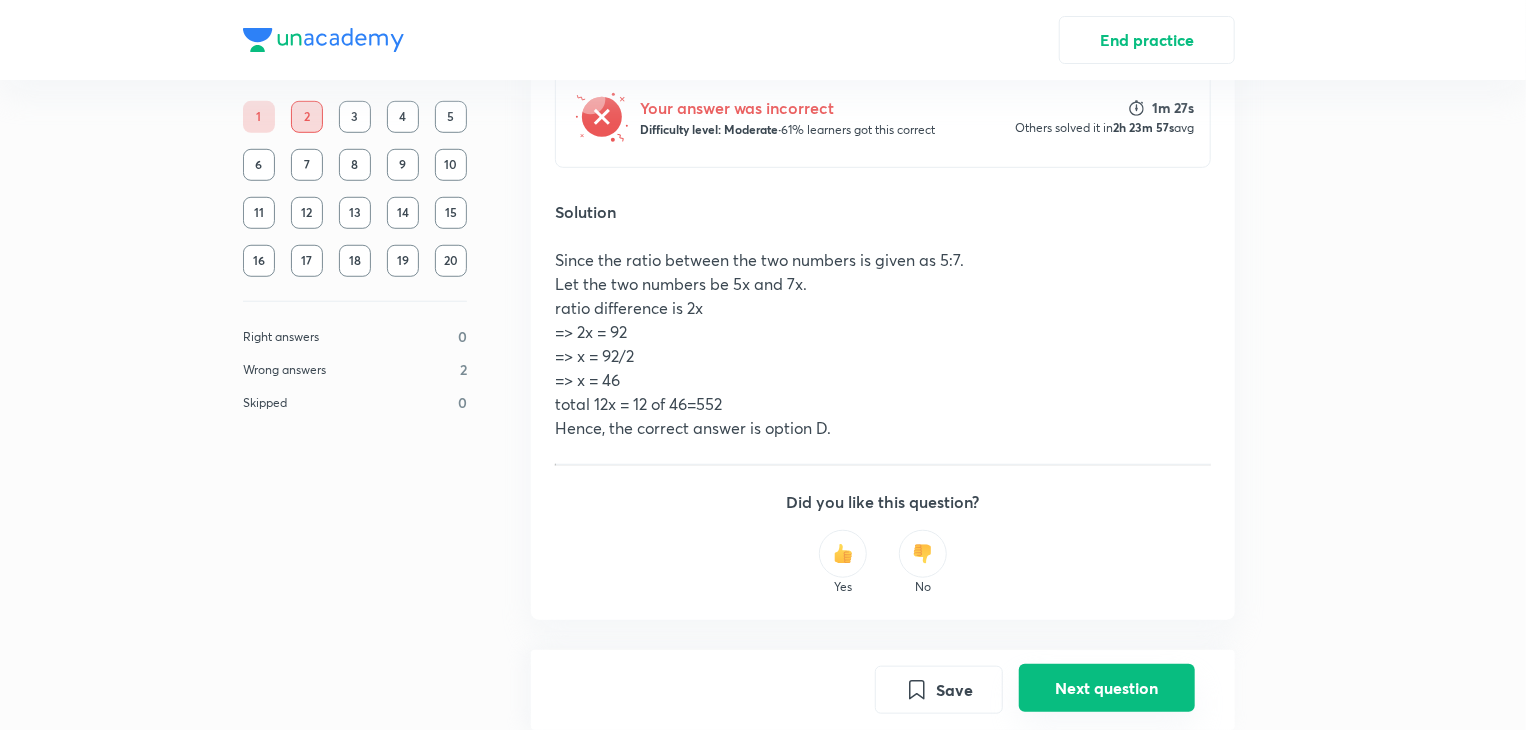 click on "Next question" at bounding box center (1107, 688) 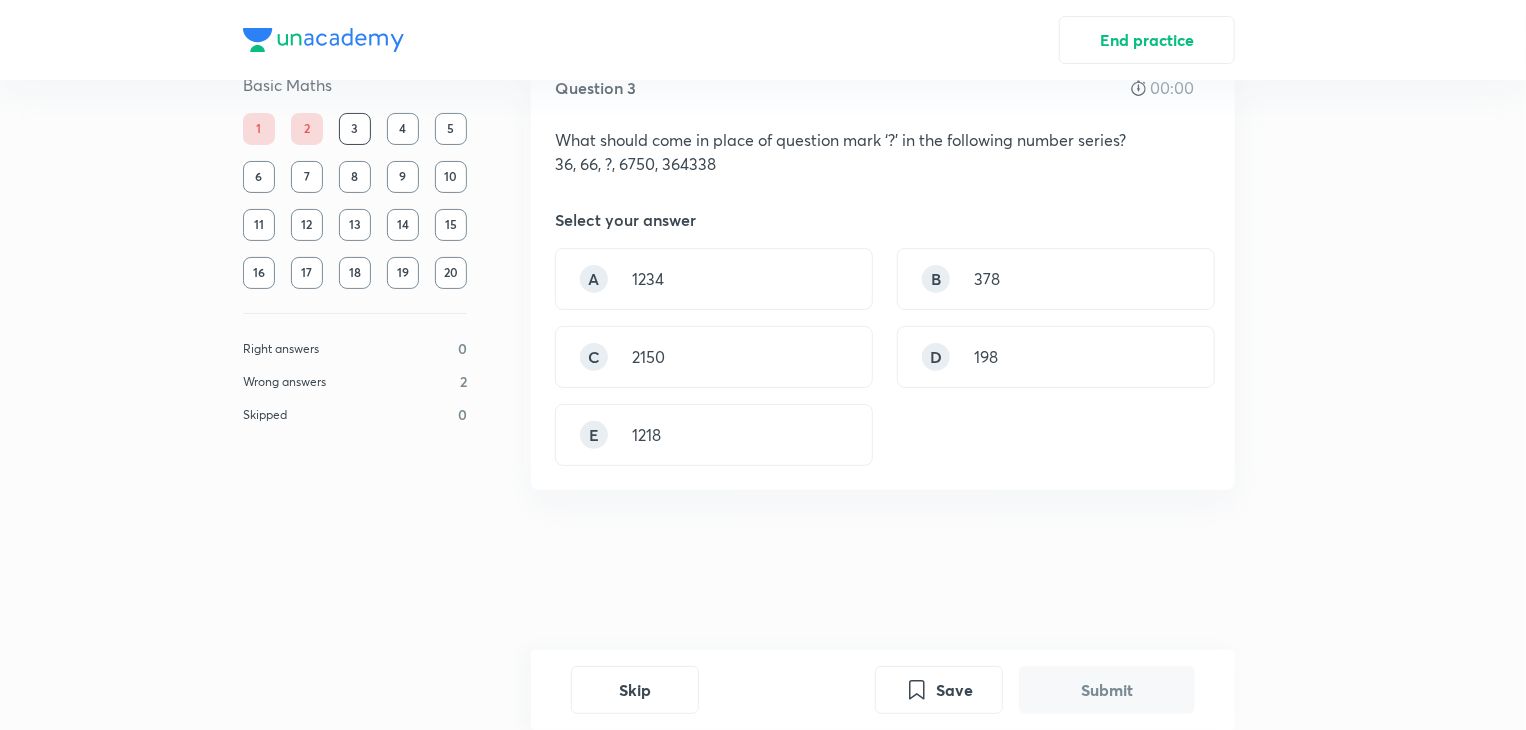 scroll, scrollTop: 0, scrollLeft: 0, axis: both 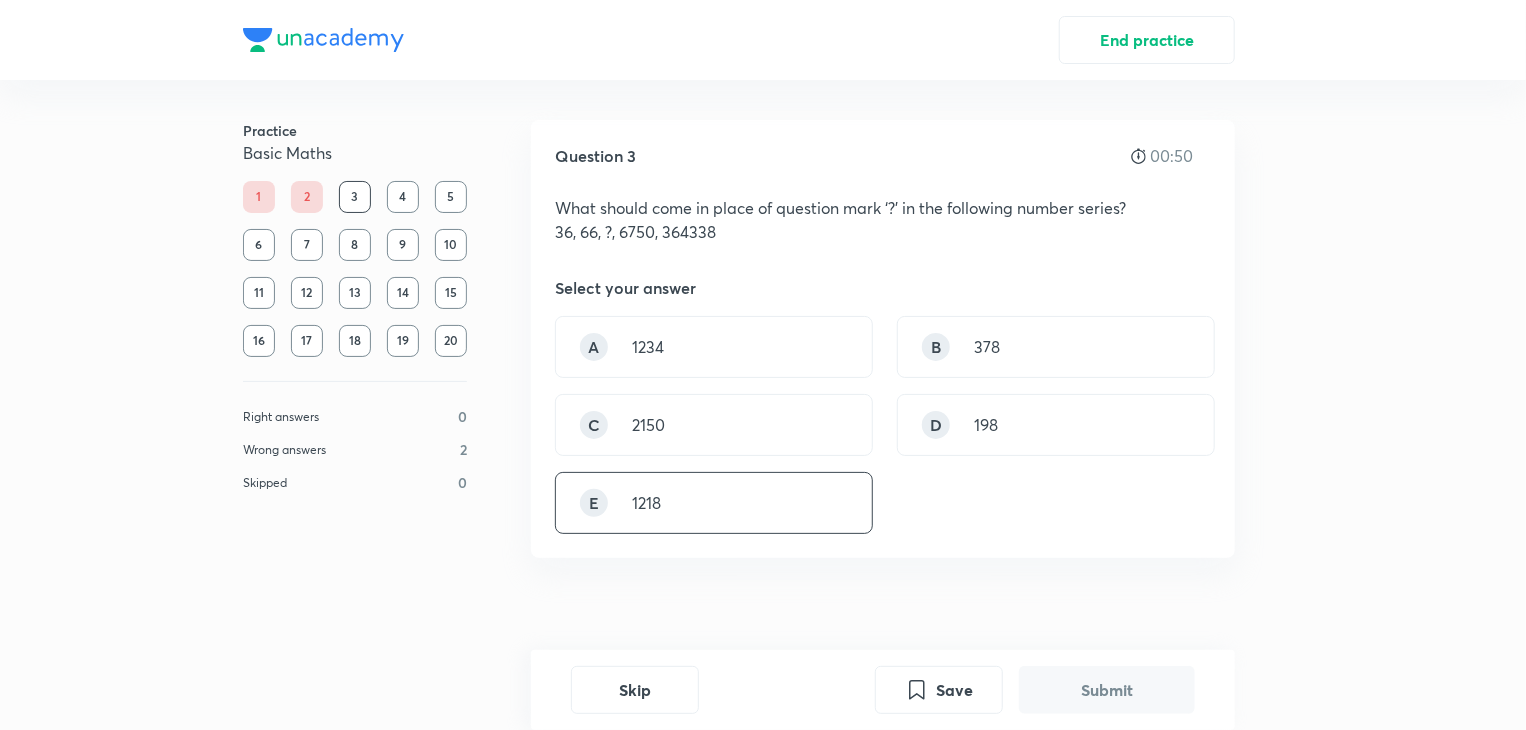 click on "E 1218" at bounding box center (714, 503) 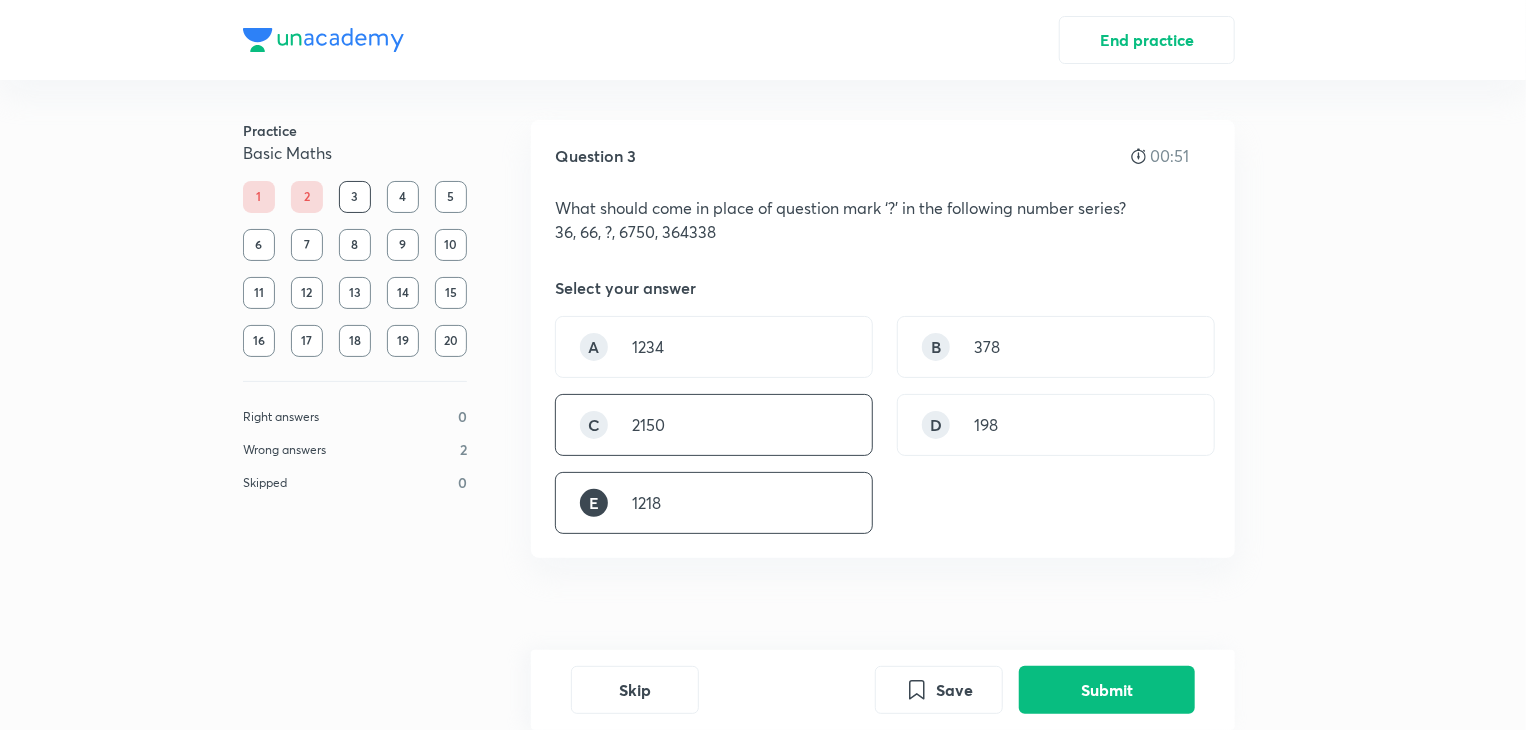 click on "2150" at bounding box center [648, 425] 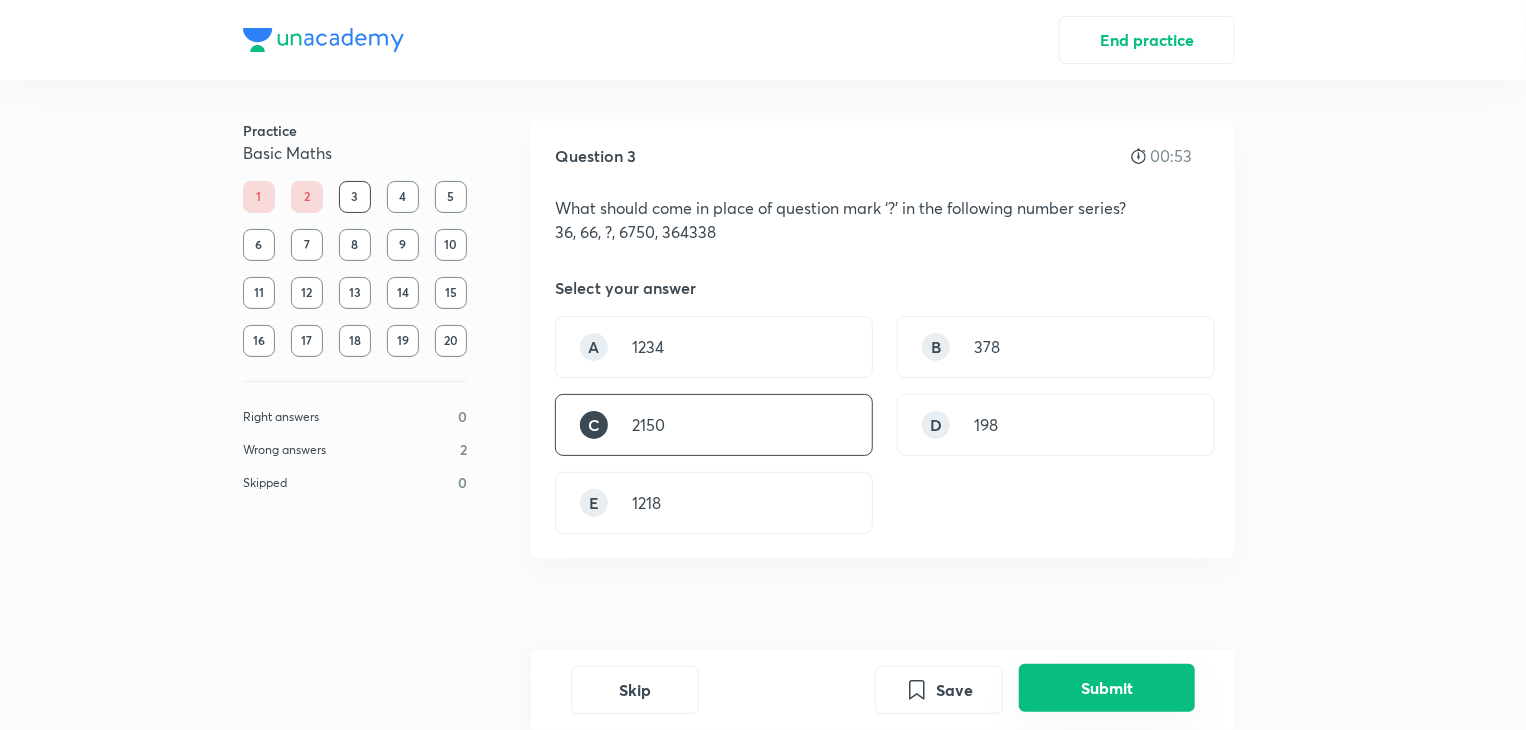 click on "Submit" at bounding box center [1107, 688] 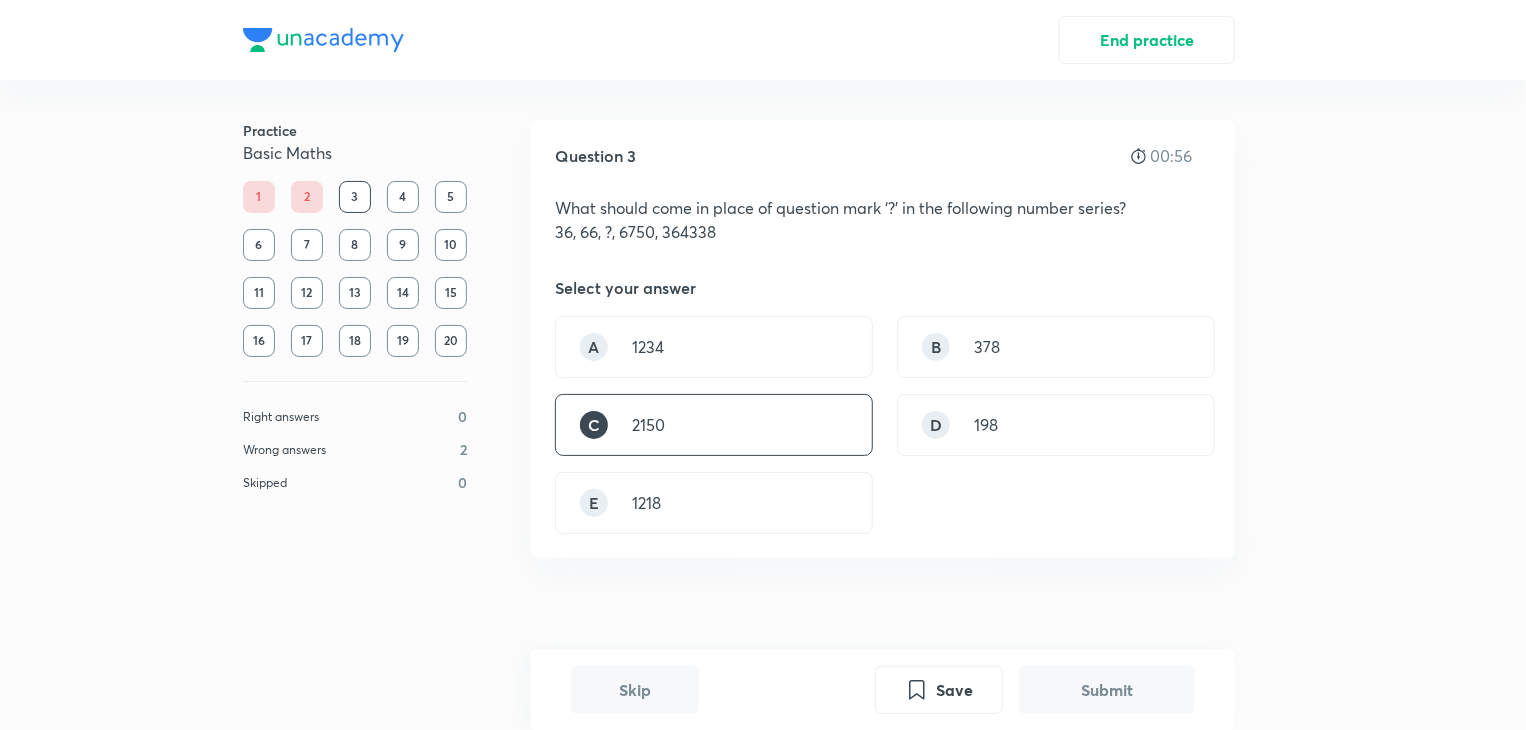 scroll, scrollTop: 578, scrollLeft: 0, axis: vertical 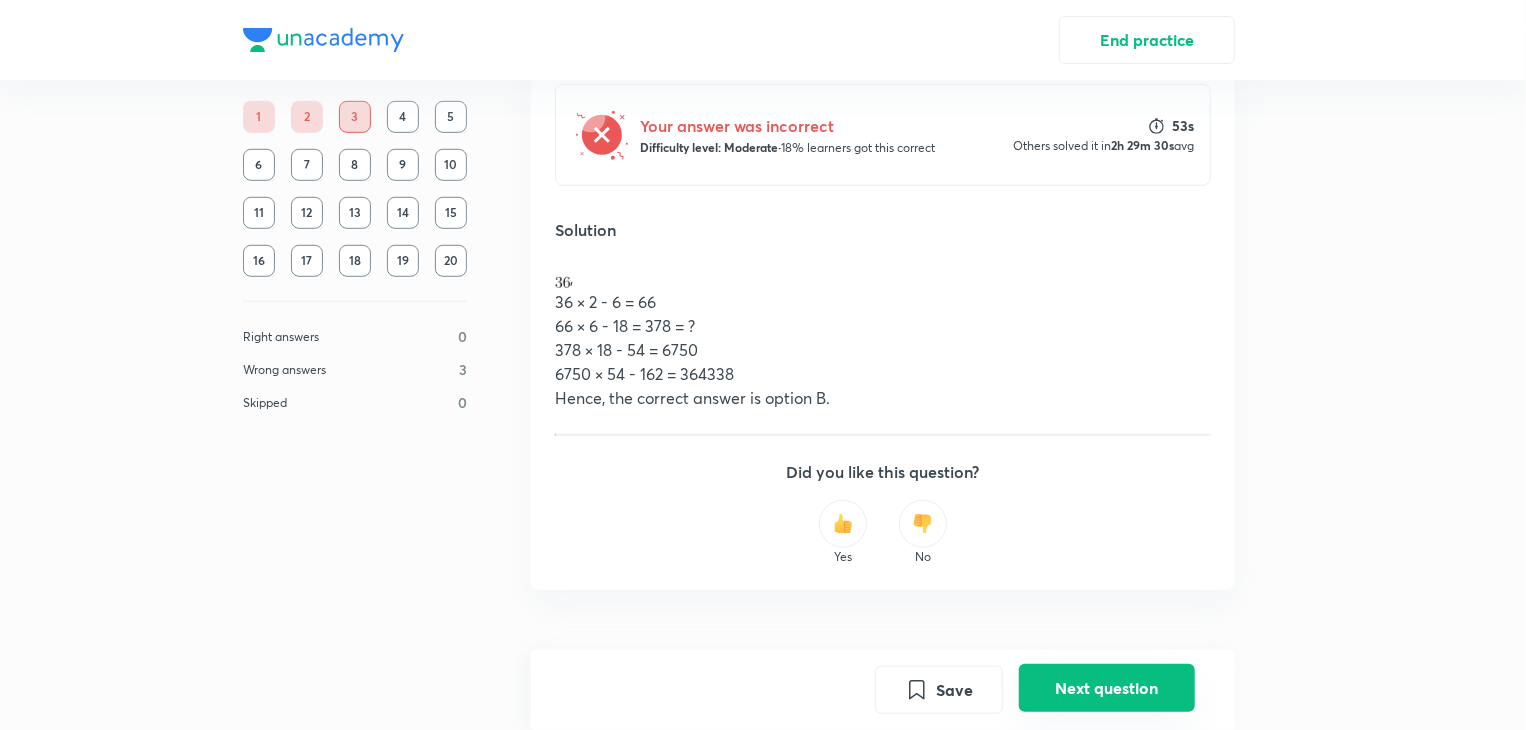 click on "Next question" at bounding box center [1107, 688] 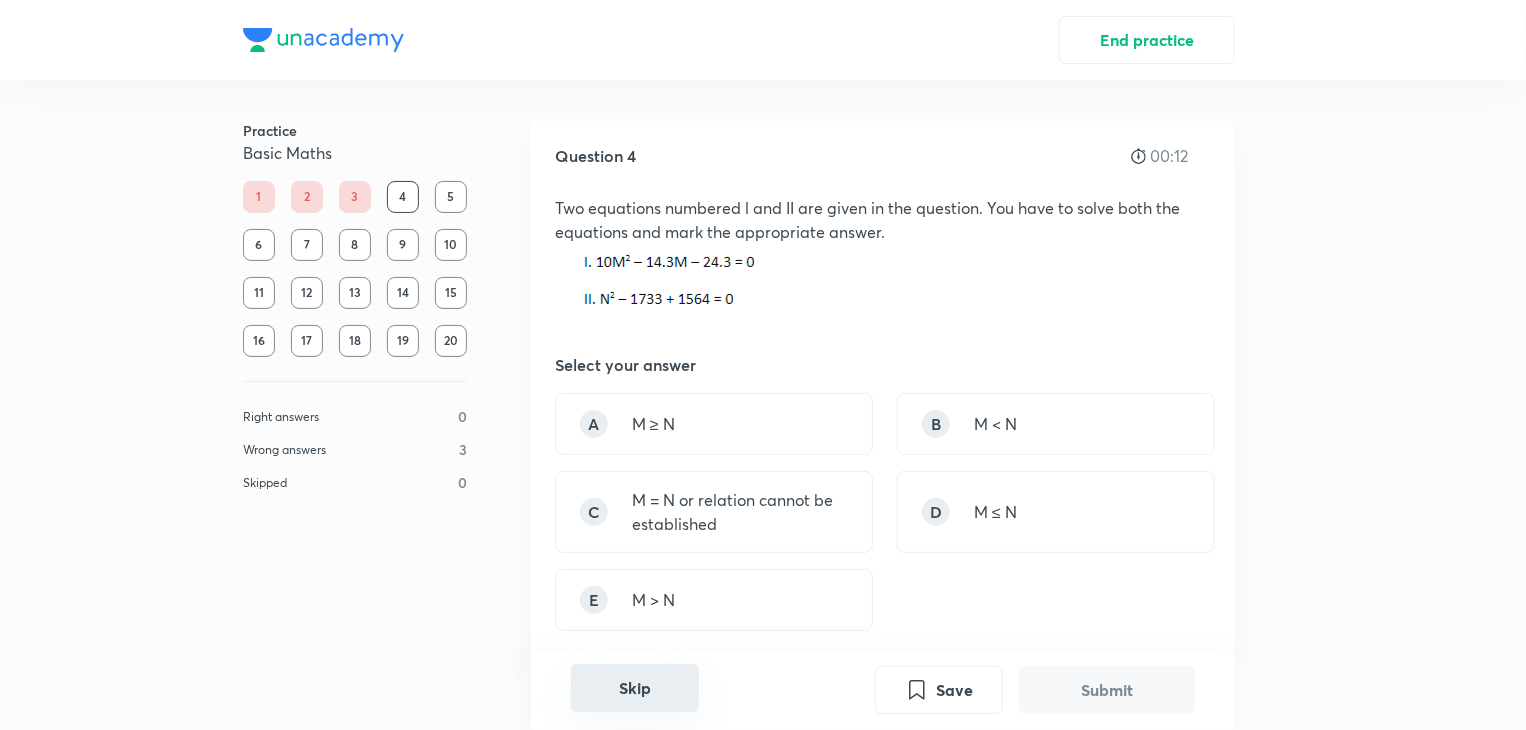 click on "Skip" at bounding box center [635, 688] 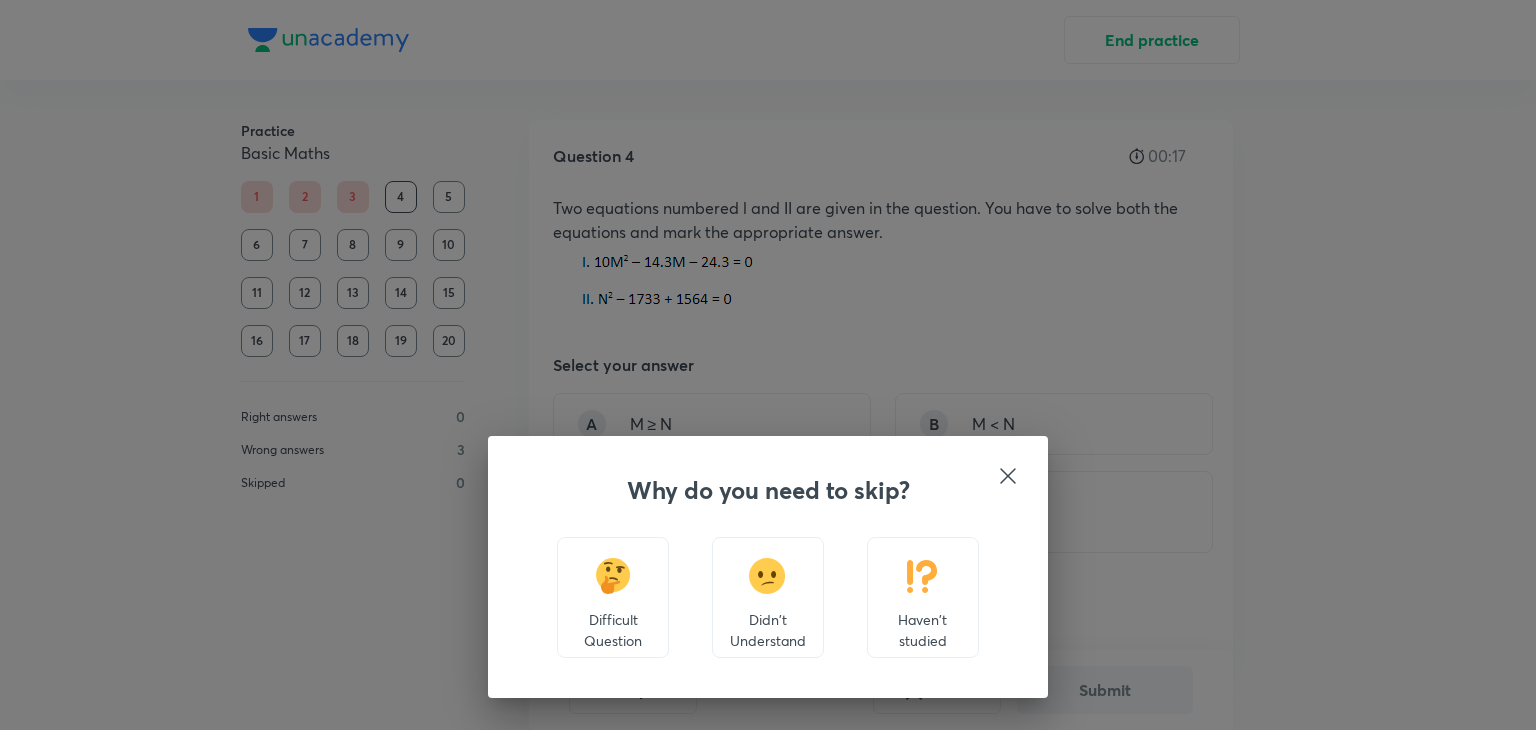click 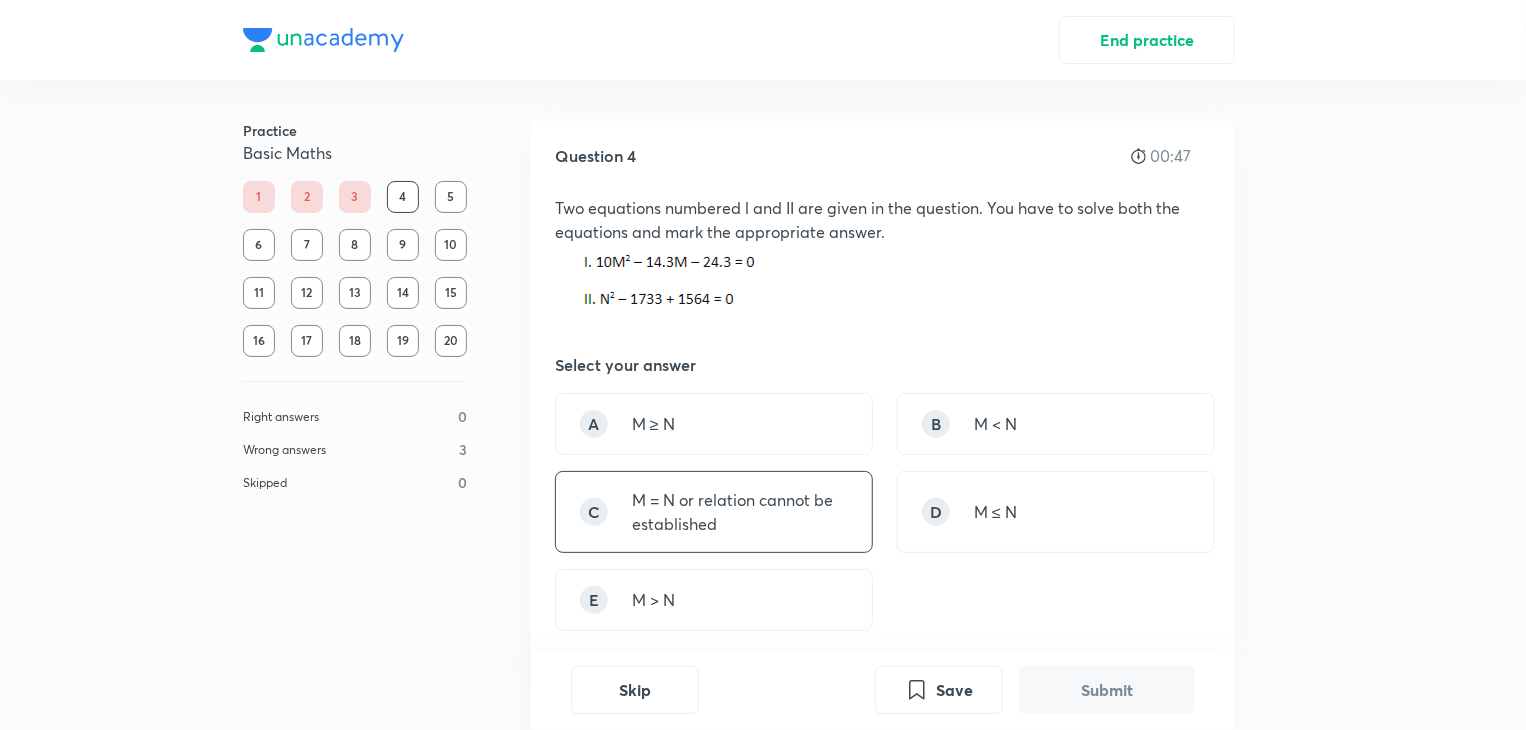 click on "M = N or relation cannot be established" at bounding box center [740, 512] 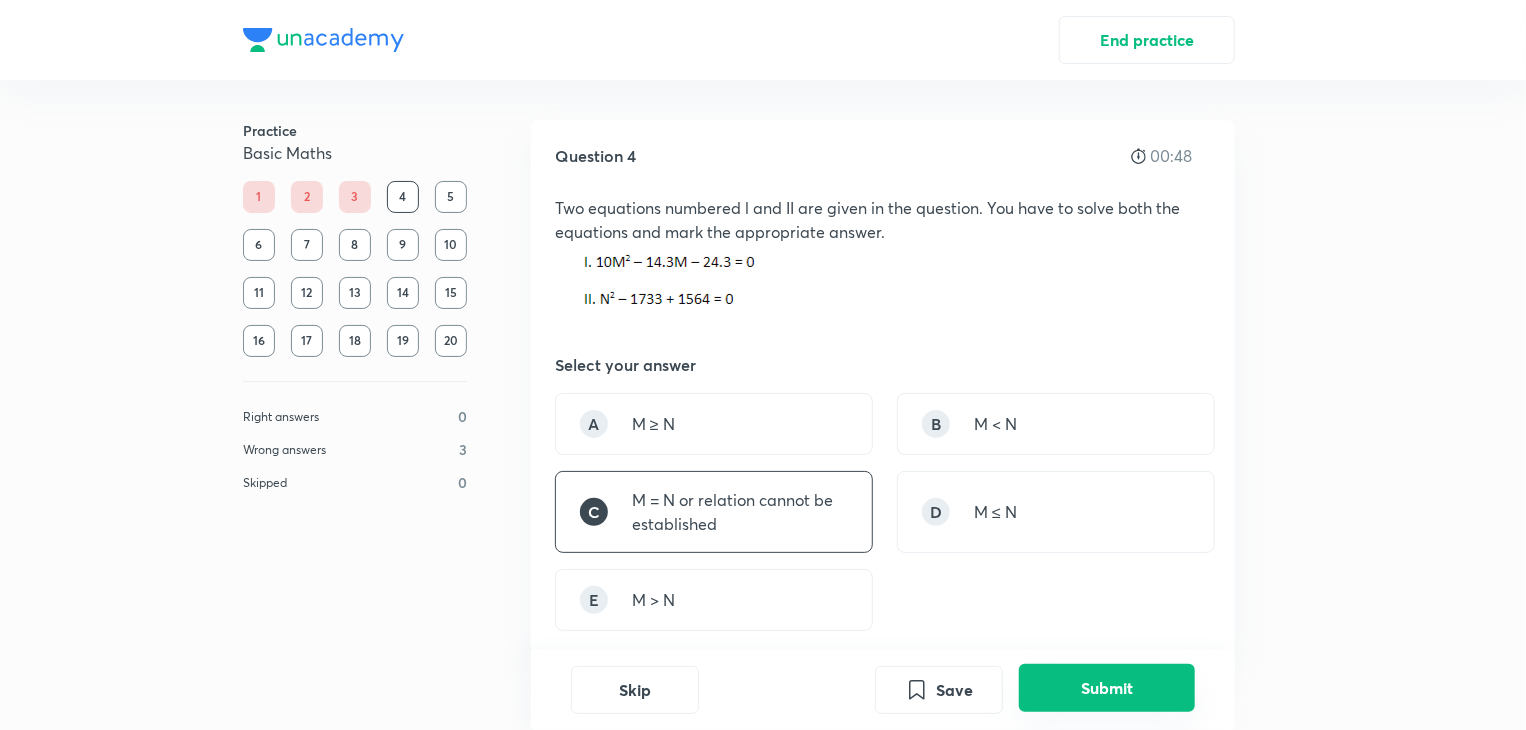 click on "Submit" at bounding box center (1107, 688) 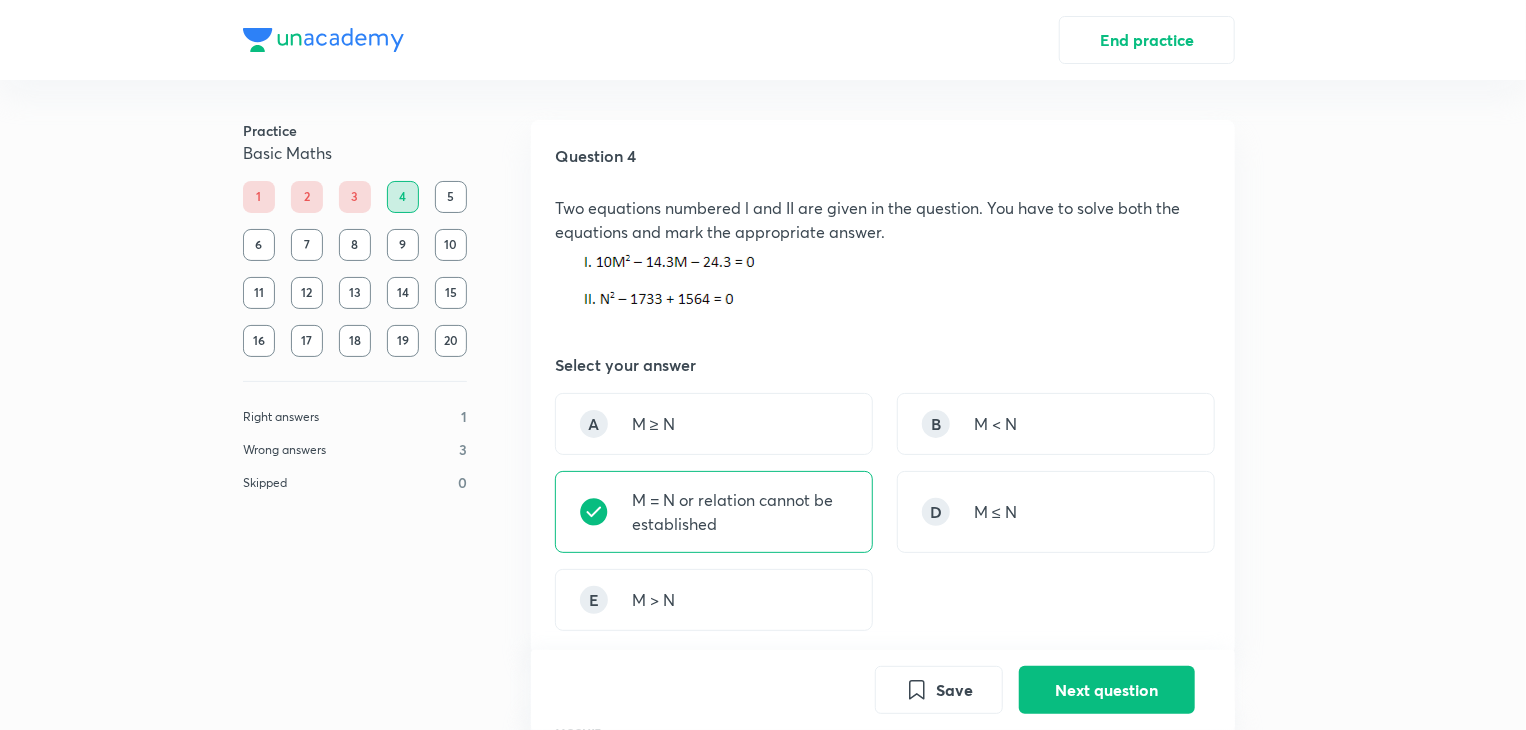 scroll, scrollTop: 694, scrollLeft: 0, axis: vertical 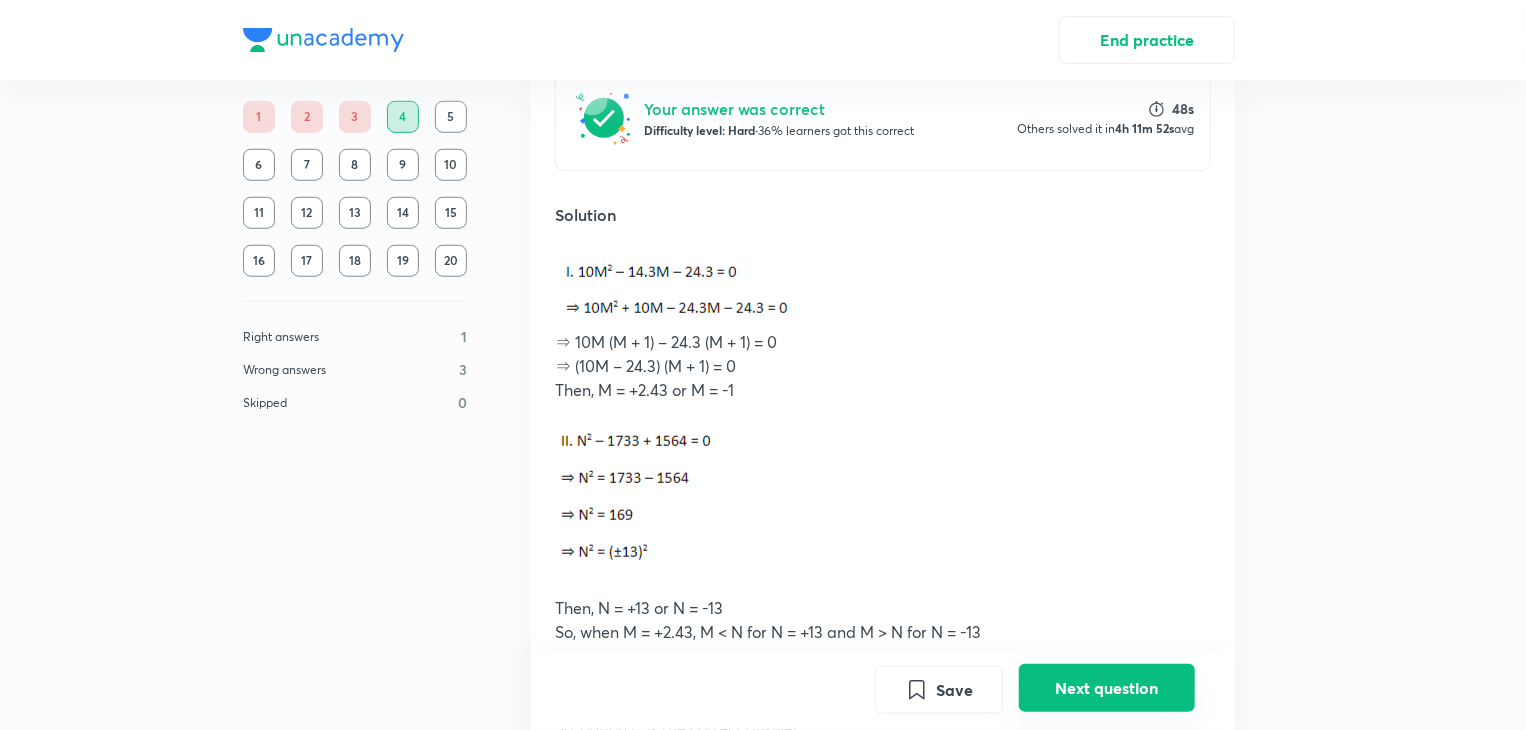 click on "Next question" at bounding box center [1107, 688] 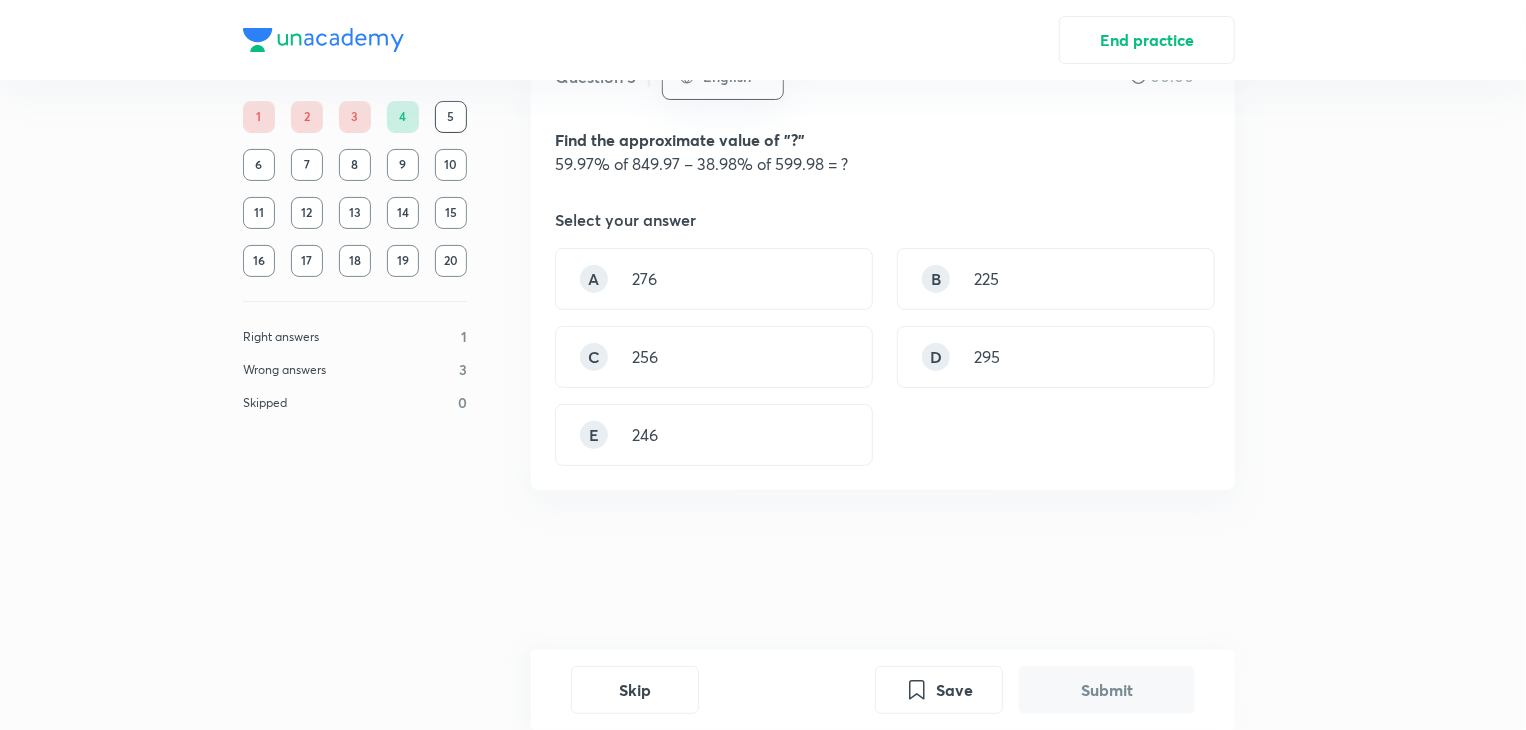 scroll, scrollTop: 0, scrollLeft: 0, axis: both 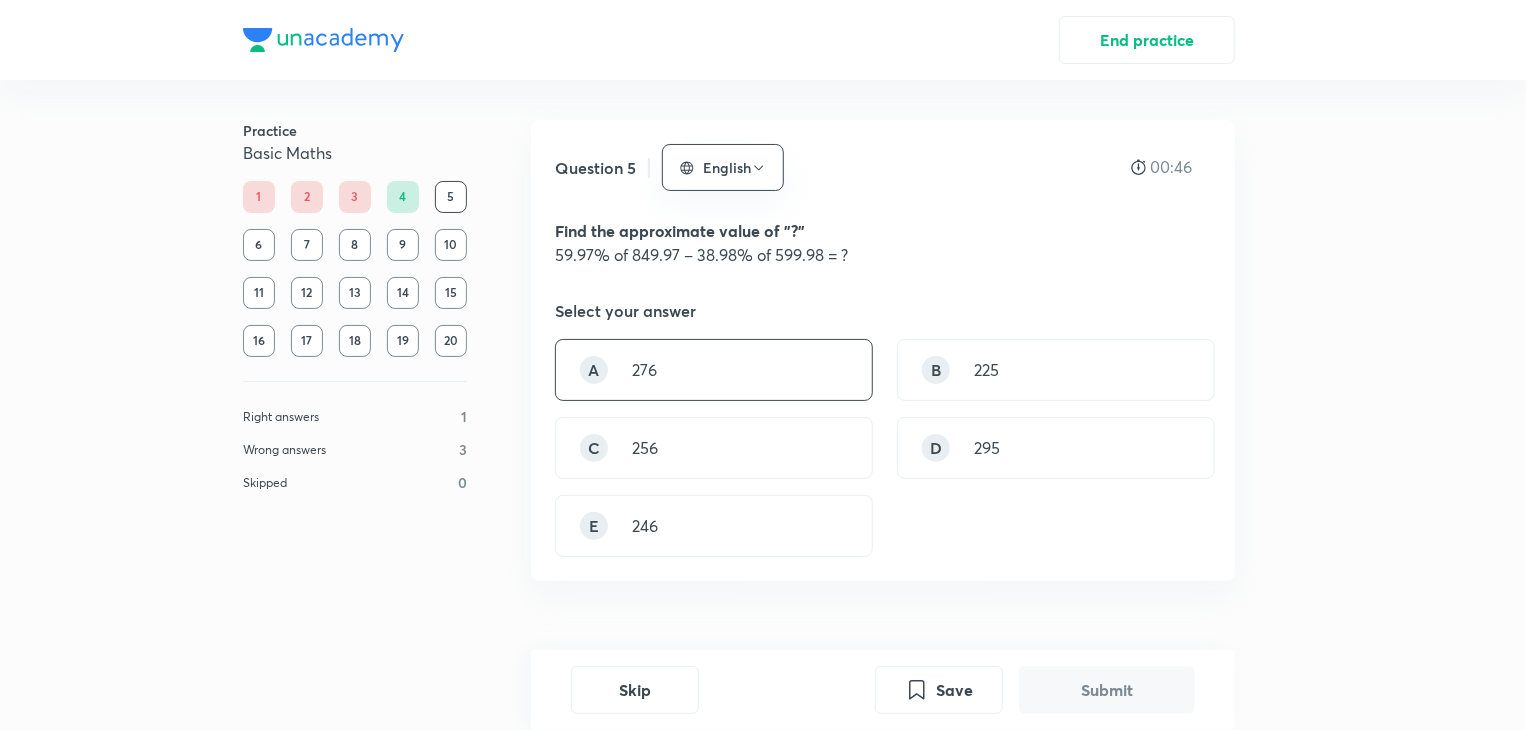 click on "A 276" at bounding box center [714, 370] 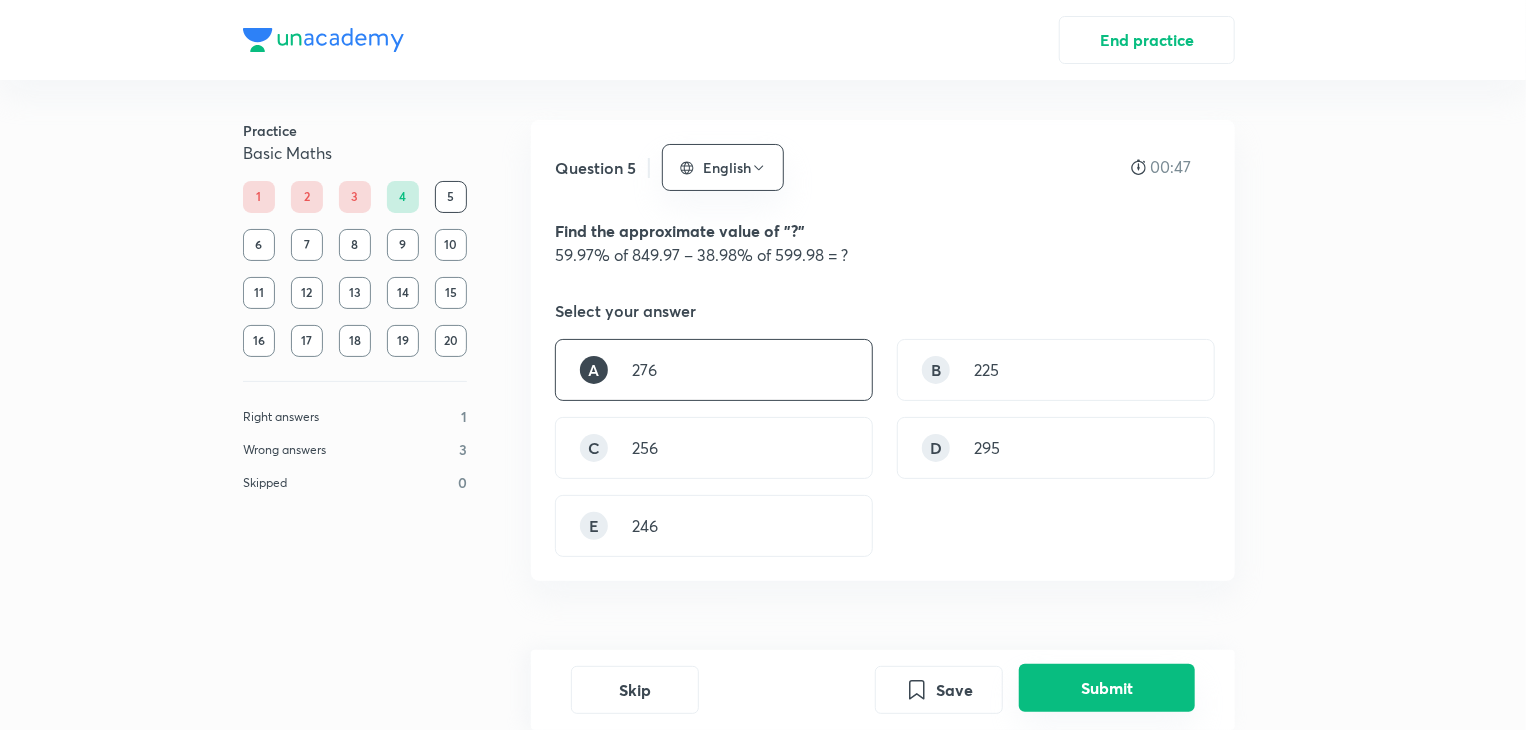 click on "Submit" at bounding box center (1107, 688) 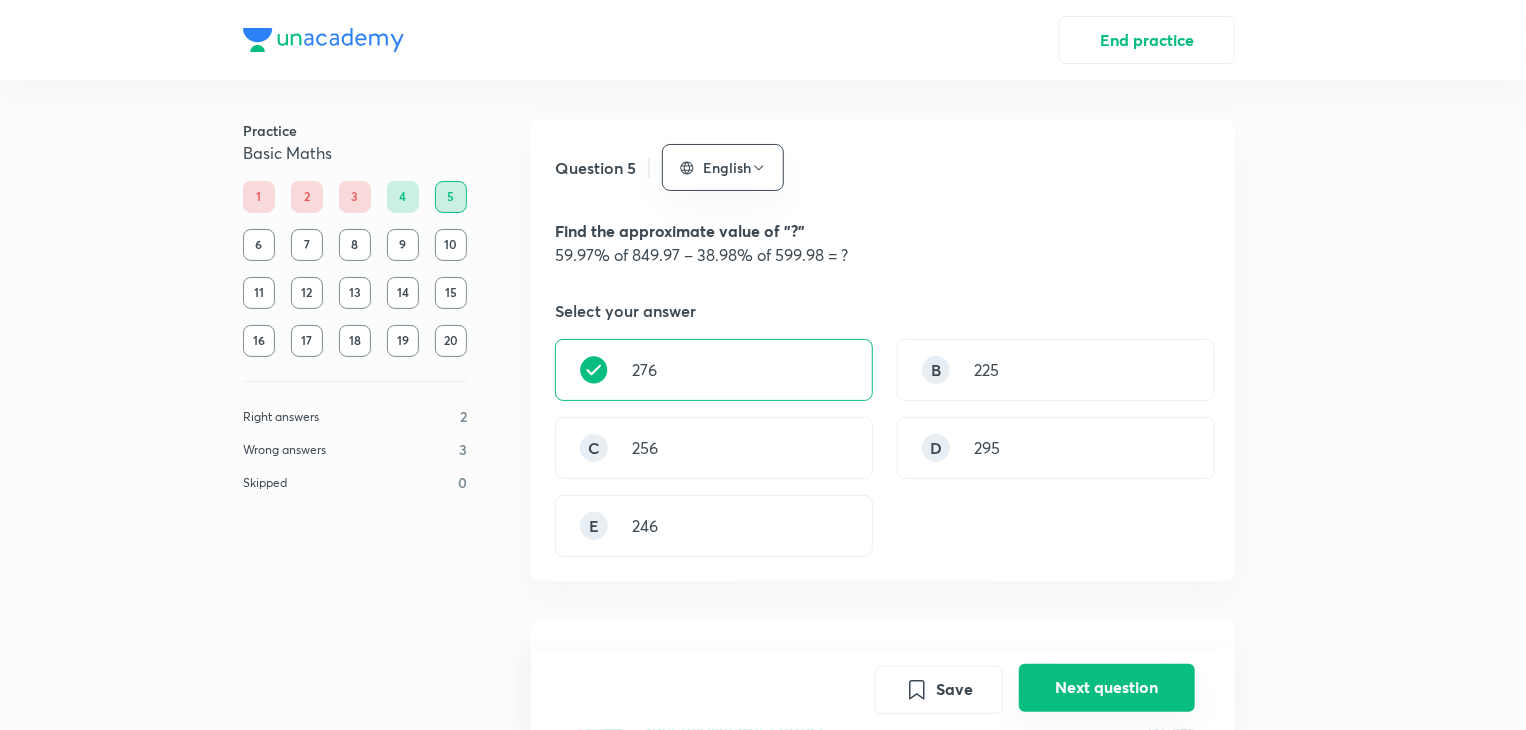 scroll, scrollTop: 554, scrollLeft: 0, axis: vertical 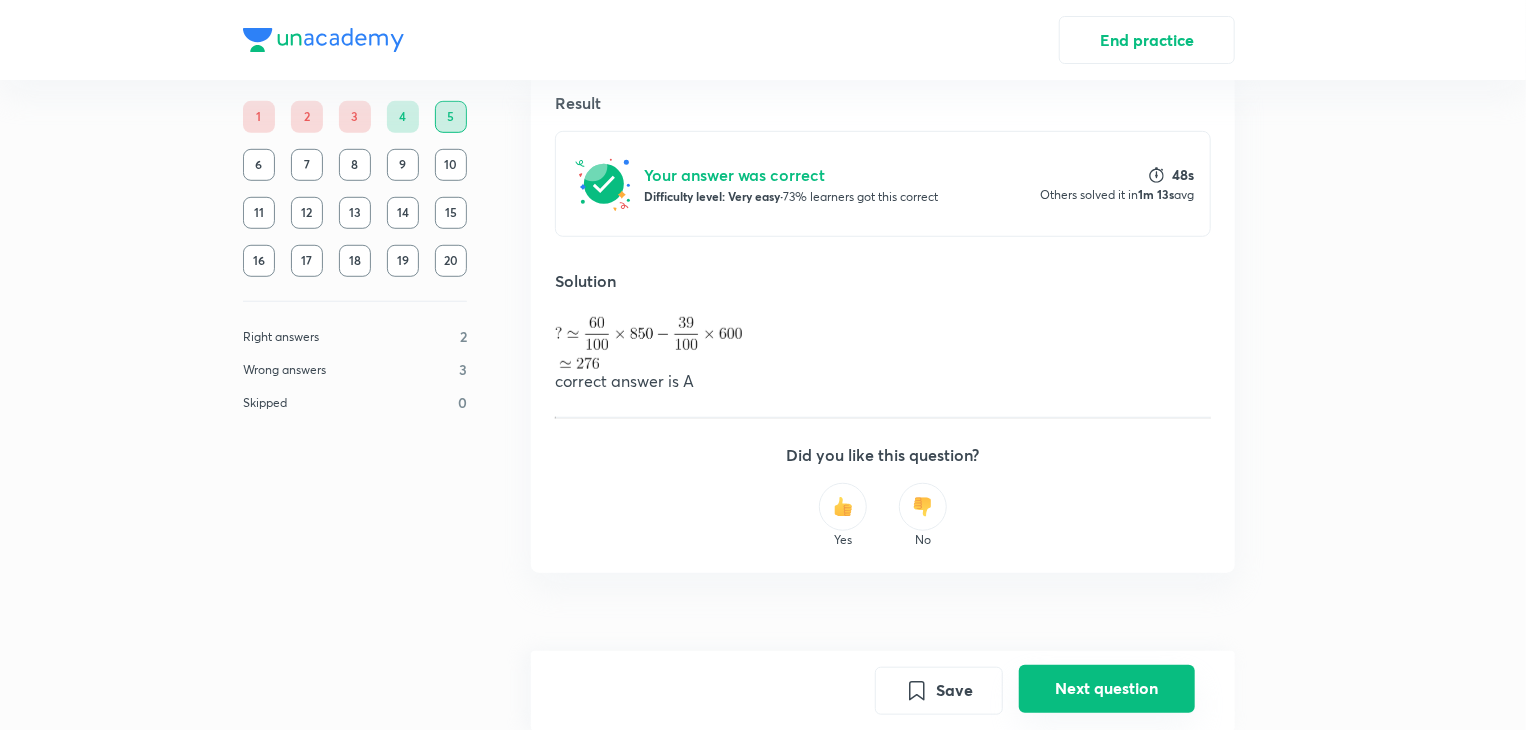 click on "Next question" at bounding box center [1107, 688] 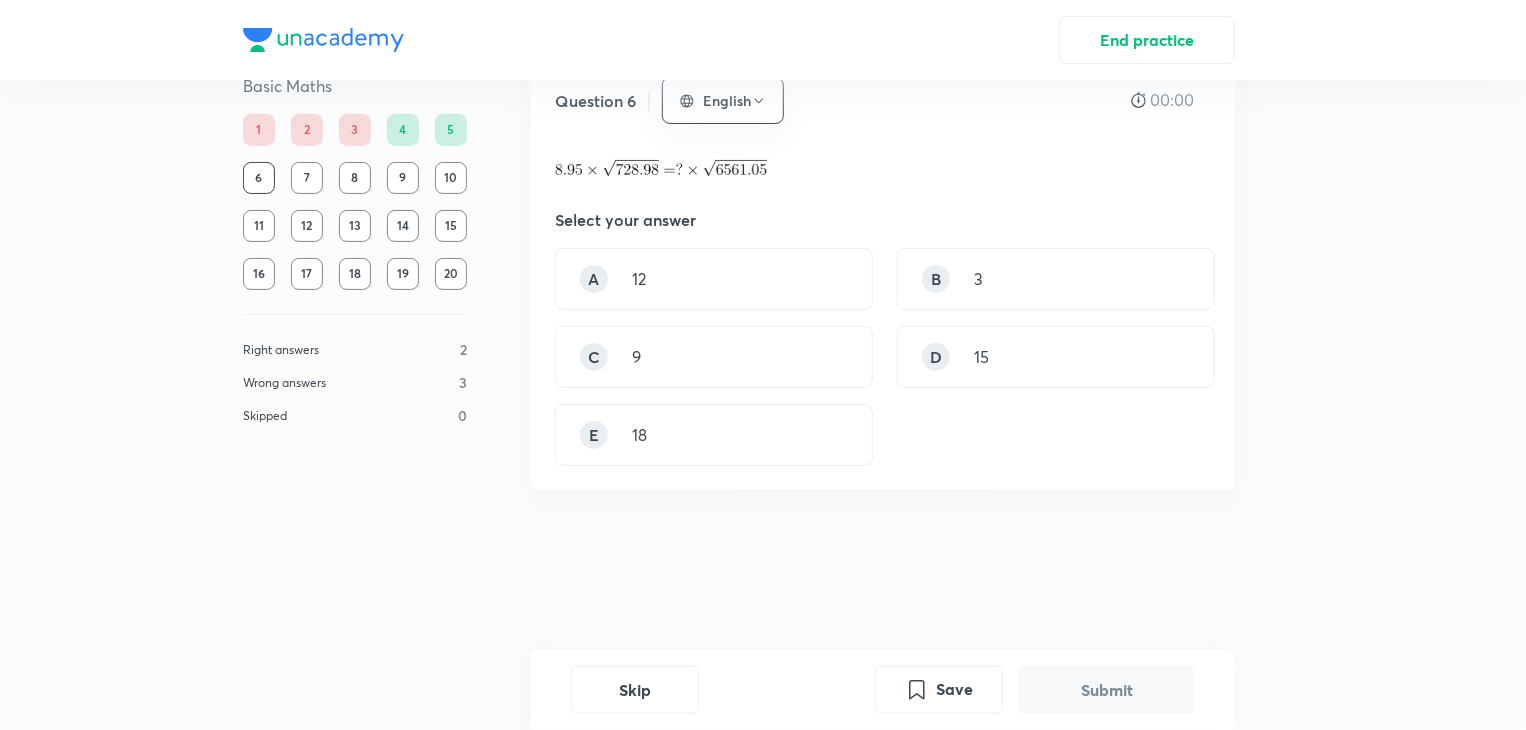 scroll, scrollTop: 0, scrollLeft: 0, axis: both 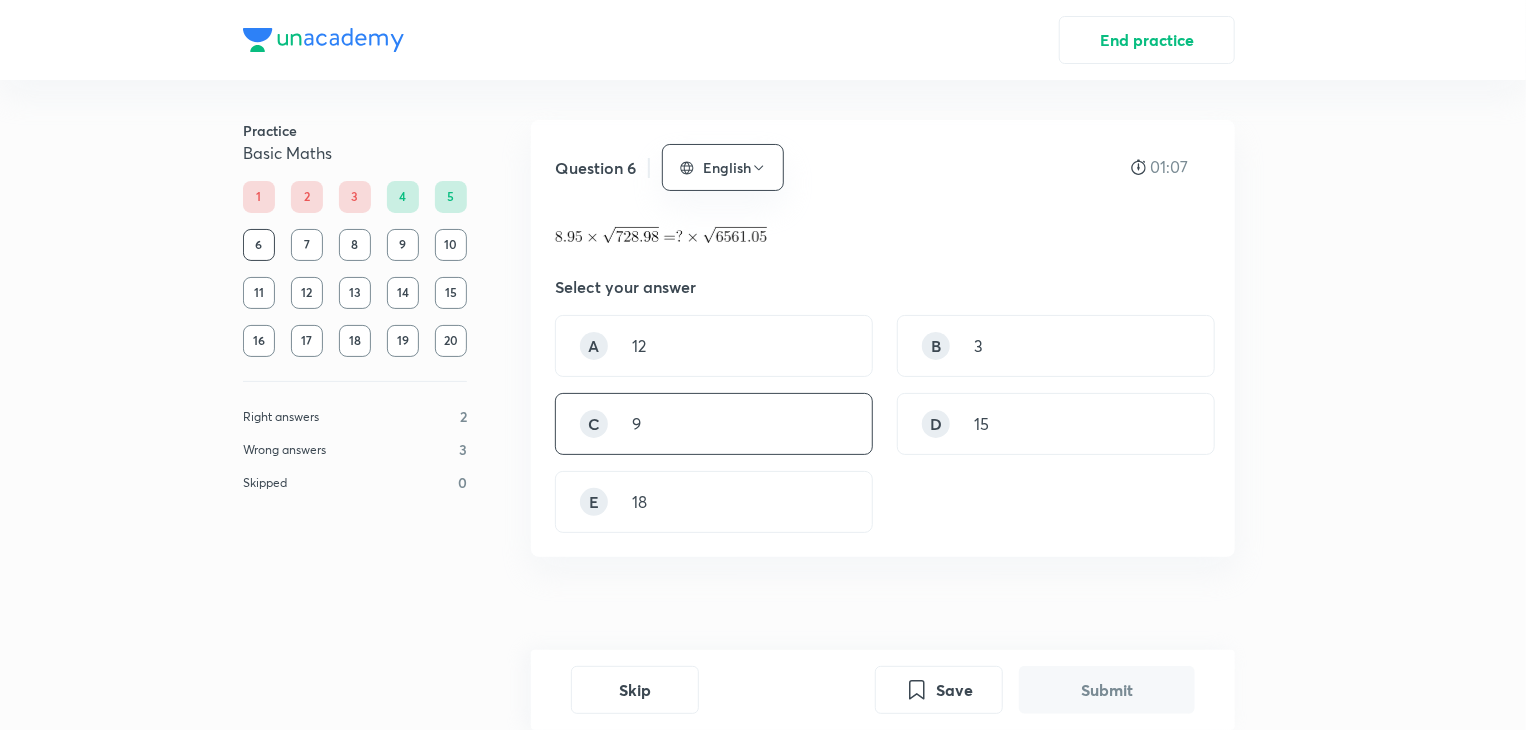 click on "C 9" at bounding box center (714, 424) 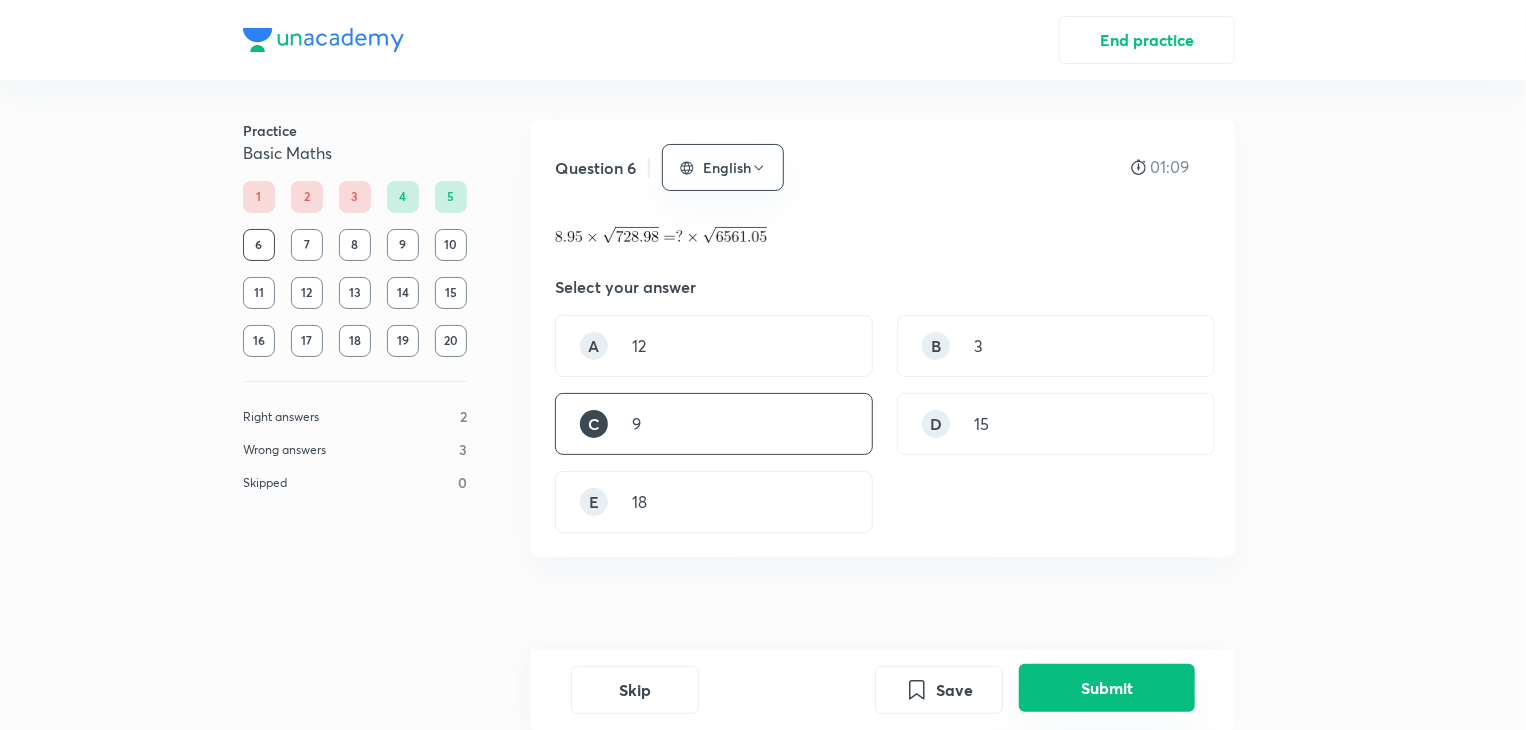 click on "Submit" at bounding box center (1107, 688) 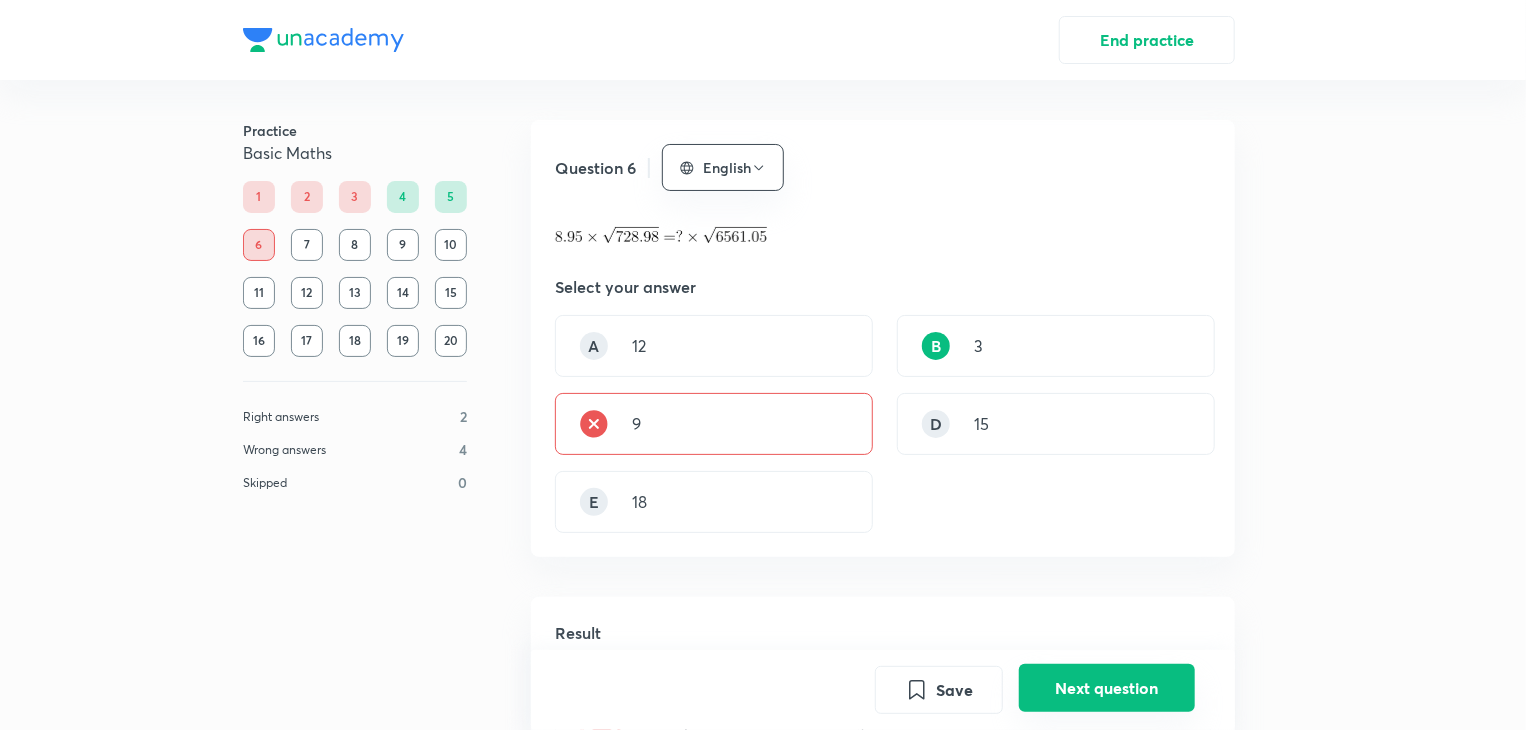 scroll, scrollTop: 595, scrollLeft: 0, axis: vertical 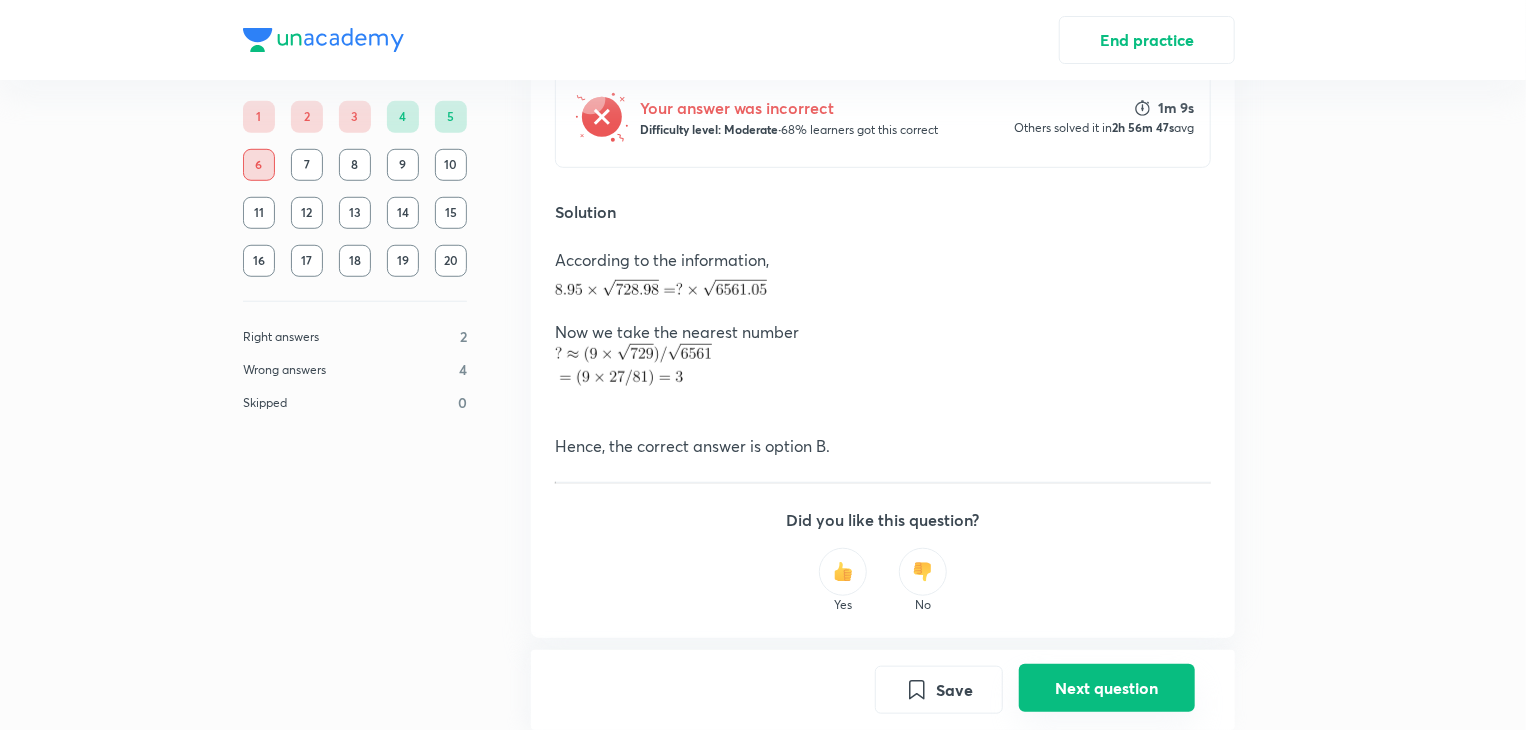 click on "Next question" at bounding box center [1107, 688] 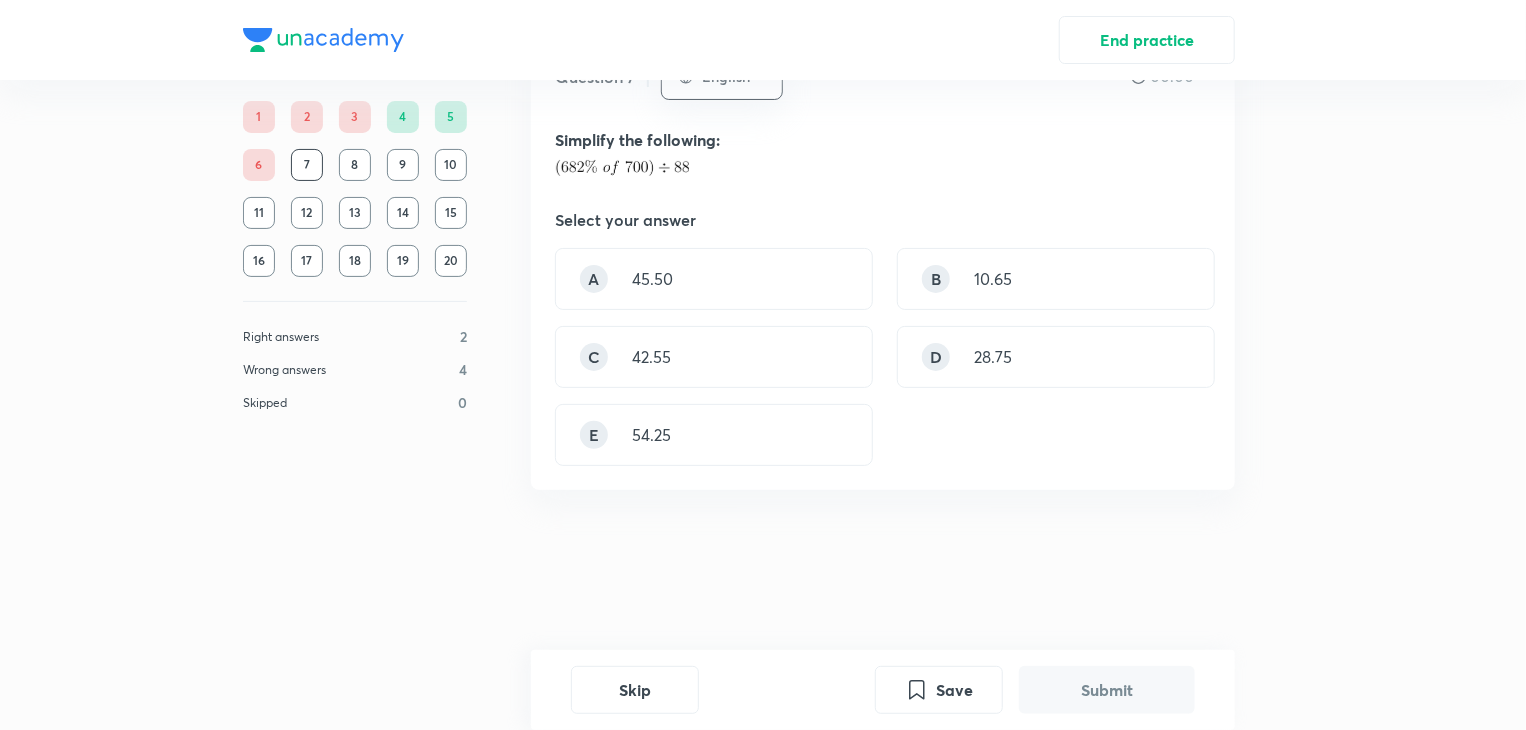 scroll, scrollTop: 0, scrollLeft: 0, axis: both 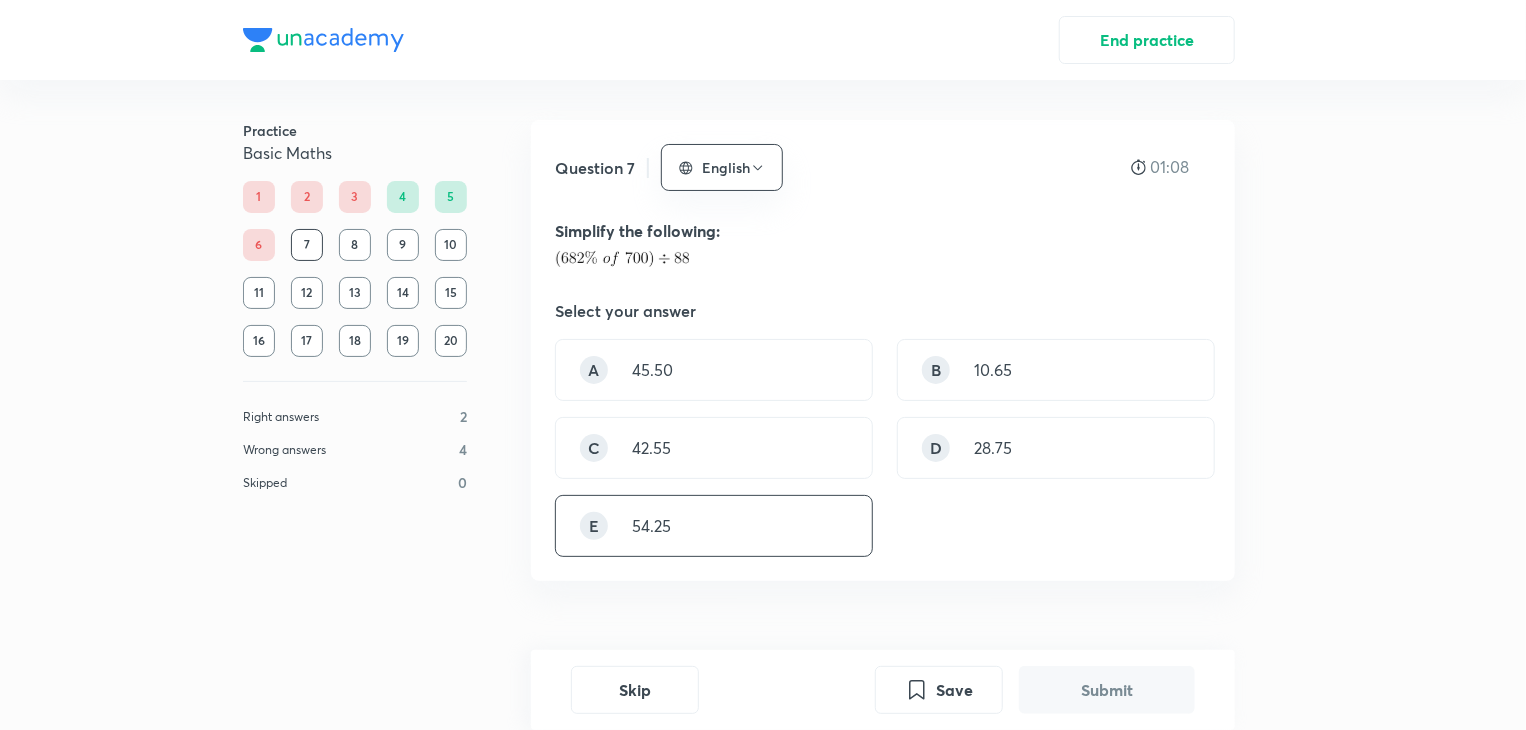 click on "54.25" at bounding box center (651, 526) 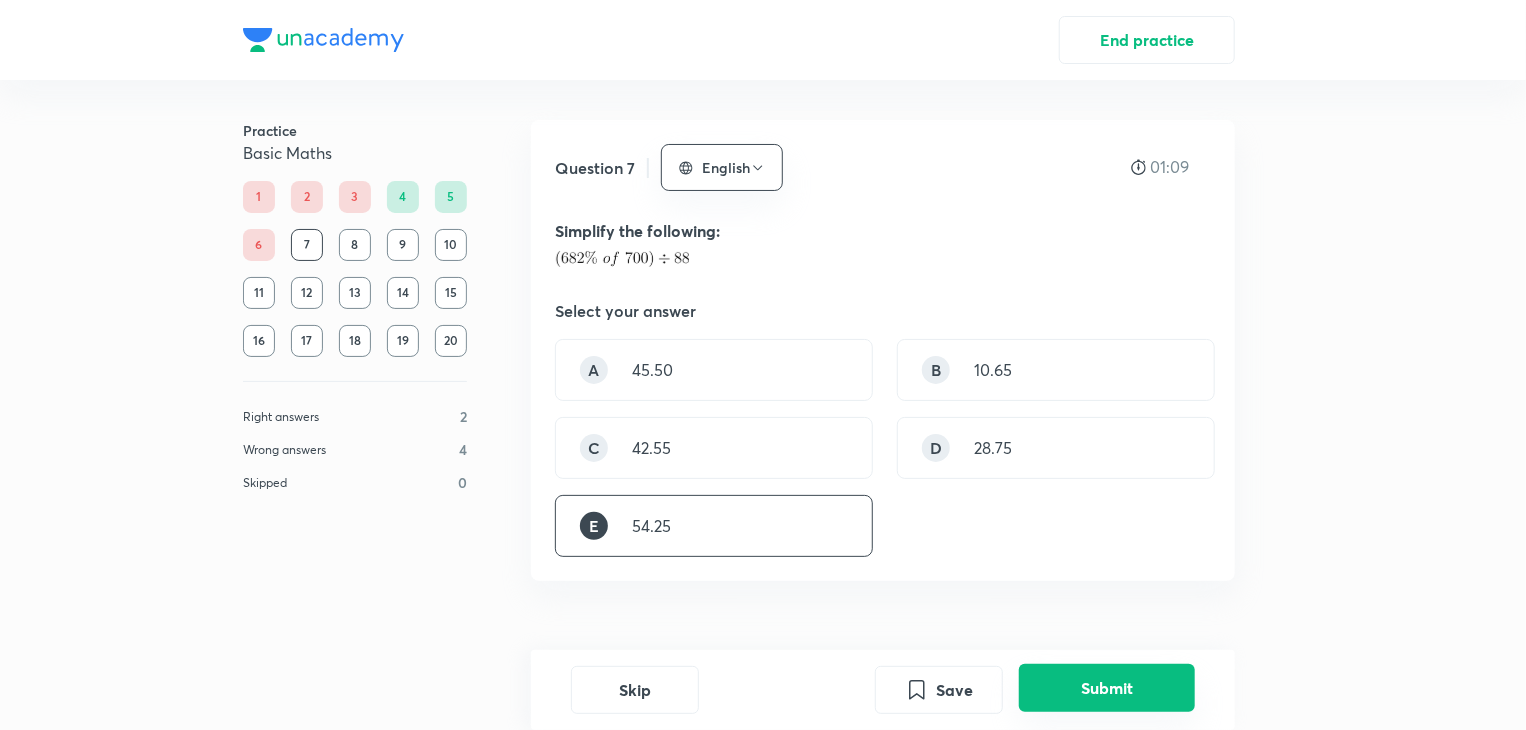 click on "Submit" at bounding box center (1107, 688) 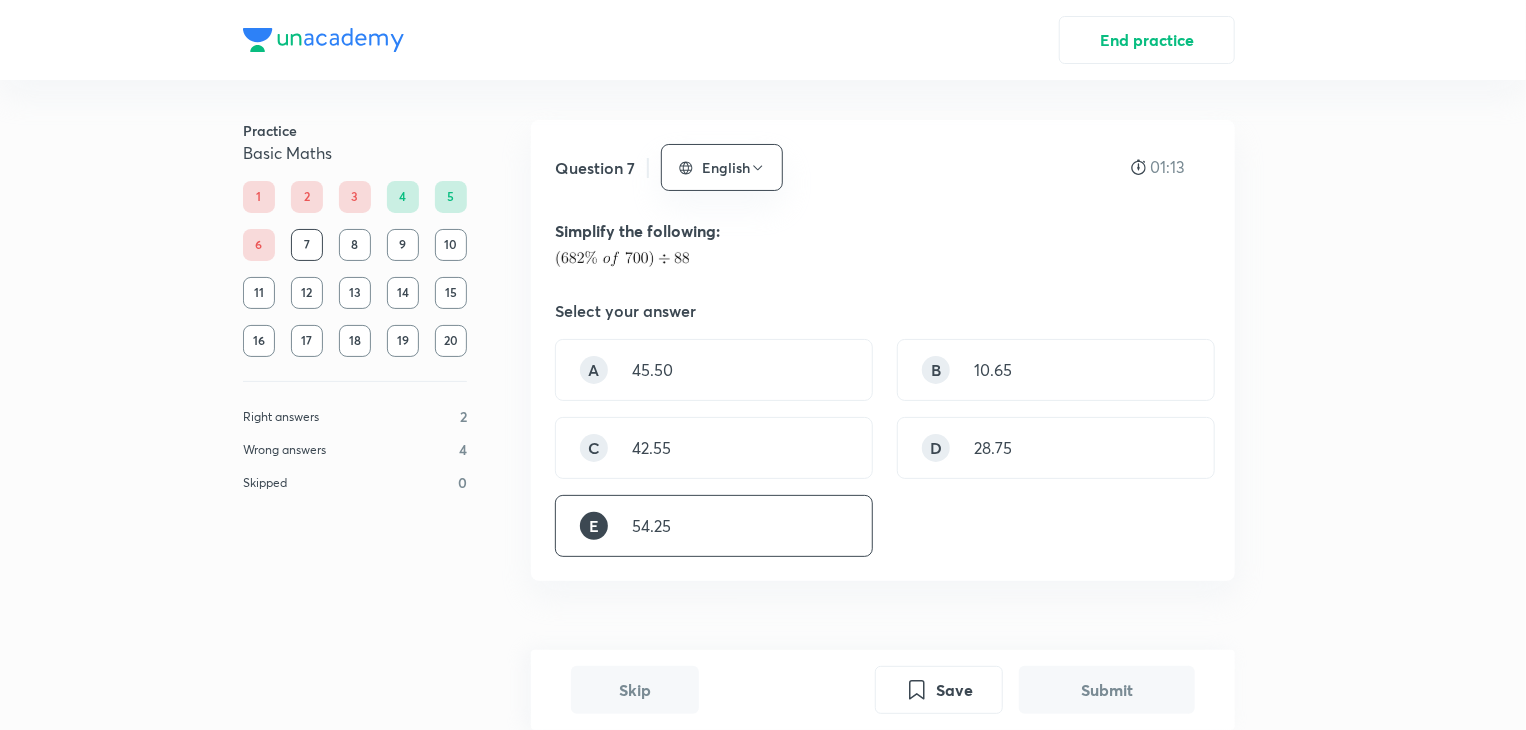 scroll, scrollTop: 584, scrollLeft: 0, axis: vertical 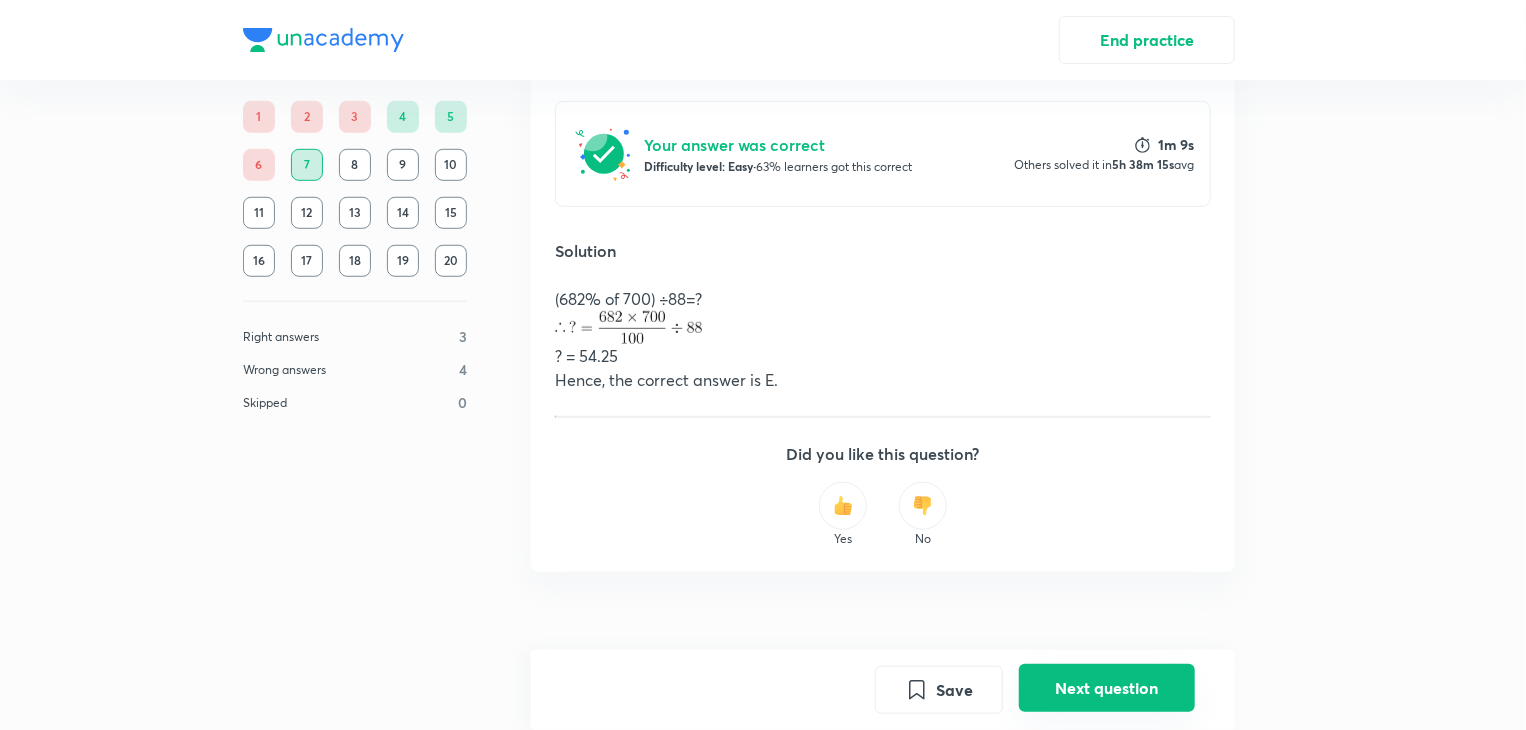 click on "Next question" at bounding box center (1107, 688) 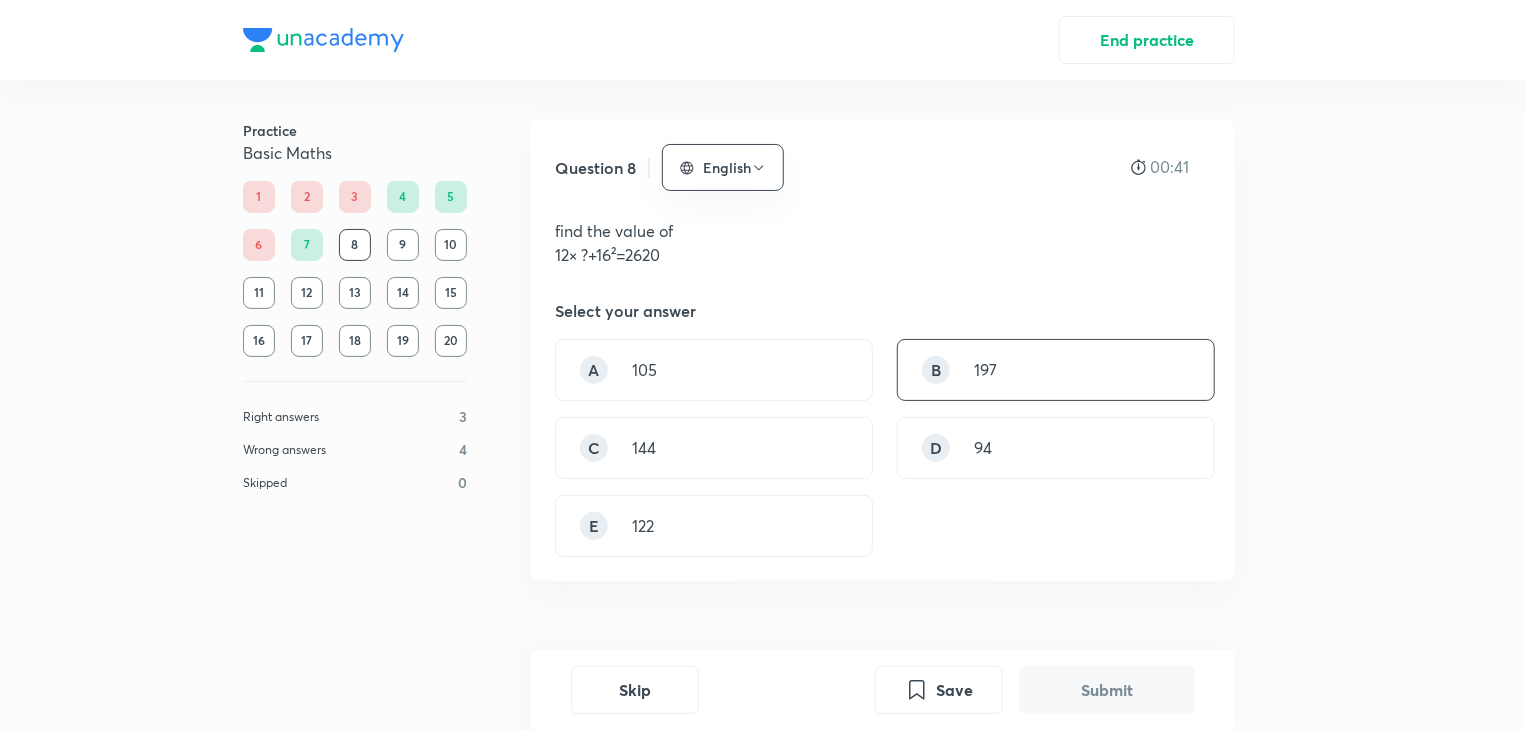click on "197" at bounding box center (985, 370) 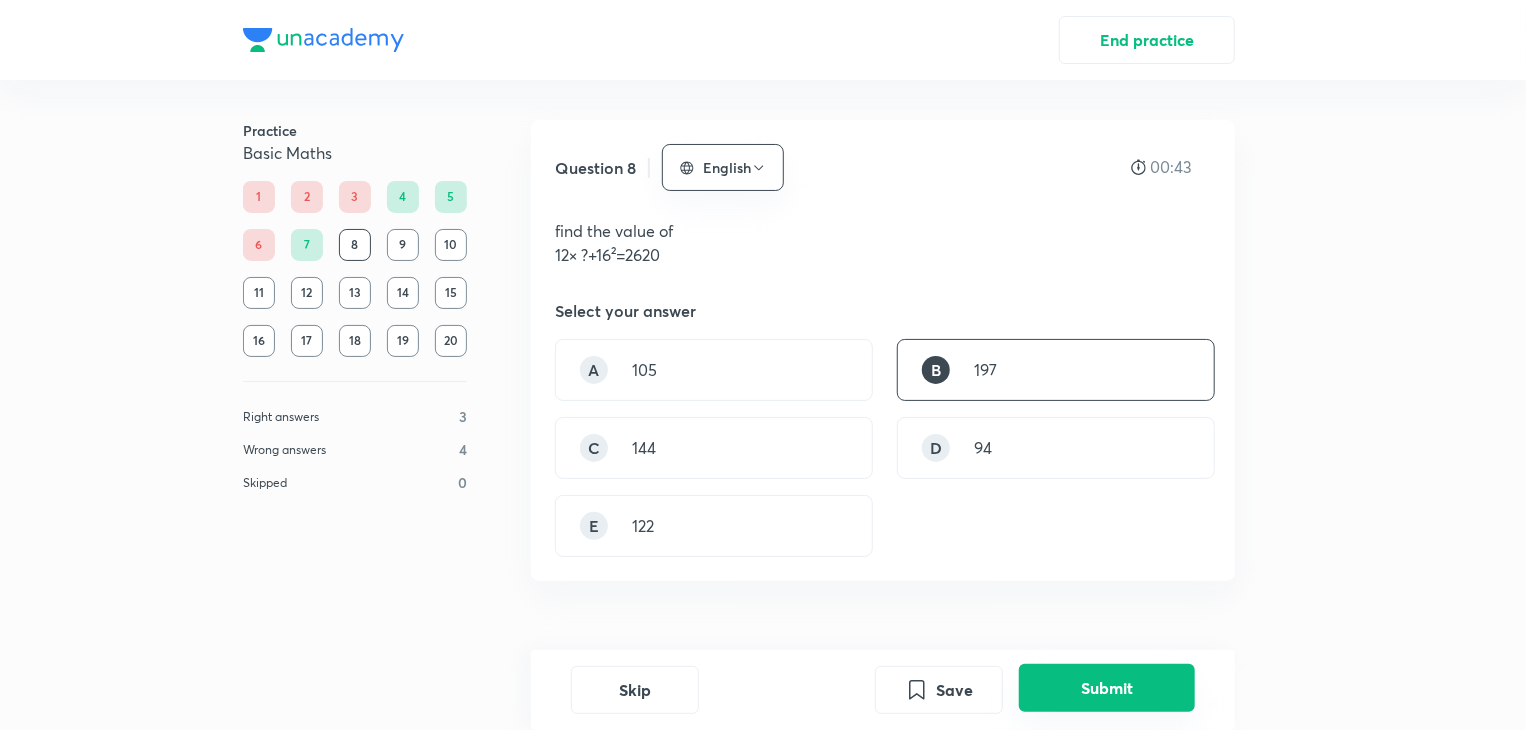 click on "Submit" at bounding box center (1107, 688) 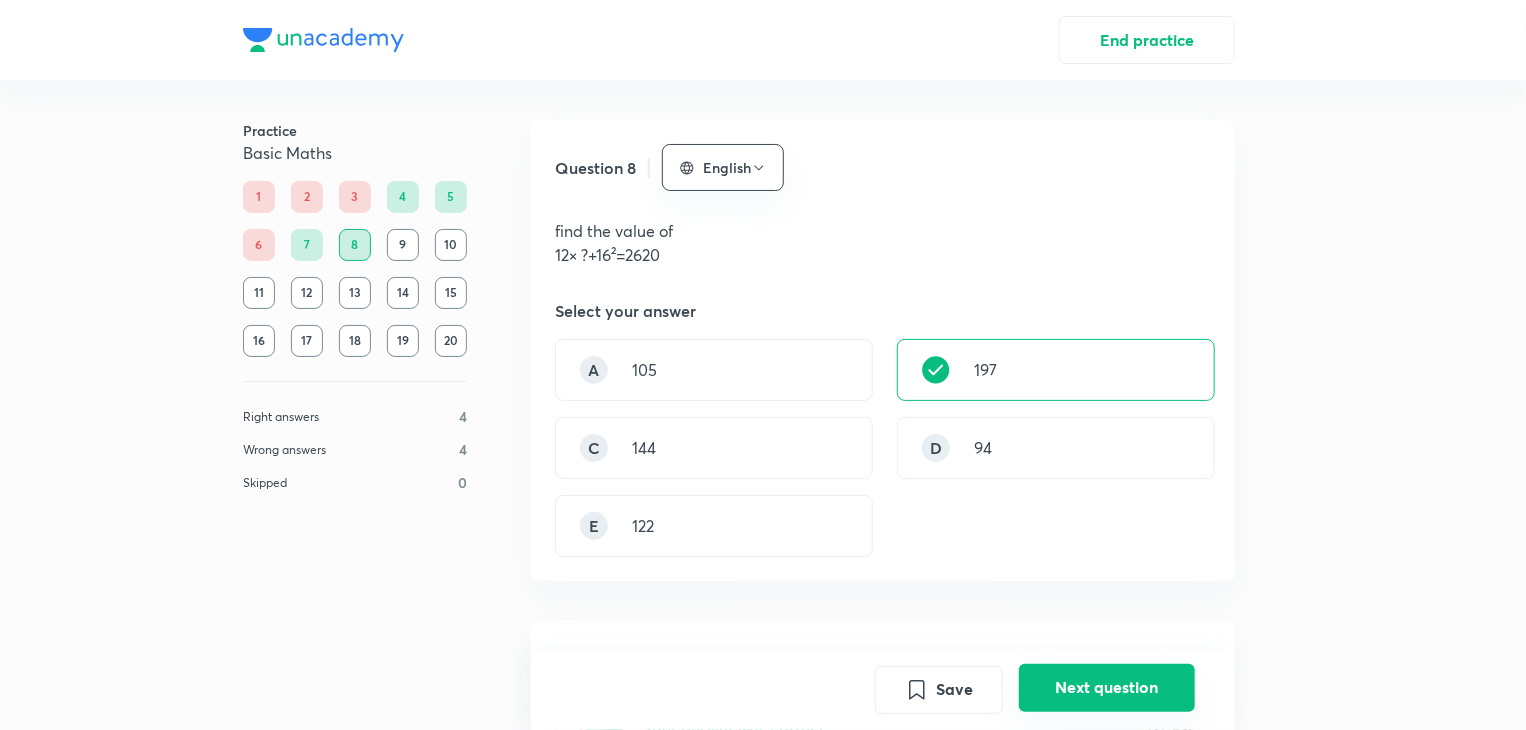 scroll, scrollTop: 583, scrollLeft: 0, axis: vertical 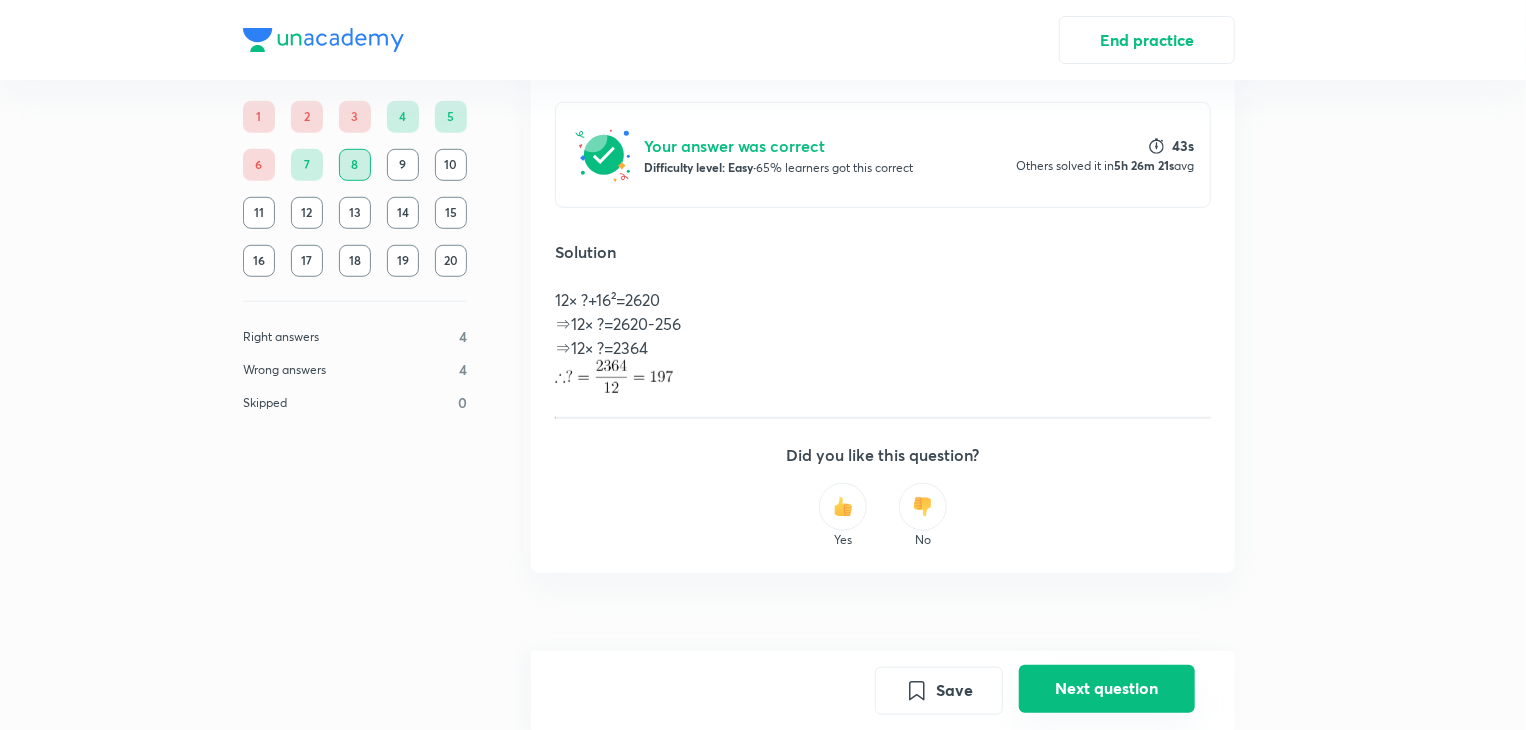 click on "Next question" at bounding box center [1107, 688] 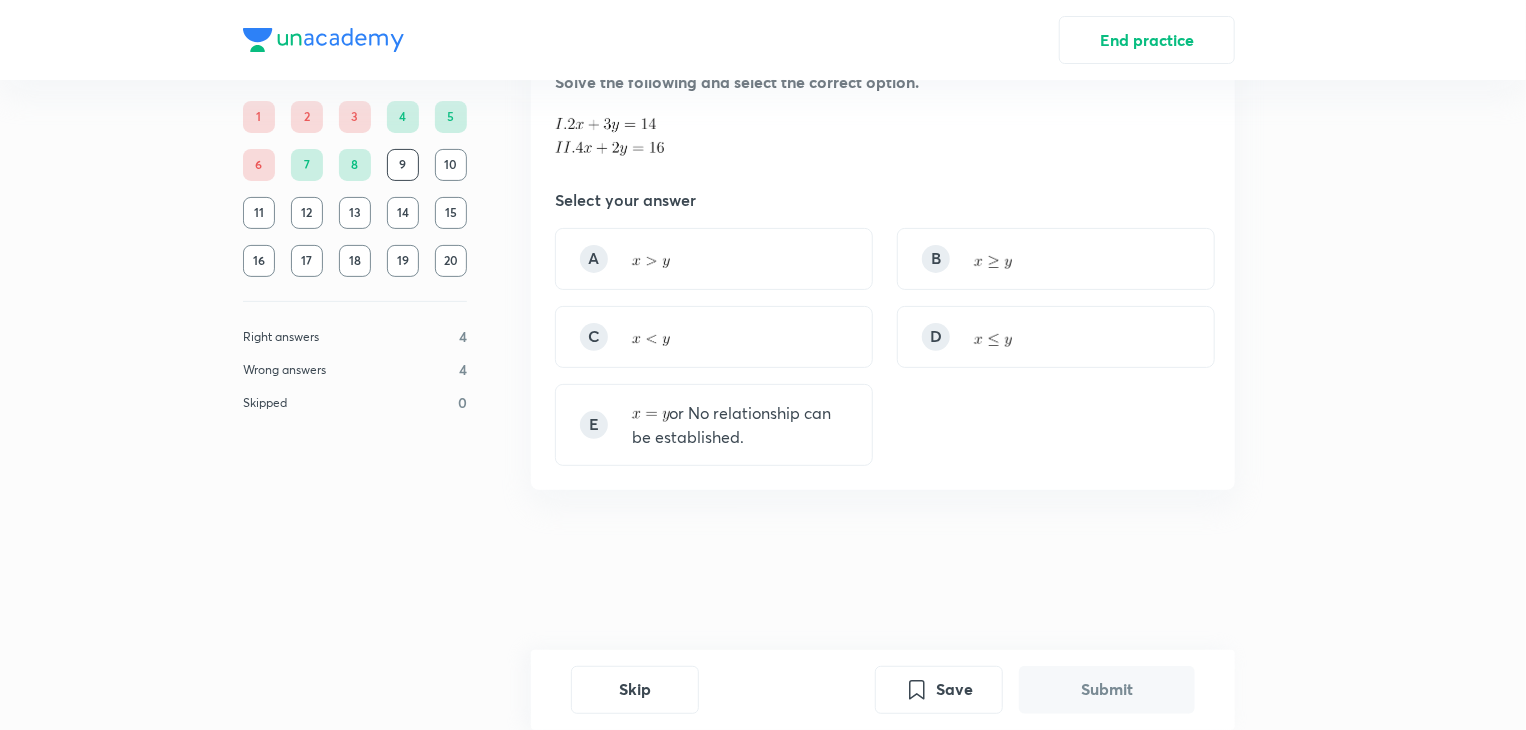scroll, scrollTop: 0, scrollLeft: 0, axis: both 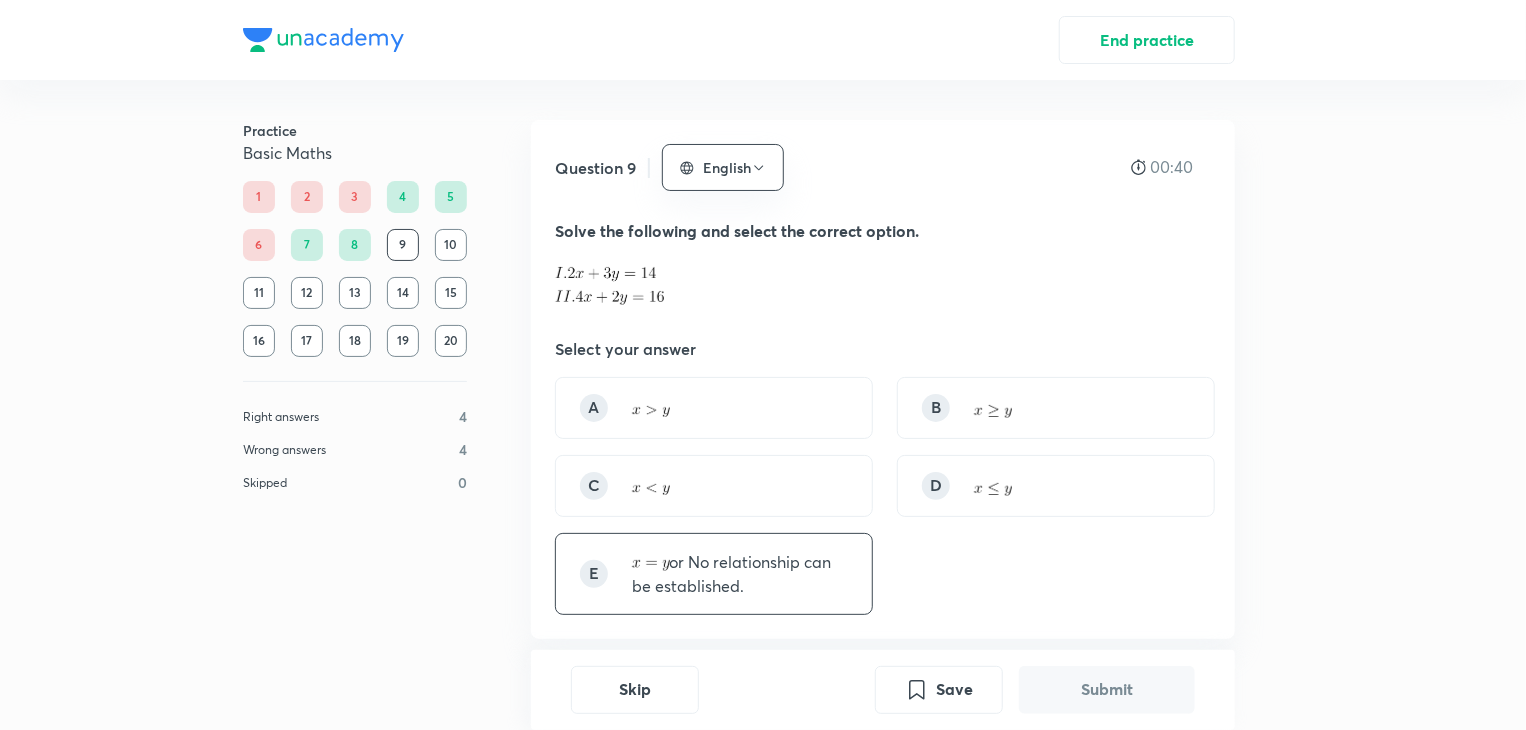 click at bounding box center [651, 565] 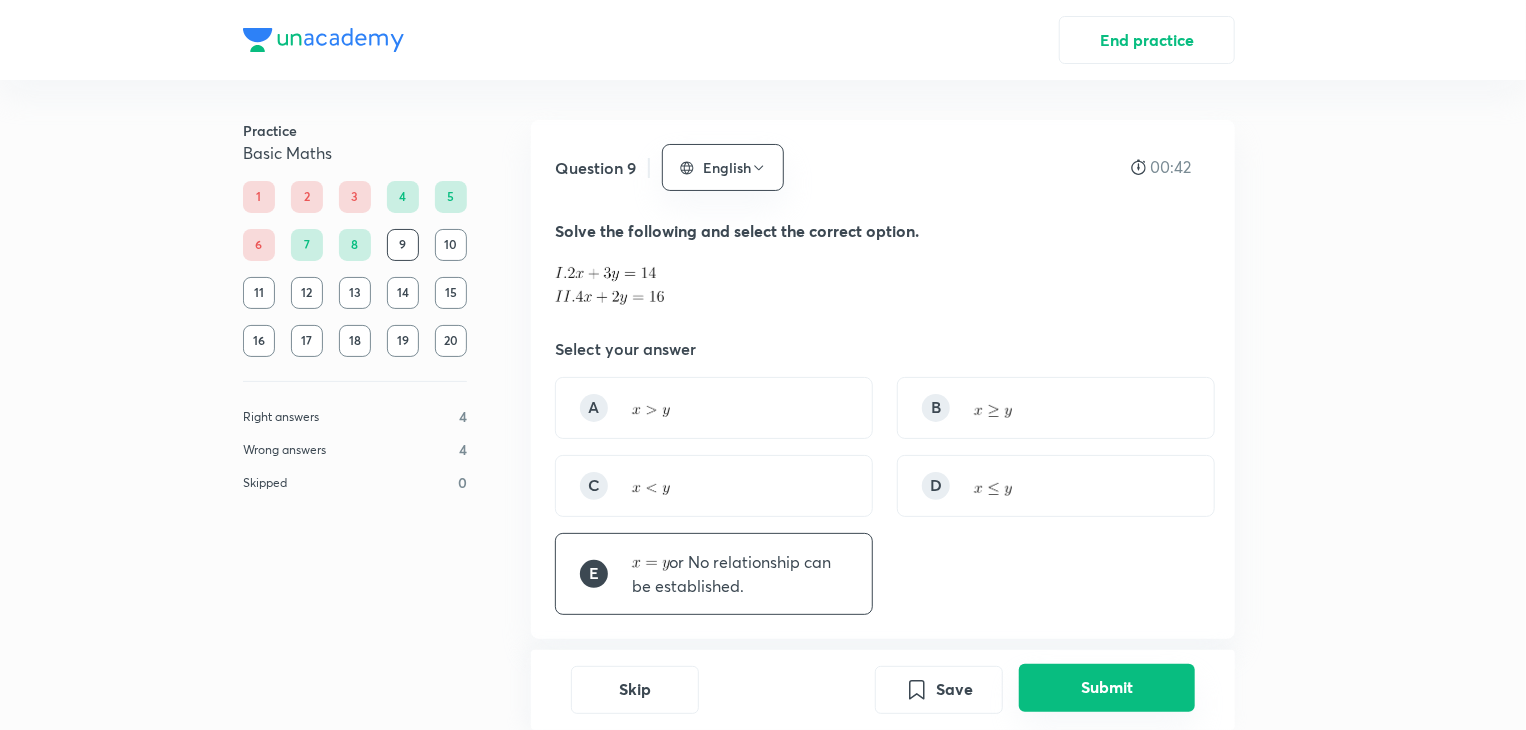 click on "Submit" at bounding box center (1107, 688) 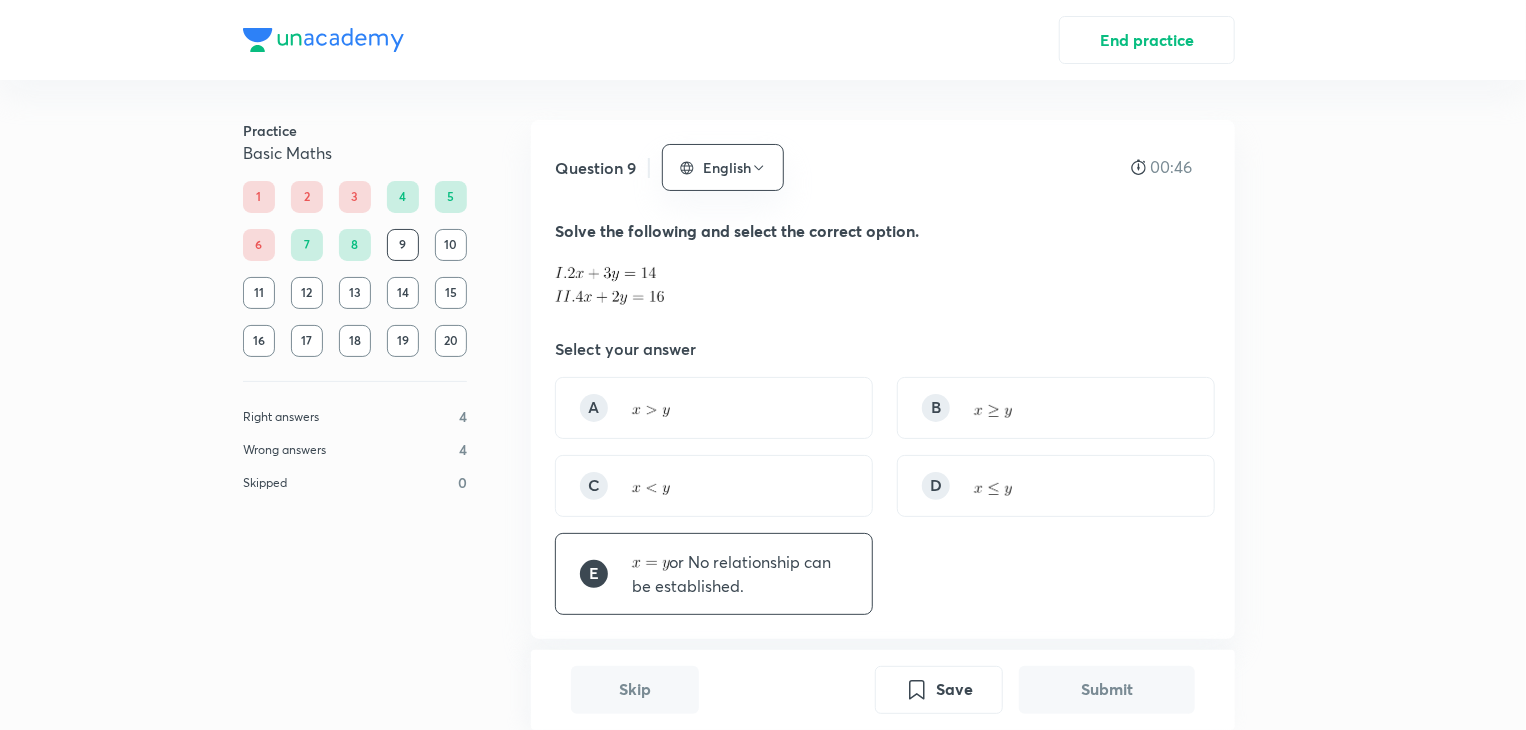 scroll, scrollTop: 648, scrollLeft: 0, axis: vertical 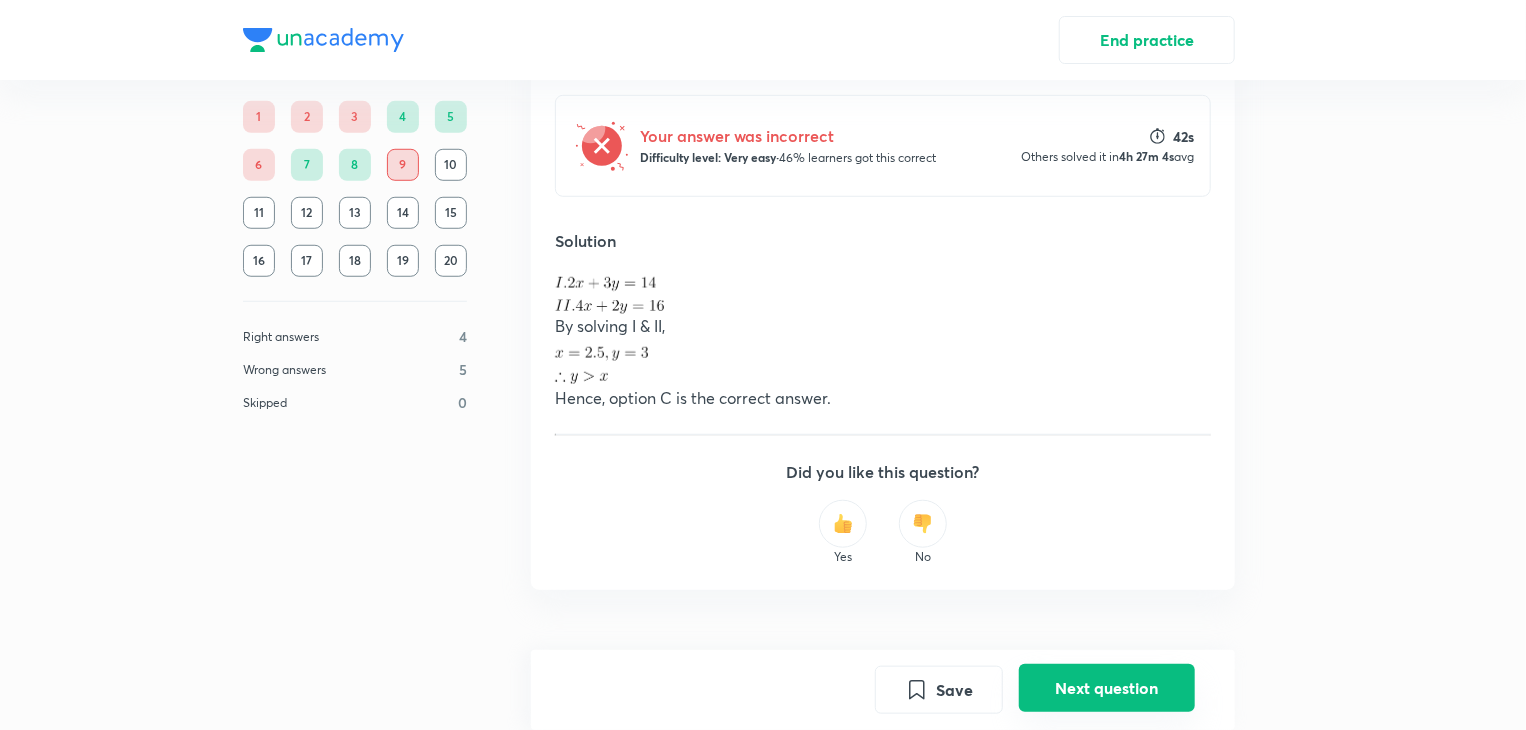 click on "Next question" at bounding box center (1107, 688) 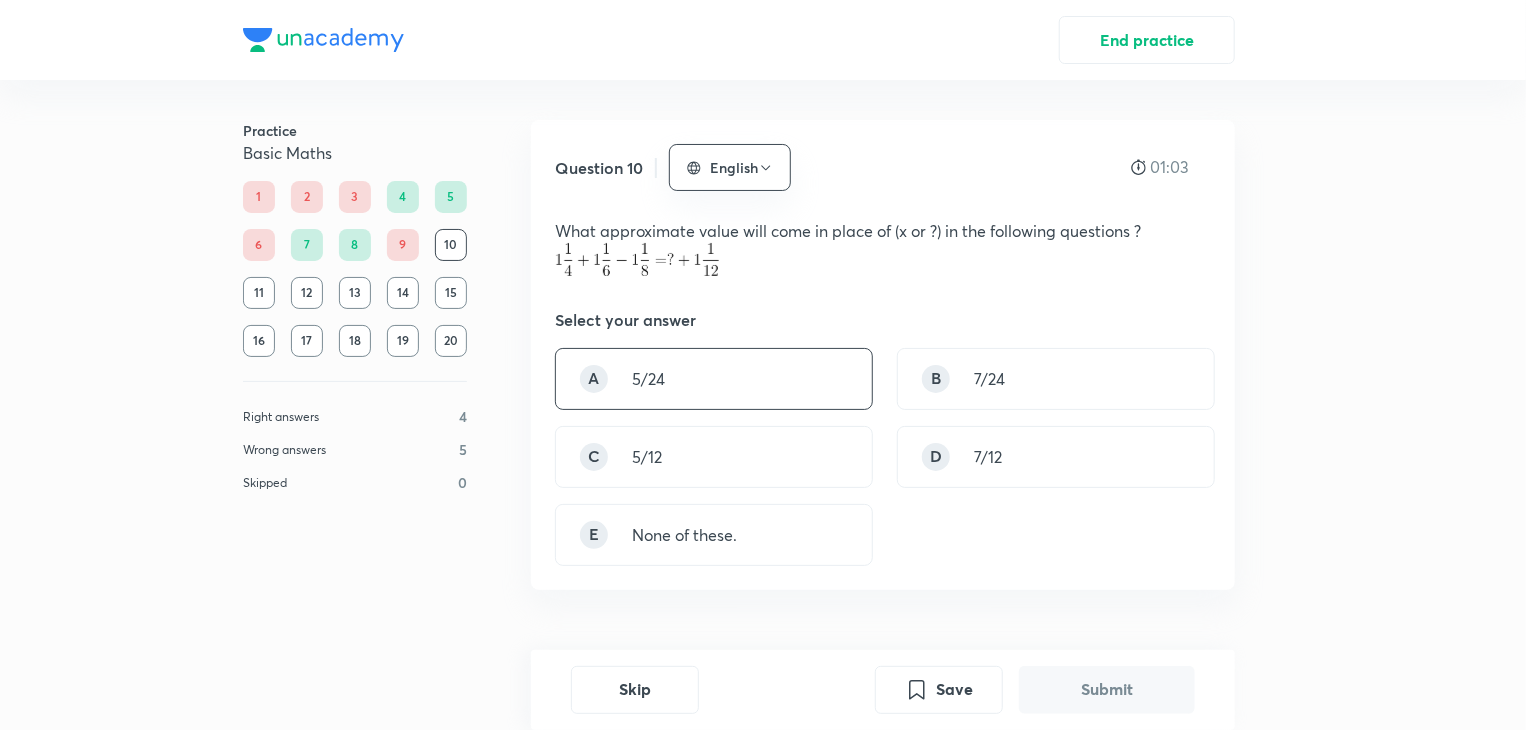 click on "A 5/24" at bounding box center [714, 379] 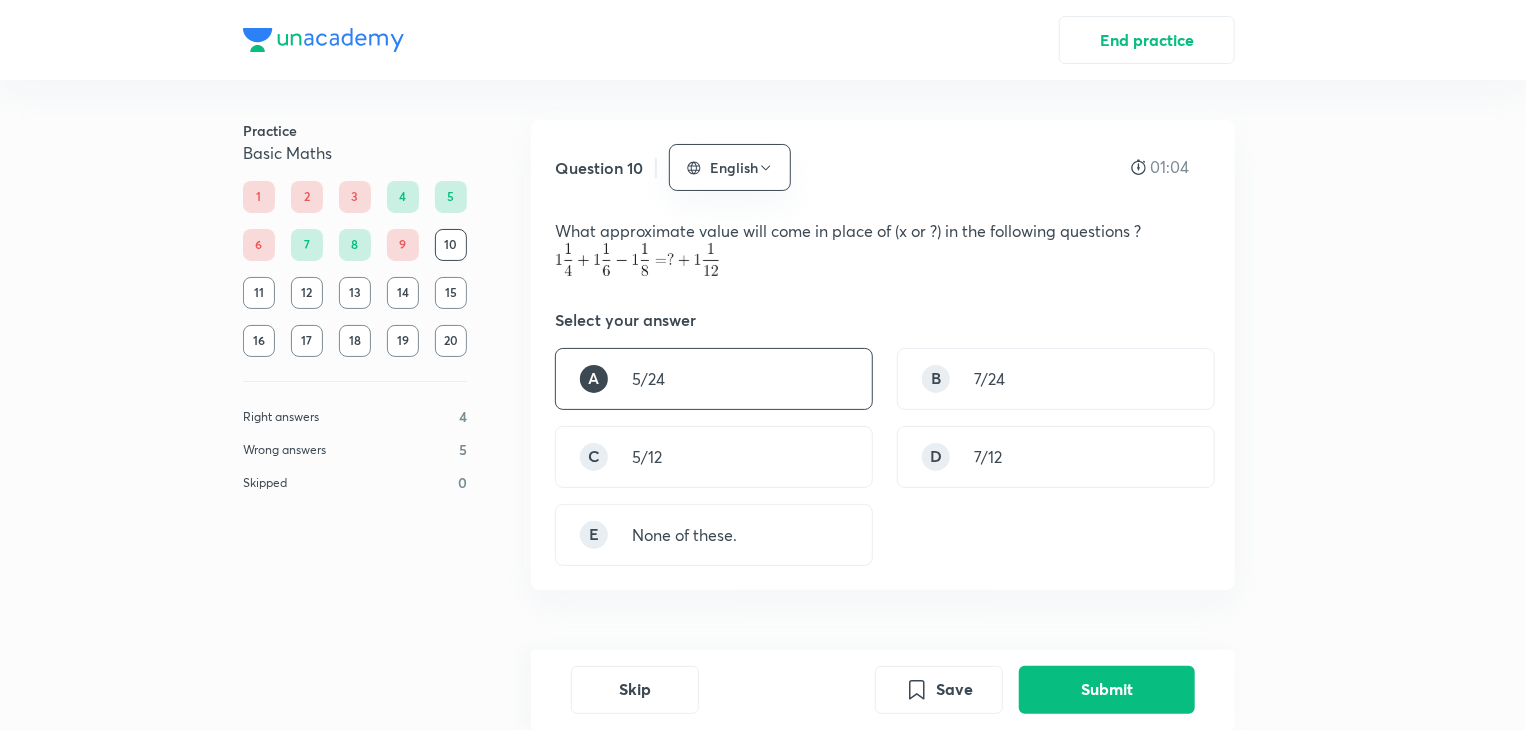 click on "Skip Save Submit" at bounding box center [883, 690] 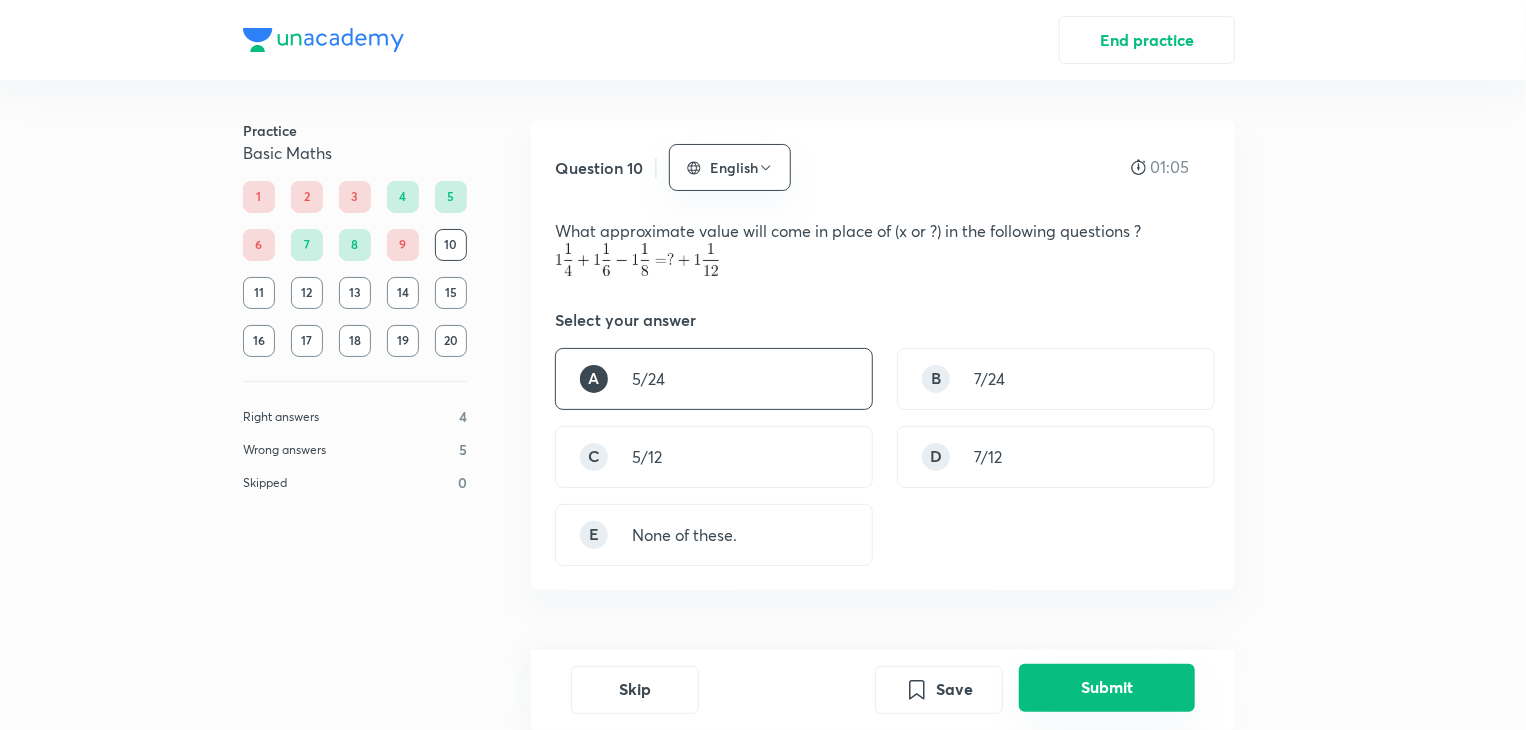 click on "Submit" at bounding box center (1107, 688) 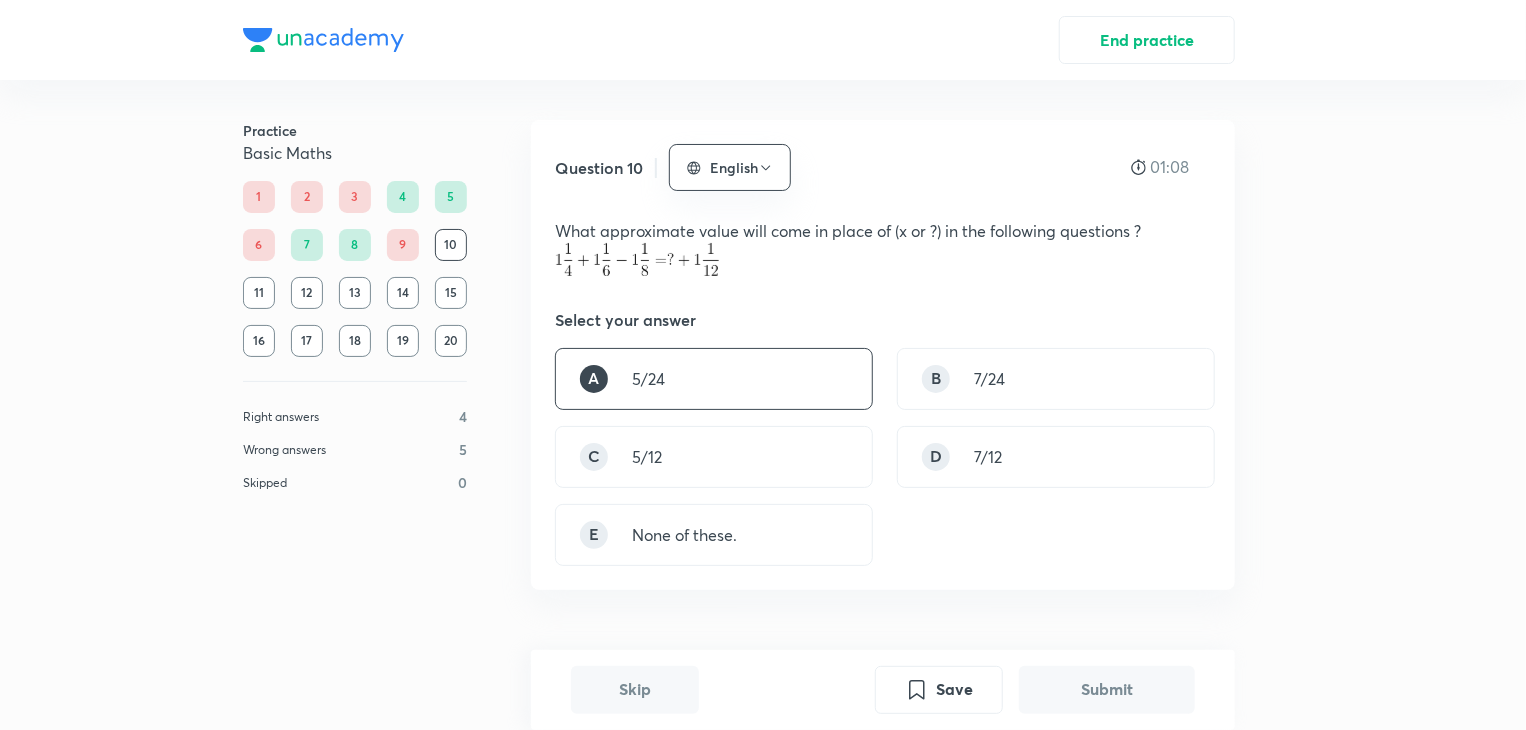 scroll, scrollTop: 628, scrollLeft: 0, axis: vertical 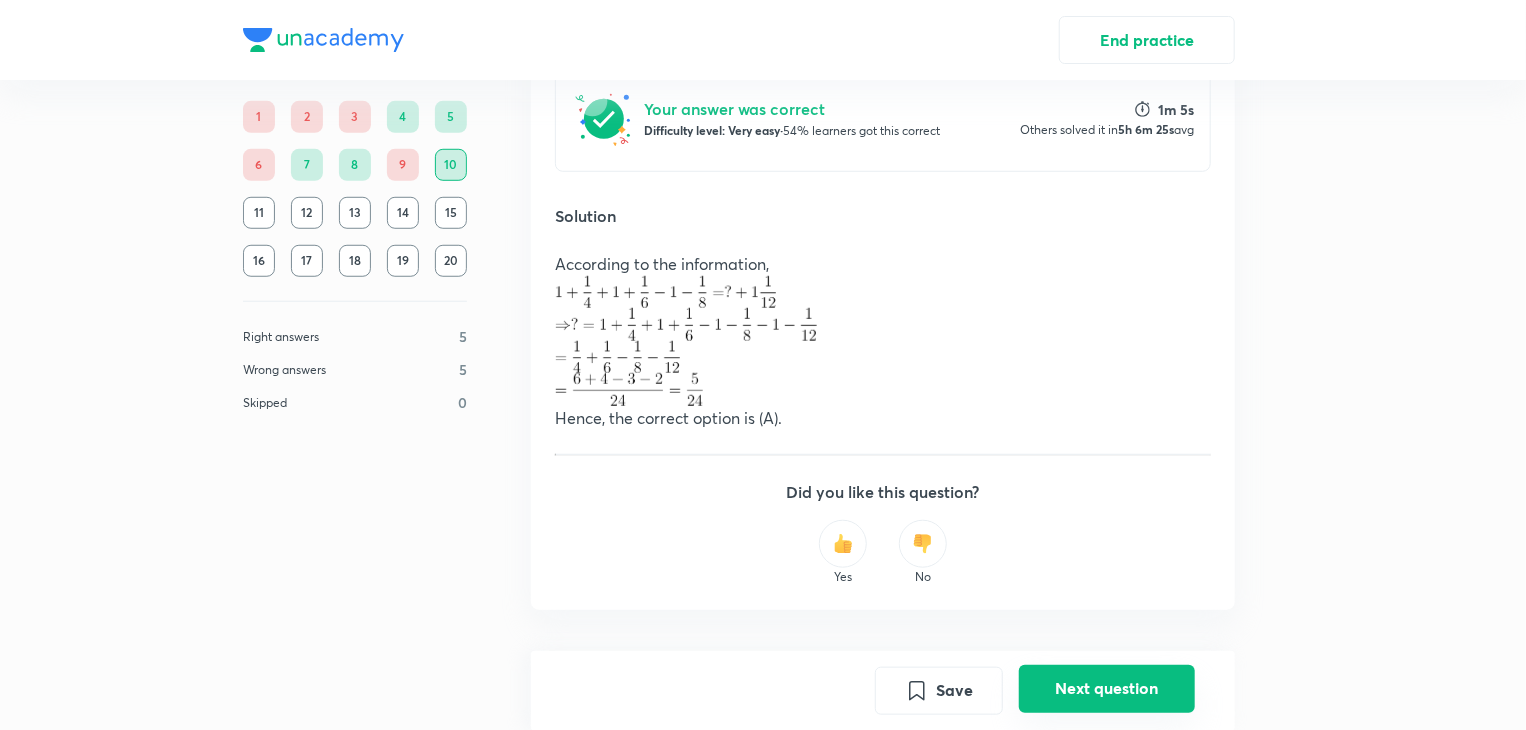 click on "Next question" at bounding box center (1107, 688) 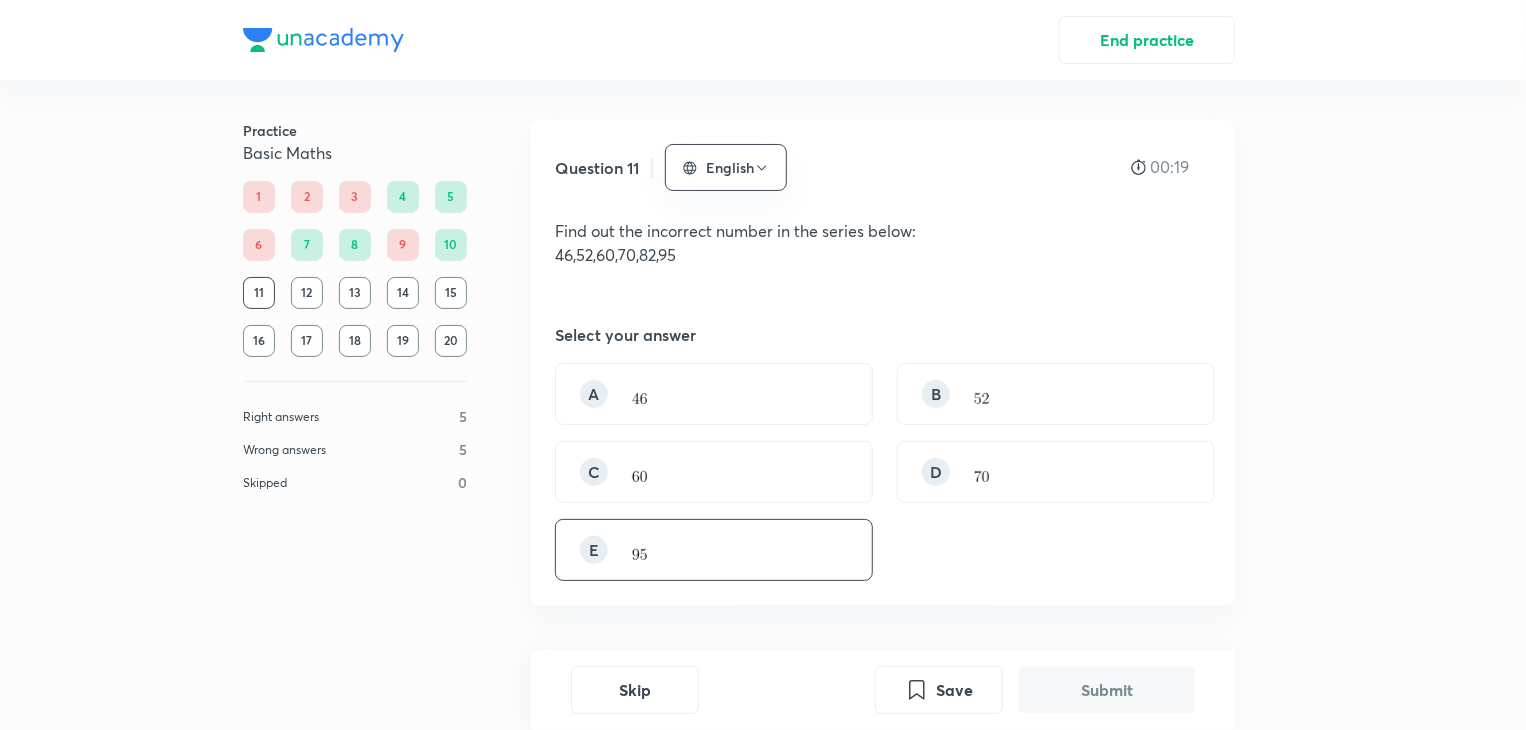 click at bounding box center [643, 550] 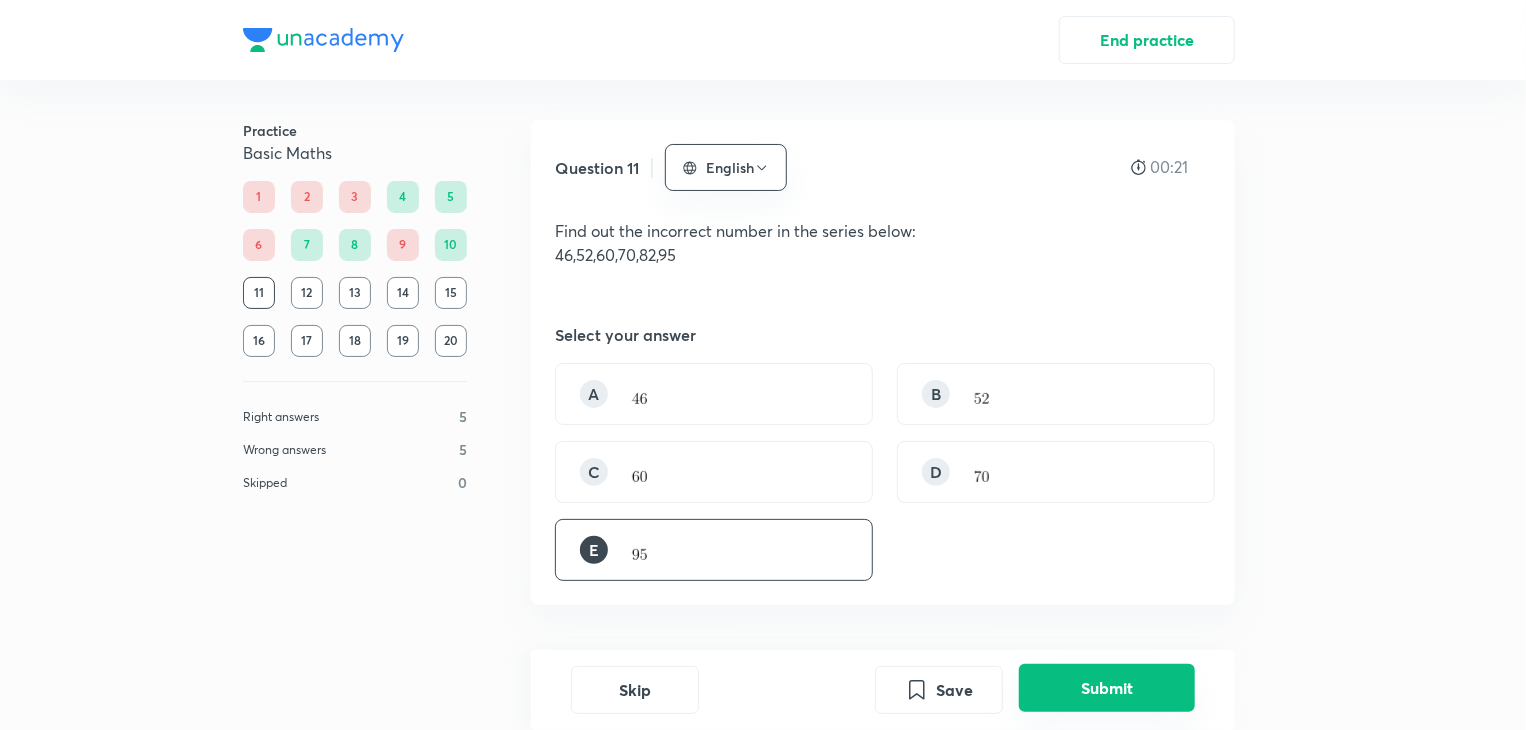 click on "Submit" at bounding box center [1107, 688] 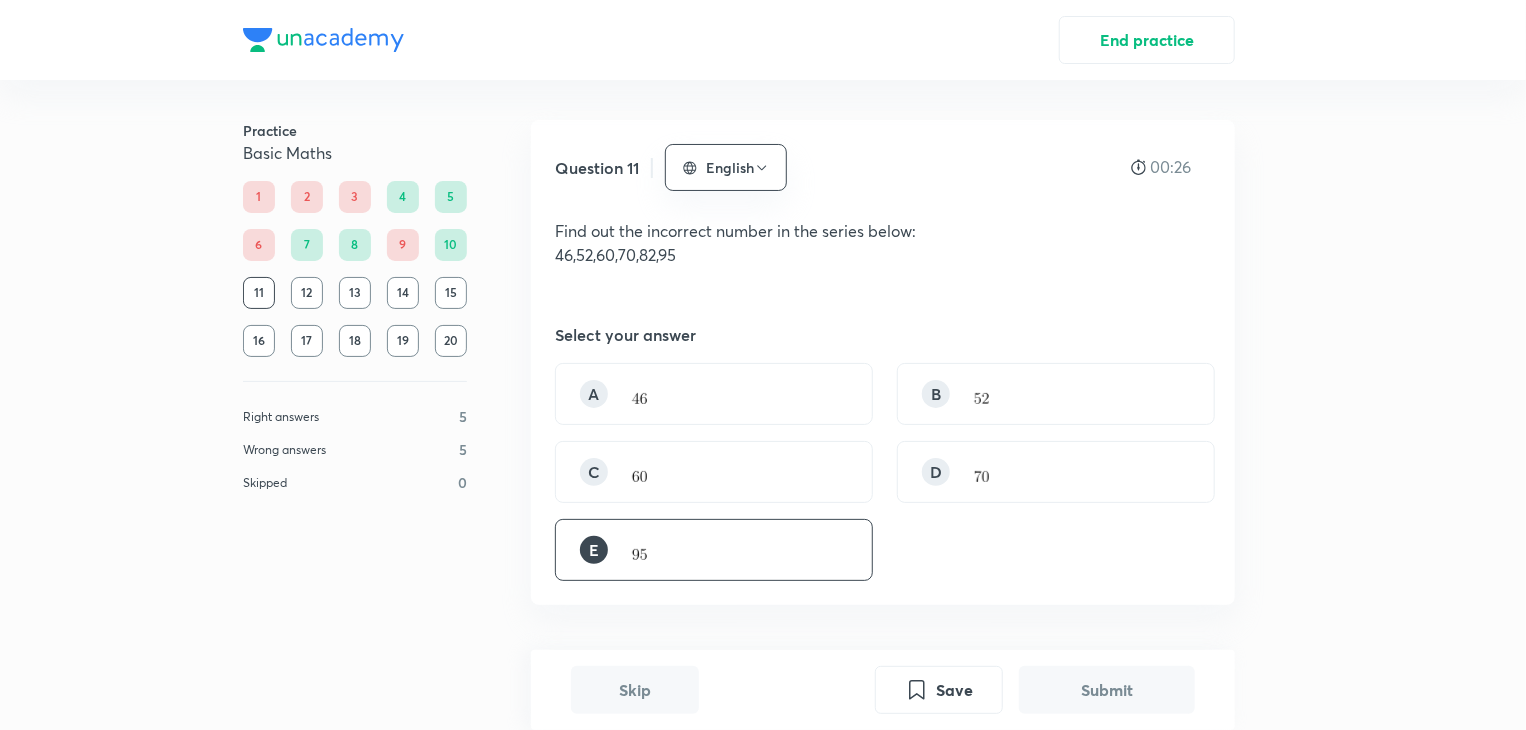 scroll, scrollTop: 643, scrollLeft: 0, axis: vertical 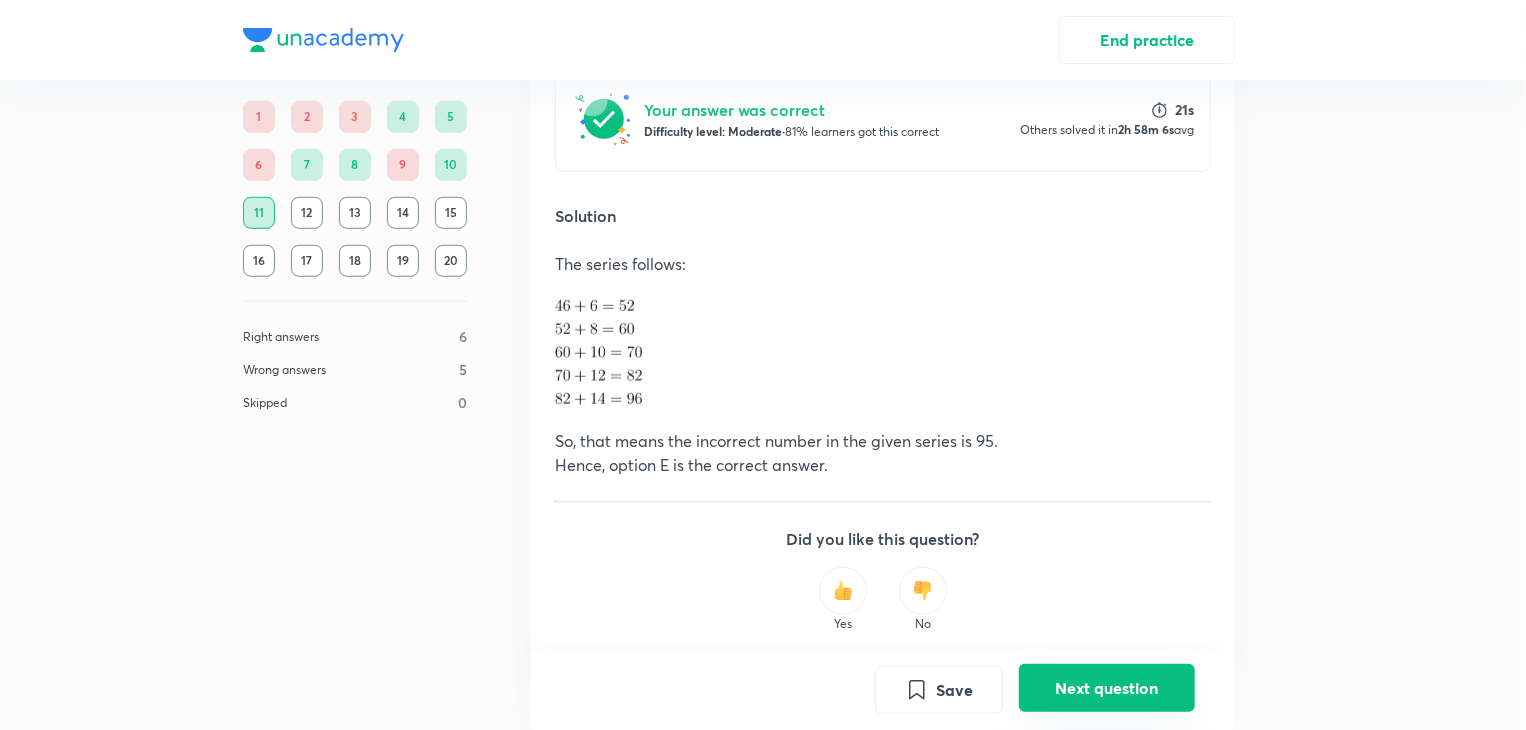 click on "Next question" at bounding box center (1107, 688) 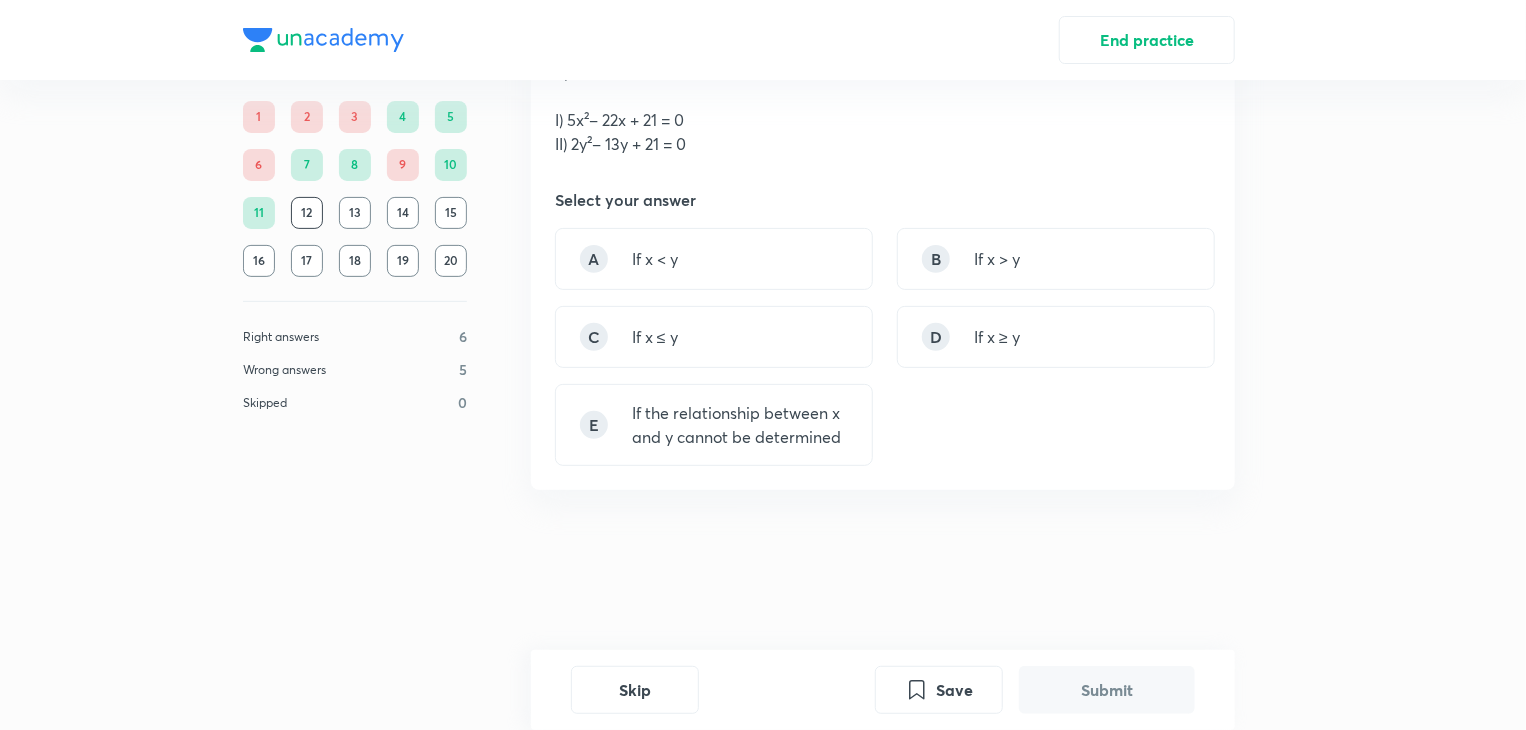 scroll, scrollTop: 0, scrollLeft: 0, axis: both 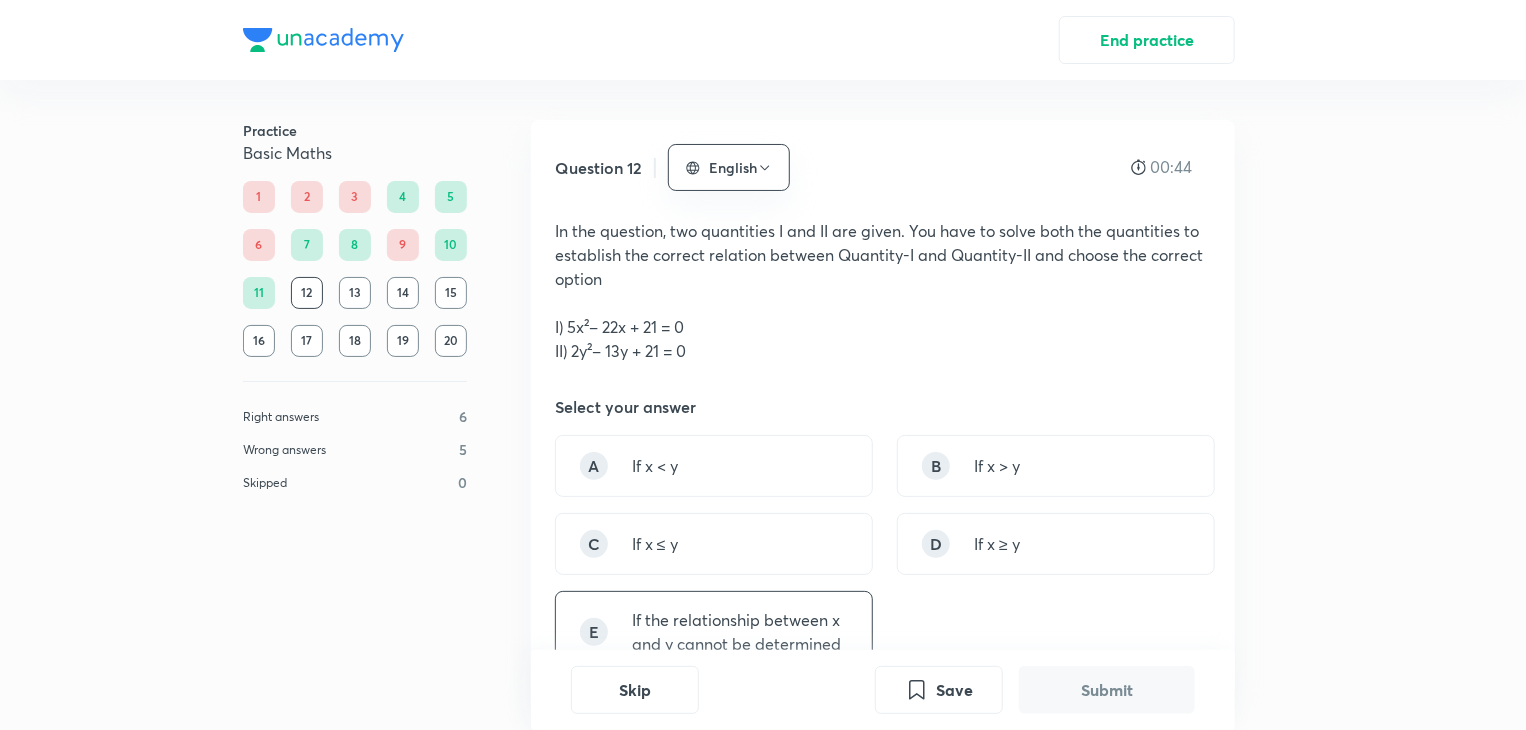 click on "If the relationship between x and y cannot be determined" at bounding box center [740, 632] 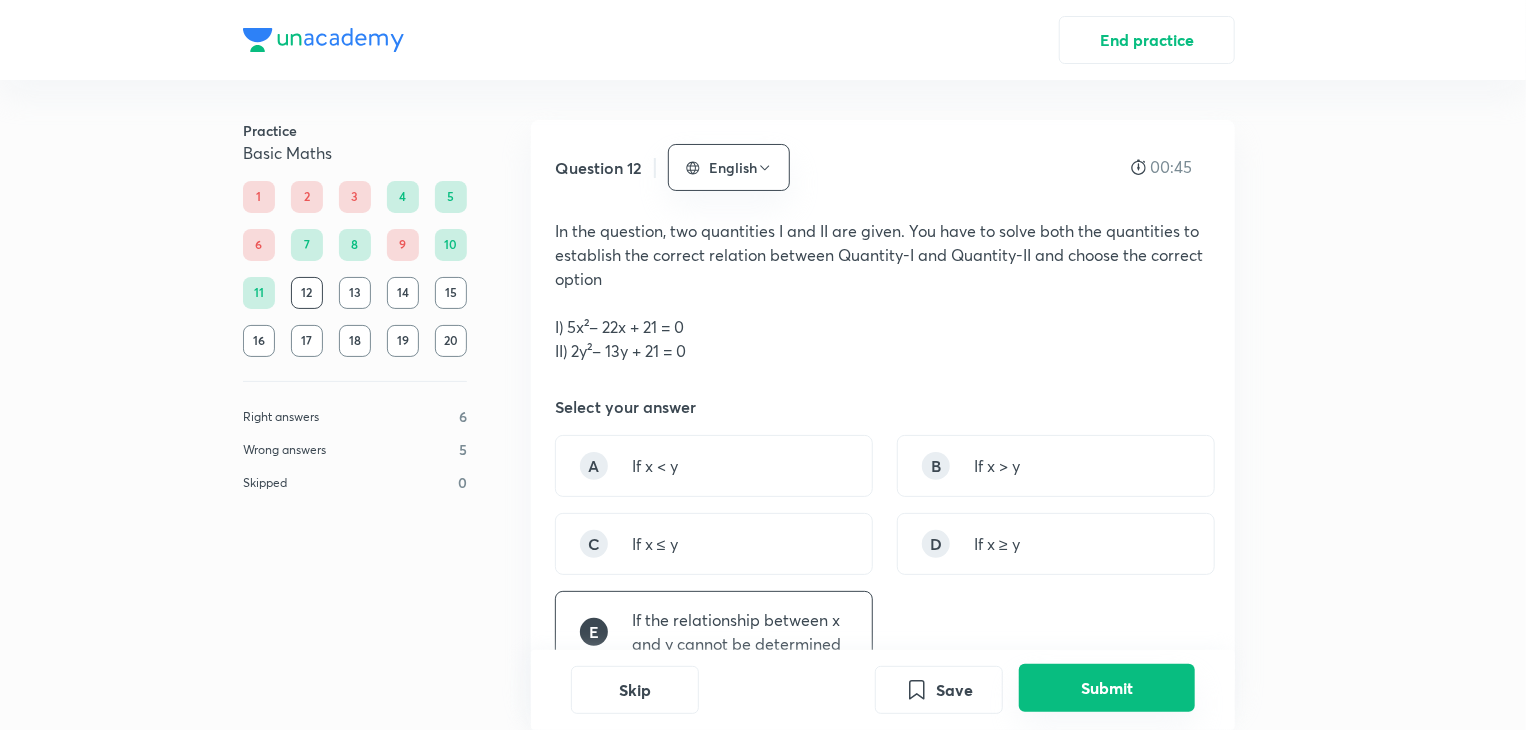 click on "Submit" at bounding box center (1107, 688) 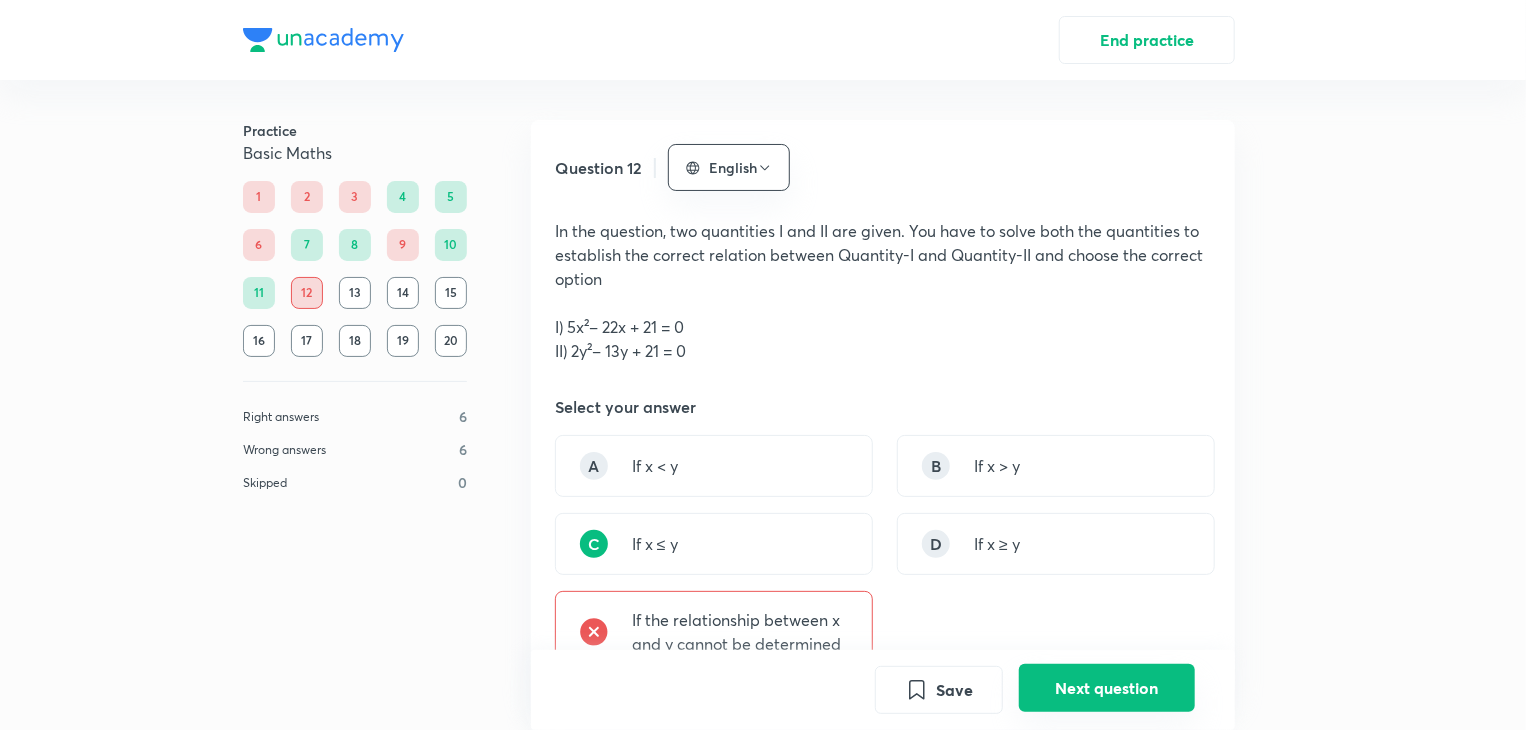 scroll, scrollTop: 735, scrollLeft: 0, axis: vertical 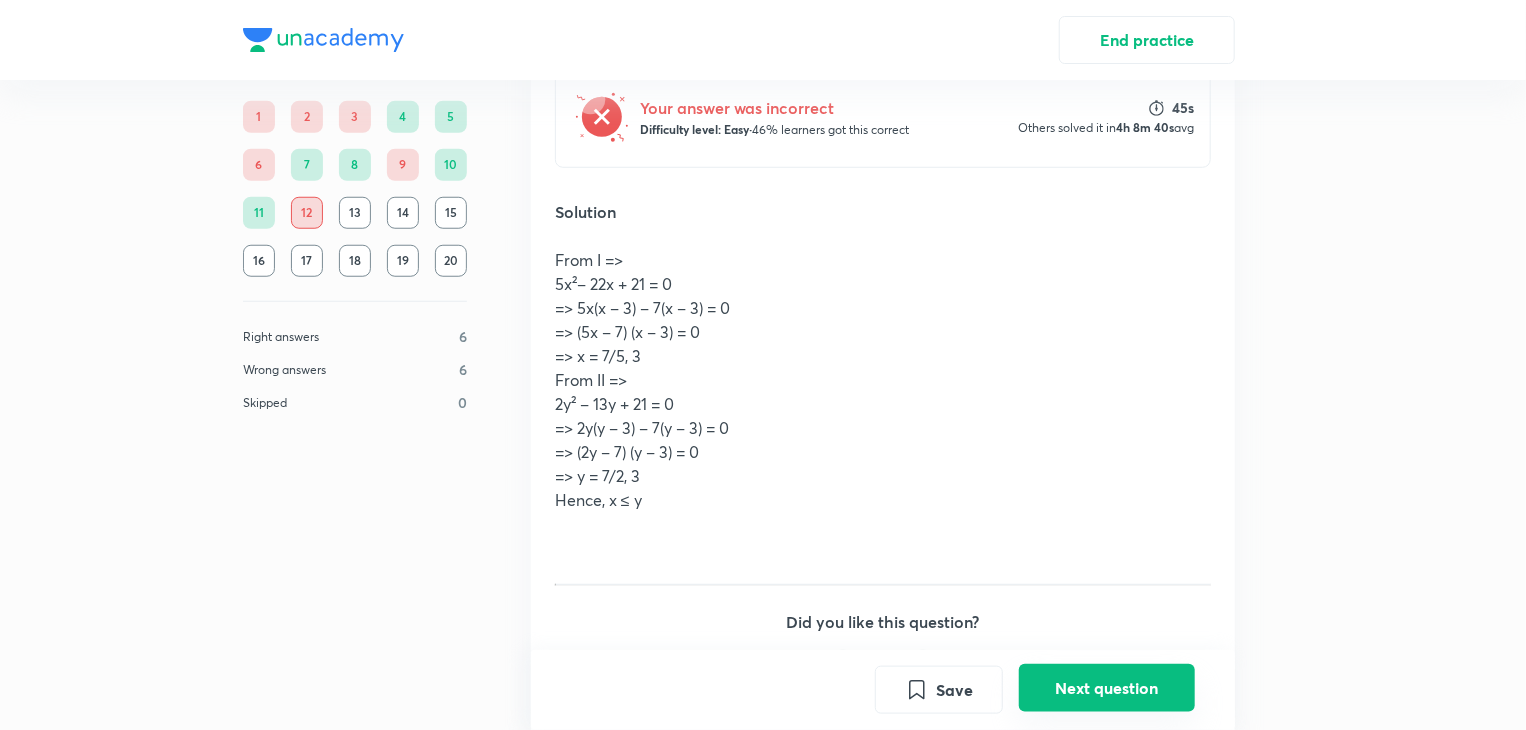 click on "Next question" at bounding box center [1107, 688] 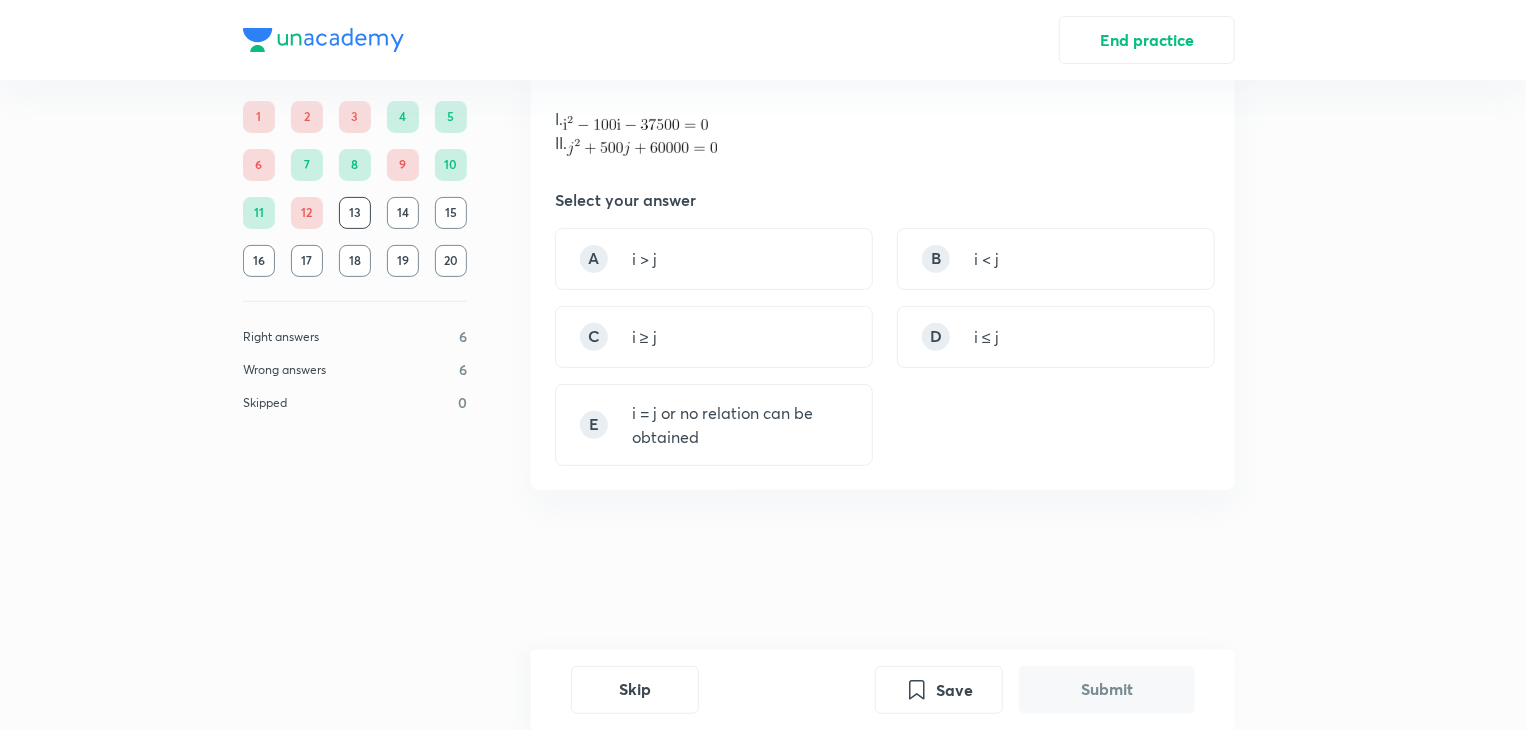 scroll, scrollTop: 0, scrollLeft: 0, axis: both 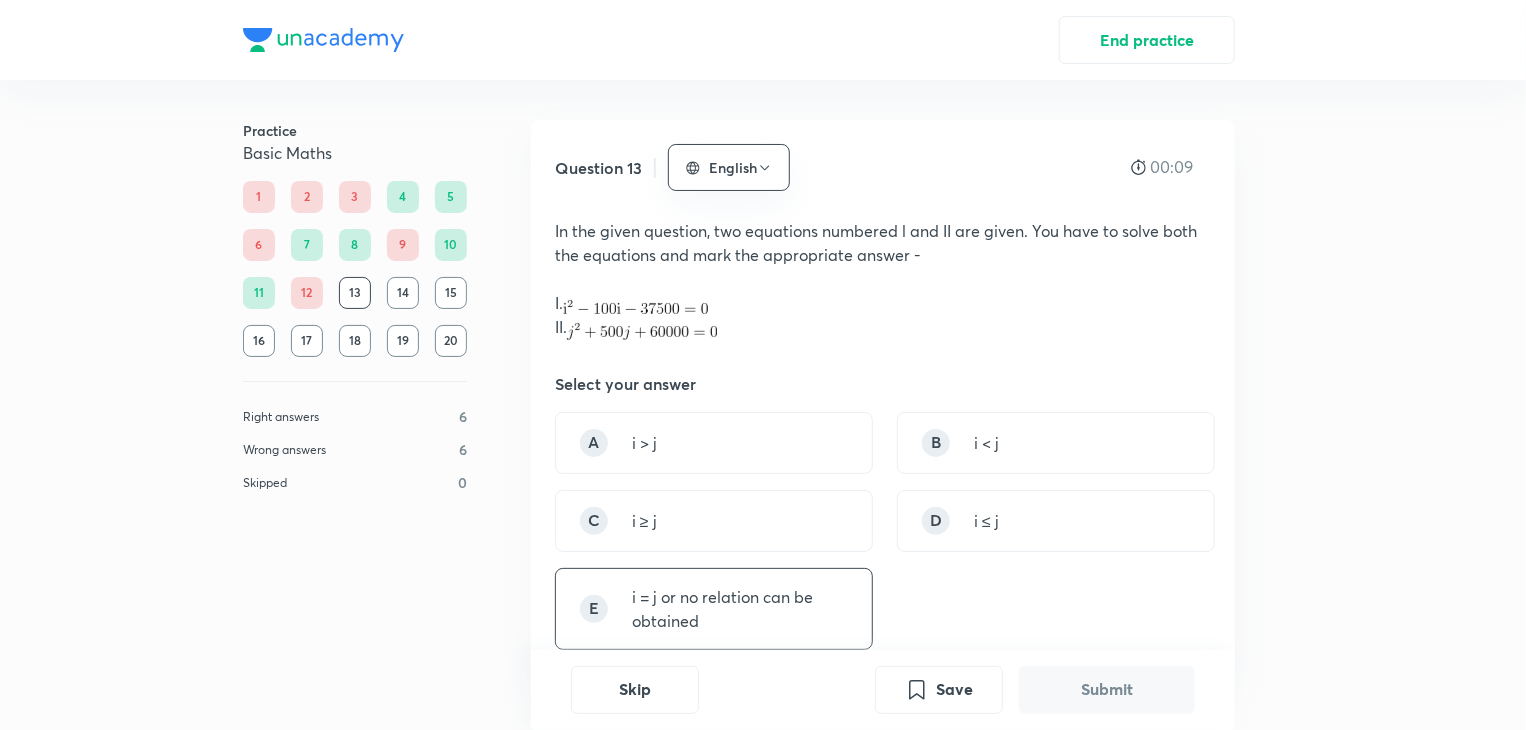click on "i = j or no relation can be obtained" at bounding box center [740, 609] 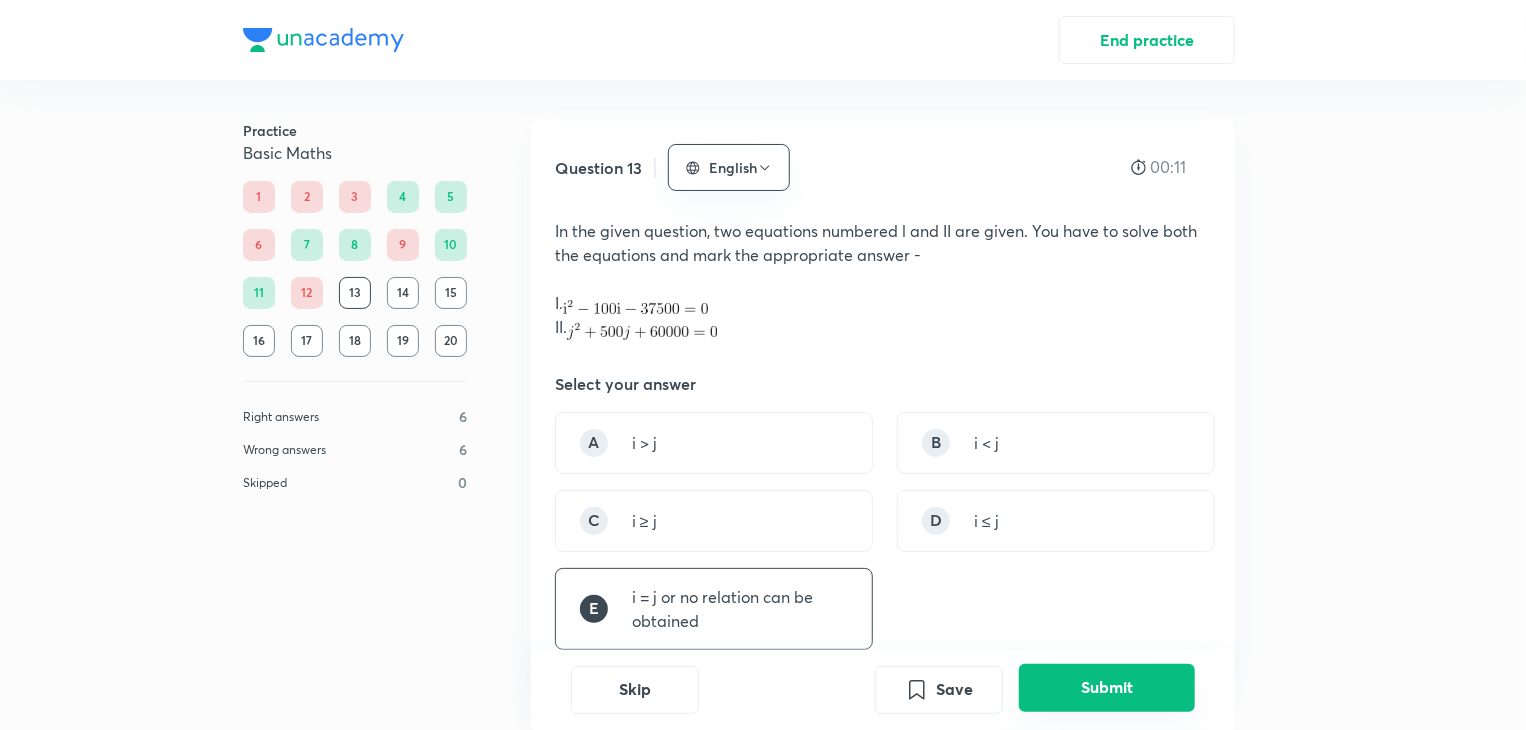 click on "Submit" at bounding box center (1107, 688) 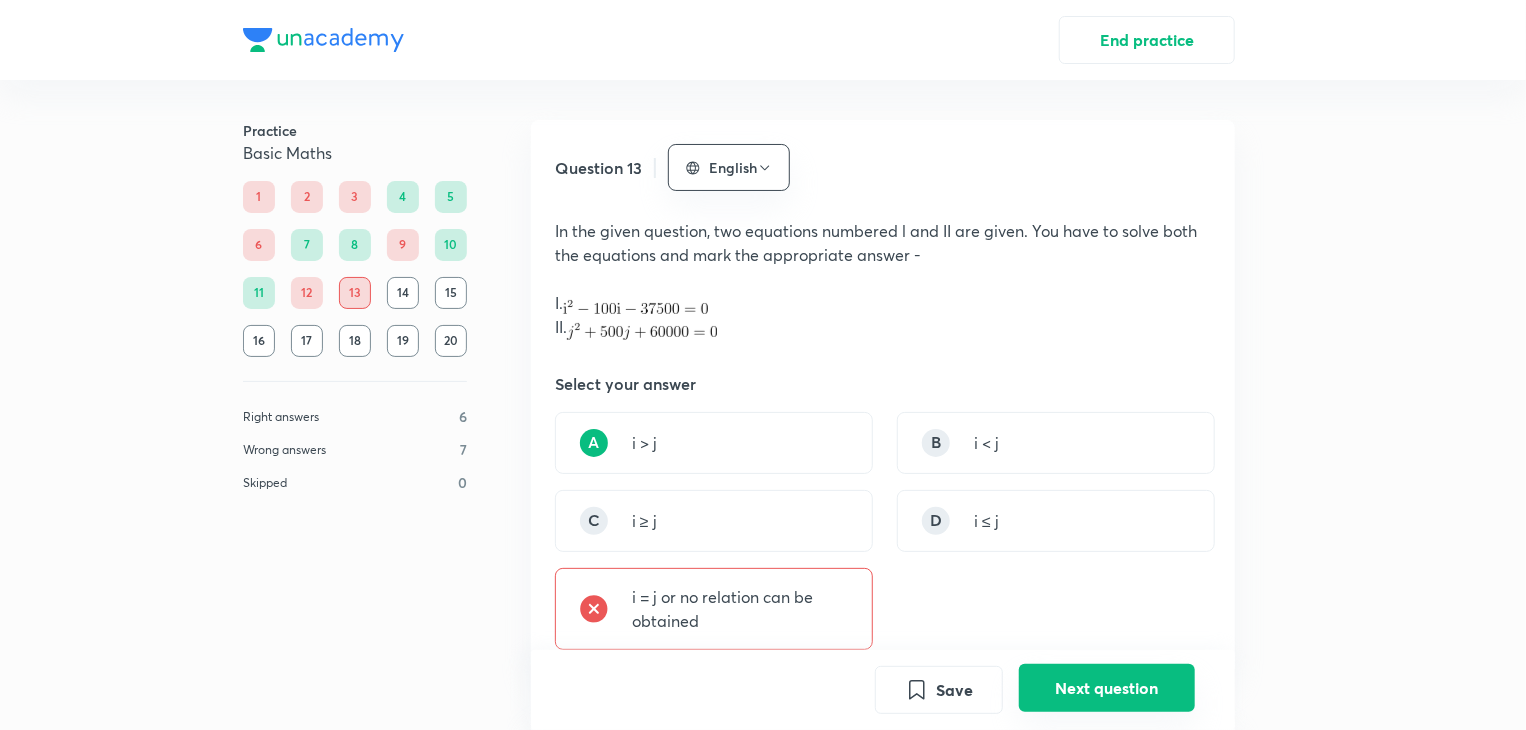 scroll, scrollTop: 712, scrollLeft: 0, axis: vertical 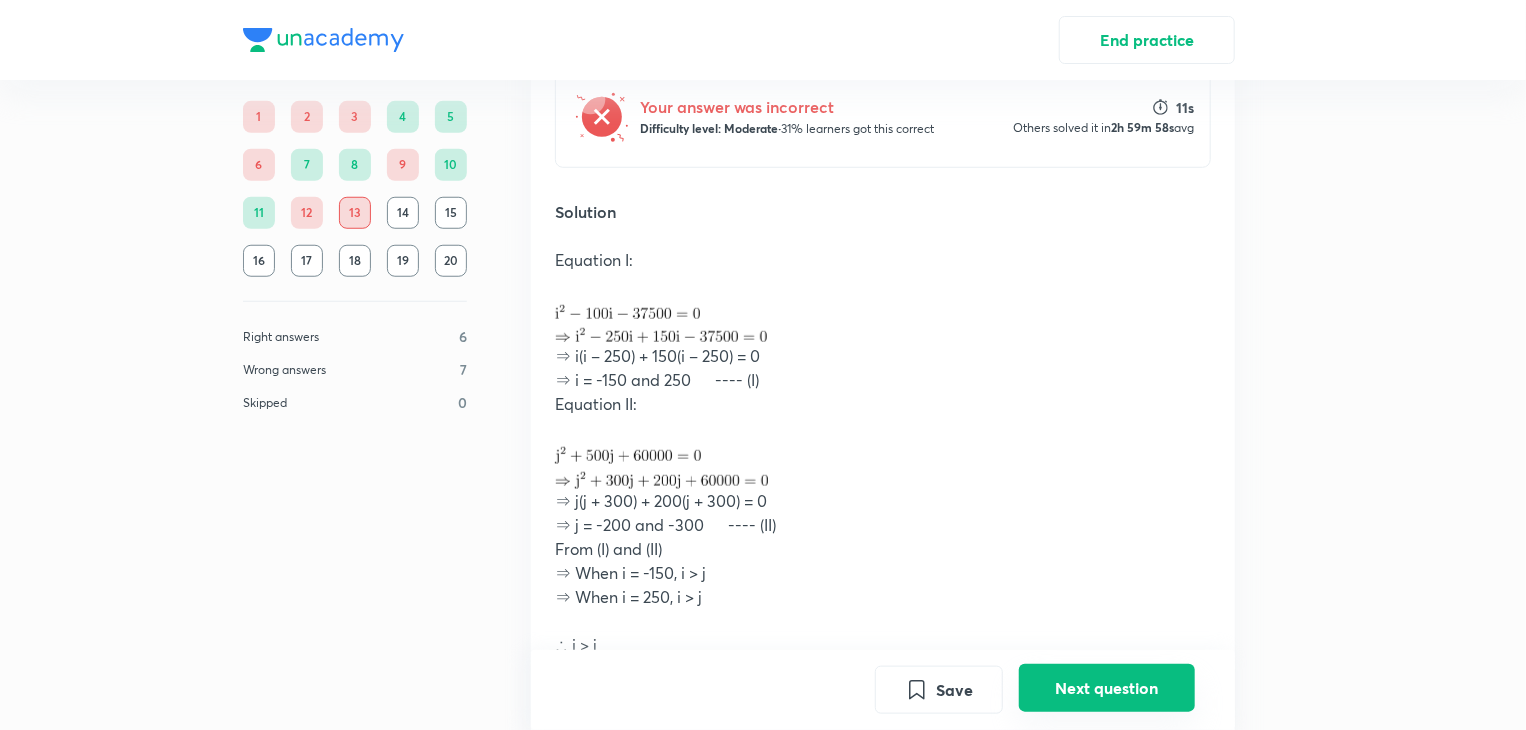 click on "Next question" at bounding box center [1107, 688] 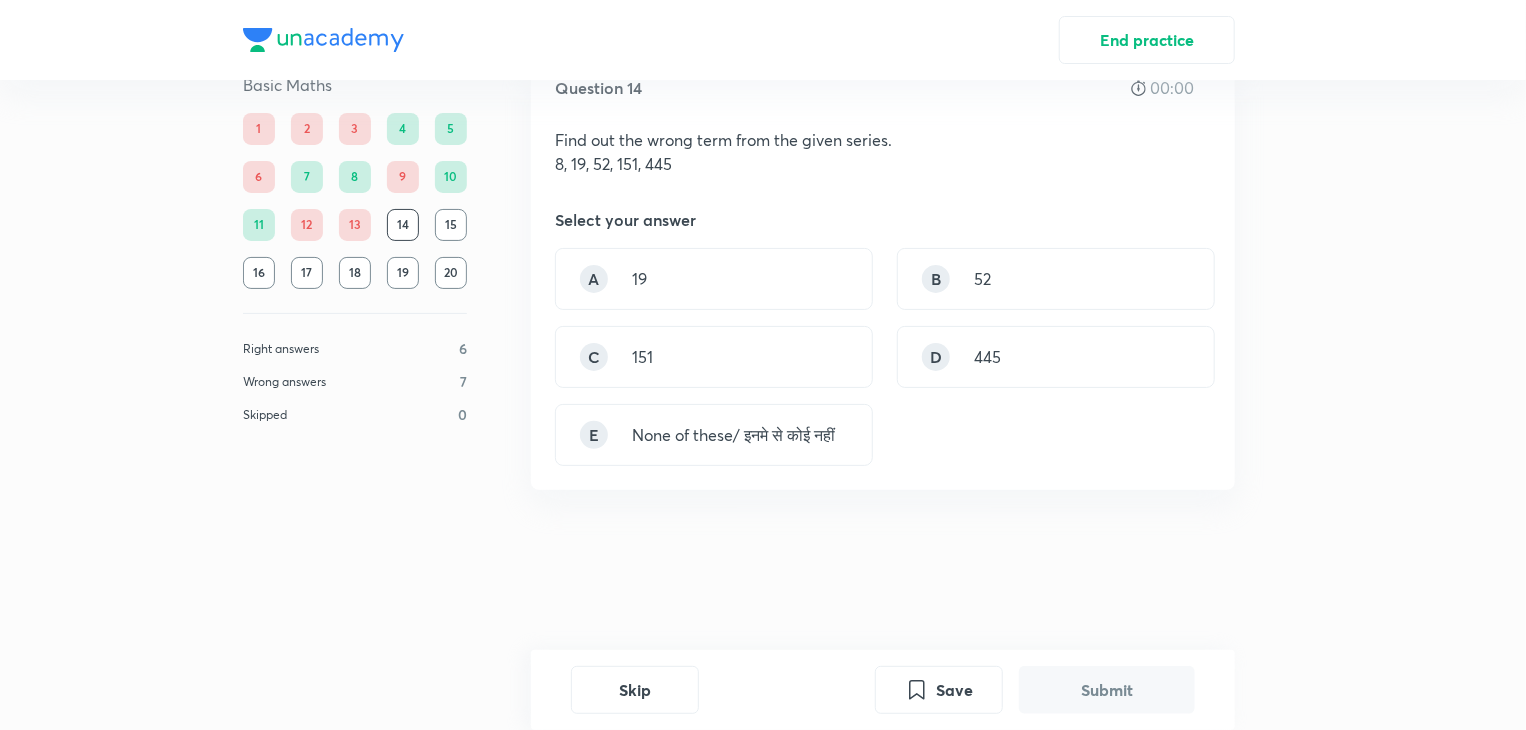 scroll, scrollTop: 0, scrollLeft: 0, axis: both 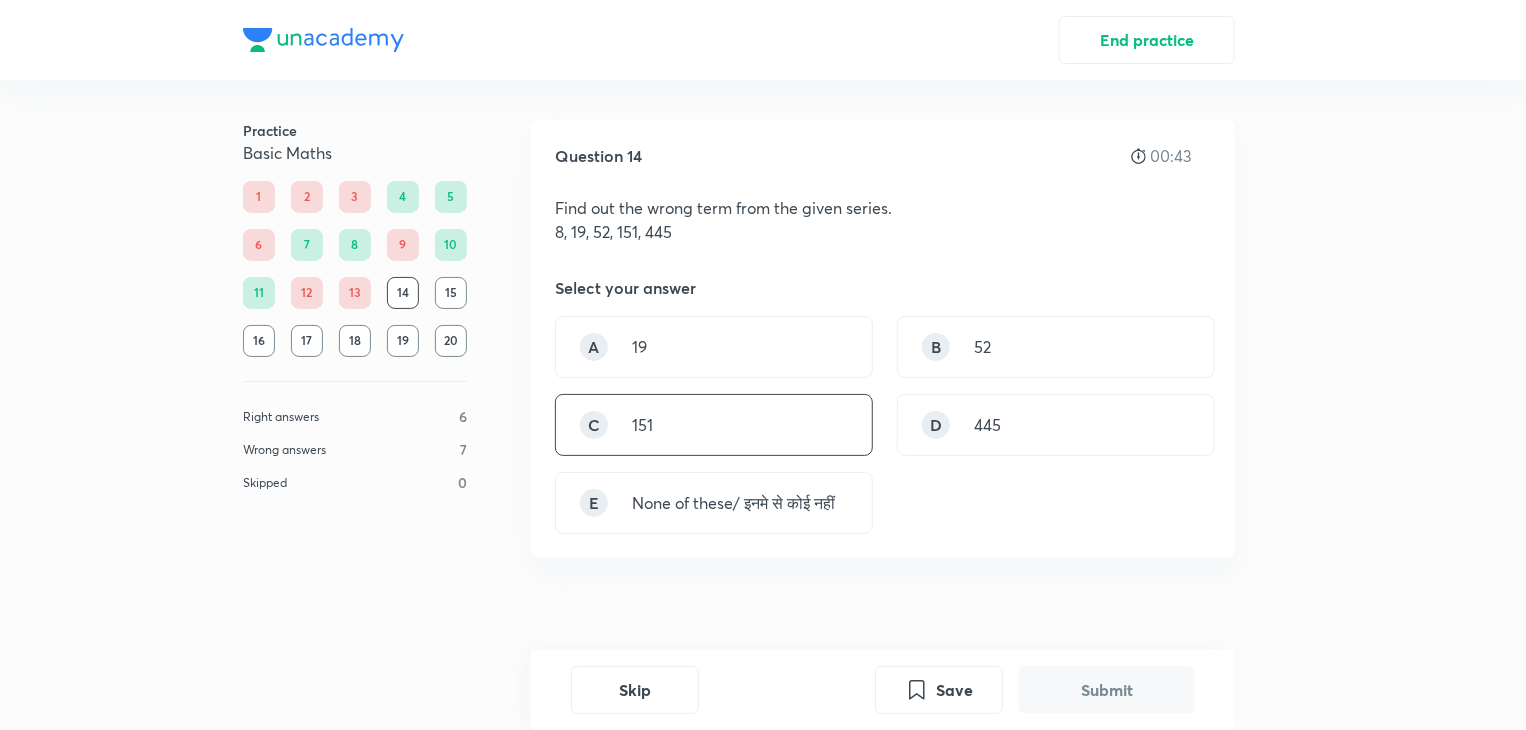 click on "C 151" at bounding box center (714, 425) 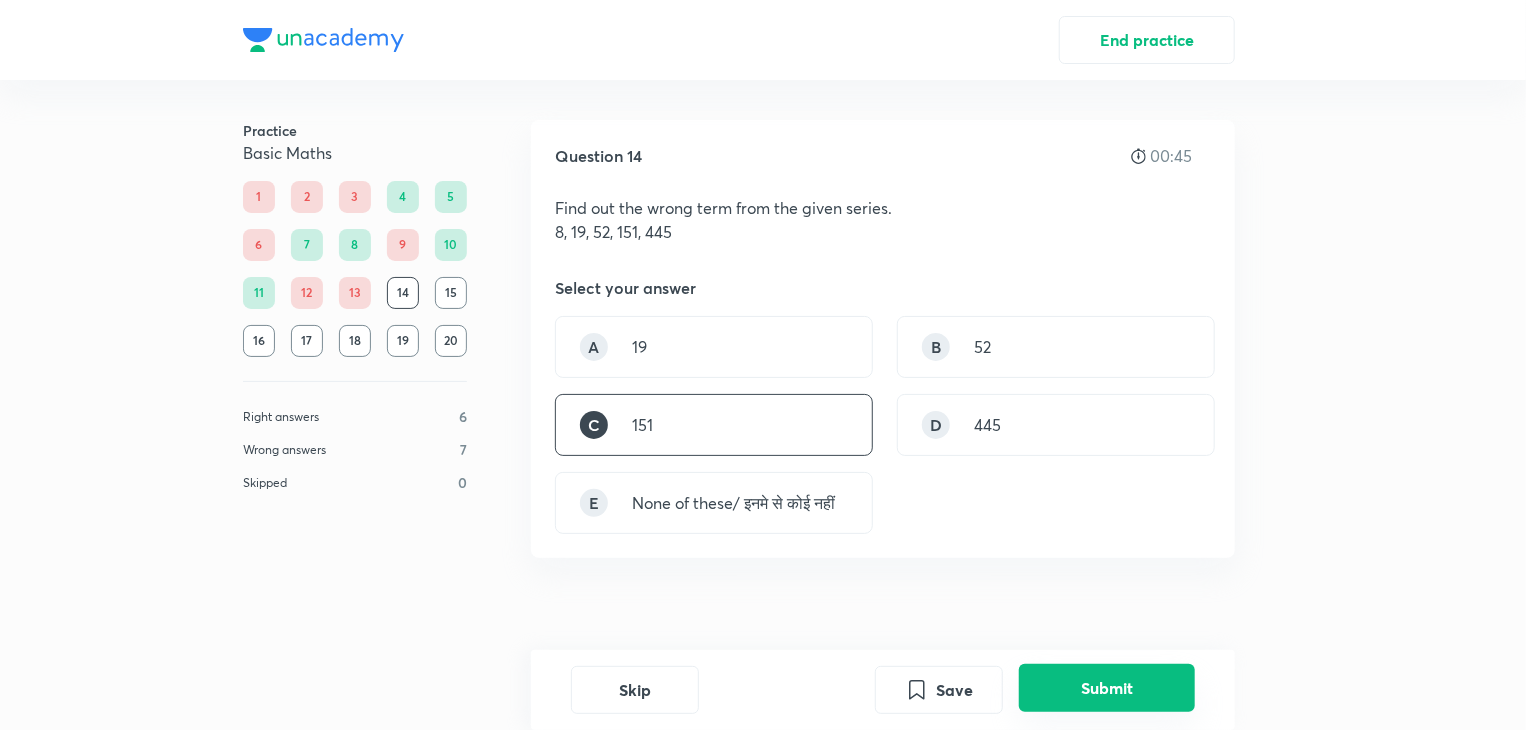 click on "Submit" at bounding box center [1107, 688] 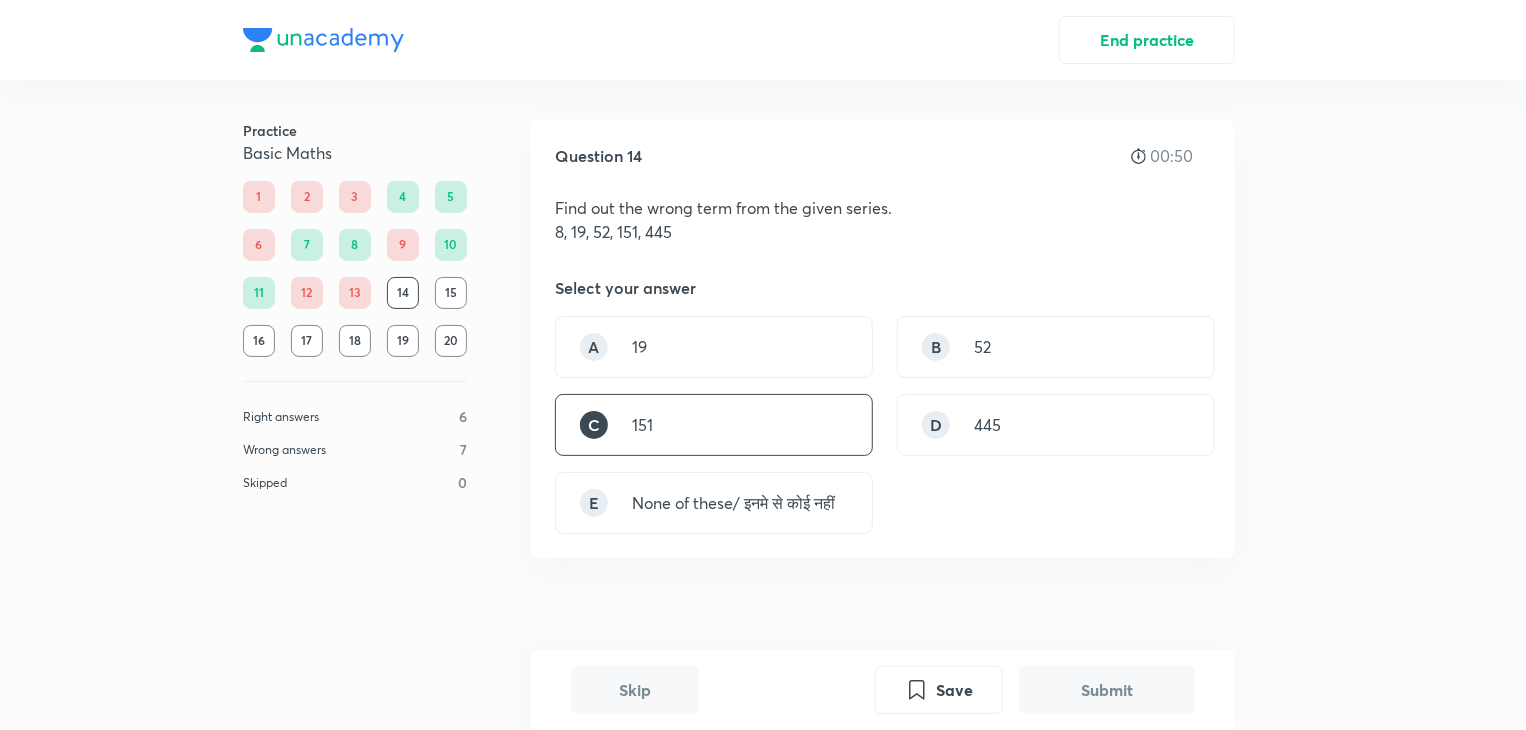 scroll, scrollTop: 616, scrollLeft: 0, axis: vertical 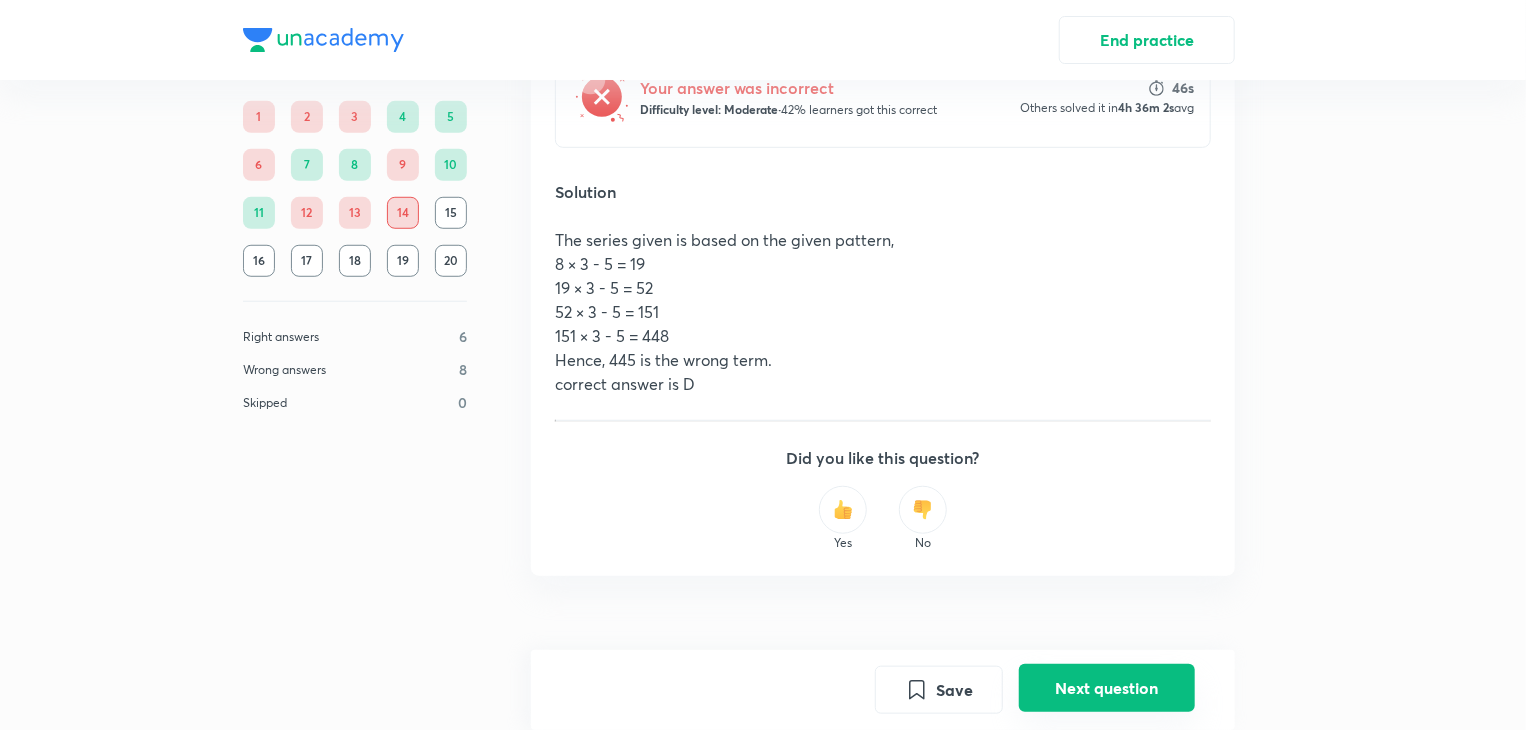 click on "Next question" at bounding box center [1107, 688] 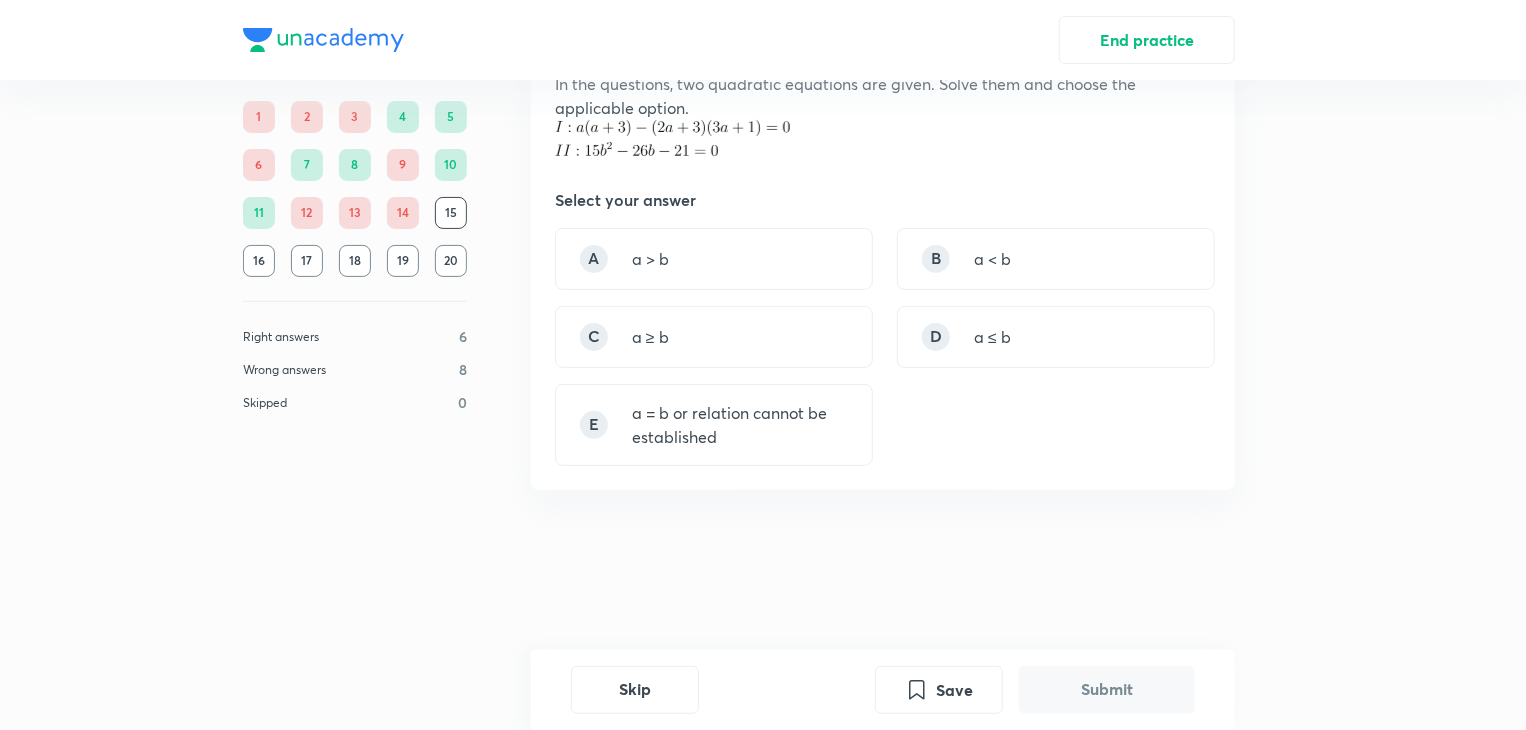 scroll, scrollTop: 0, scrollLeft: 0, axis: both 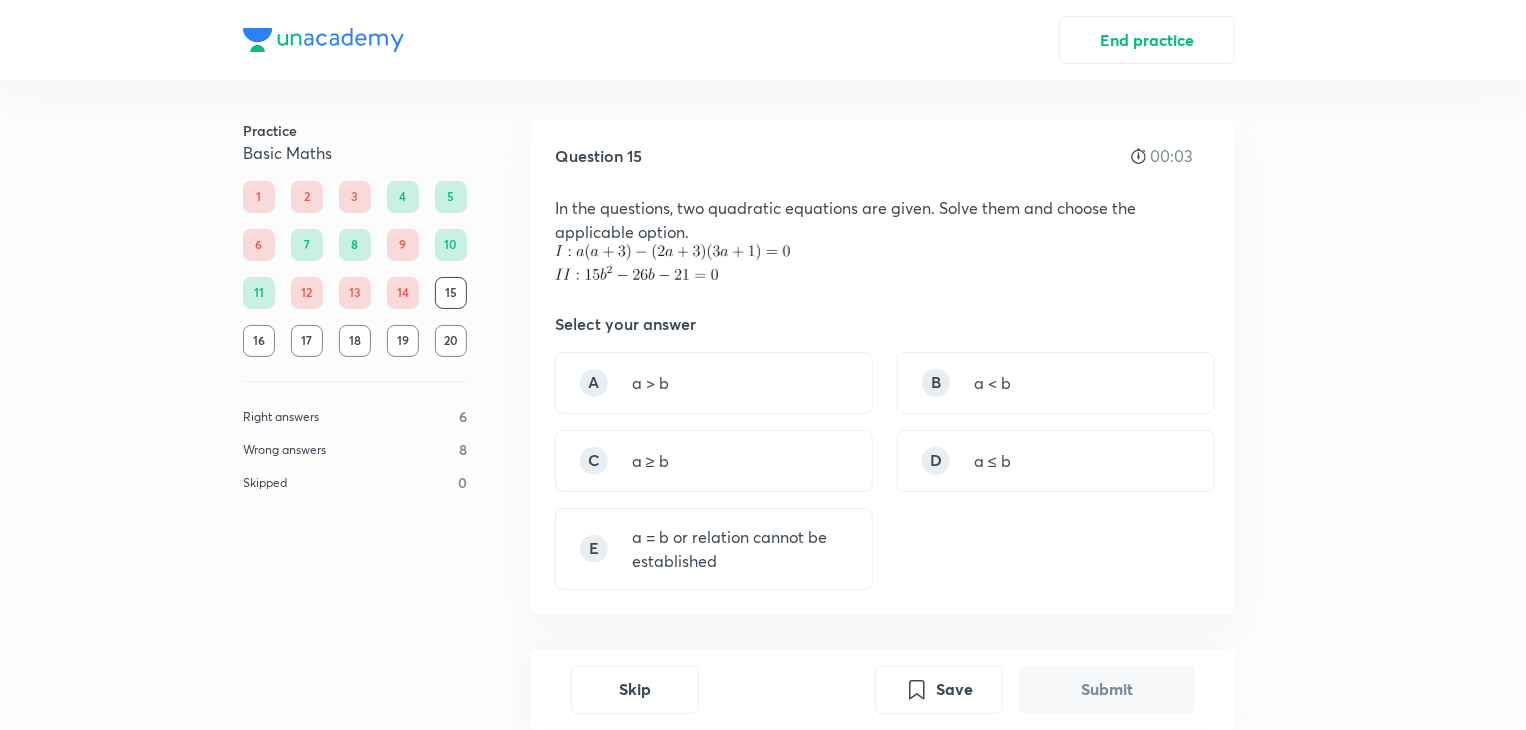 click on "14" at bounding box center (403, 293) 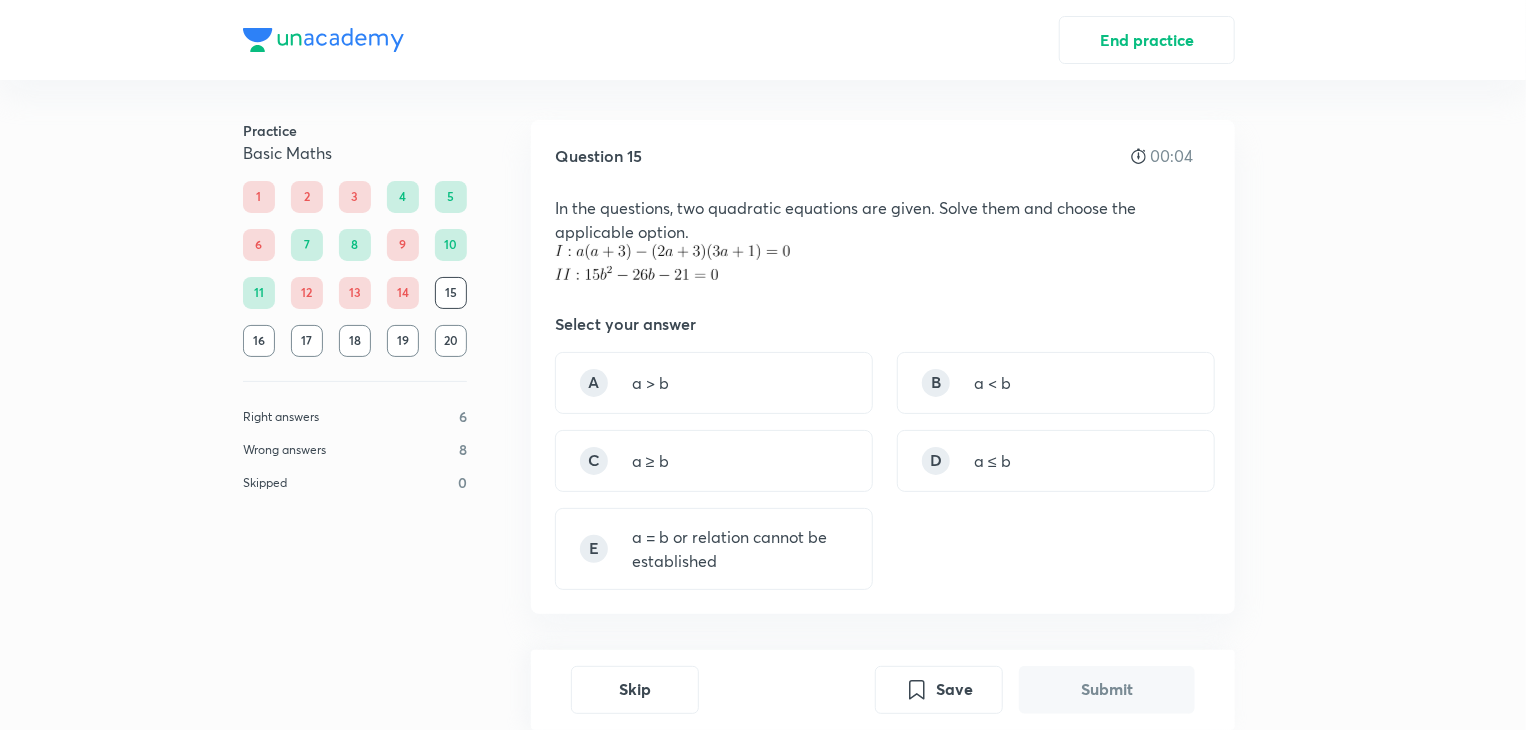 click on "14" at bounding box center (403, 293) 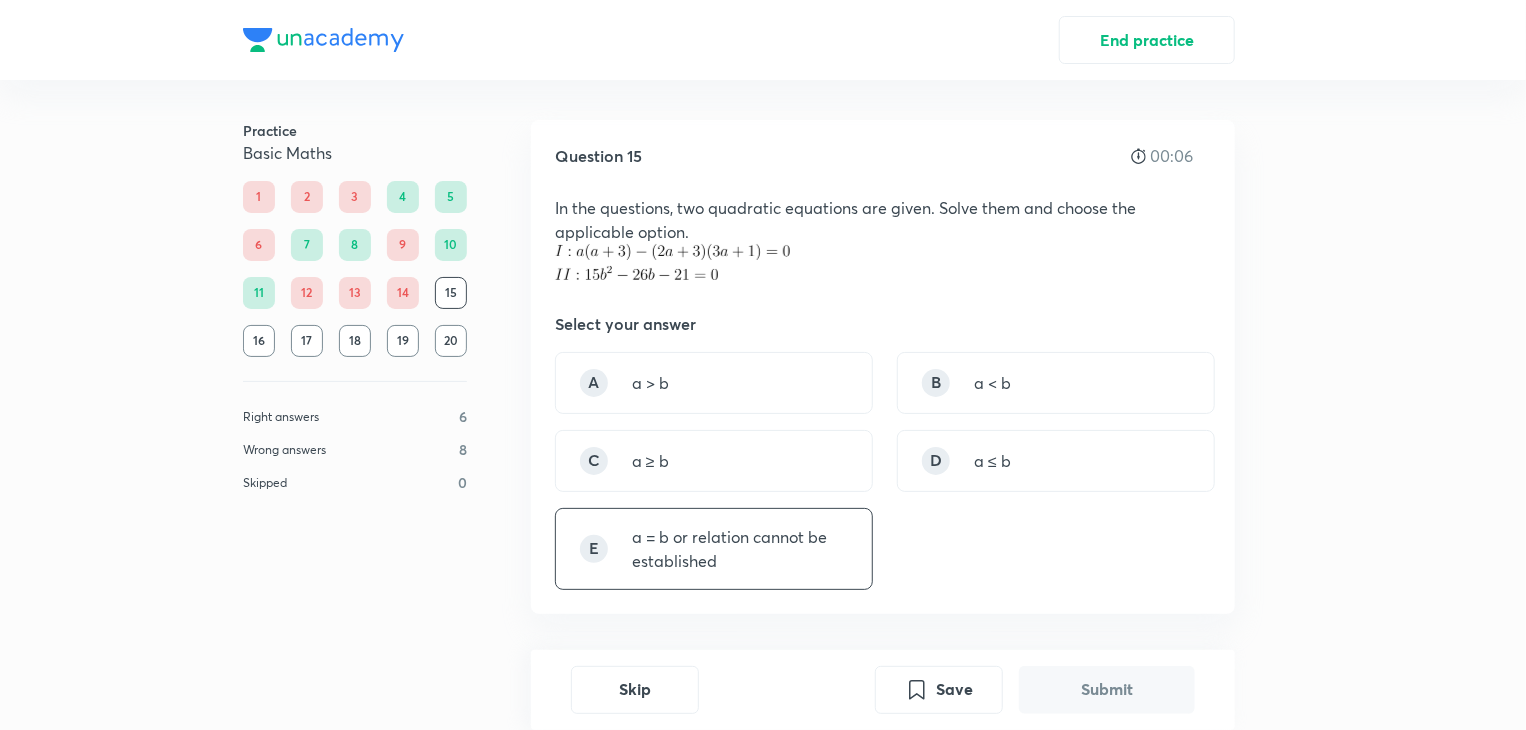 click on "a = b or relation cannot be established" at bounding box center (740, 549) 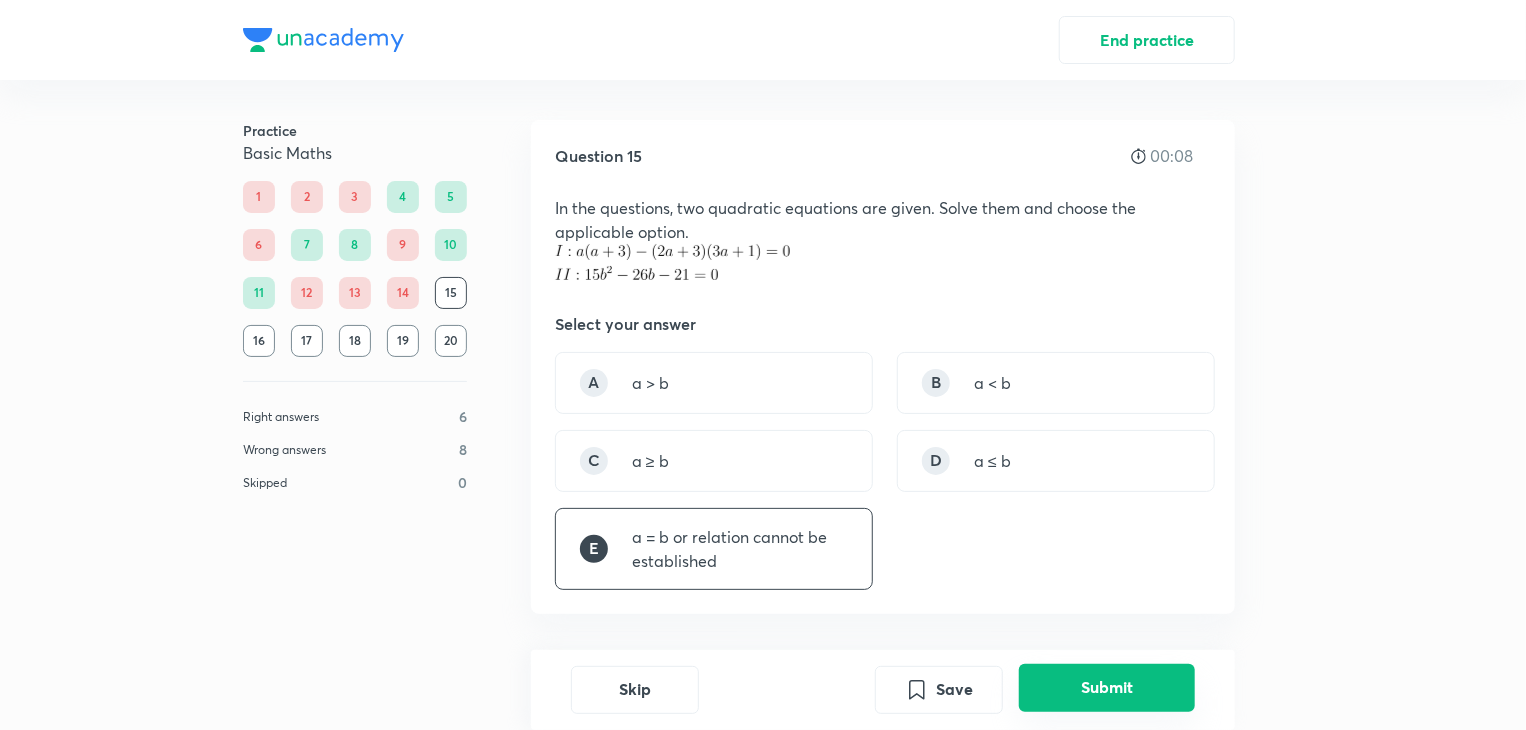click on "Submit" at bounding box center [1107, 688] 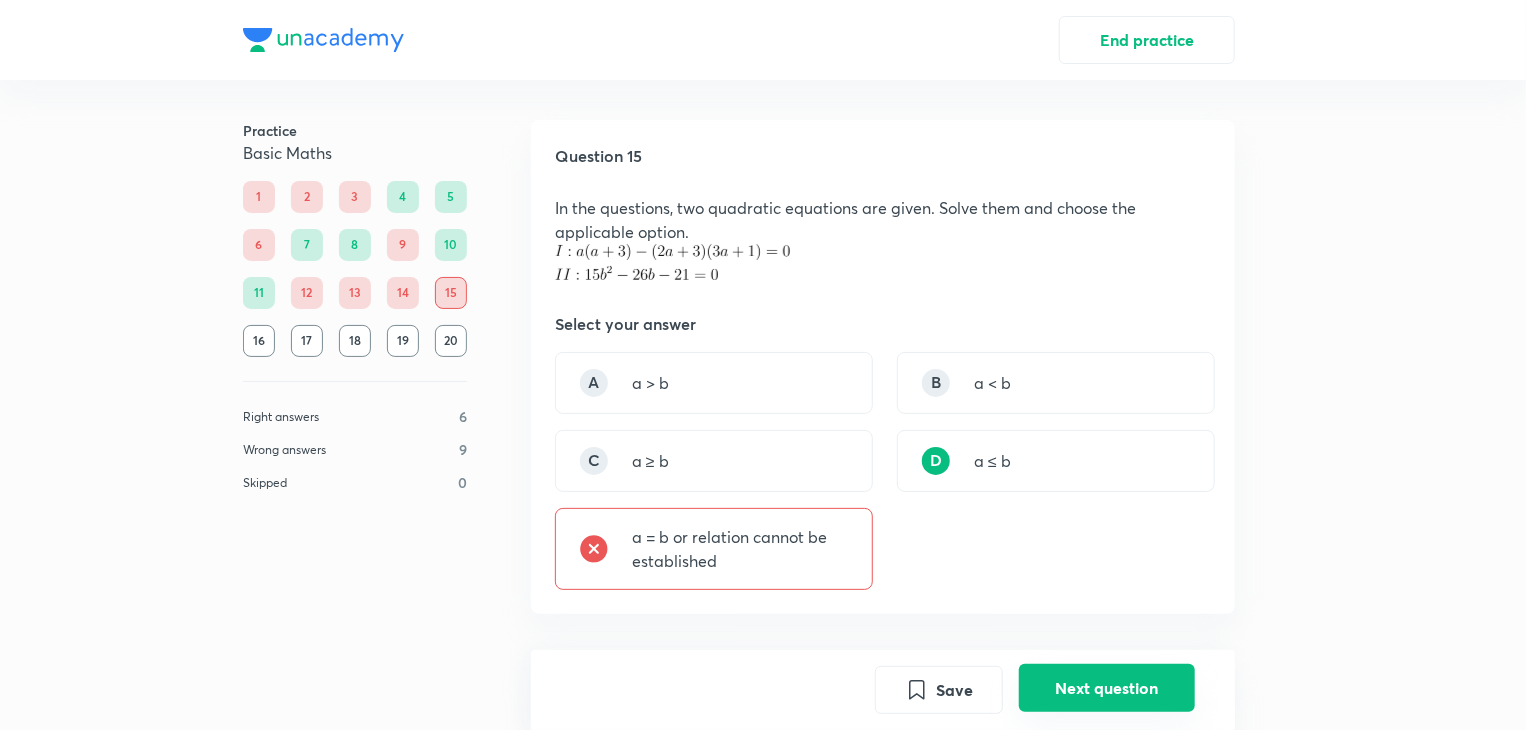 scroll, scrollTop: 652, scrollLeft: 0, axis: vertical 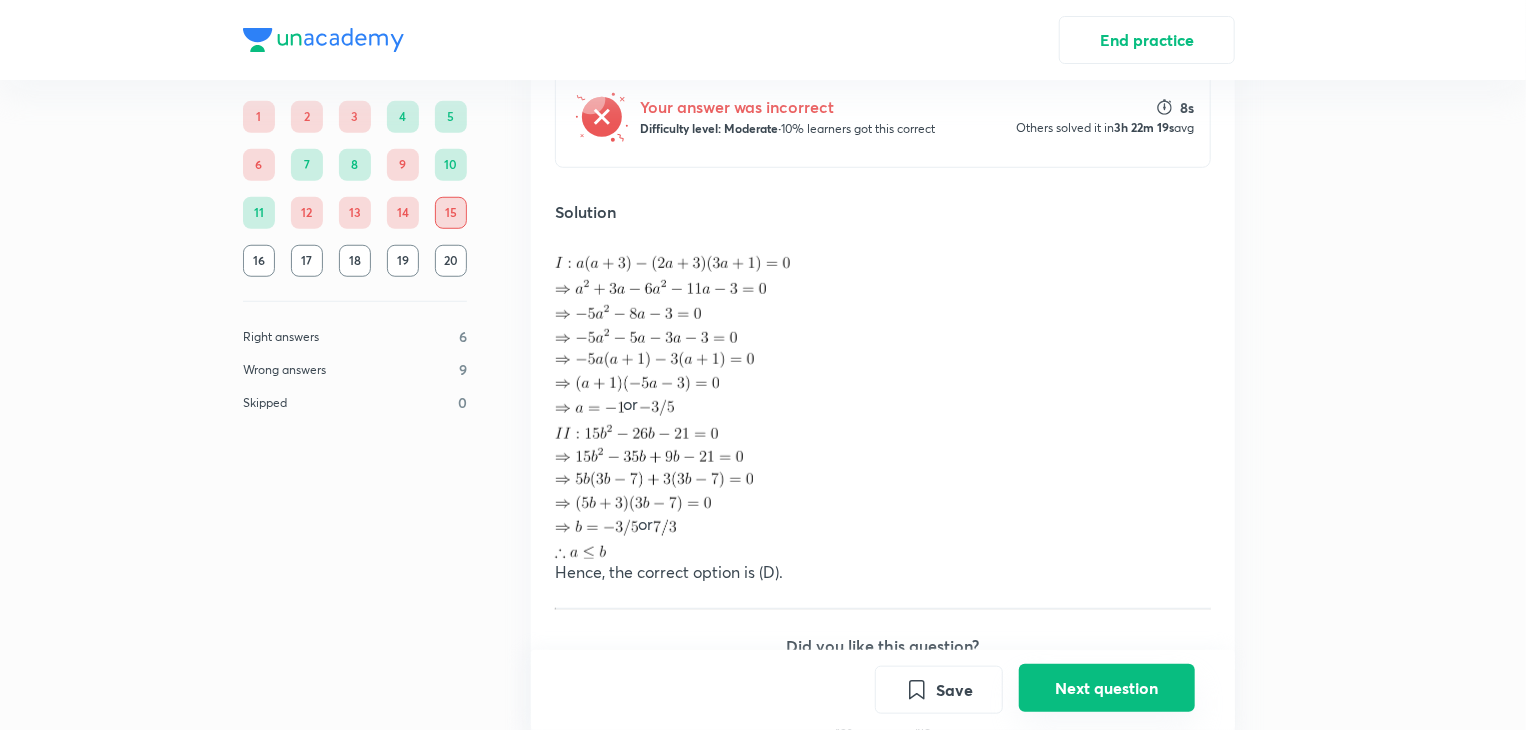 click on "Next question" at bounding box center (1107, 688) 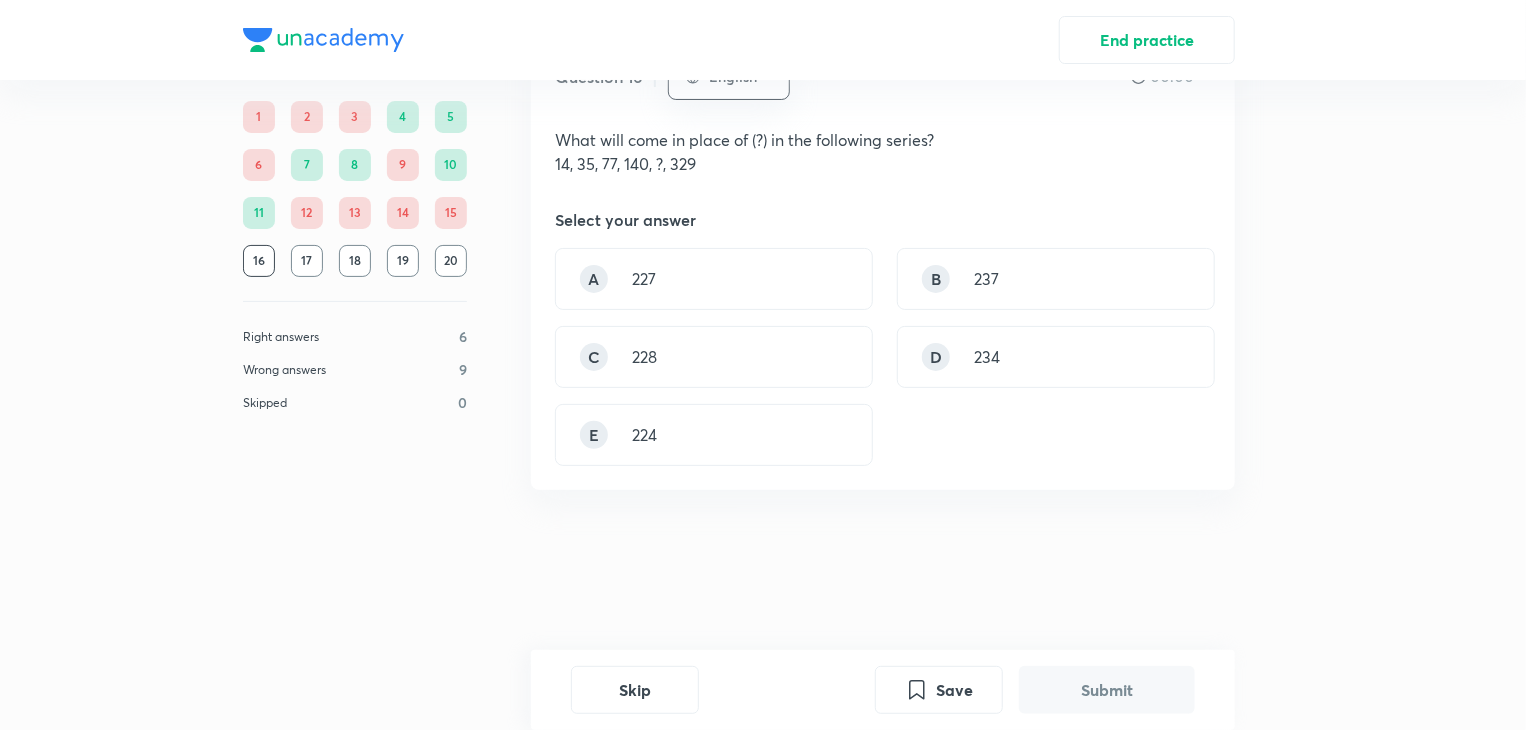 scroll, scrollTop: 0, scrollLeft: 0, axis: both 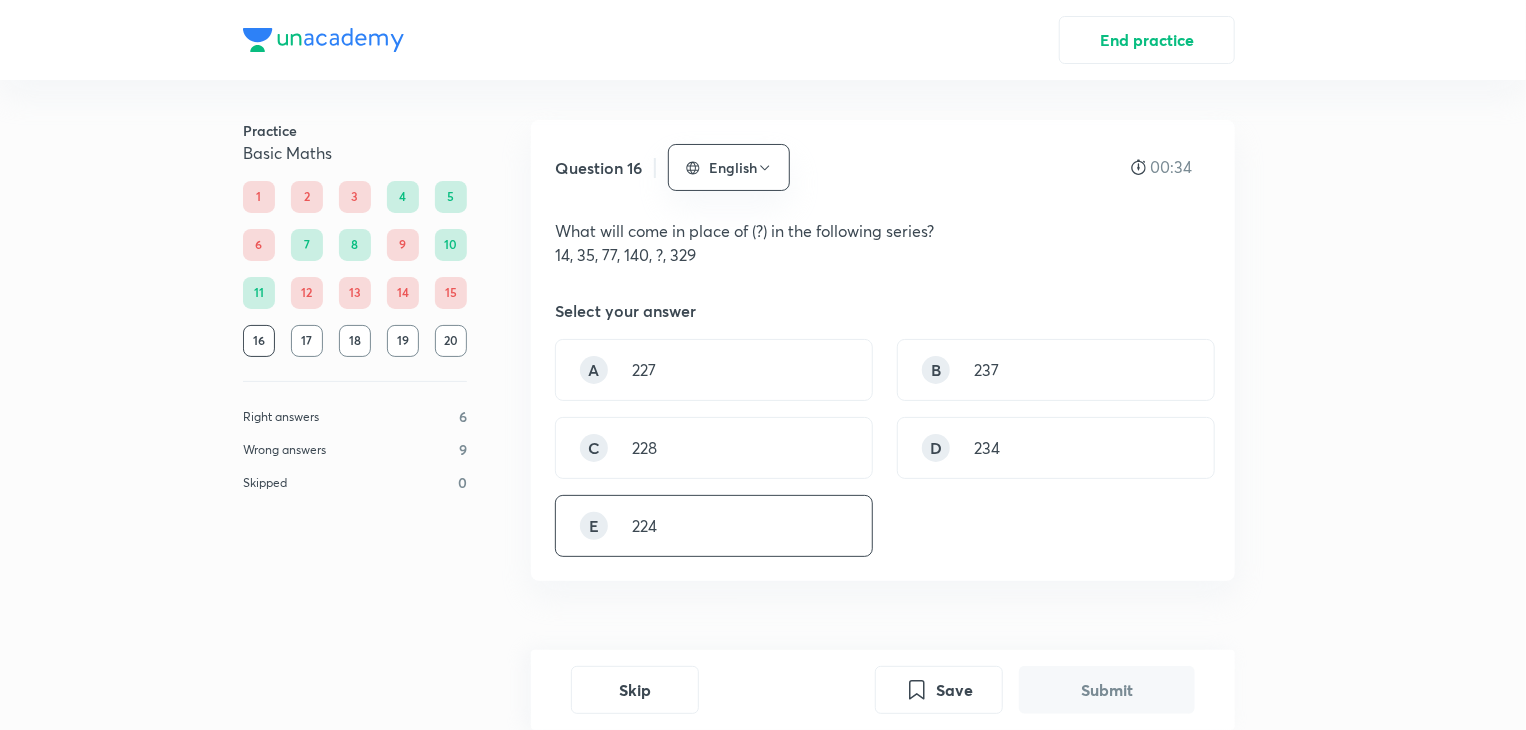 click on "224" at bounding box center [644, 526] 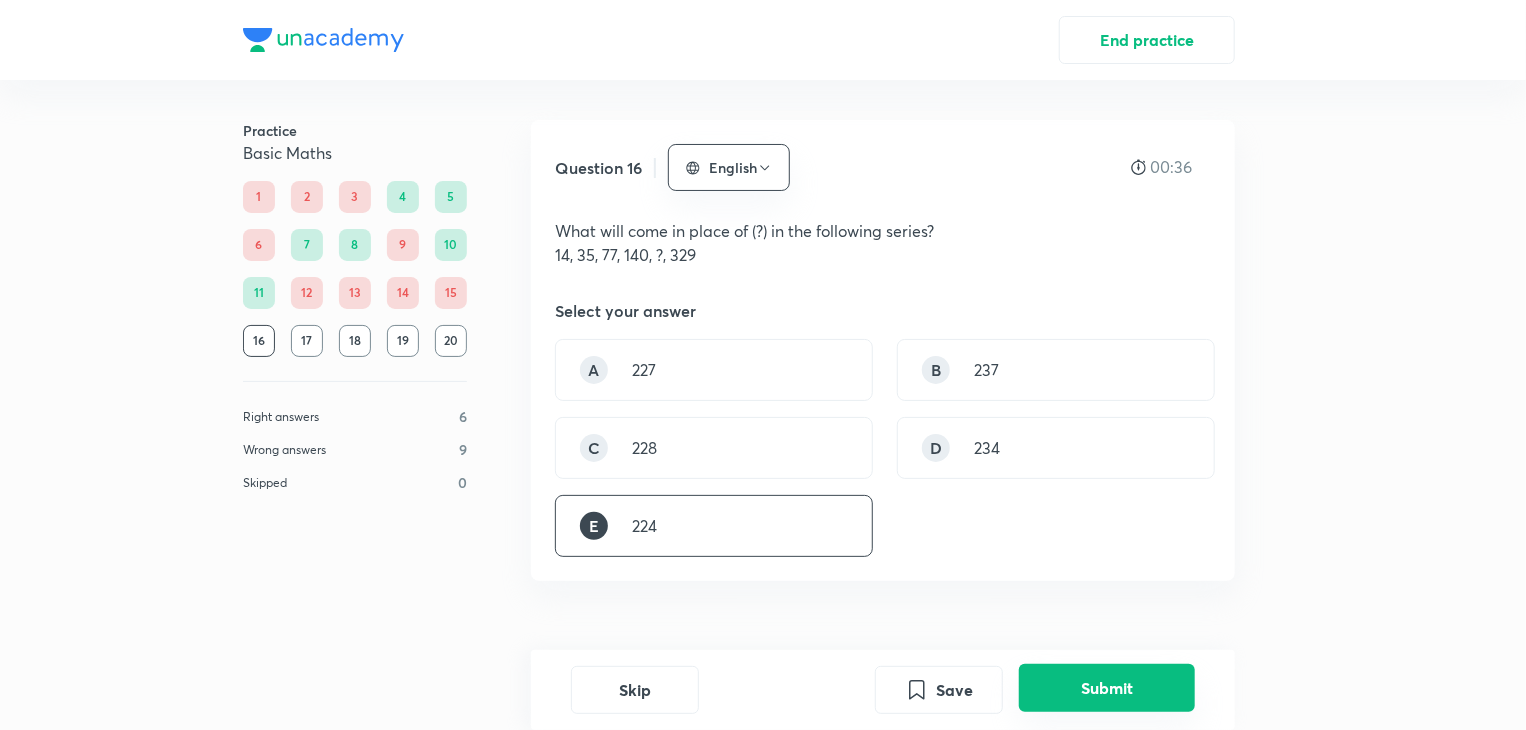 click on "Submit" at bounding box center (1107, 688) 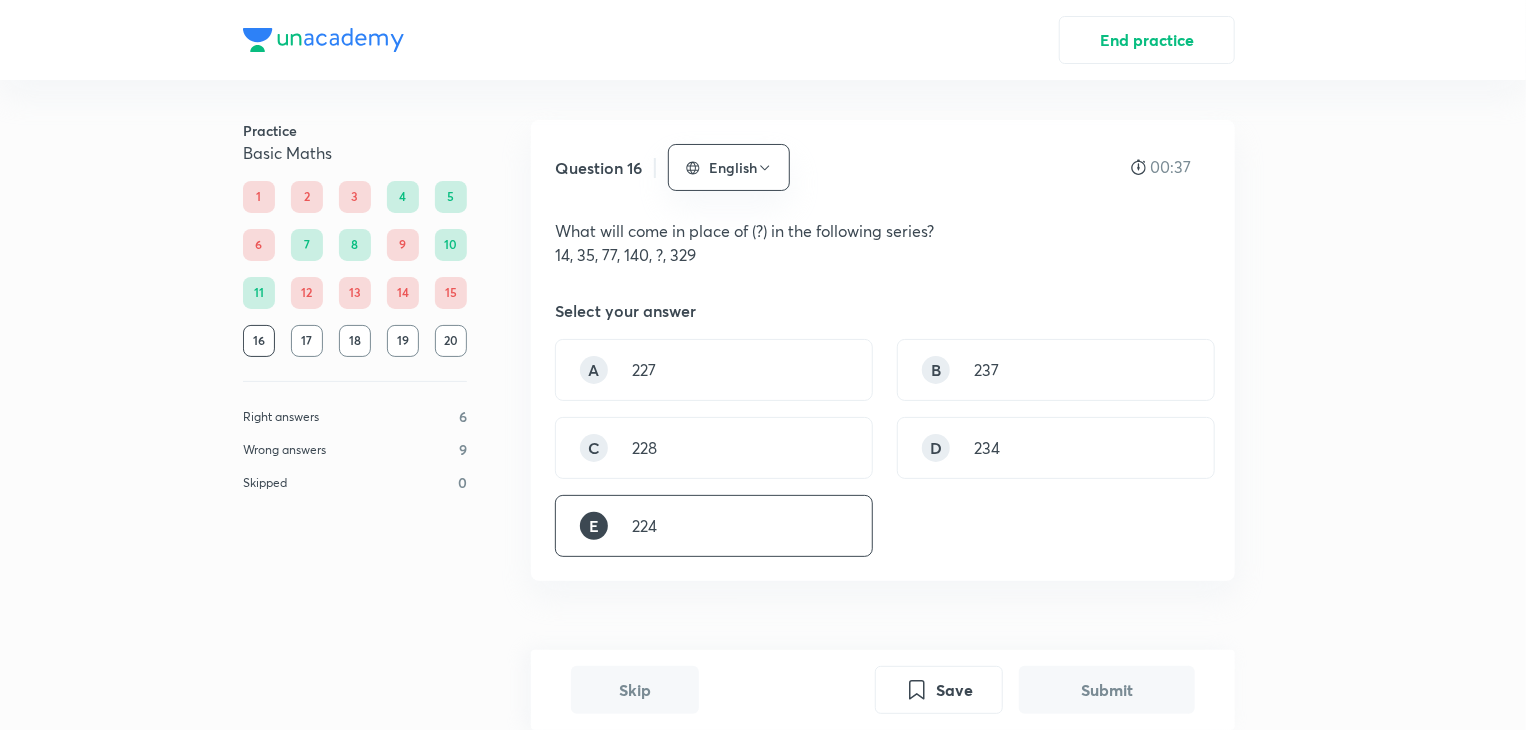 scroll, scrollTop: 599, scrollLeft: 0, axis: vertical 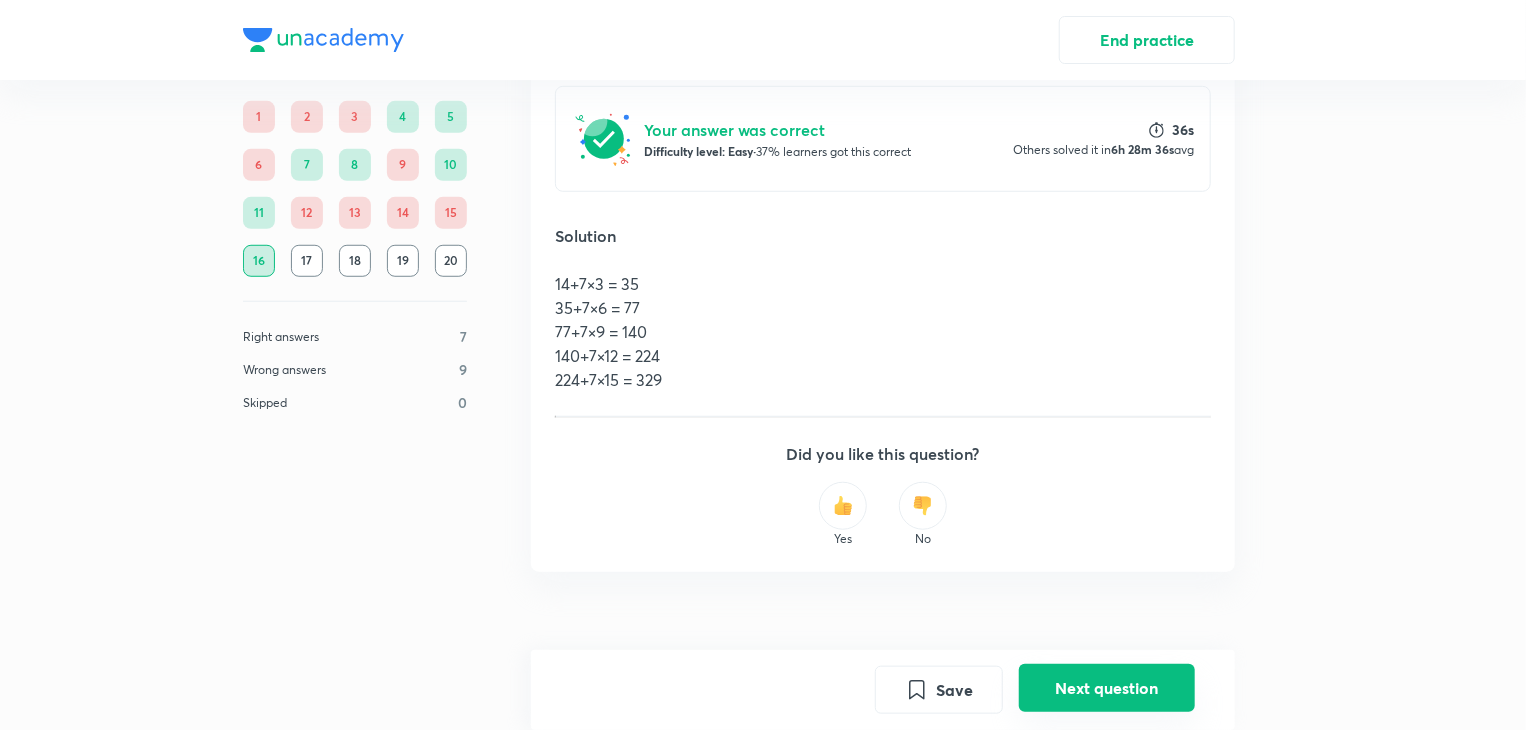 click on "Next question" at bounding box center [1107, 688] 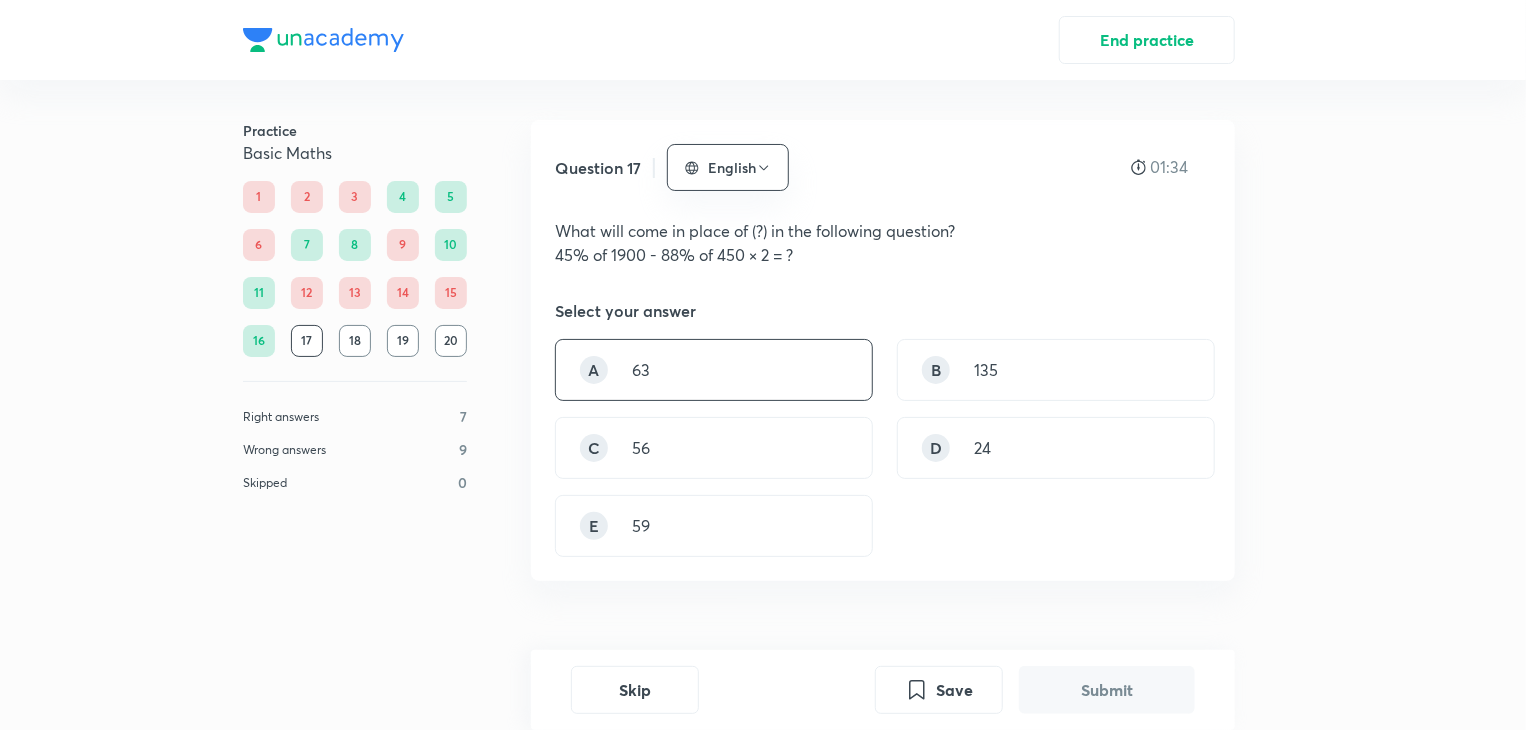 click on "63" at bounding box center [641, 370] 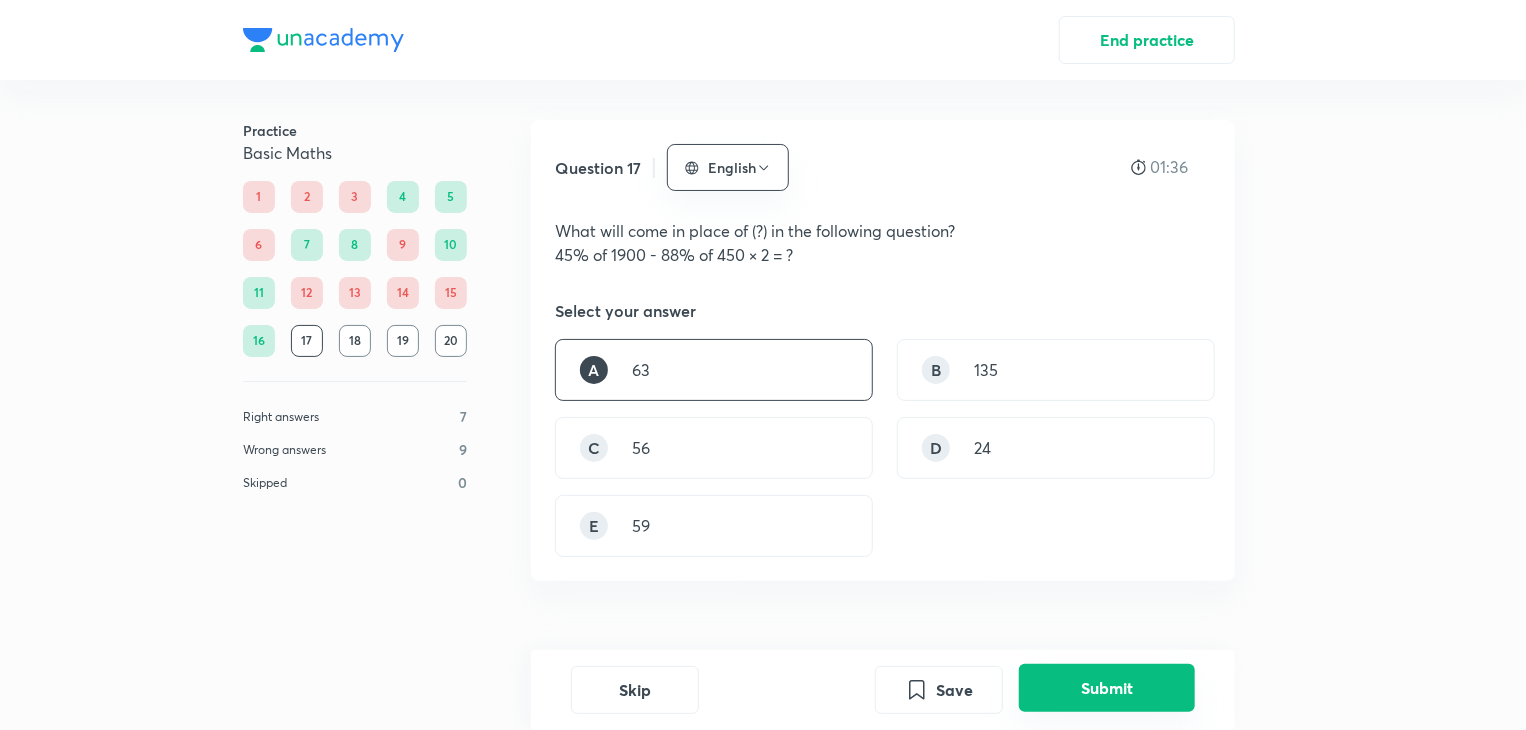 click on "Submit" at bounding box center [1107, 688] 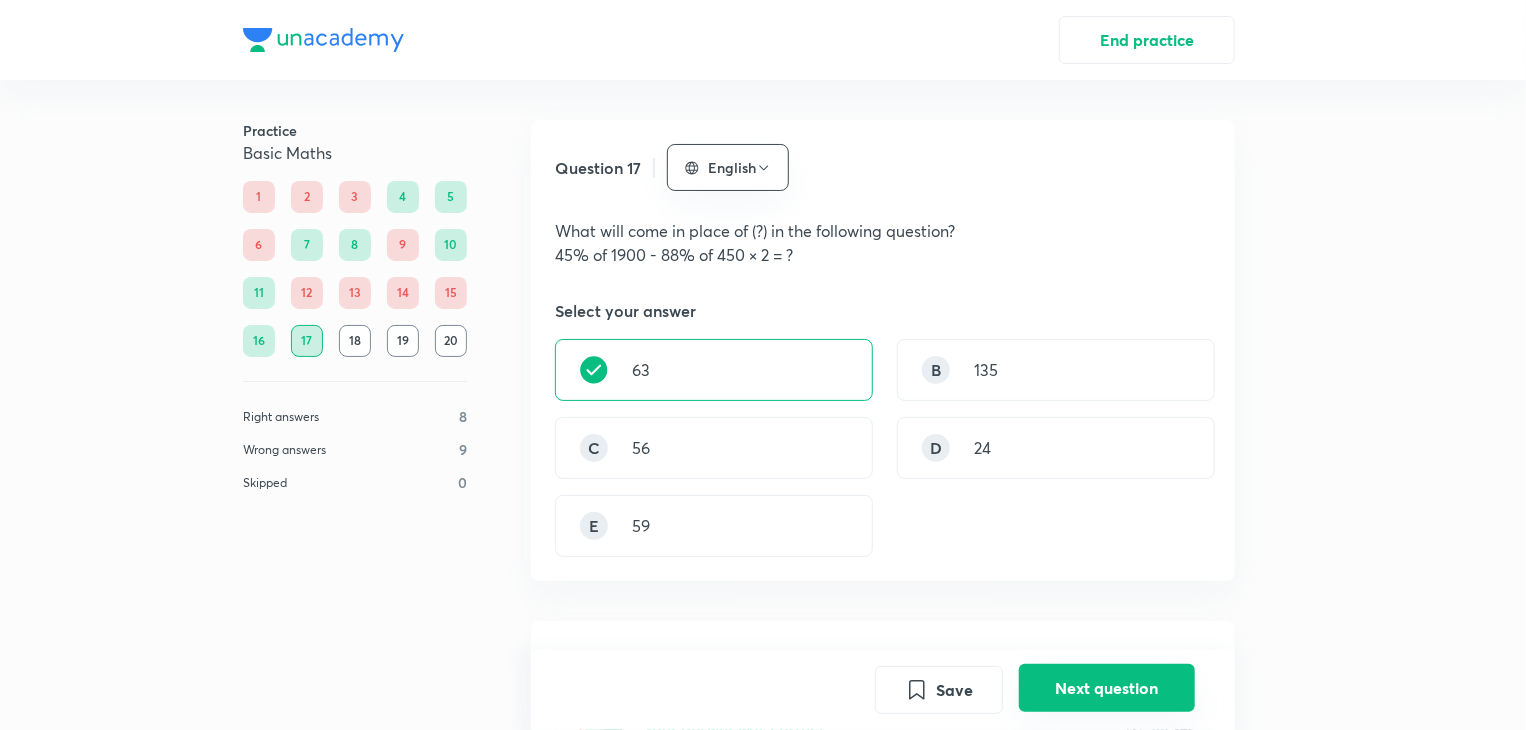scroll, scrollTop: 551, scrollLeft: 0, axis: vertical 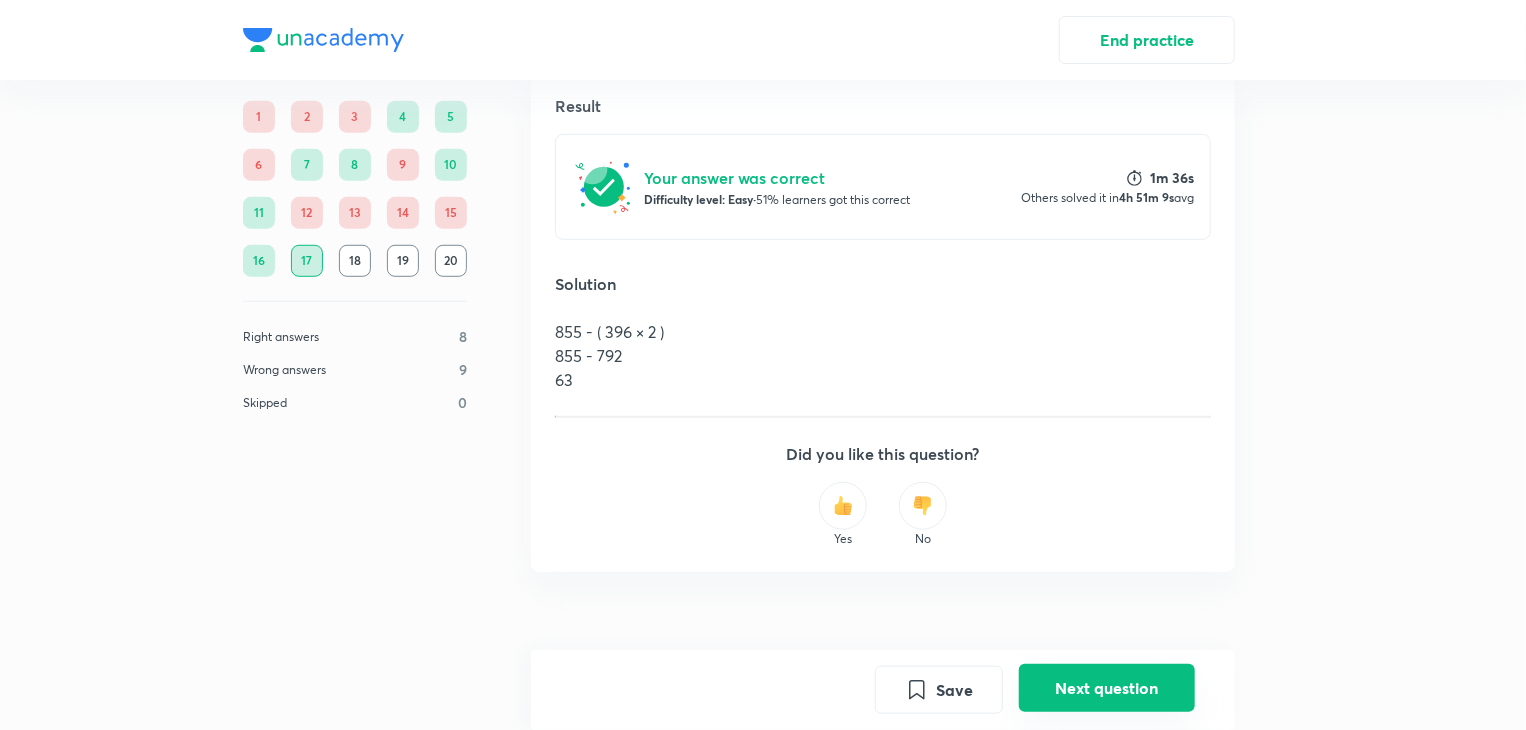 click on "Next question" at bounding box center [1107, 688] 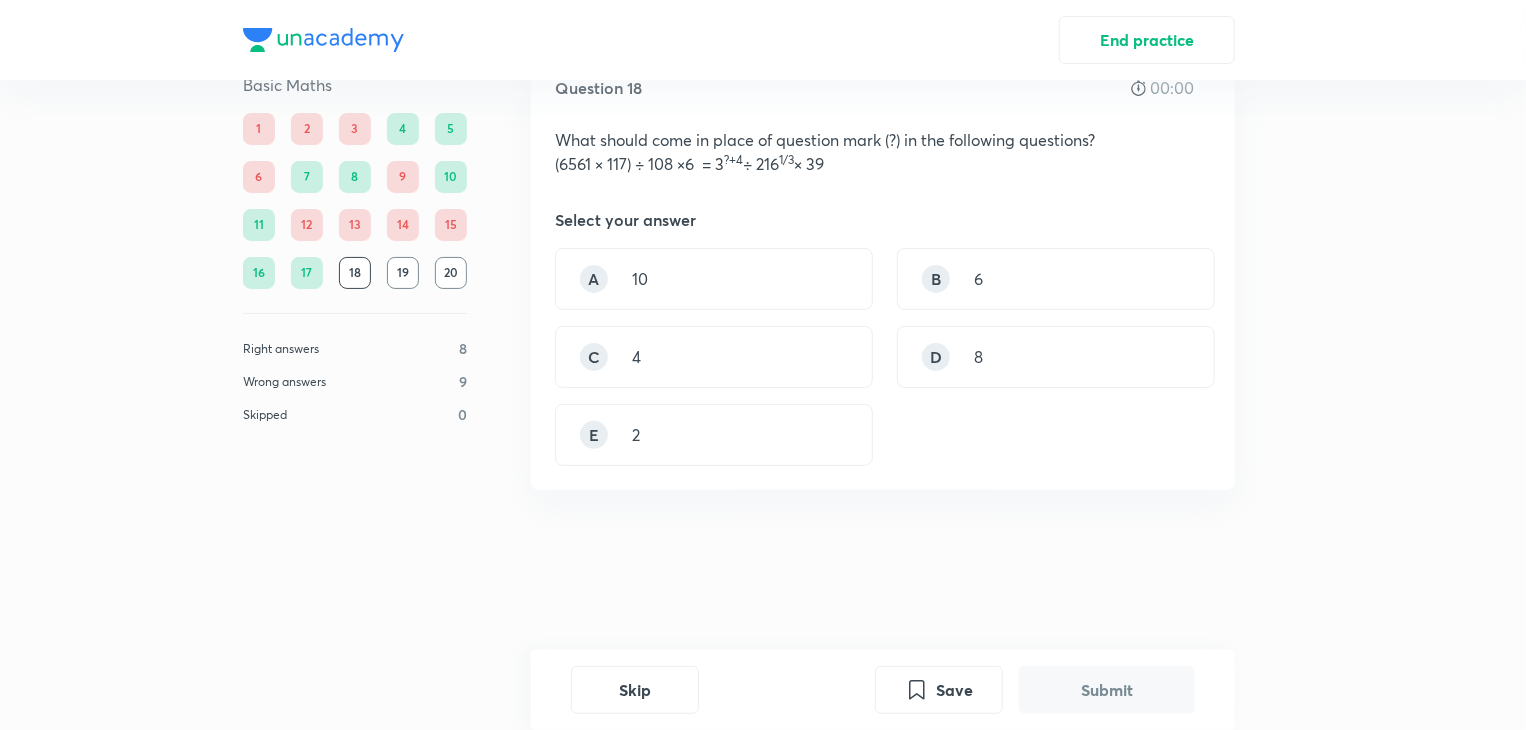 scroll, scrollTop: 0, scrollLeft: 0, axis: both 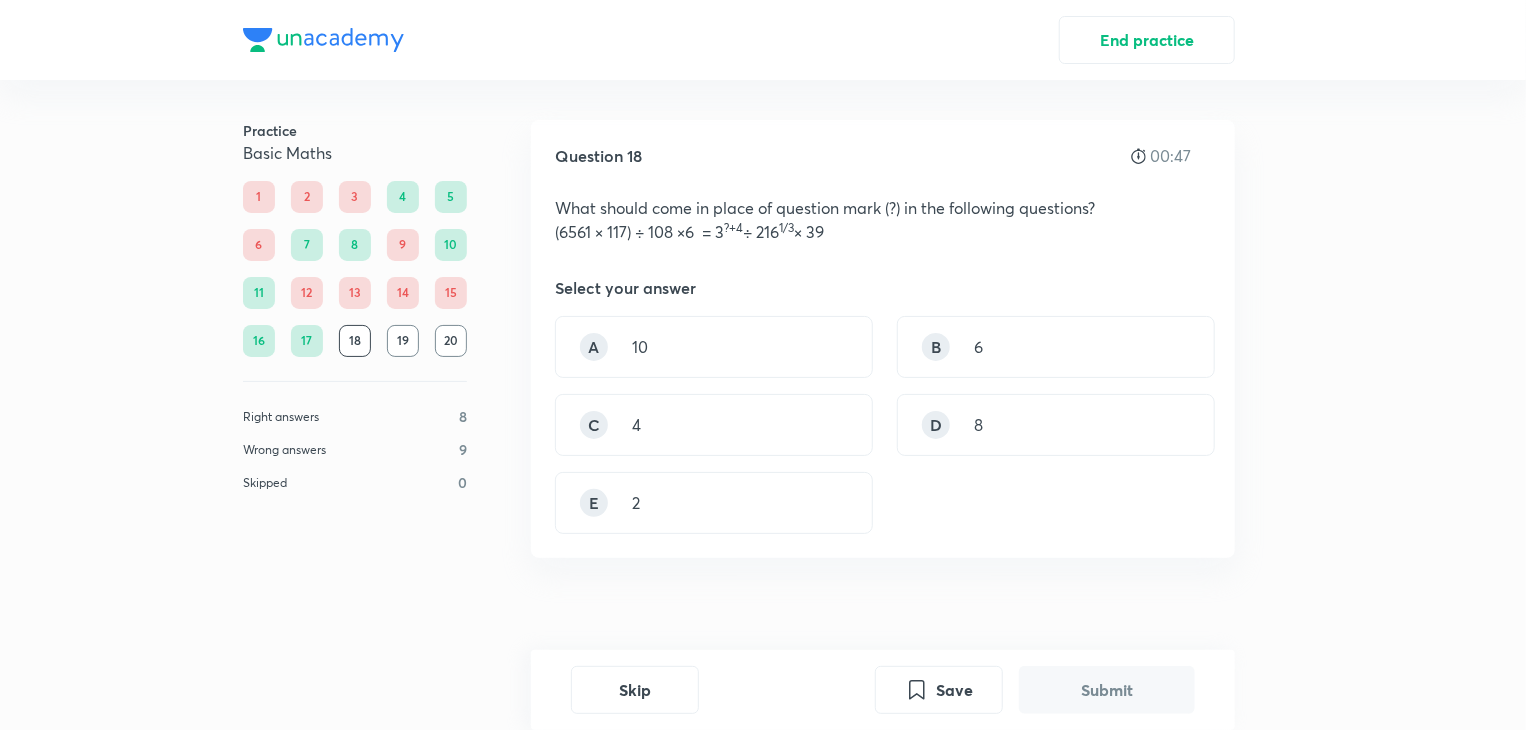 type 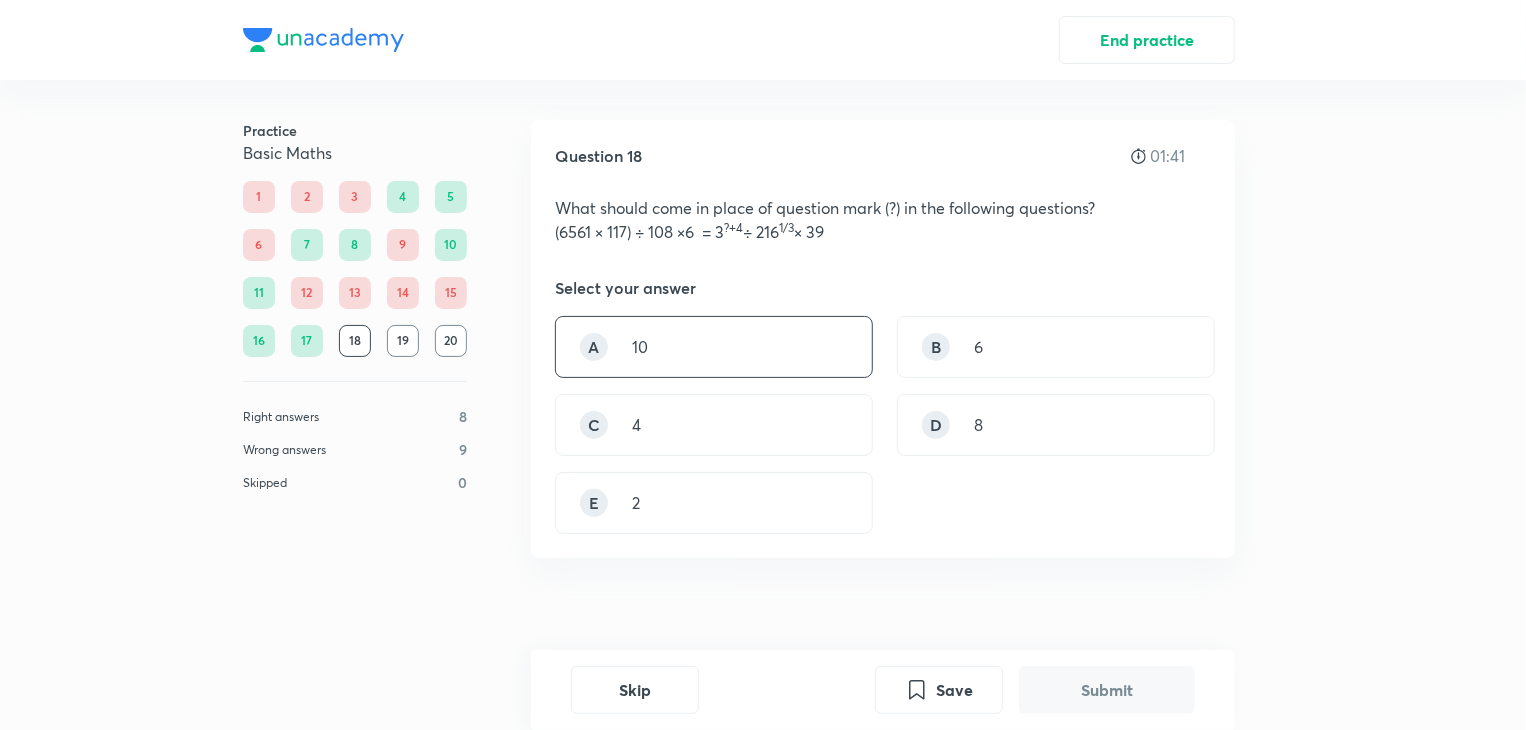 click on "10" at bounding box center [640, 347] 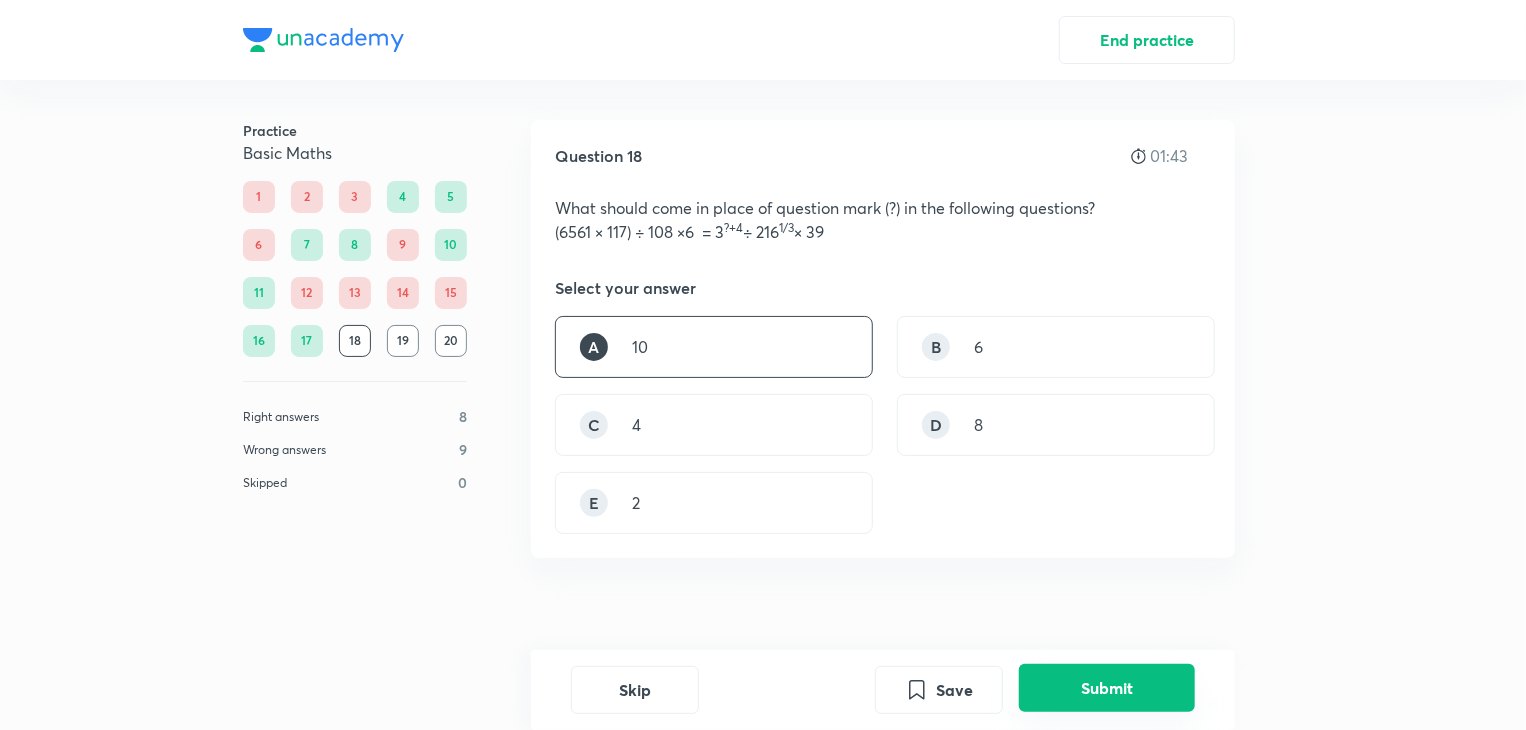 click on "Submit" at bounding box center (1107, 688) 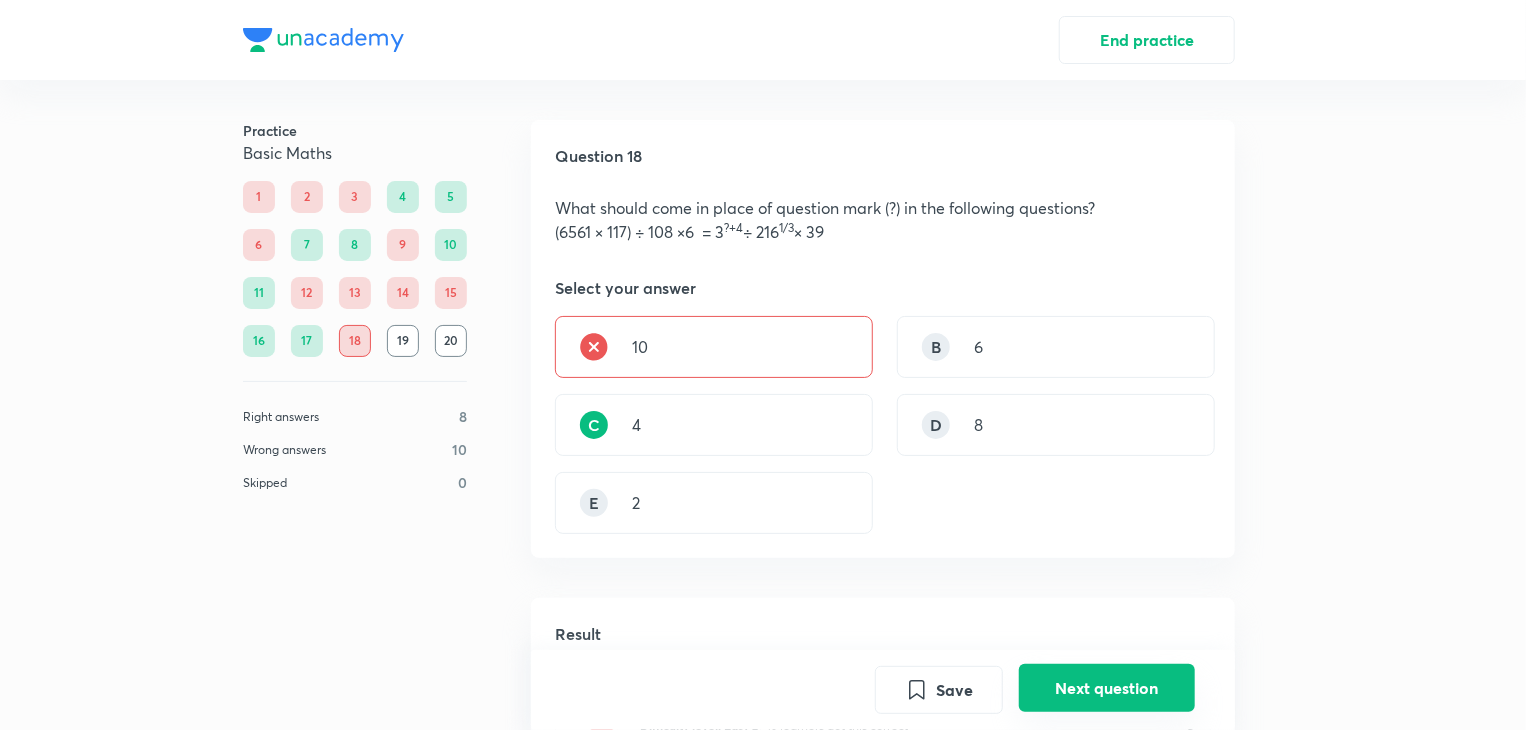 scroll, scrollTop: 506, scrollLeft: 0, axis: vertical 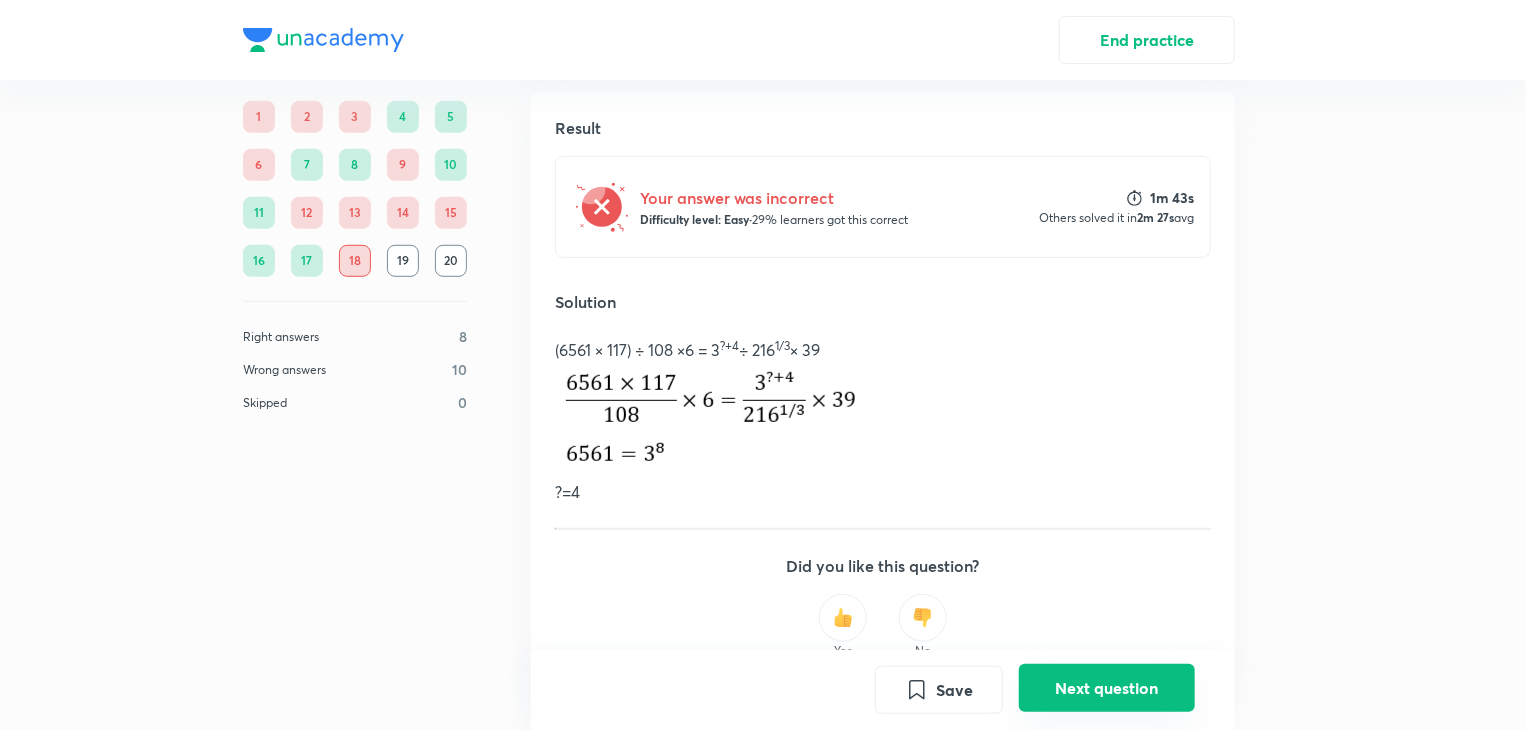 click on "Next question" at bounding box center [1107, 688] 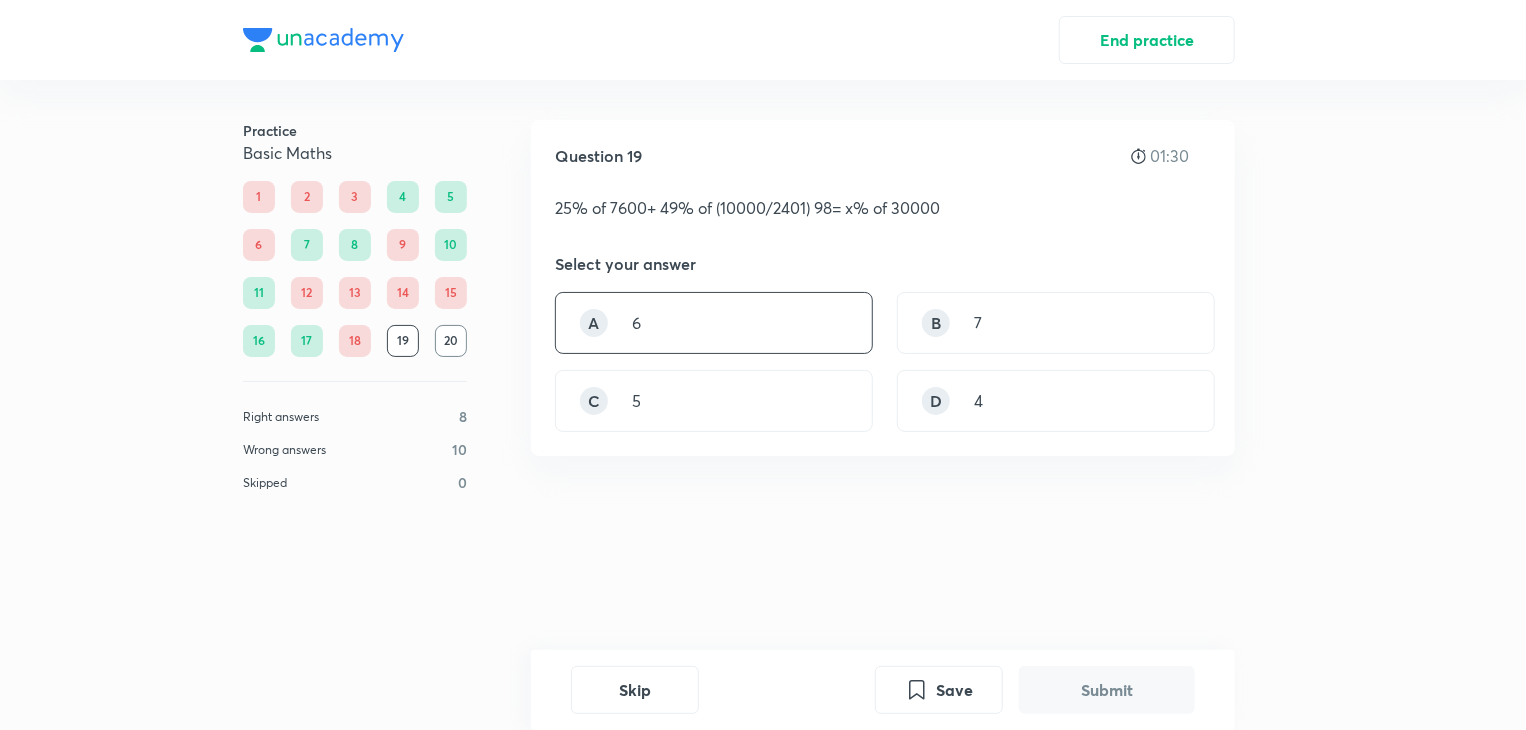 click on "A 6" at bounding box center [714, 323] 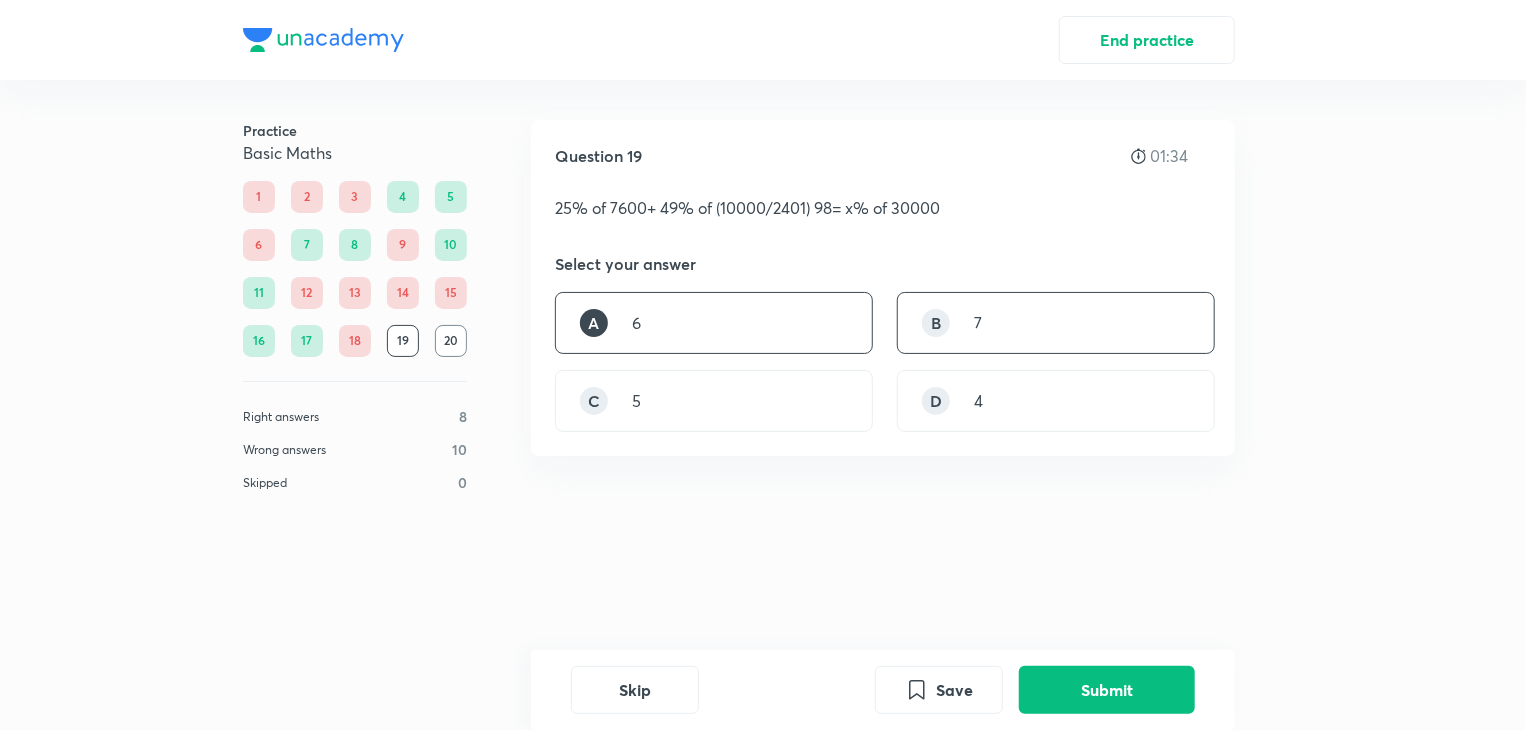 click on "B 7" at bounding box center (1056, 323) 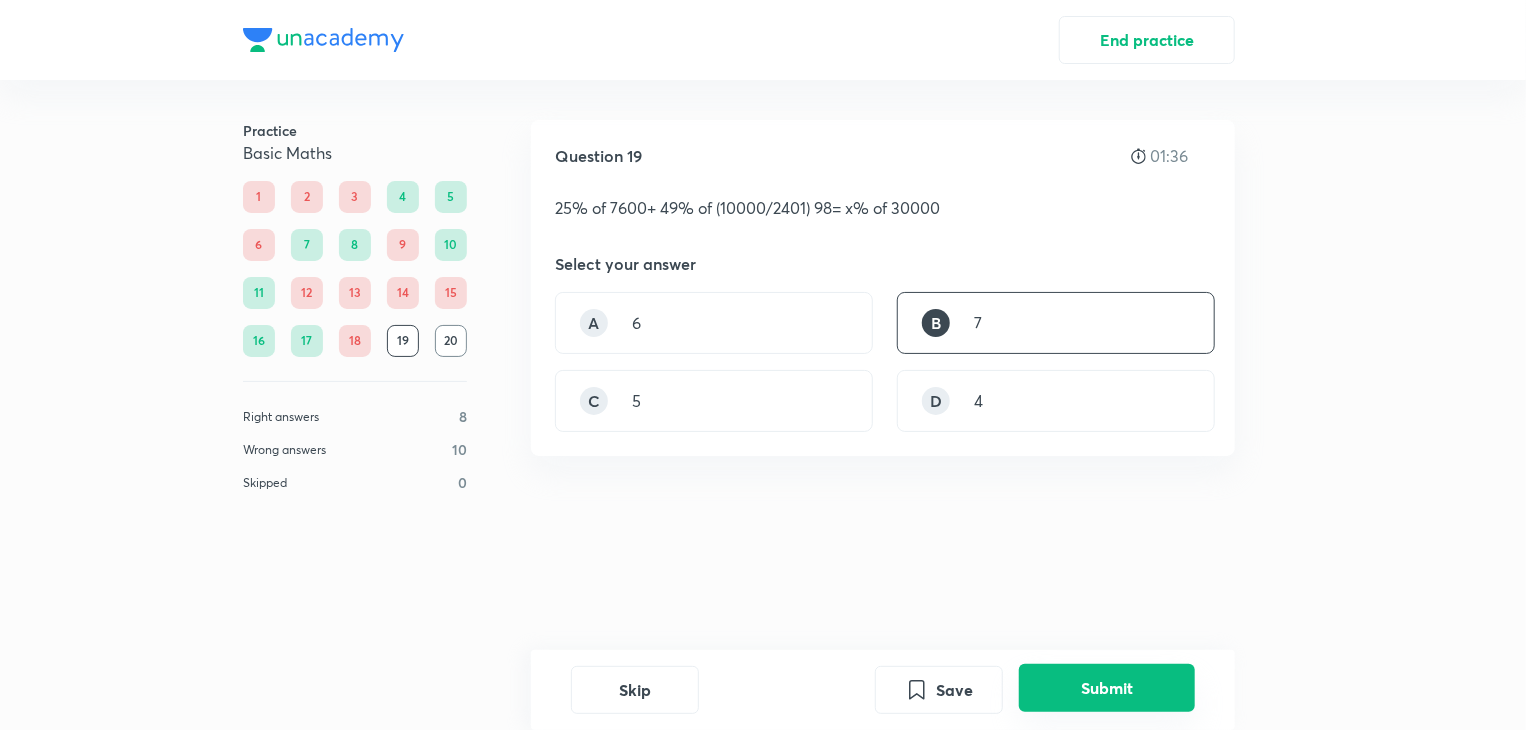 click on "Submit" at bounding box center [1107, 688] 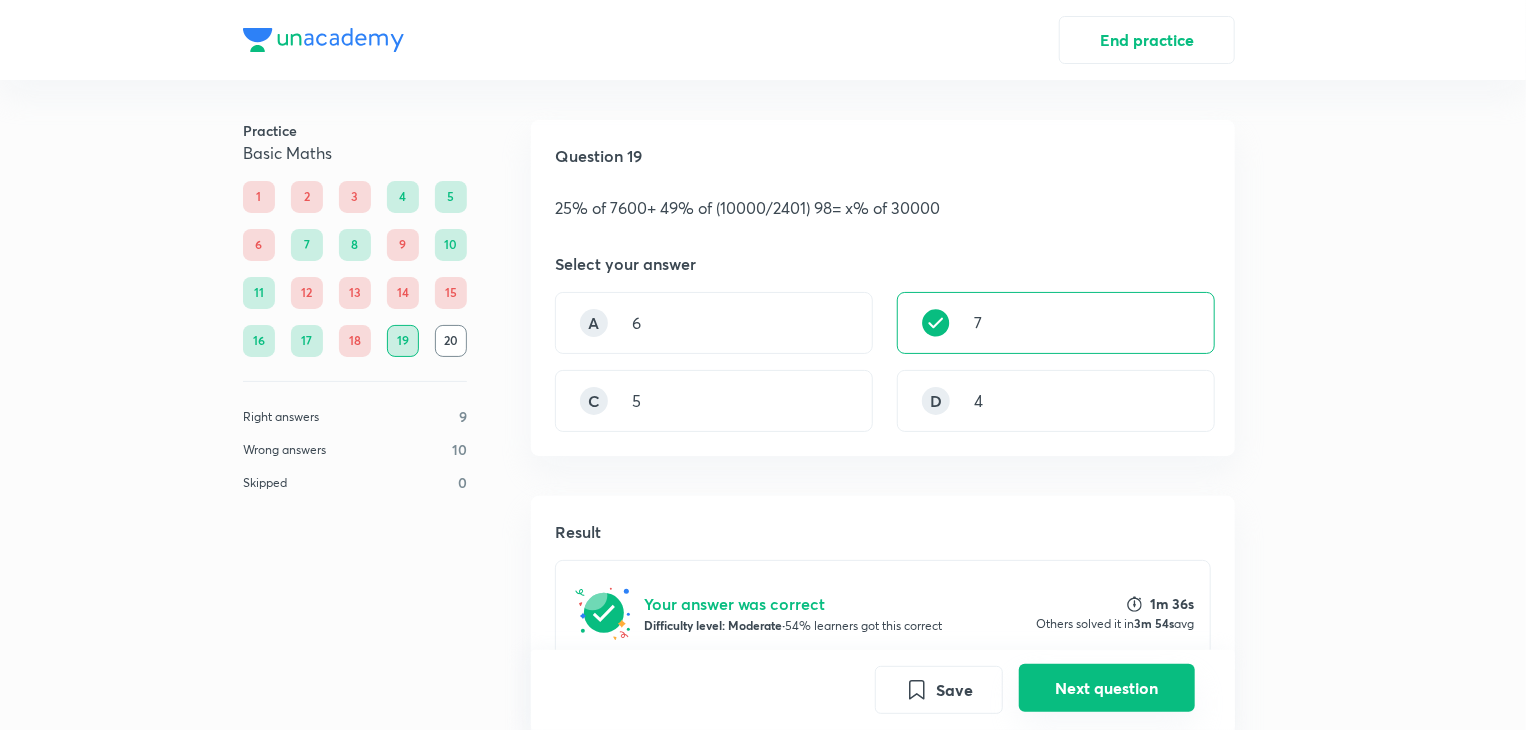 scroll, scrollTop: 379, scrollLeft: 0, axis: vertical 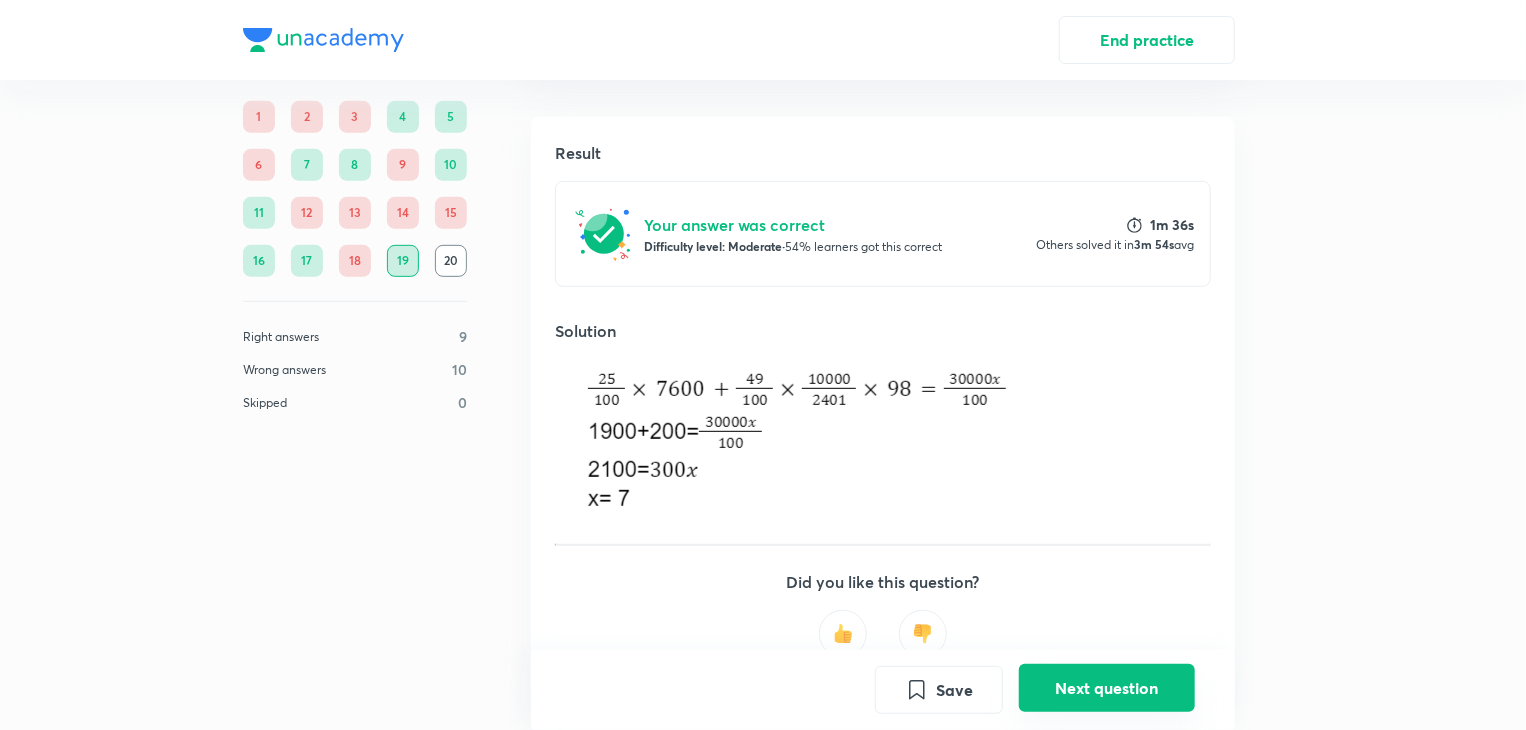 click on "Next question" at bounding box center [1107, 688] 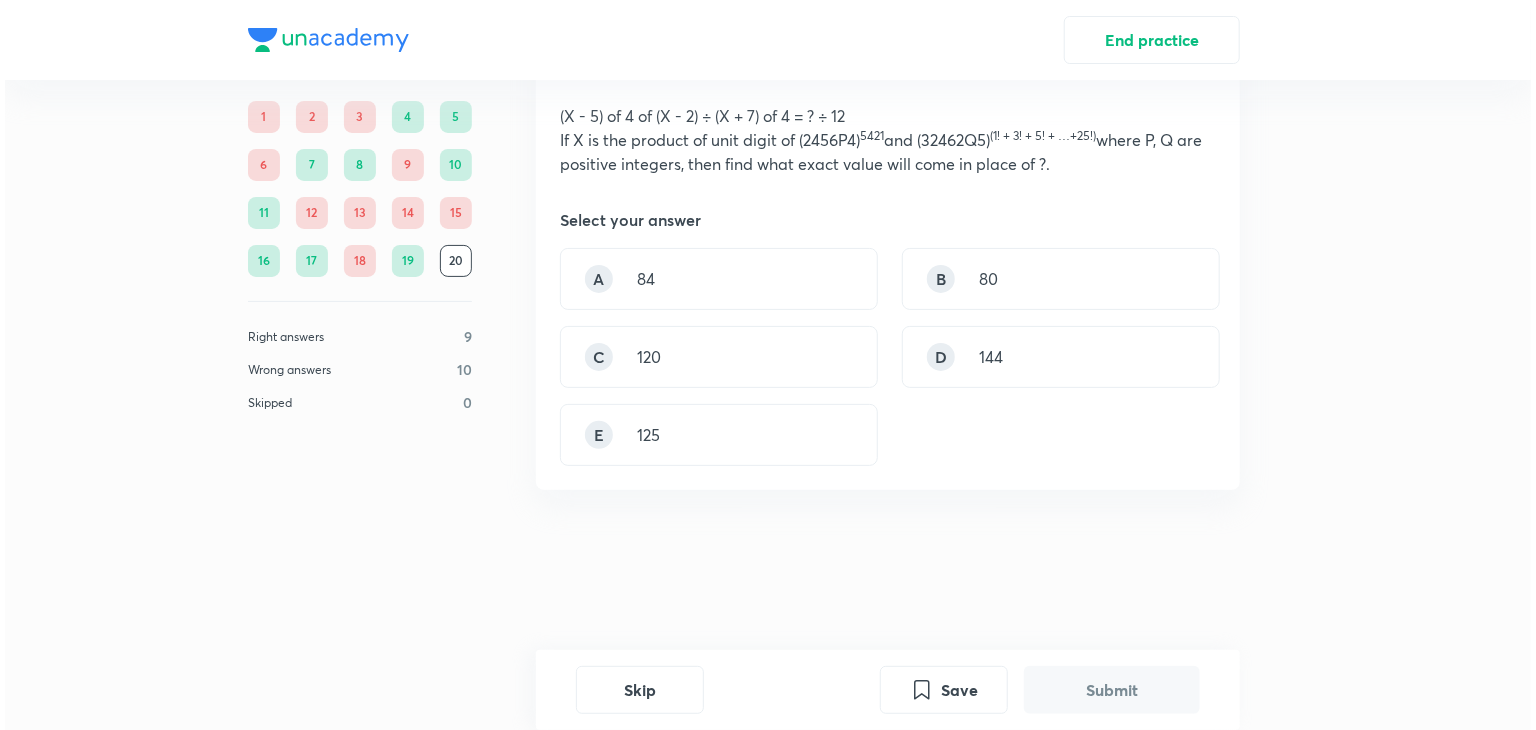 scroll, scrollTop: 0, scrollLeft: 0, axis: both 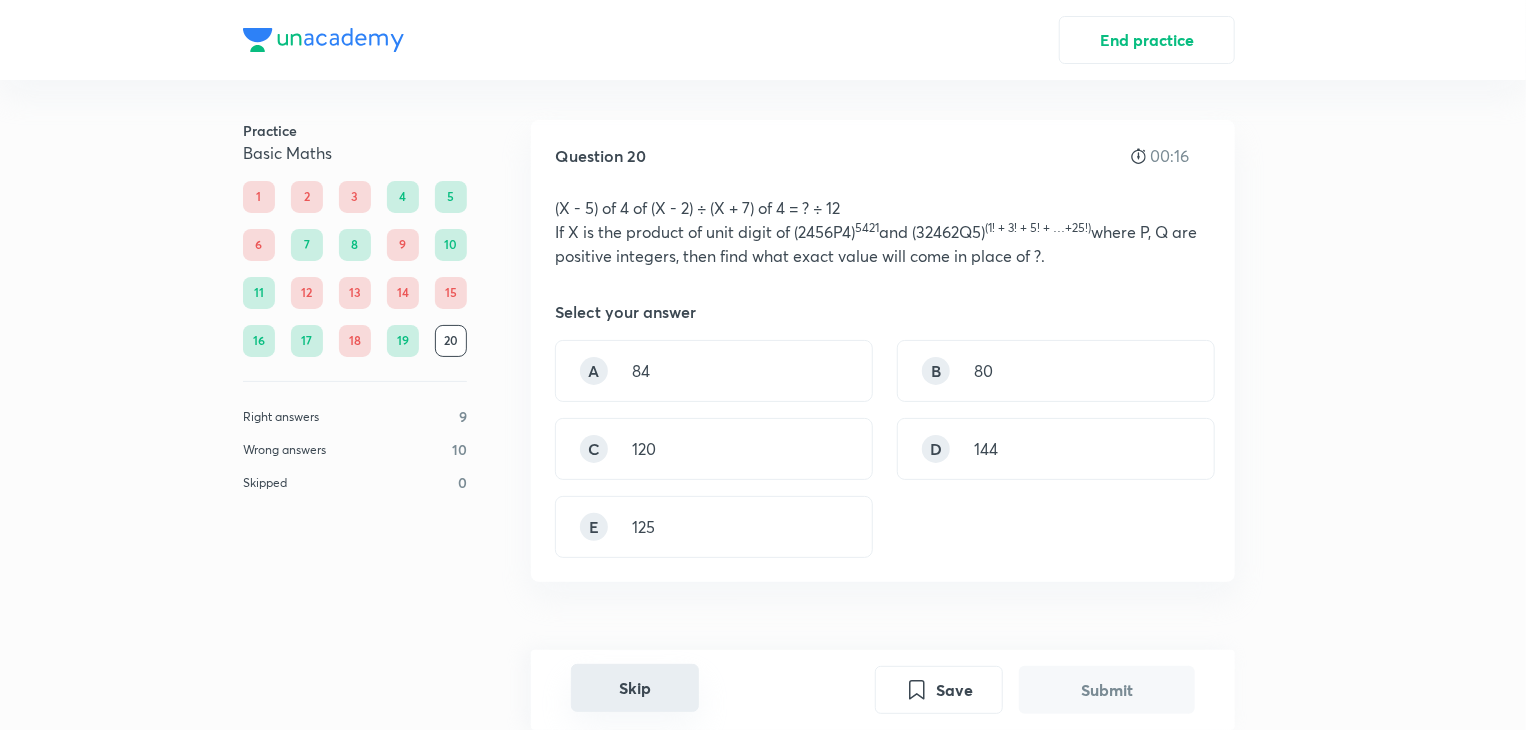 click on "Skip" at bounding box center [635, 688] 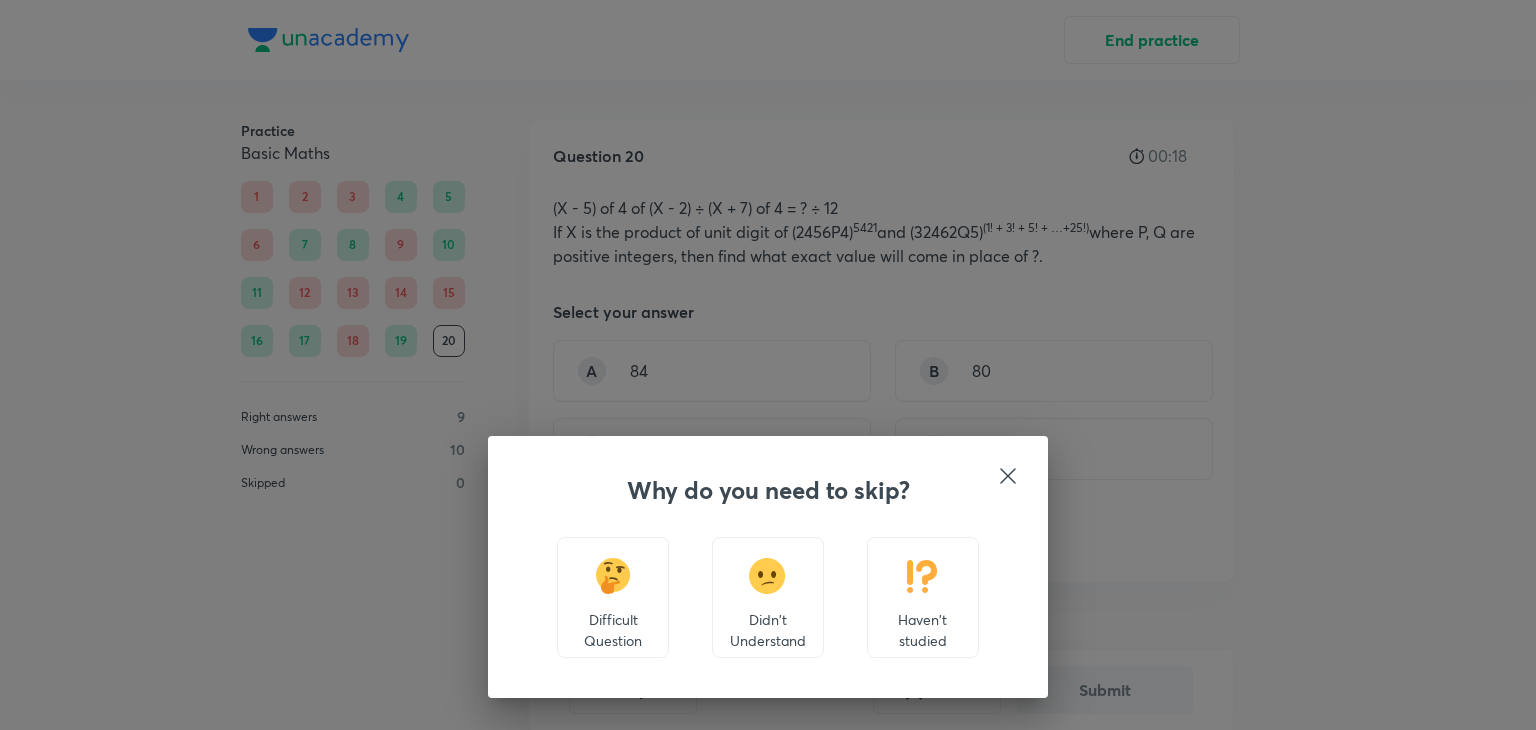 click on "Difficult Question" at bounding box center (613, 597) 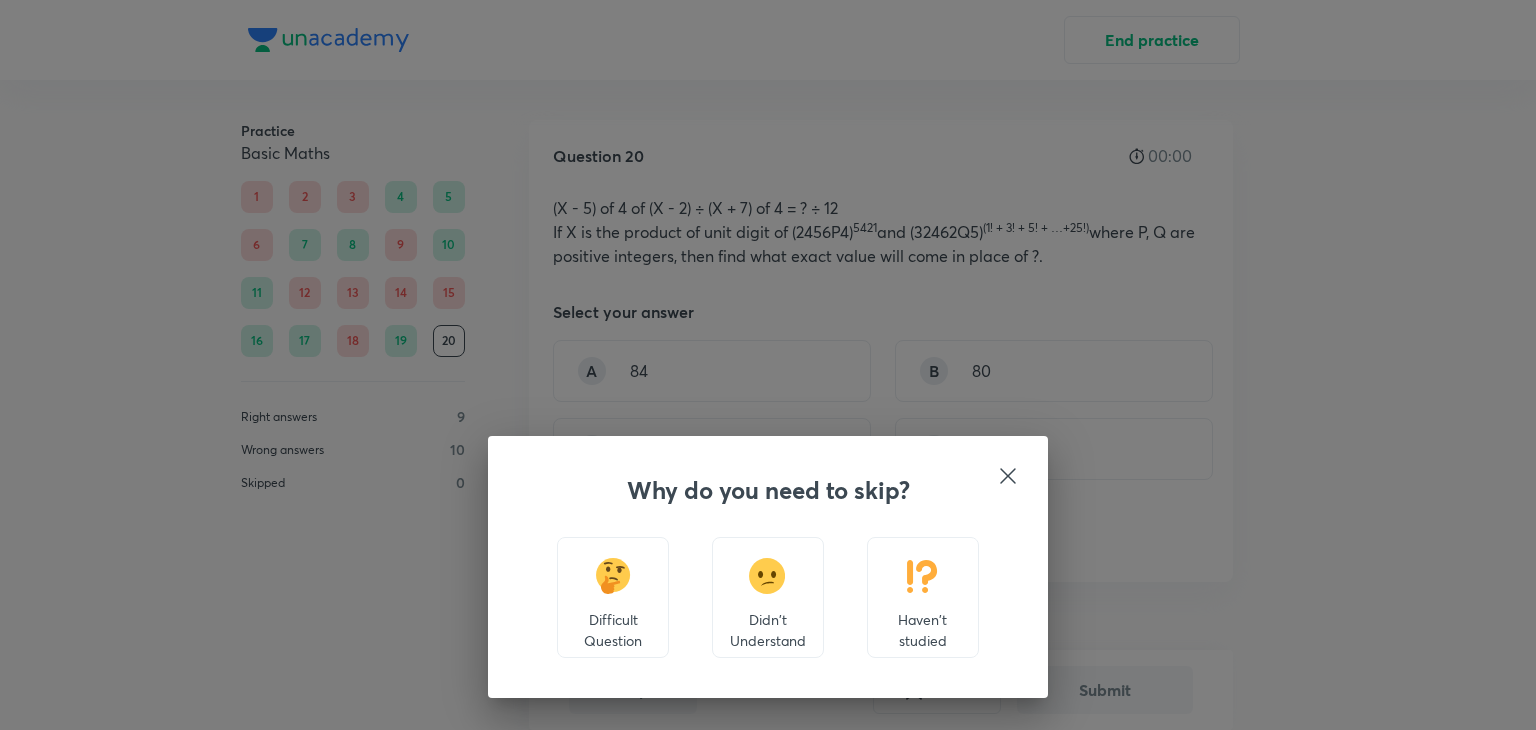 scroll, scrollTop: 620, scrollLeft: 0, axis: vertical 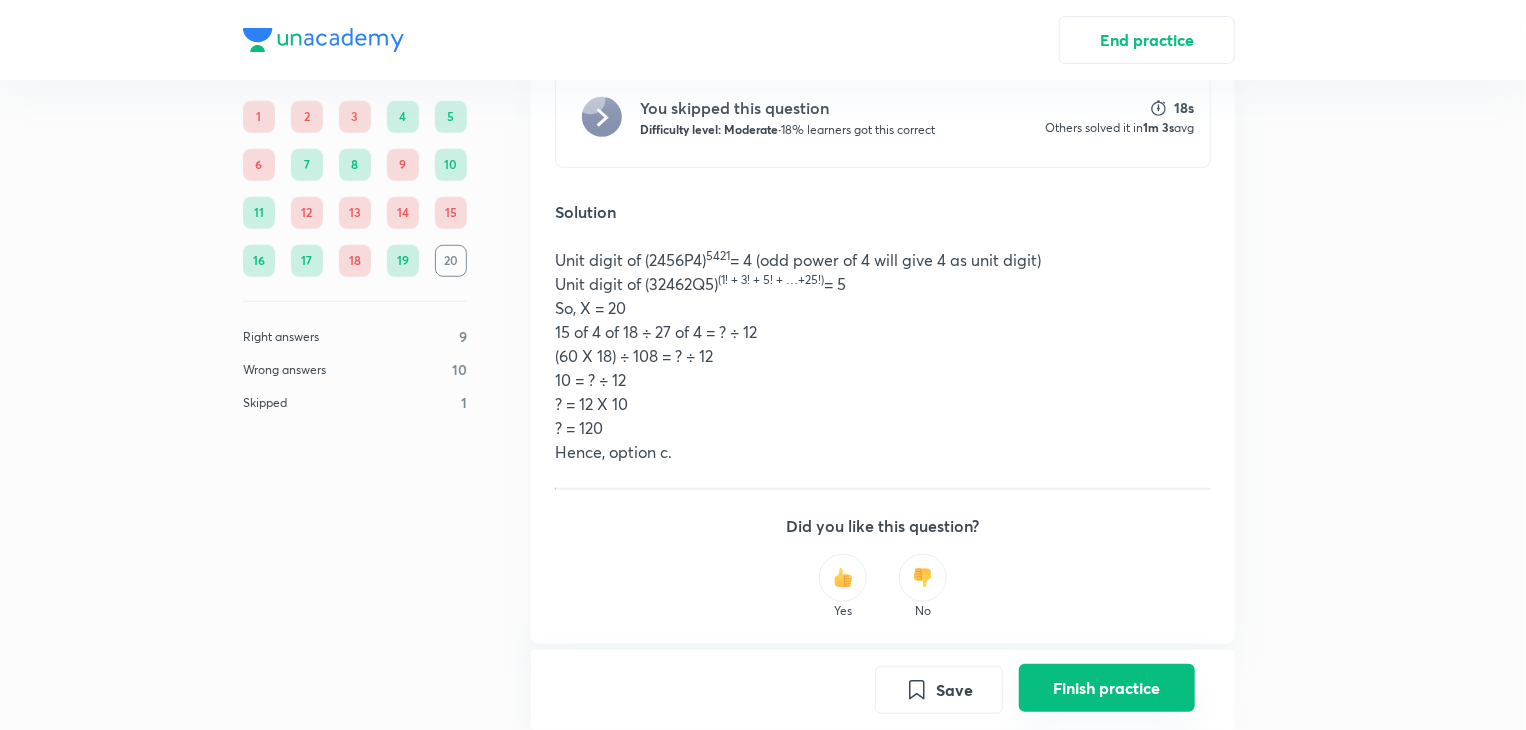 click on "Finish practice" at bounding box center [1107, 688] 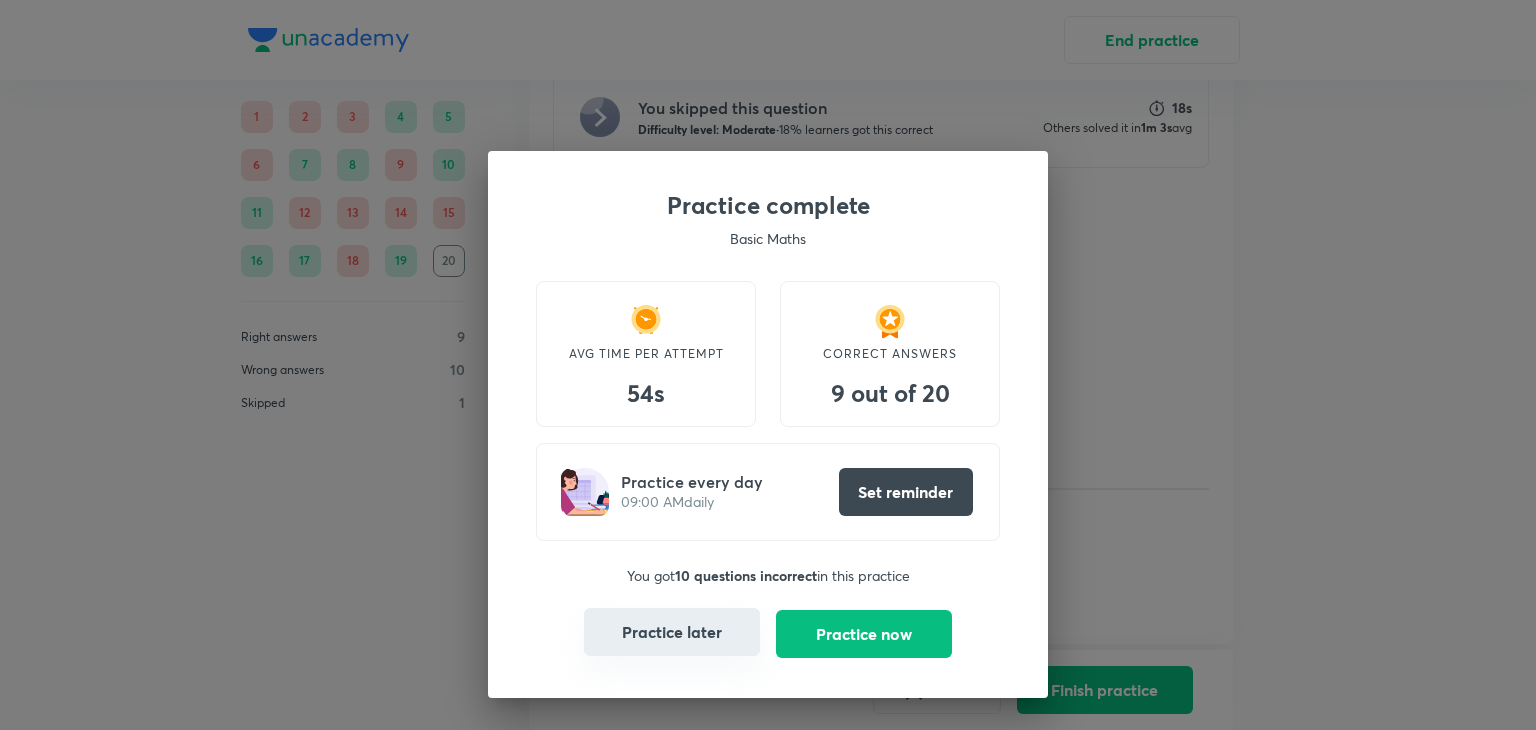 click on "Practice later" at bounding box center (672, 632) 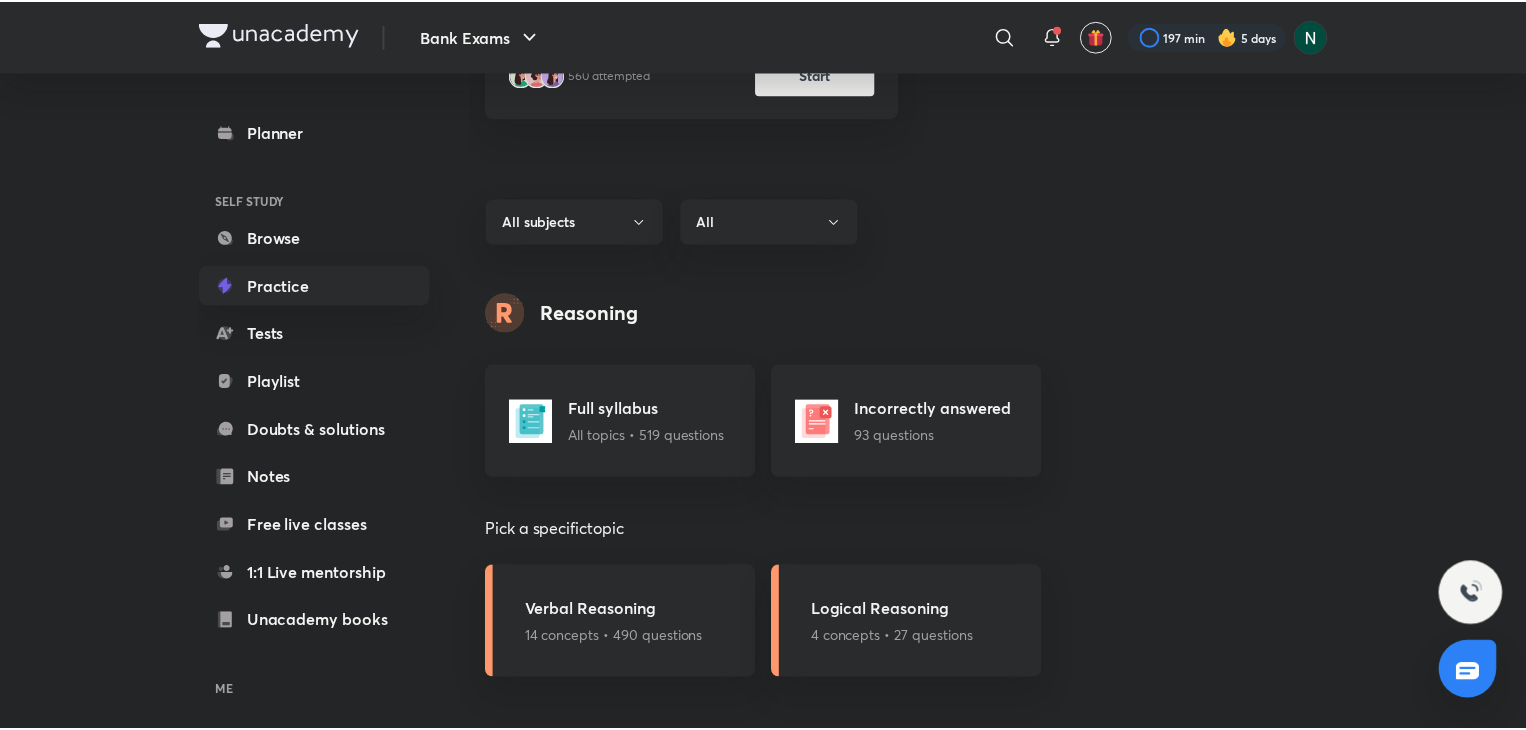 scroll, scrollTop: 0, scrollLeft: 0, axis: both 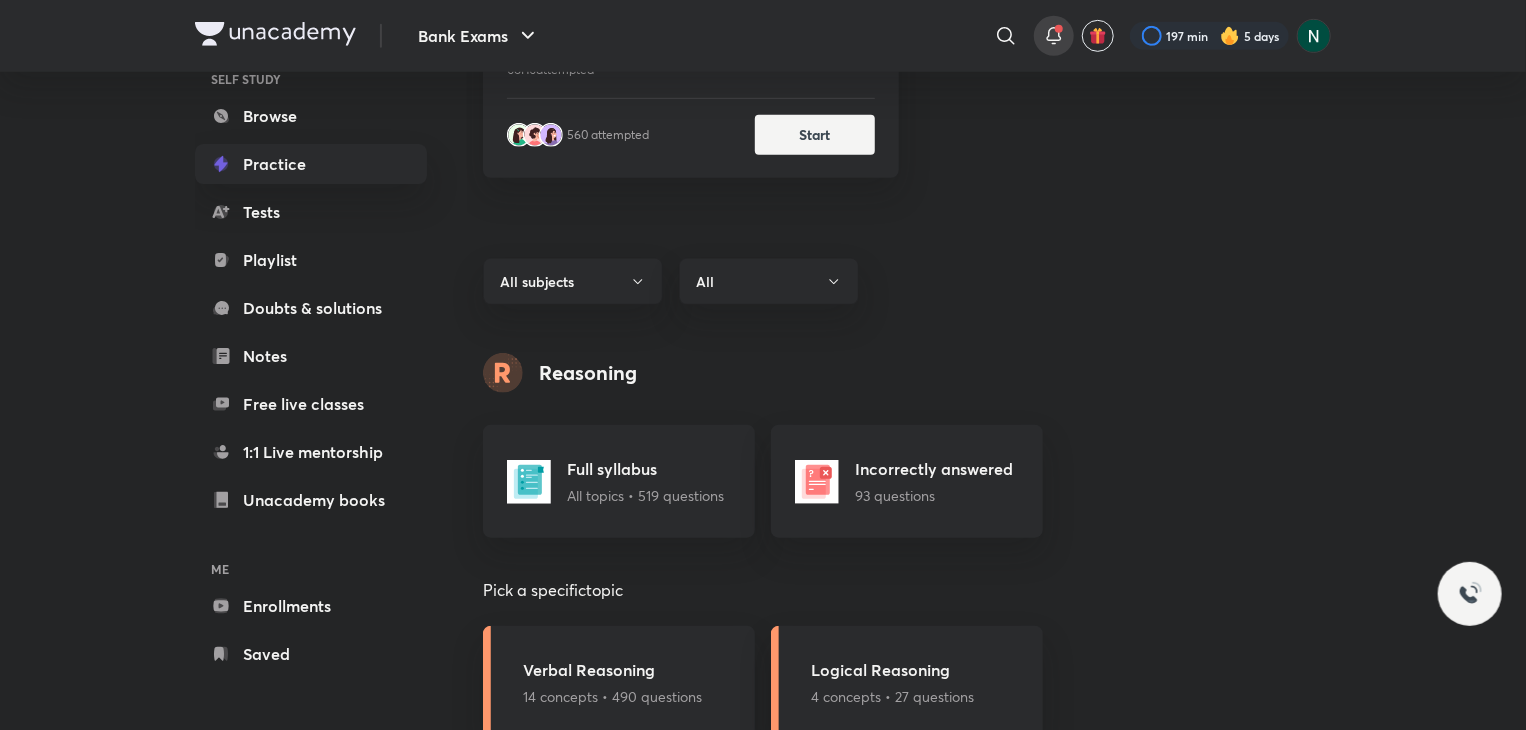 click 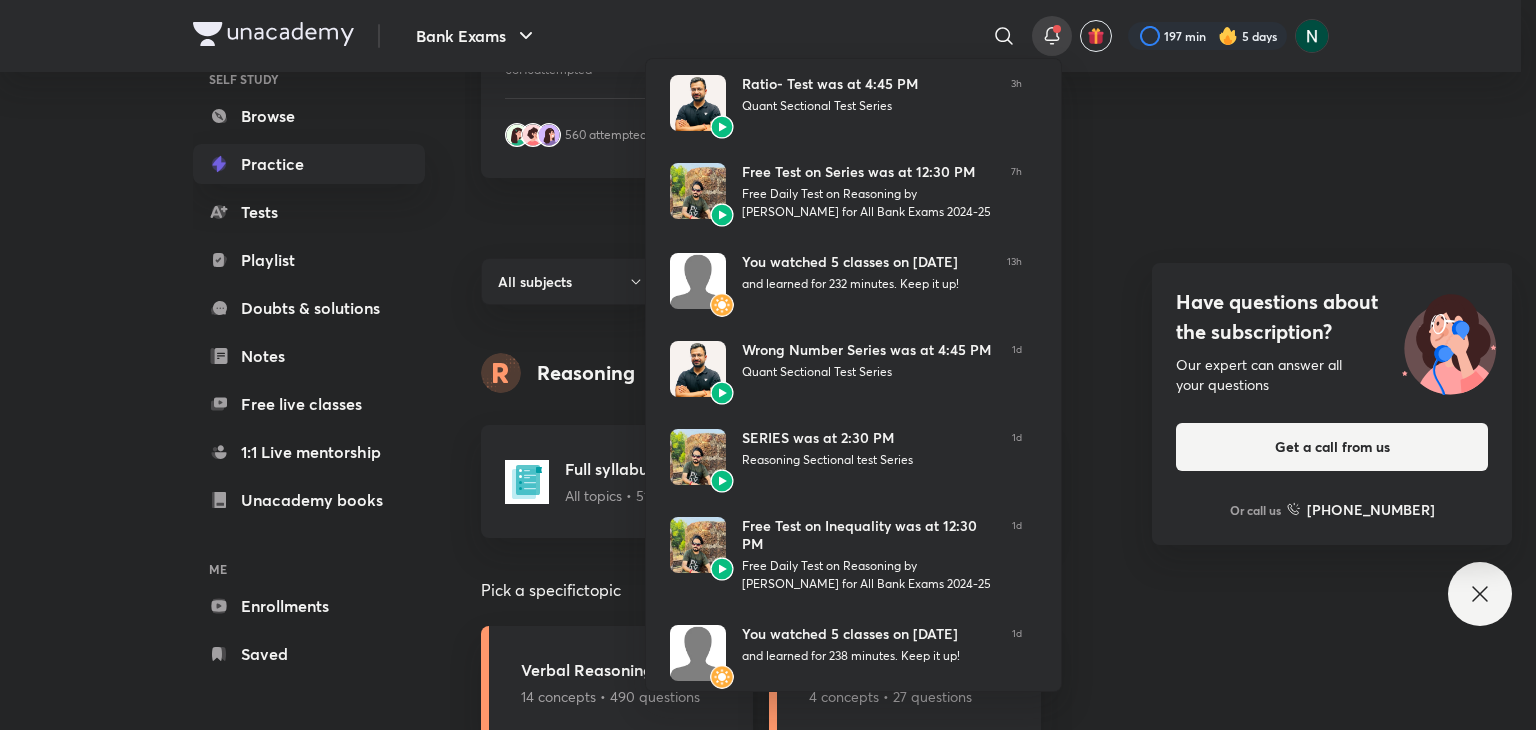 click at bounding box center (768, 365) 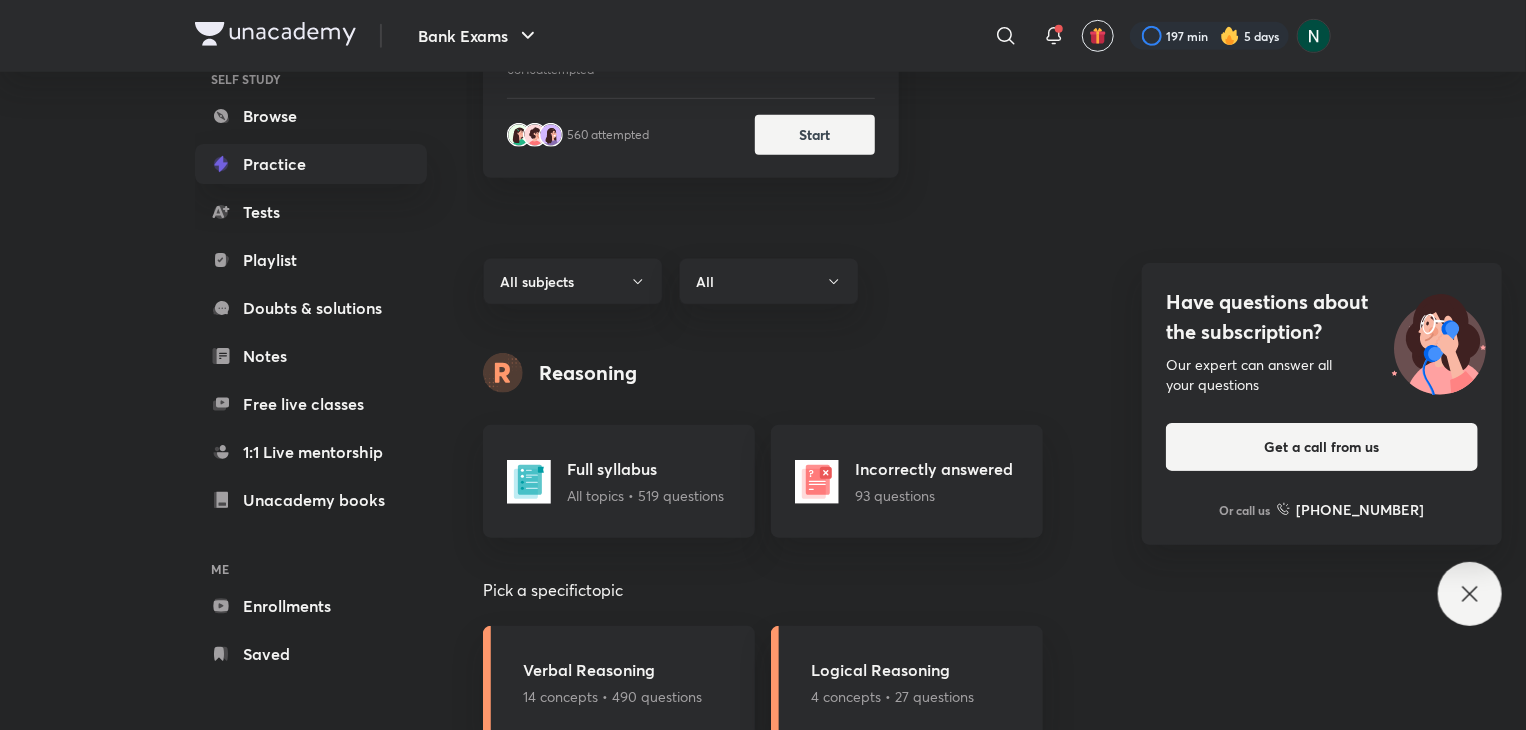 click on "Have questions about the subscription?" at bounding box center (1322, 317) 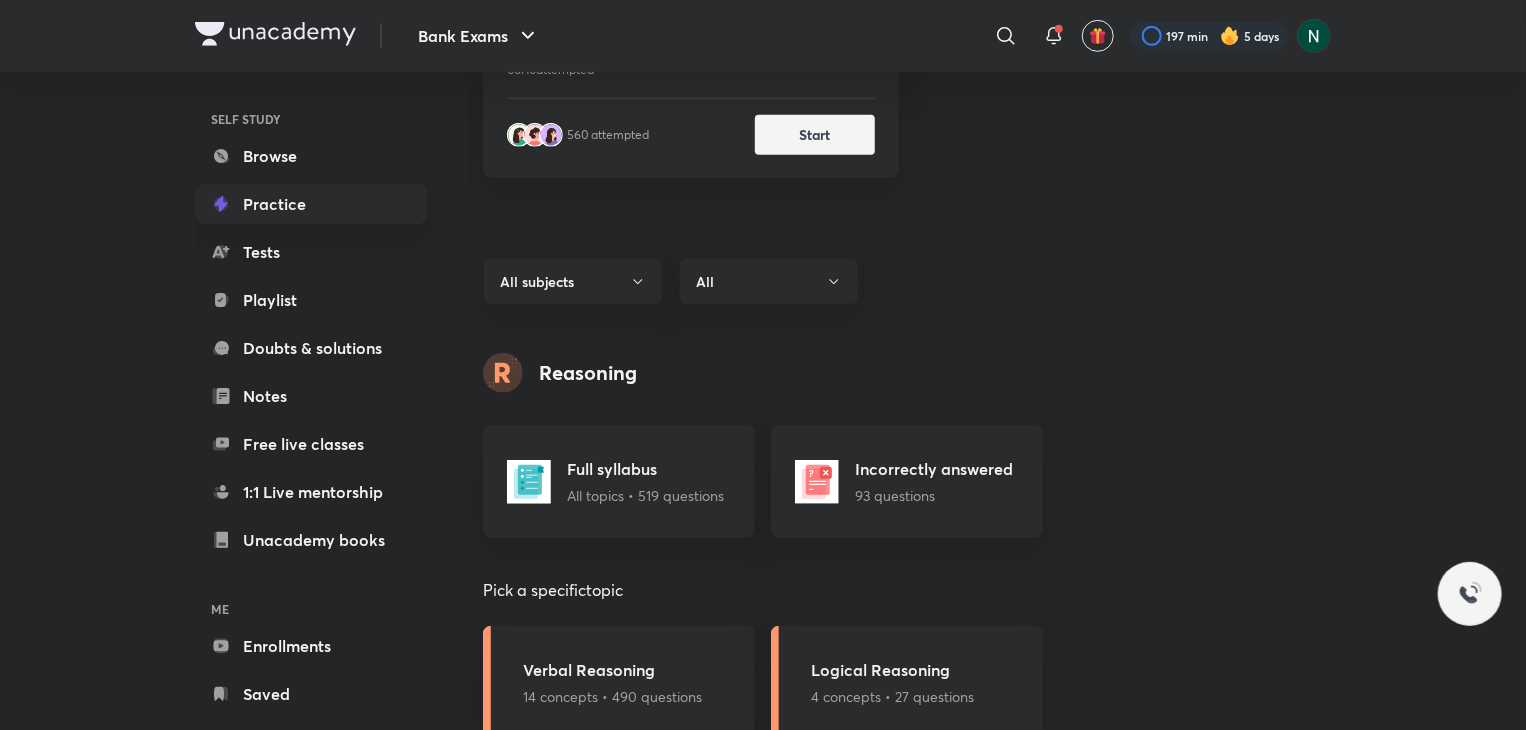scroll, scrollTop: 0, scrollLeft: 0, axis: both 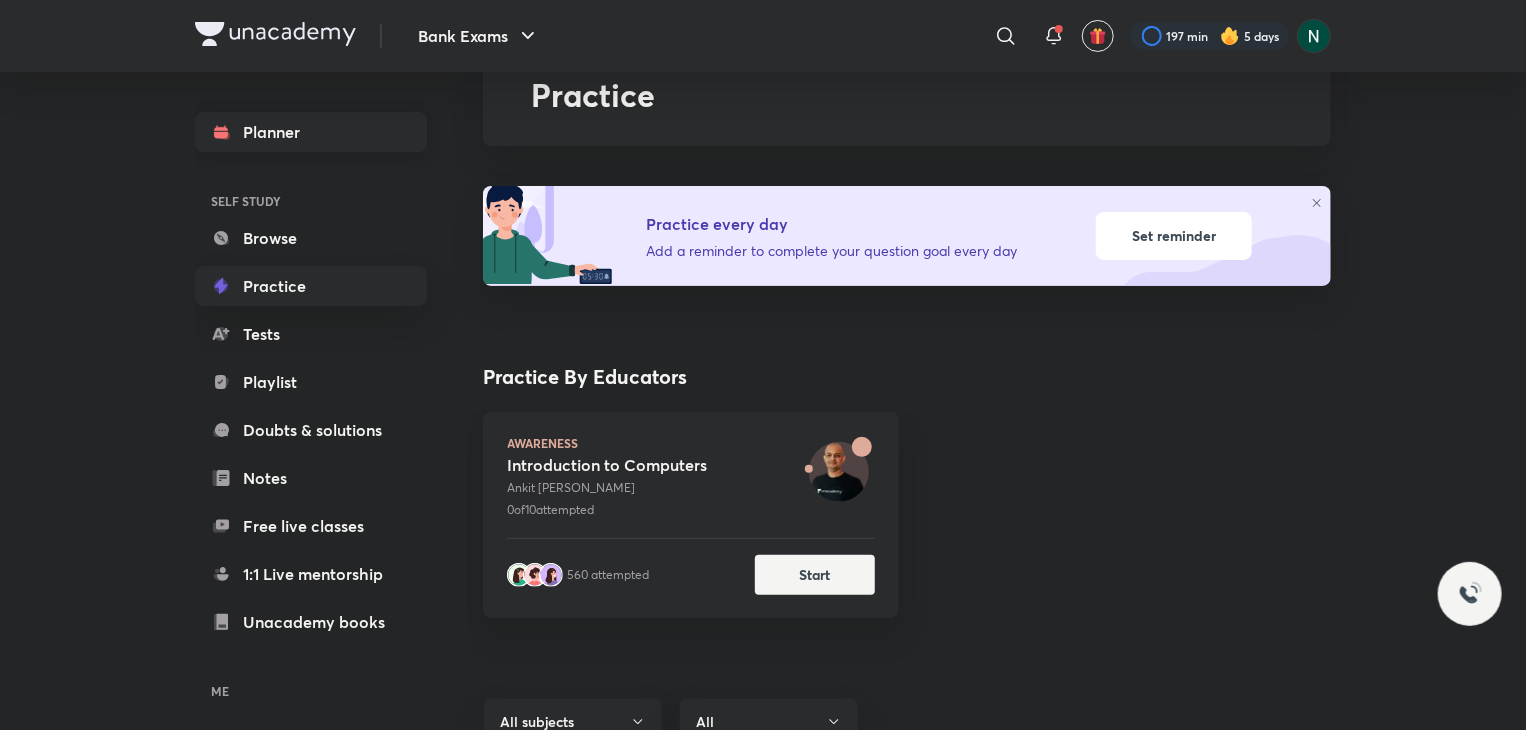 click on "Planner" at bounding box center (311, 132) 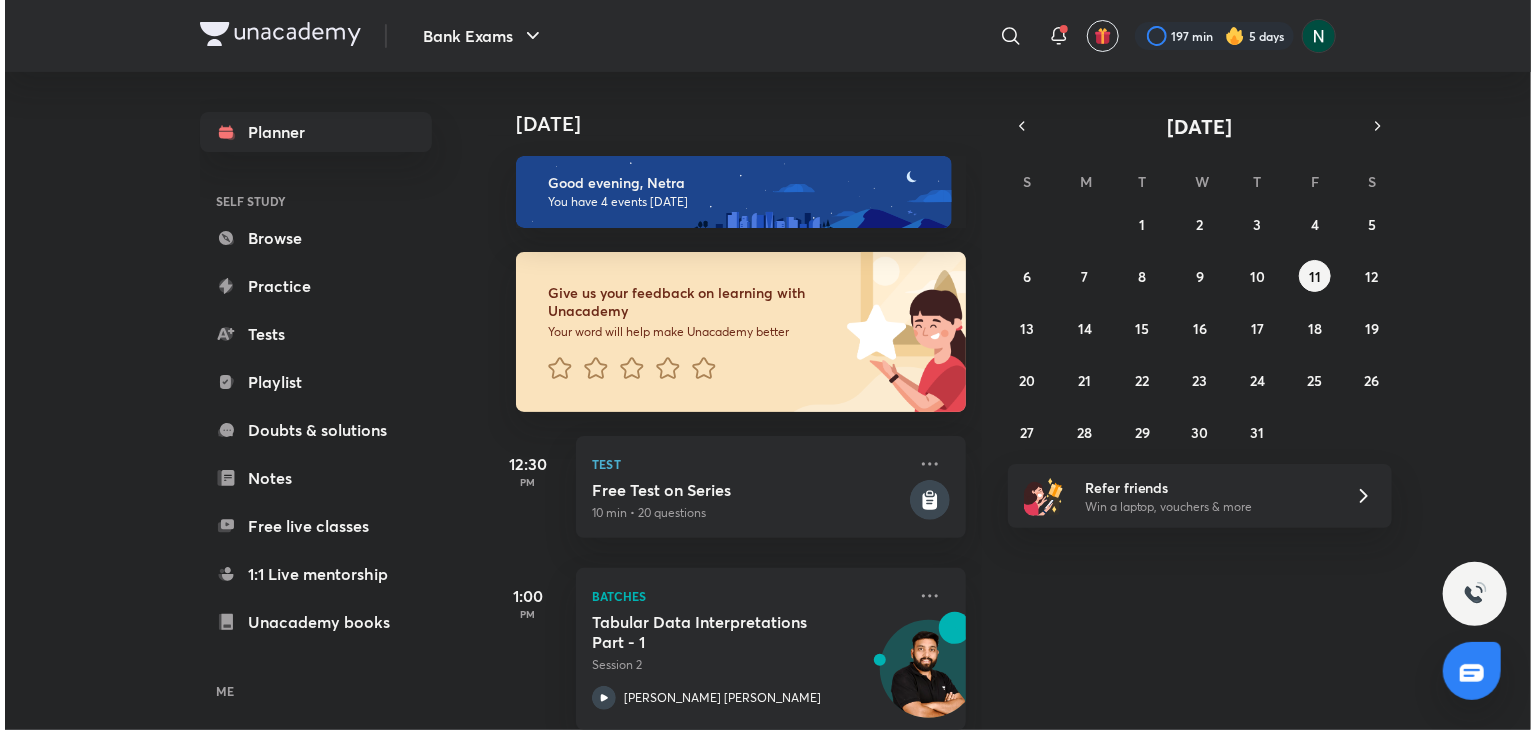 scroll, scrollTop: 0, scrollLeft: 0, axis: both 